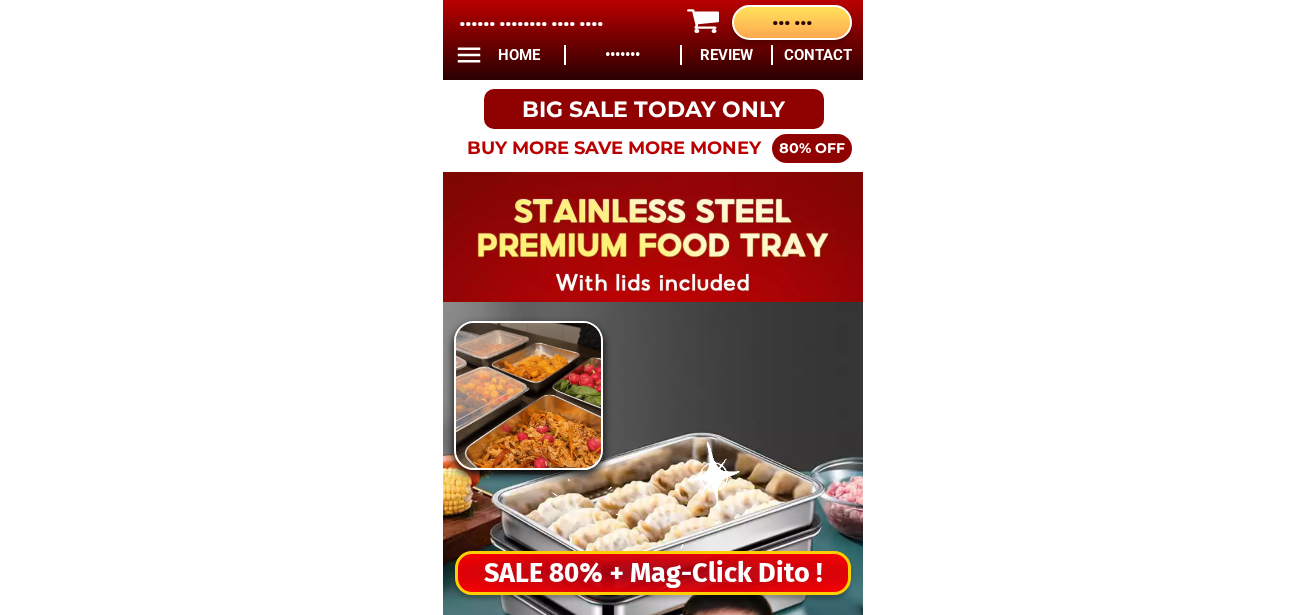 scroll, scrollTop: 0, scrollLeft: 0, axis: both 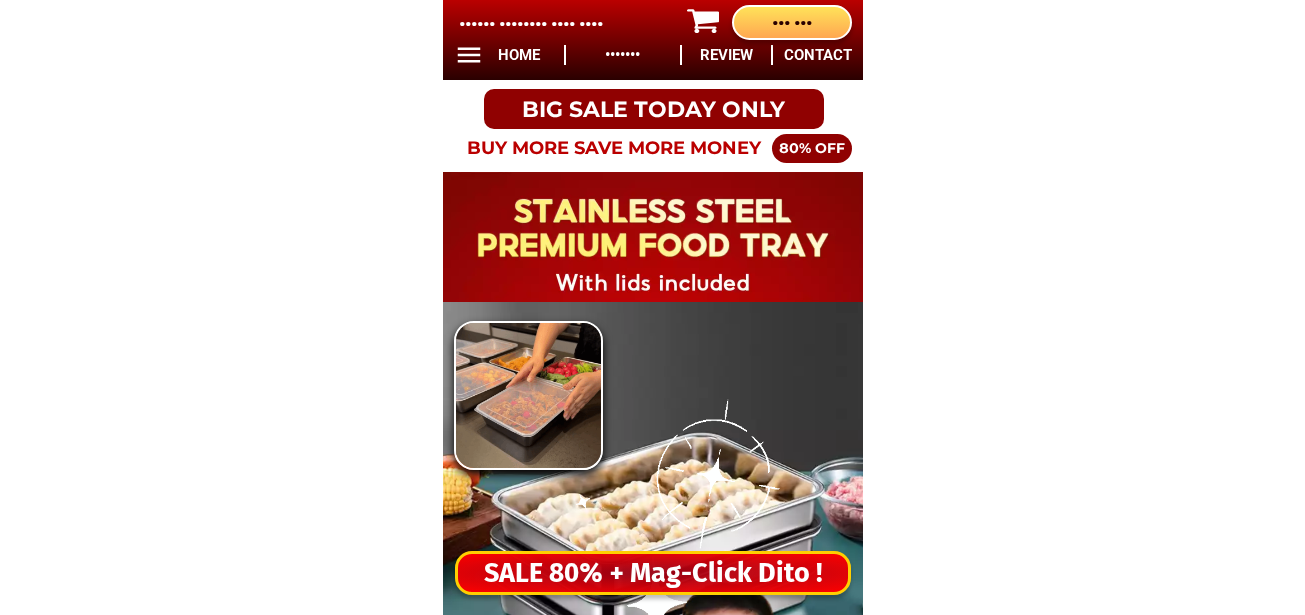 click on "•••• ••• • ••••••••• •••• •" at bounding box center (653, 573) 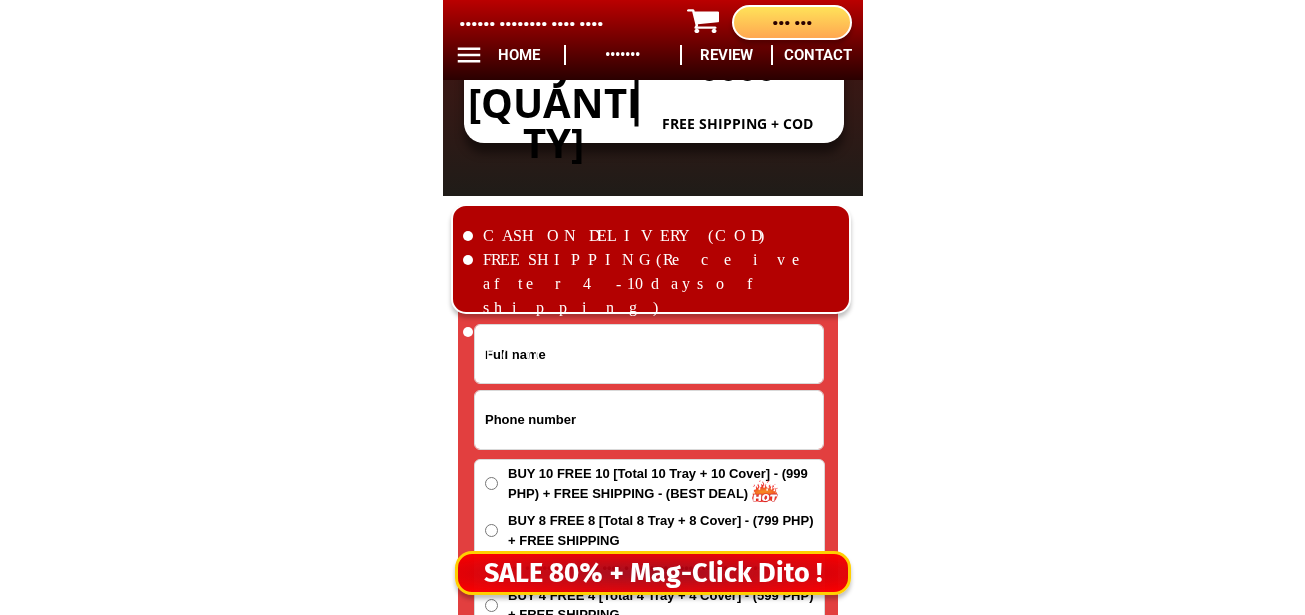 scroll, scrollTop: 16678, scrollLeft: 0, axis: vertical 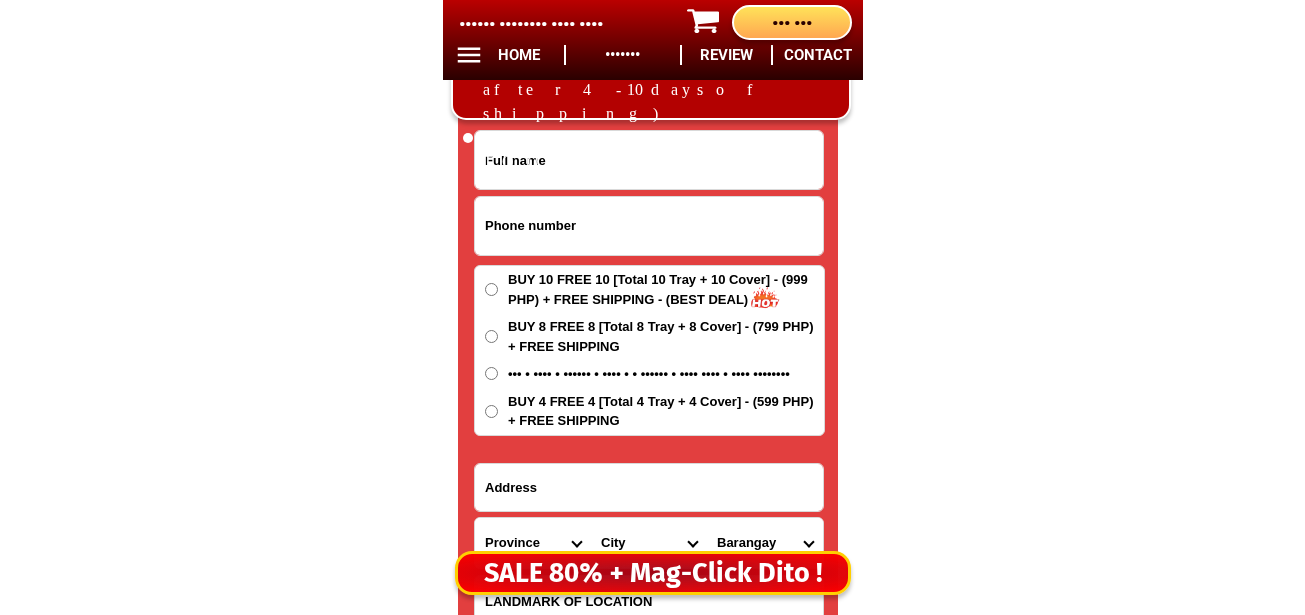 click at bounding box center (649, 226) 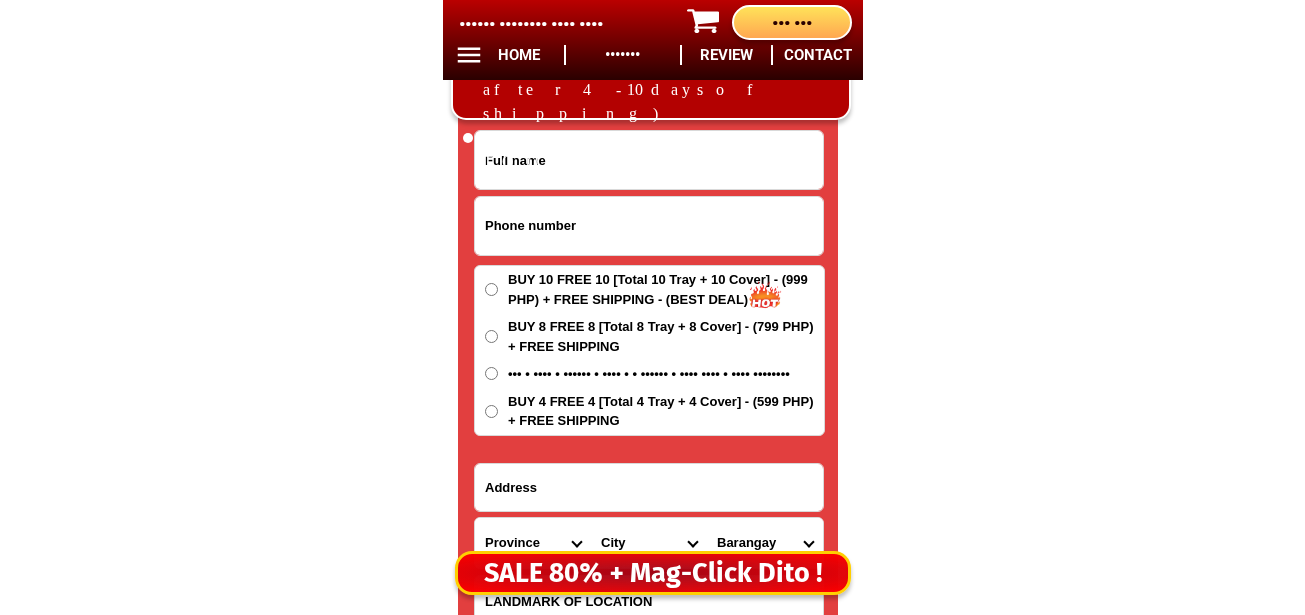 paste on "09082382556" 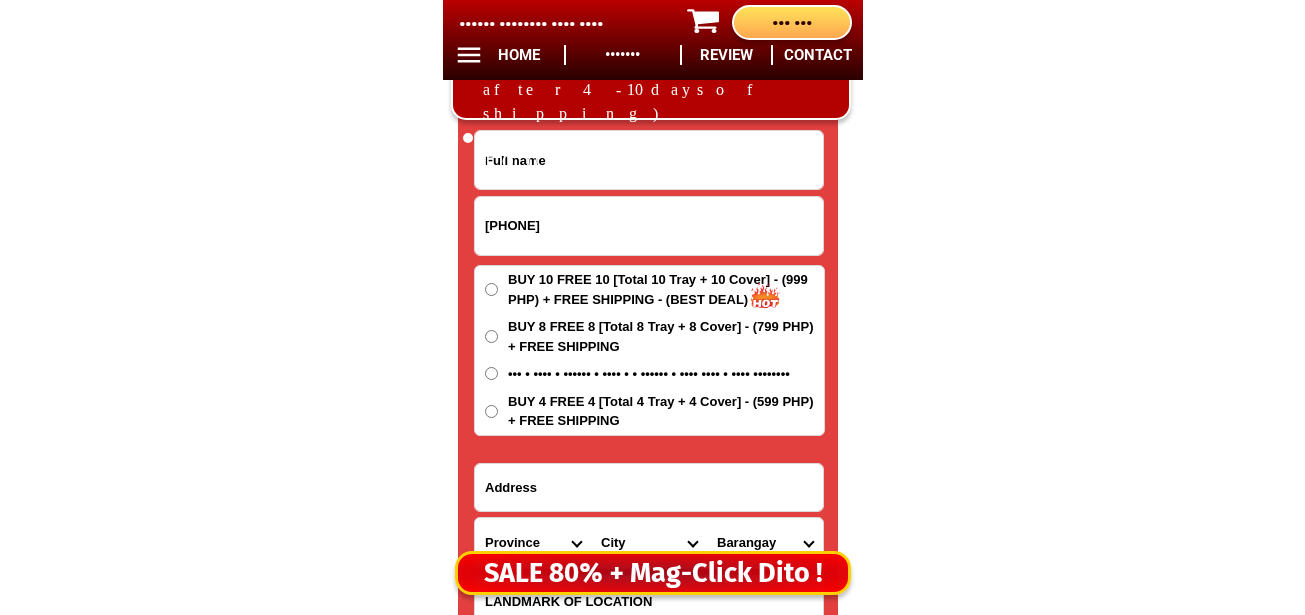 type on "09082382556" 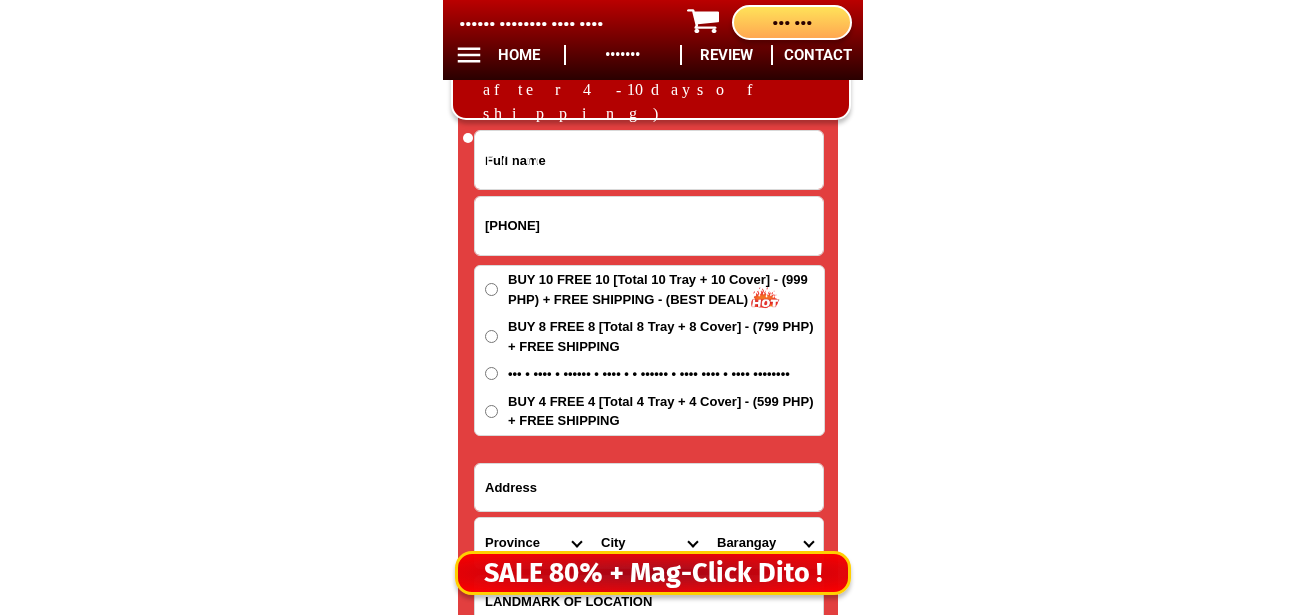 click at bounding box center [649, 160] 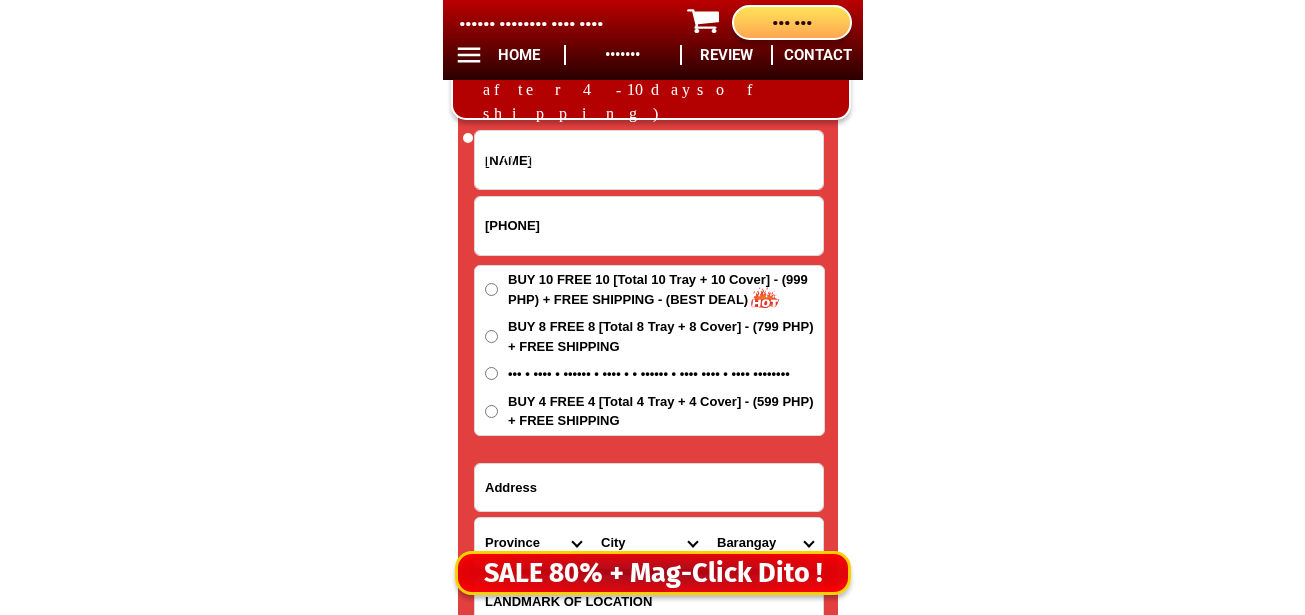 type on "Violeta Damayo" 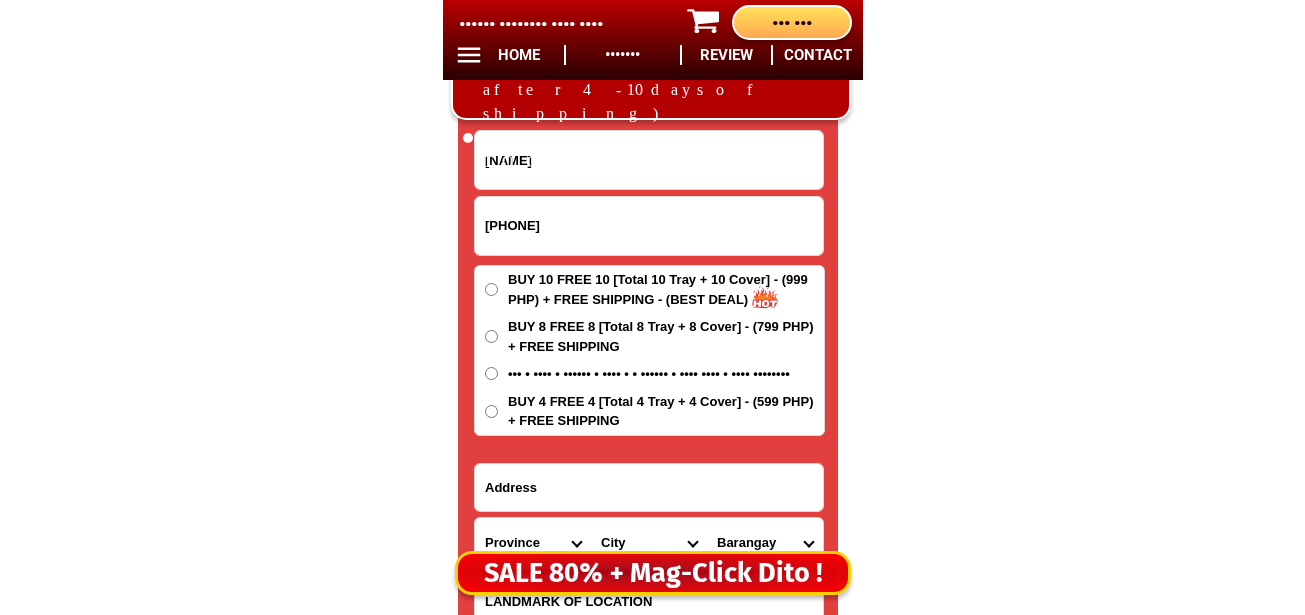 click at bounding box center [649, 487] 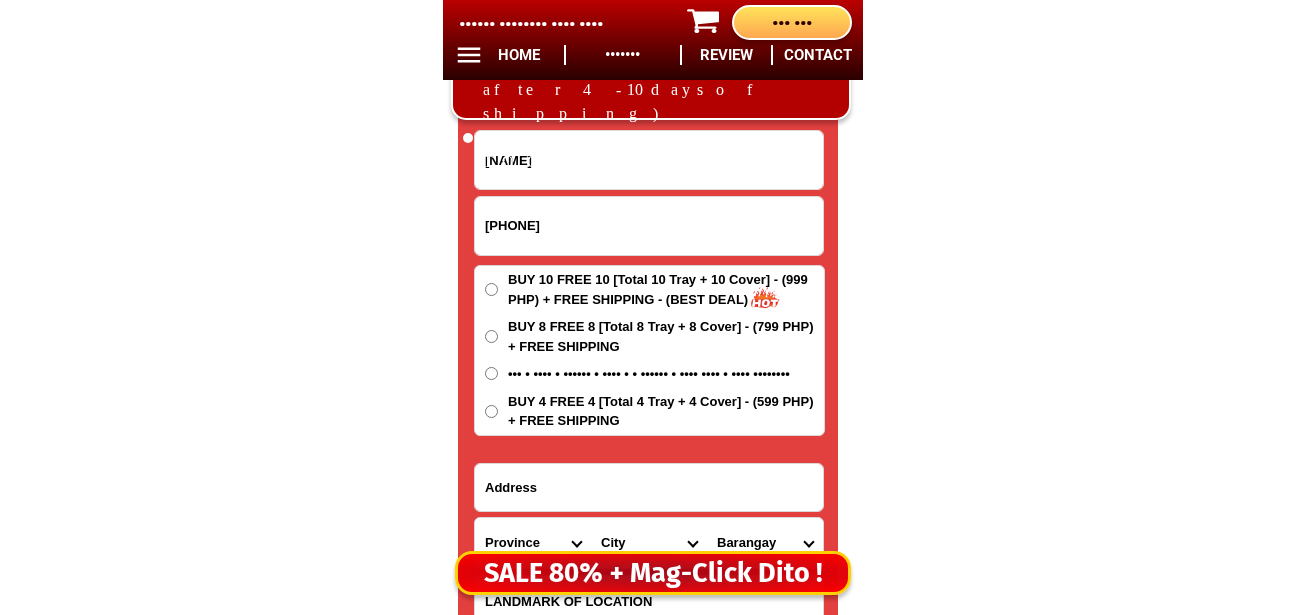 paste on "Barangay 101 building 8 katuparan rooftop vitas street tondo manila" 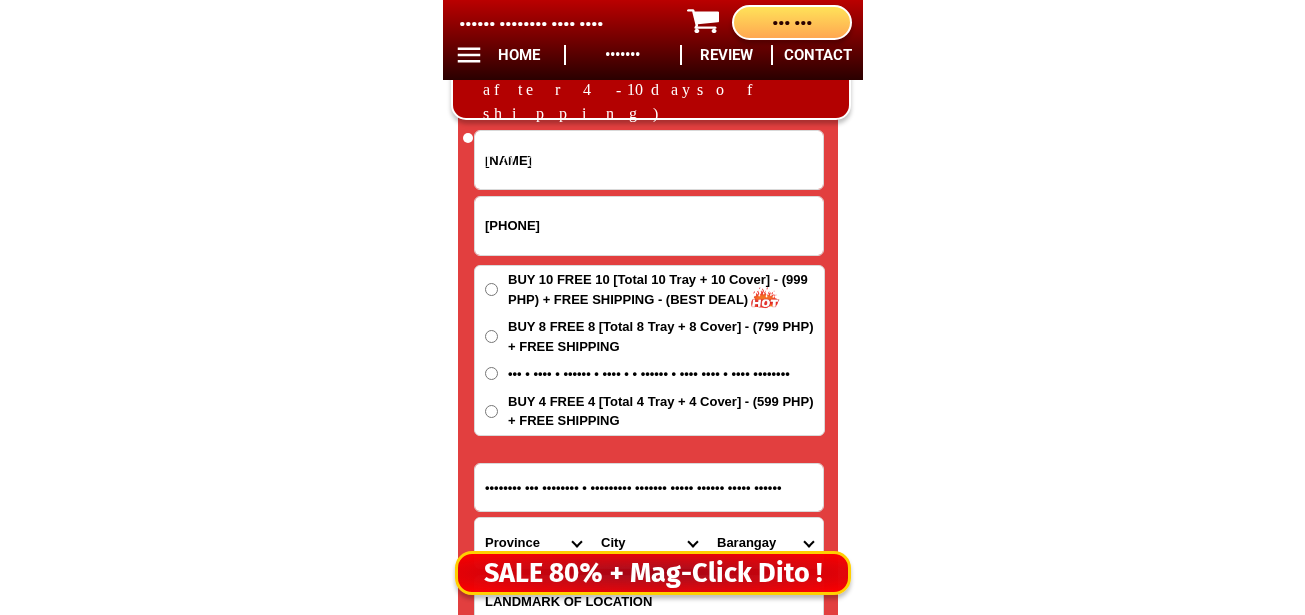 scroll, scrollTop: 0, scrollLeft: 83, axis: horizontal 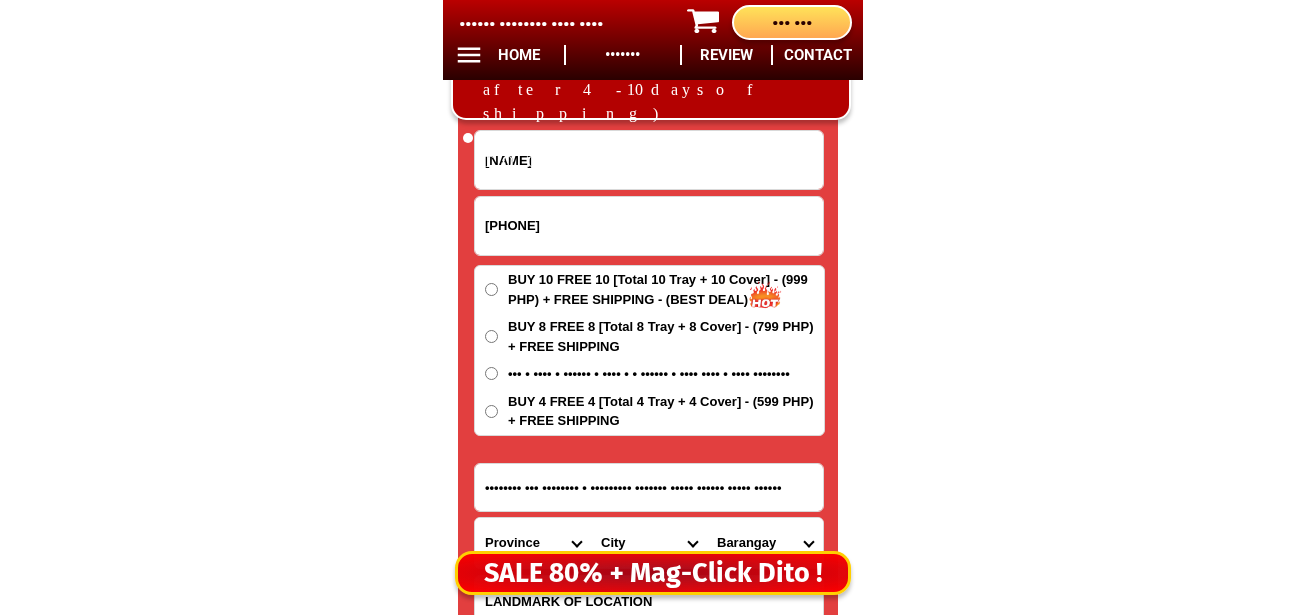 type on "Barangay 101 building 8 katuparan rooftop vitas street tondo manila" 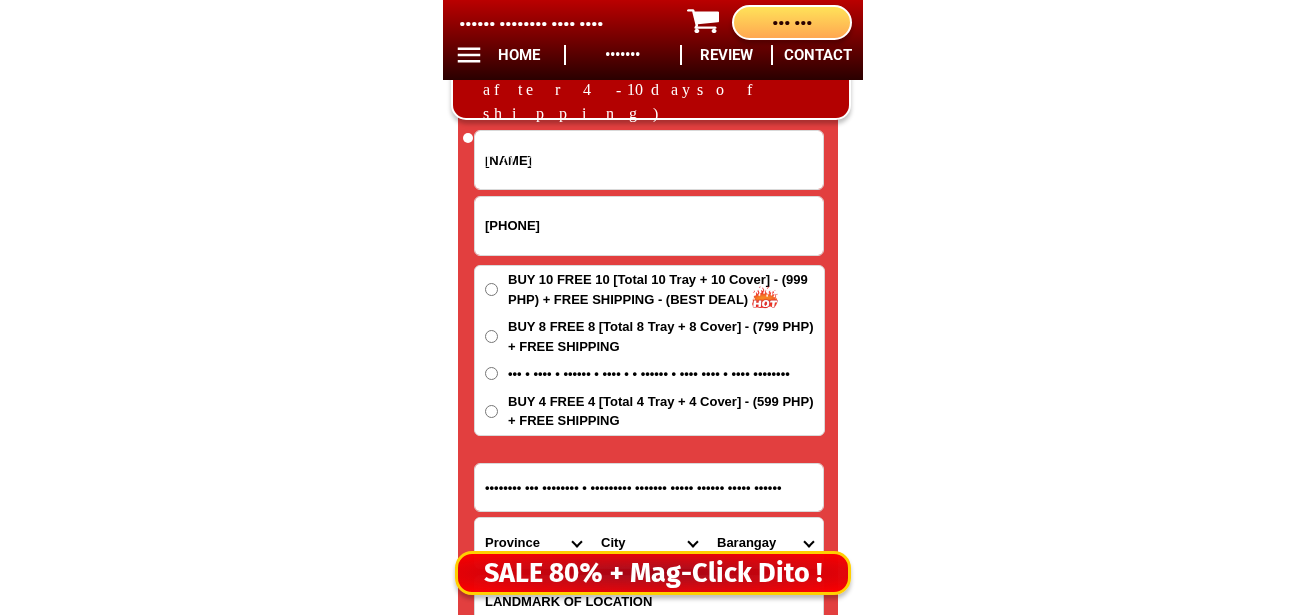 scroll, scrollTop: 0, scrollLeft: 0, axis: both 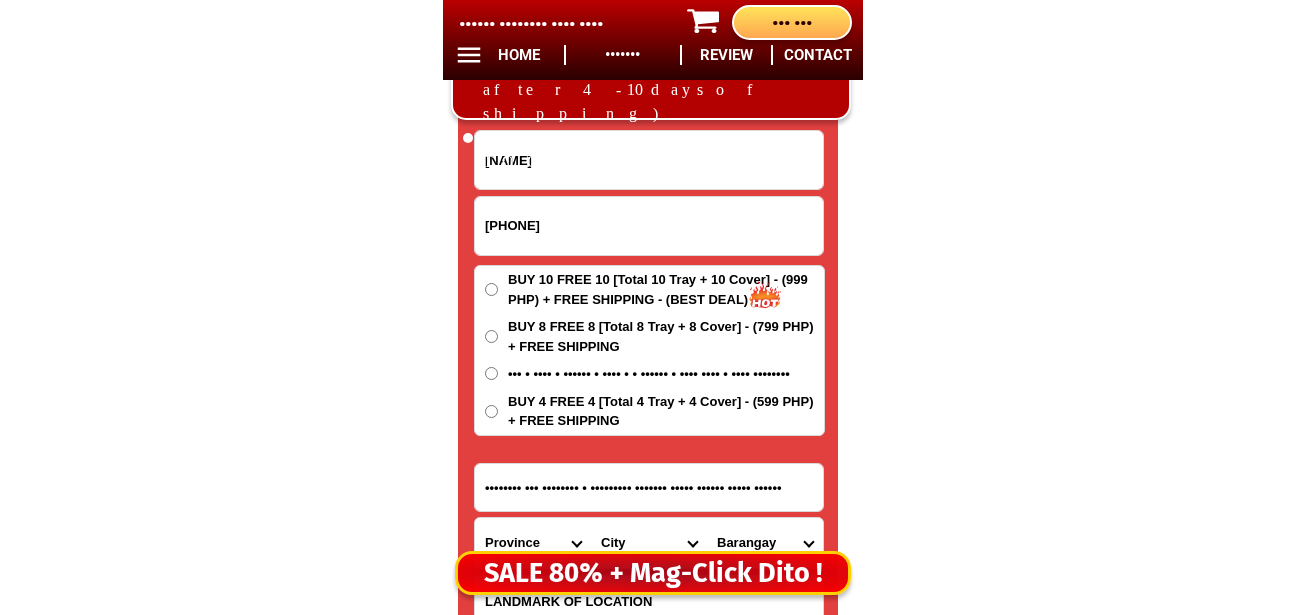 click on "••• •• •••• •• •••••• •• •••• • •• •••••• • •••• •••• • •••• •••••••• • ••••• •••••" at bounding box center (666, 289) 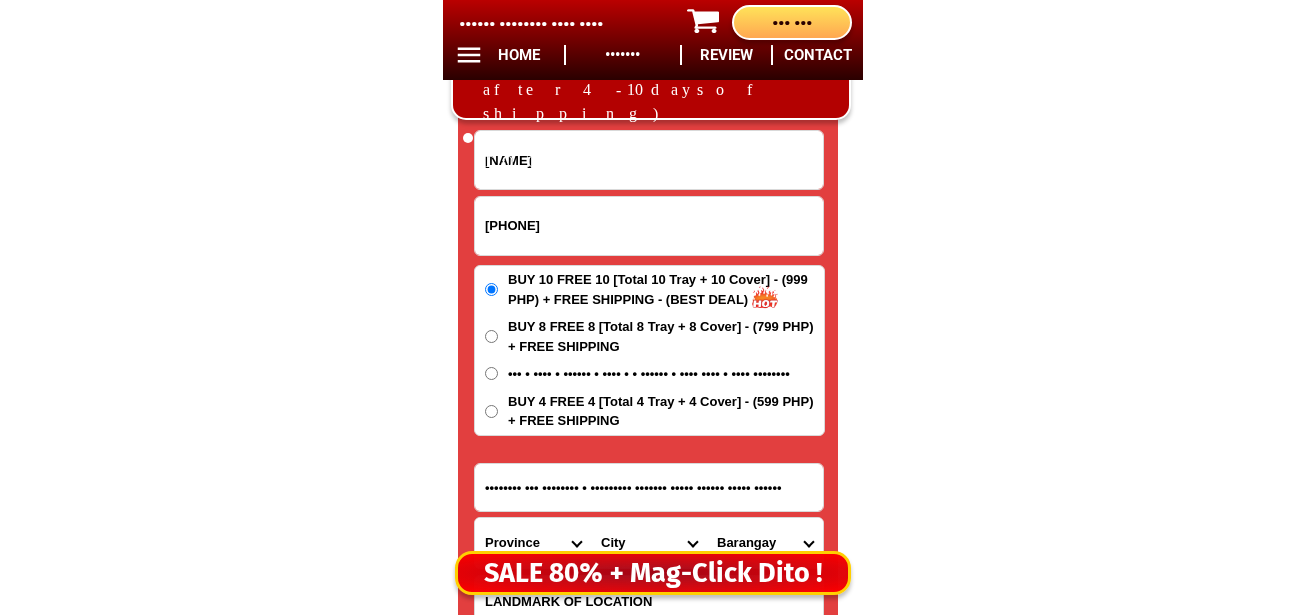scroll, scrollTop: 16778, scrollLeft: 0, axis: vertical 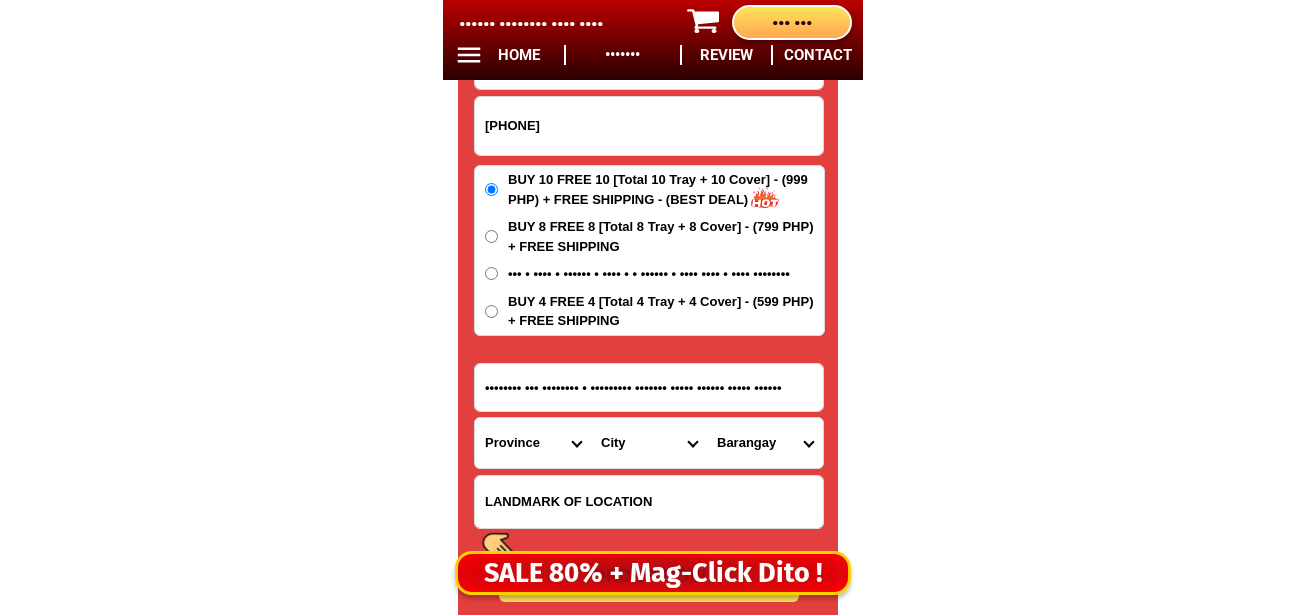 click on "•••••••• •••• •••••••••••••••• •••••••••••••• ••••• ••••• ••••••• •••••• •••••• ••••••• •••••• ••••••• •••••••• ••••••• ••••••• ••••• •••••••• ••••••• ••••••• ••••••••••••••• ••••••••••••• •••••••• ••••• ••••••••••• •••••• •••• •••••••• •••••••••••• ••••••••••••••• ••••••••••••• •••••••••••••••• •••••••••••••• ••••••••••••••• ••••••••••••• •••••••• •••••• •••••••••••• •••••••••• •••••• ••••••• ••••••• •••••••• •••••• ••••••••••••••• ••••••••••••• ••••• ••••••••••• •••••••••• ••••••• •••••••••••• •••••••••••••••••• •••••••••••••••• ••••••••••••••••• ••••••••••••••••• ••••••••••••••• •••••••••••••• ••••••••••• ••••••••••••• •••••••••••••••••• •••••••••••••••• ••••••• •••••••• •••••••••• •••••• ••••••• ••••• ••••••• ••••••••• •••••••• •••••••• •••••••••••••• •••••••••••••• •••••••••••••• •••• ••••••••••••••••• ••••••••••••••• •••••• ••••••••• ••••••••••••• •••••••• ••••••••••••••••••• ••••••••••••••••• •••••••••••••••••" at bounding box center [533, 443] 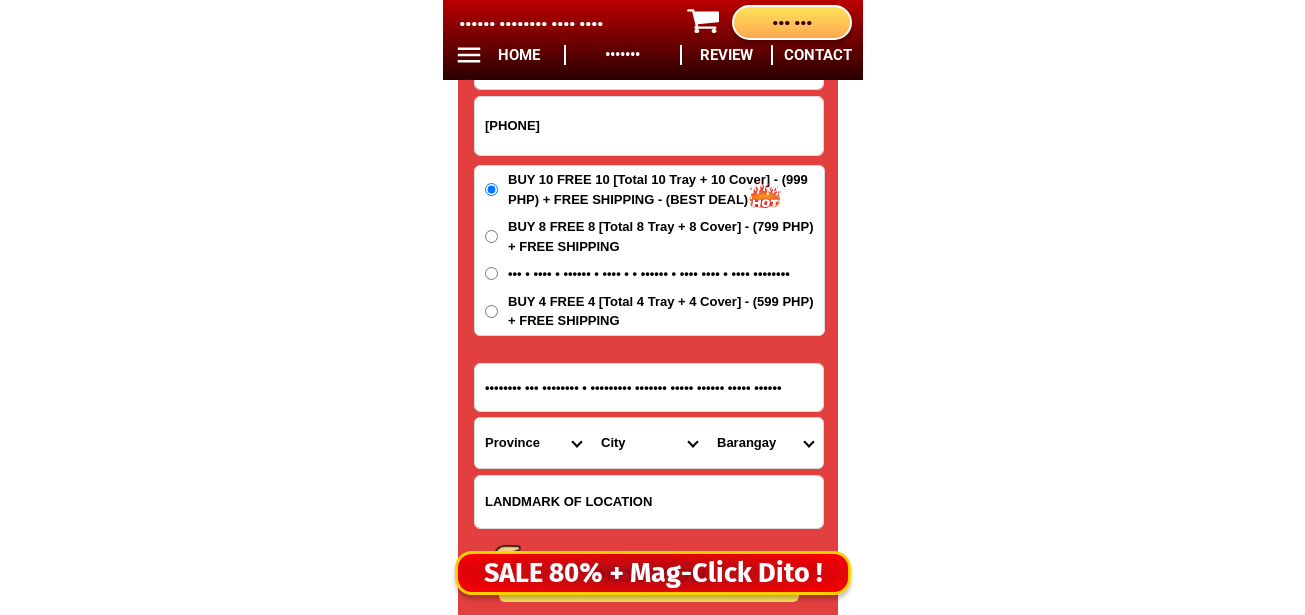 select on "63_219" 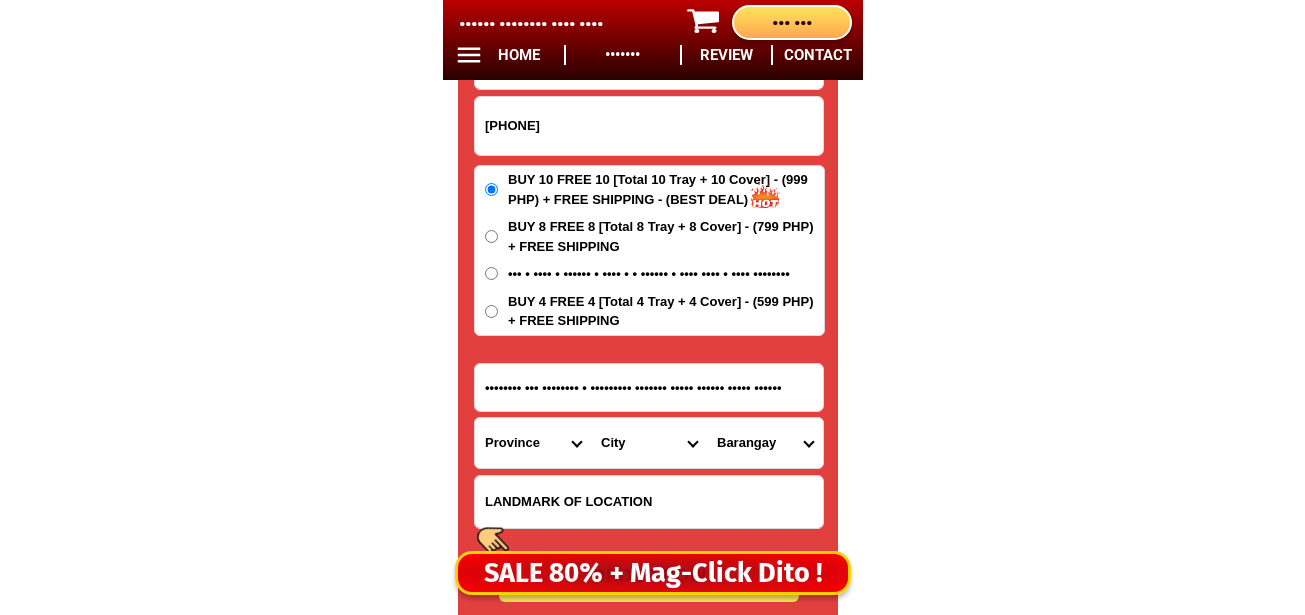 click on "•••••••• •••• •••••••••••••••• •••••••••••••• ••••• ••••• ••••••• •••••• •••••• ••••••• •••••• ••••••• •••••••• ••••••• ••••••• ••••• •••••••• ••••••• ••••••• ••••••••••••••• ••••••••••••• •••••••• ••••• ••••••••••• •••••• •••• •••••••• •••••••••••• ••••••••••••••• ••••••••••••• •••••••••••••••• •••••••••••••• ••••••••••••••• ••••••••••••• •••••••• •••••• •••••••••••• •••••••••• •••••• ••••••• ••••••• •••••••• •••••• ••••••••••••••• ••••••••••••• ••••• ••••••••••• •••••••••• ••••••• •••••••••••• •••••••••••••••••• •••••••••••••••• ••••••••••••••••• ••••••••••••••••• ••••••••••••••• •••••••••••••• ••••••••••• ••••••••••••• •••••••••••••••••• •••••••••••••••• ••••••• •••••••• •••••••••• •••••• ••••••• ••••• ••••••• ••••••••• •••••••• •••••••• •••••••••••••• •••••••••••••• •••••••••••••• •••• ••••••••••••••••• ••••••••••••••• •••••• ••••••••• ••••••••••••• •••••••• ••••••••••••••••••• ••••••••••••••••• •••••••••••••••••" at bounding box center (533, 443) 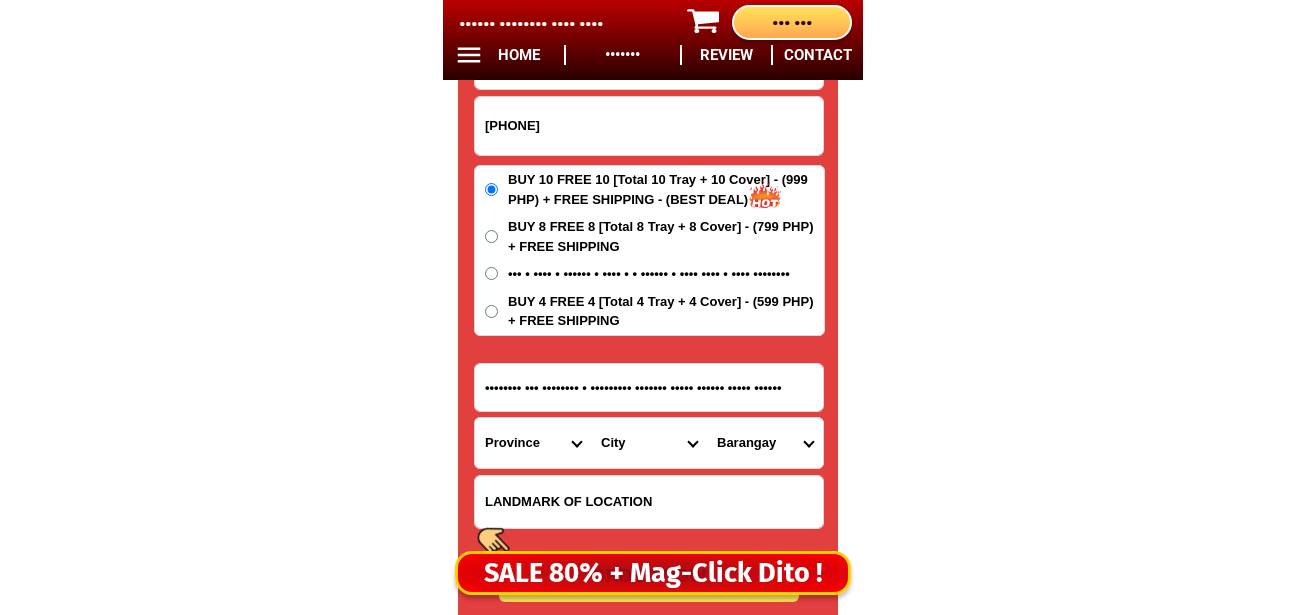 click on "City Binondo CALOOCAN Ermita Intramuros Las-pinas Makati Malabon-city Malate Mandaluyong Marikina Metro-manila-sampaloc Metro-manila-san-juan Metro-manila-san-miguel Metro-manila-san-nicolas Metro-manila-santa-ana Metro-manila-santa-mesa Muntinlupa Navotas-city North-caloocan Paco Pandacan Paranaque Pasay Pasig Pateros Port-area Quezon-city Quiapo SANTA-CRUZ SANTA-CRUZ Taguig TONDO I/II TONDO I/II Valenzuela-city" at bounding box center (649, 443) 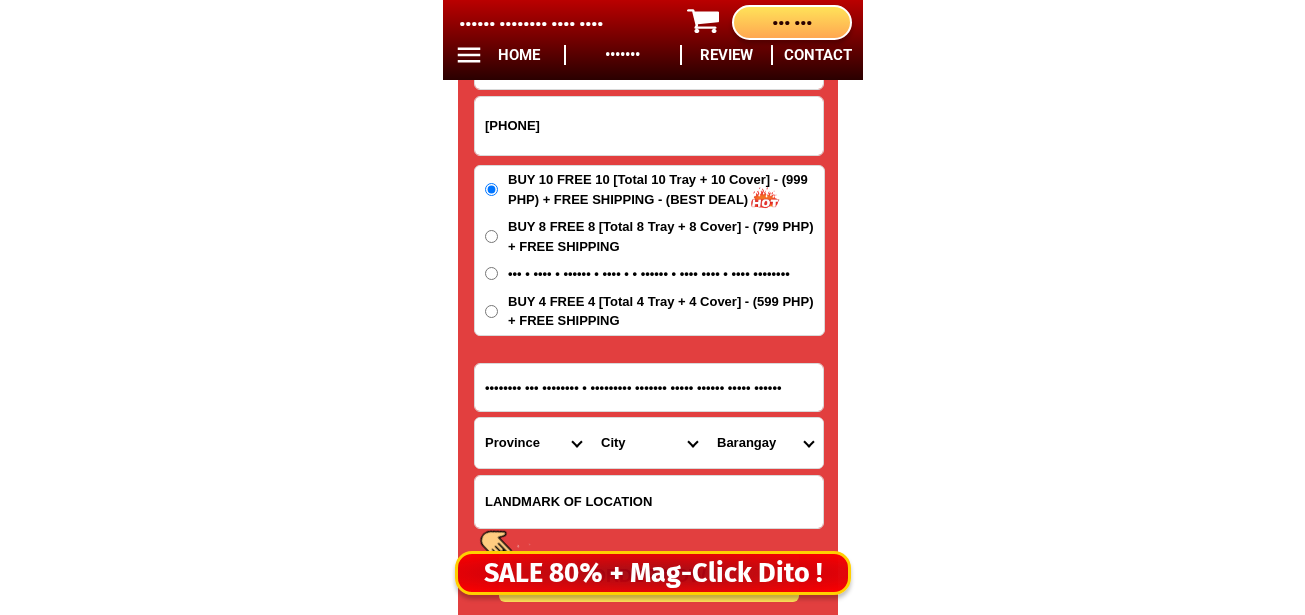 click on "BIG SALE TODAY ONLY BUY MORE SAVE MORE MONEY 80% OFF BUY 10 + FREE SHIPPING FREE 10 Marvin Augustin Food Tray CONTACT REVIEW PRODUCT HOME BUY NOW Product Information Type Made in Send from Food Tray Japan Metro Manila Details Material :  304 Stainless Steel Tray and PVC Flexible Lid
Product Size :  25.5 x 20 x 5,5 (cm)
Rolled Edge:  Prevent cut to hands
Healthy:  Anti-bacterial, anti-grease, non-stick, easy to clean
Usage:  Food preservation, food storage, baking trays, cooking trays, BBQ trays   FREE SHIPPING
BUY 10 GET 10   49 ONLY THIS WEEK 80% OFF FLASH SALE TODAY 00 Days 00 Hours 00 Minutes 00 Seconds Day Hour Minute Second BUY 10 GET 10 FREE SHIPPING + COD ₱999 Best Saving Buy 8 Get 8 ₱799 FREE SHIPPING + COD PHP 3,599 (80% off) Buy 6 Get 6 ₱699 FREE SHIPPING + COD Violeta Damayo 09082382556 ORDER NOW Barangay 101 building 8 katuparan rooftop vitas street tondo manila Province Abra Agusan-del-norte Agusan-del-sur Aklan Albay Antique Apayao Aurora Basilan Bataan Bohol" at bounding box center (652, -6552) 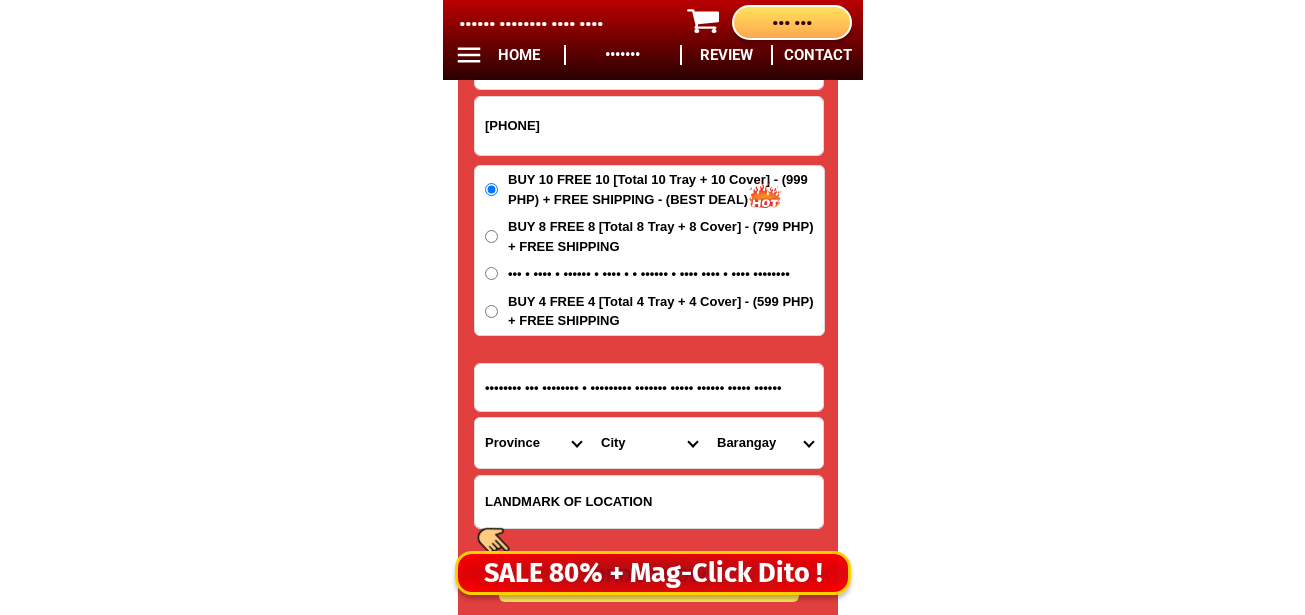 click on "City Binondo CALOOCAN Ermita Intramuros Las-pinas Makati Malabon-city Malate Mandaluyong Marikina Metro-manila-sampaloc Metro-manila-san-juan Metro-manila-san-miguel Metro-manila-san-nicolas Metro-manila-santa-ana Metro-manila-santa-mesa Muntinlupa Navotas-city North-caloocan Paco Pandacan Paranaque Pasay Pasig Pateros Port-area Quezon-city Quiapo SANTA-CRUZ SANTA-CRUZ Taguig TONDO I/II TONDO I/II Valenzuela-city" at bounding box center [649, 443] 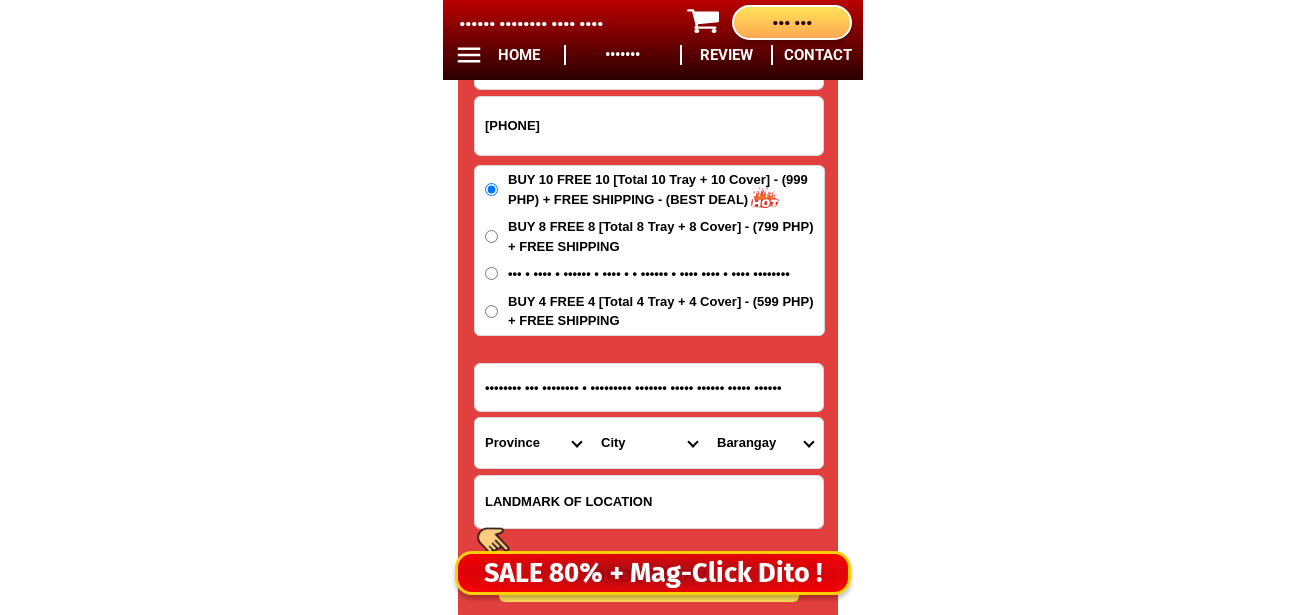 drag, startPoint x: 651, startPoint y: 456, endPoint x: 651, endPoint y: 442, distance: 14 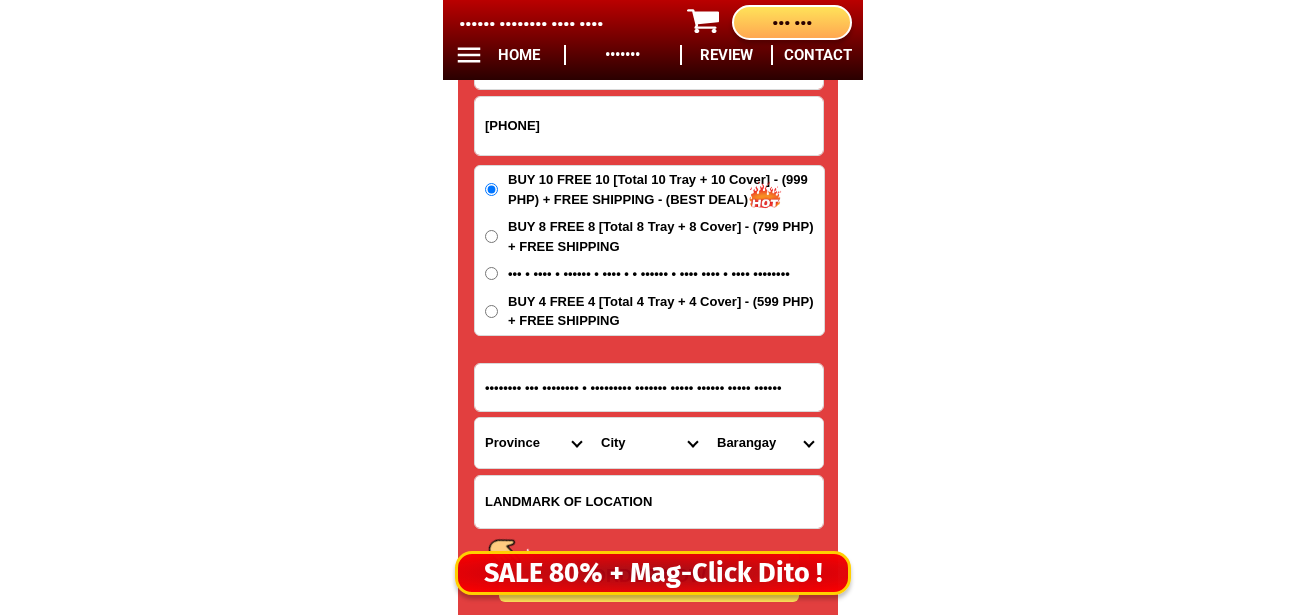 click on "City Binondo CALOOCAN Ermita Intramuros Las-pinas Makati Malabon-city Malate Mandaluyong Marikina Metro-manila-sampaloc Metro-manila-san-juan Metro-manila-san-miguel Metro-manila-san-nicolas Metro-manila-santa-ana Metro-manila-santa-mesa Muntinlupa Navotas-city North-caloocan Paco Pandacan Paranaque Pasay Pasig Pateros Port-area Quezon-city Quiapo SANTA-CRUZ SANTA-CRUZ Taguig TONDO I/II TONDO I/II Valenzuela-city" at bounding box center [649, 443] 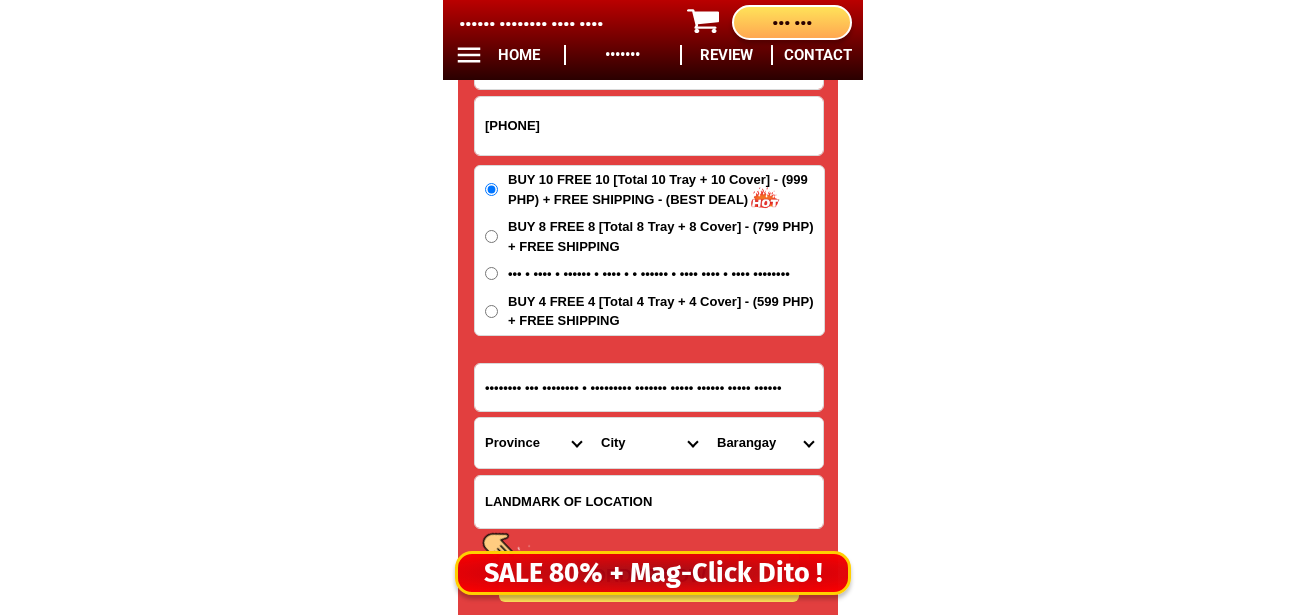 drag, startPoint x: 636, startPoint y: 445, endPoint x: 636, endPoint y: 434, distance: 11 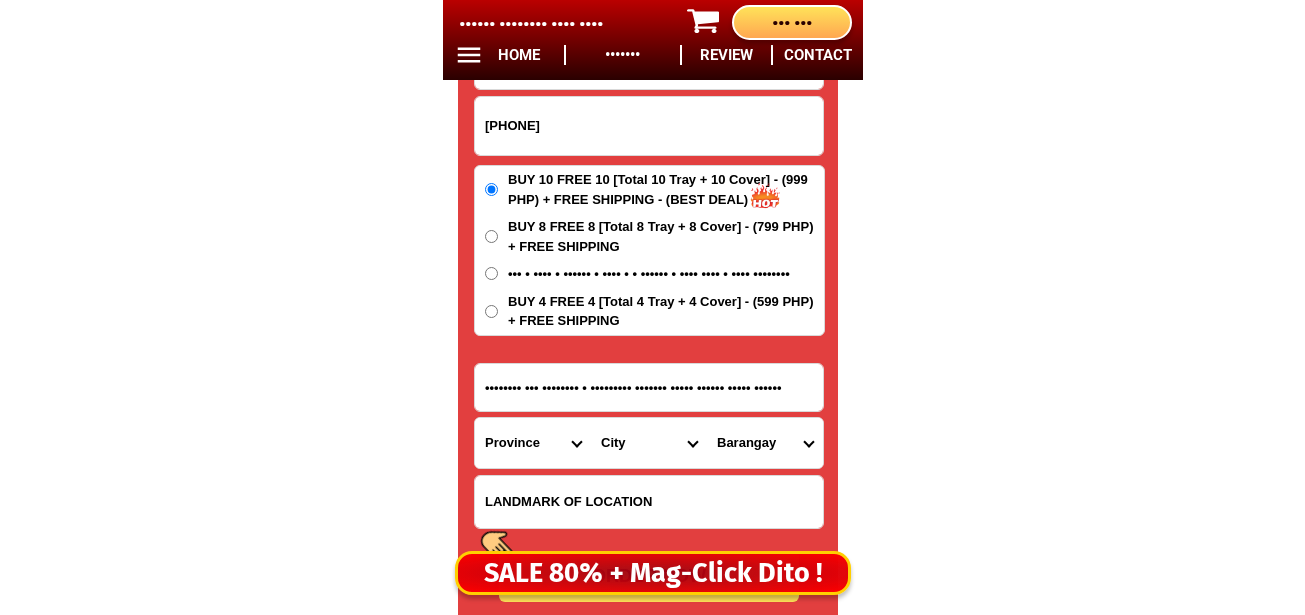 click on "City Binondo CALOOCAN Ermita Intramuros Las-pinas Makati Malabon-city Malate Mandaluyong Marikina Metro-manila-sampaloc Metro-manila-san-juan Metro-manila-san-miguel Metro-manila-san-nicolas Metro-manila-santa-ana Metro-manila-santa-mesa Muntinlupa Navotas-city North-caloocan Paco Pandacan Paranaque Pasay Pasig Pateros Port-area Quezon-city Quiapo SANTA-CRUZ SANTA-CRUZ Taguig TONDO I/II TONDO I/II Valenzuela-city" at bounding box center (649, 443) 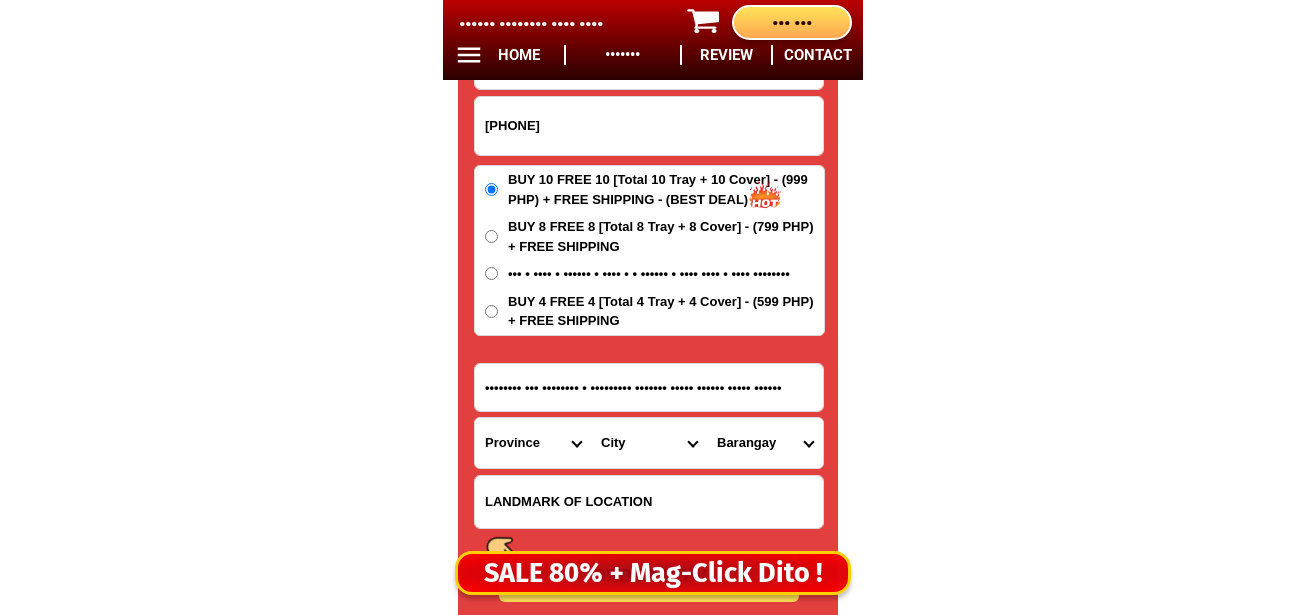 click on "City Binondo CALOOCAN Ermita Intramuros Las-pinas Makati Malabon-city Malate Mandaluyong Marikina Metro-manila-sampaloc Metro-manila-san-juan Metro-manila-san-miguel Metro-manila-san-nicolas Metro-manila-santa-ana Metro-manila-santa-mesa Muntinlupa Navotas-city North-caloocan Paco Pandacan Paranaque Pasay Pasig Pateros Port-area Quezon-city Quiapo SANTA-CRUZ SANTA-CRUZ Taguig TONDO I/II TONDO I/II Valenzuela-city" at bounding box center [649, 443] 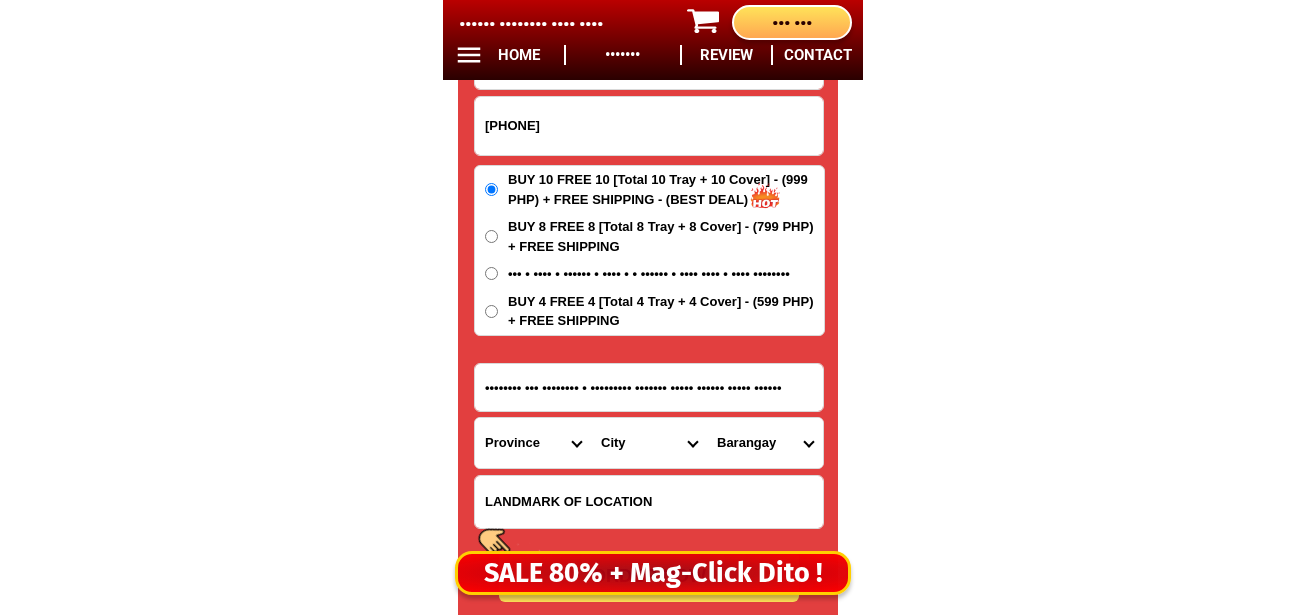 select on "63_2199023" 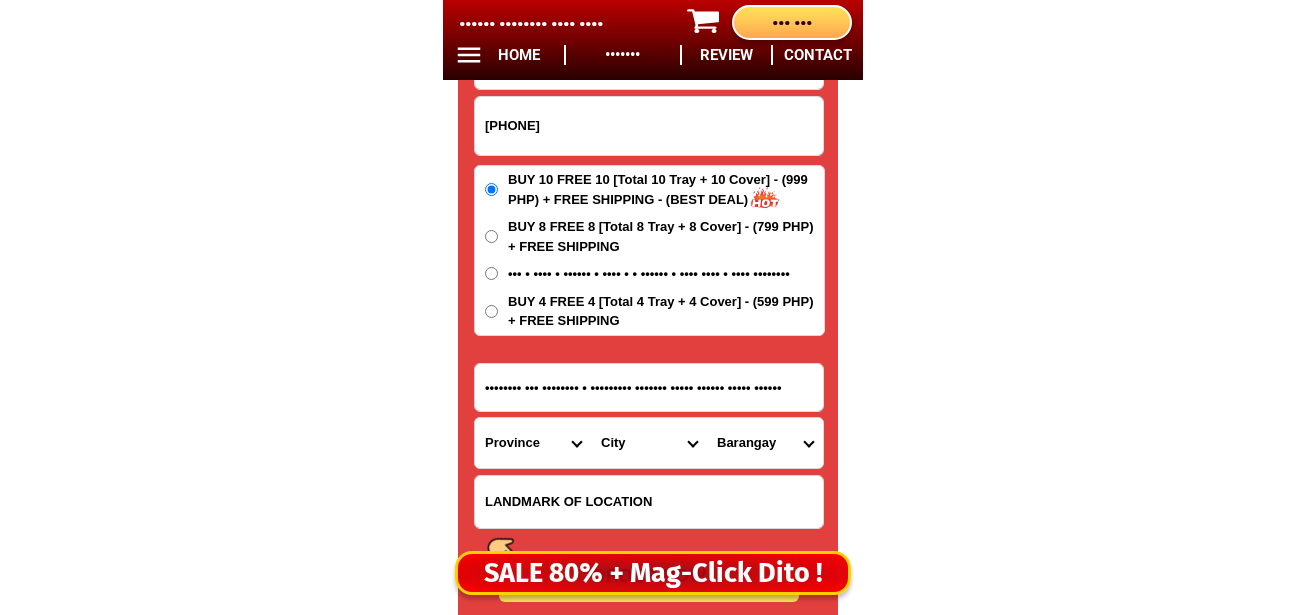 click on "City Binondo CALOOCAN Ermita Intramuros Las-pinas Makati Malabon-city Malate Mandaluyong Marikina Metro-manila-sampaloc Metro-manila-san-juan Metro-manila-san-miguel Metro-manila-san-nicolas Metro-manila-santa-ana Metro-manila-santa-mesa Muntinlupa Navotas-city North-caloocan Paco Pandacan Paranaque Pasay Pasig Pateros Port-area Quezon-city Quiapo SANTA-CRUZ SANTA-CRUZ Taguig TONDO I/II TONDO I/II Valenzuela-city" at bounding box center [649, 443] 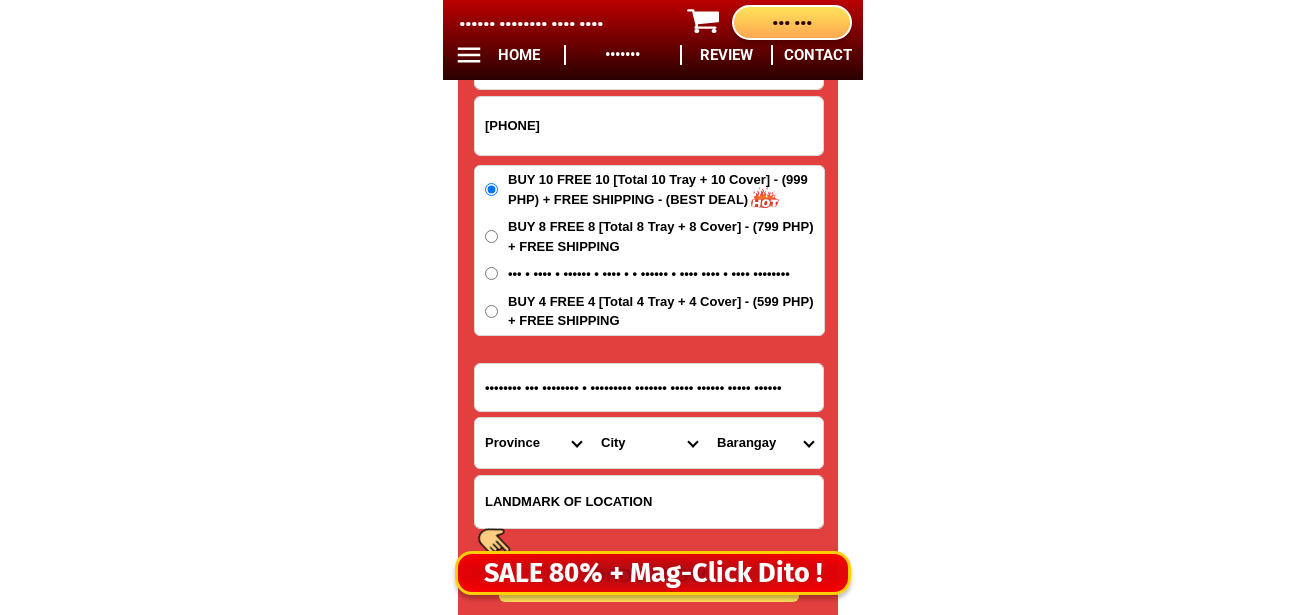 click on "Barangay Barangay 100 Barangay 101 Barangay 102 Barangay 103 Barangay 104 Barangay 105 Barangay 106 Barangay 107 Barangay 108 Barangay 109 Barangay 124 Barangay 125 Barangay 126 Barangay 127 Barangay 128 Barangay 129 Barangay 130 Barangay 131 Barangay 132 Barangay 133 Barangay 134 Barangay 135 Barangay 136 Barangay 137 Barangay 138 Barangay 139 Barangay 140 Barangay 141 Barangay 142 Barangay 143 Barangay 144 Barangay 145 Barangay 146 Barangay 147 Barangay 148 Barangay 149 Barangay 150 Barangay 151 Barangay 152 Barangay 153 Barangay 154 Barangay 155 Barangay 156 Barangay 157 Barangay 158 Barangay 159 Barangay 160 Barangay 161 Barangay 162 Barangay 163 Barangay 164 Barangay 165 Barangay 166 Barangay 167 Barangay 168 Barangay 169 Barangay 170 Barangay 171 Barangay 172 Barangay 173 Barangay 174 Barangay 175 Barangay 176 Barangay 177 Barangay 178 Barangay 179 Barangay 180 Barangay 181 Barangay 182 Barangay 183 Barangay 184 Barangay 185 Barangay 186 Barangay 187 Barangay 188 Barangay 189 Barangay 190 Barangay 191" at bounding box center (765, 443) 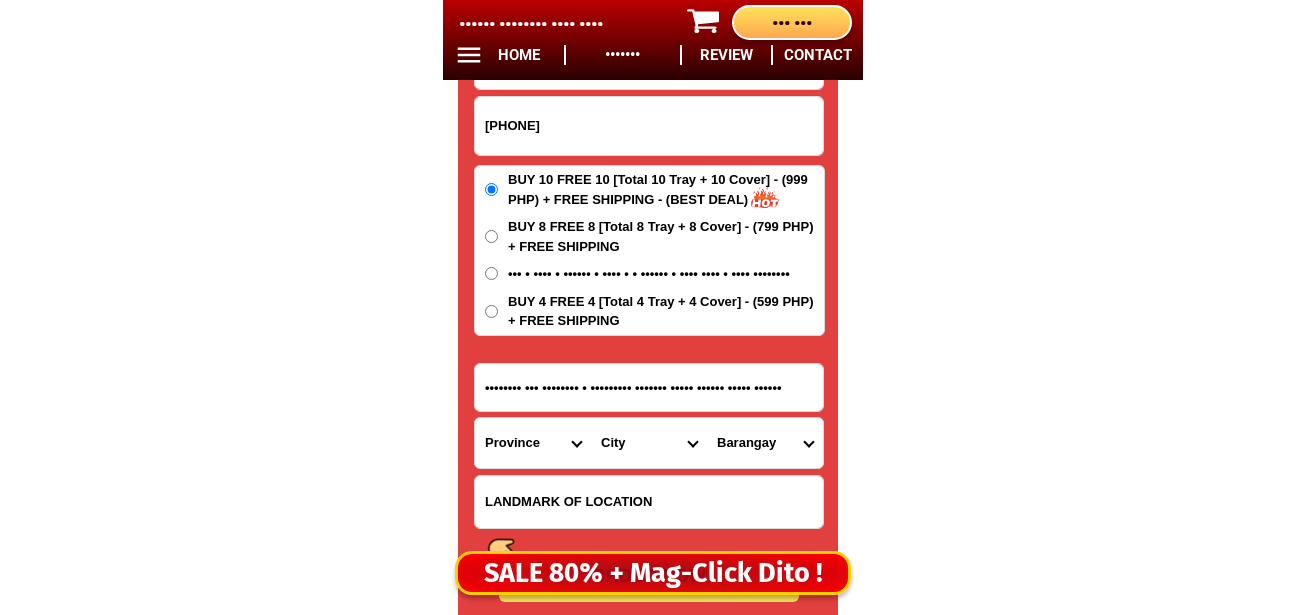 select on "63_21990233243" 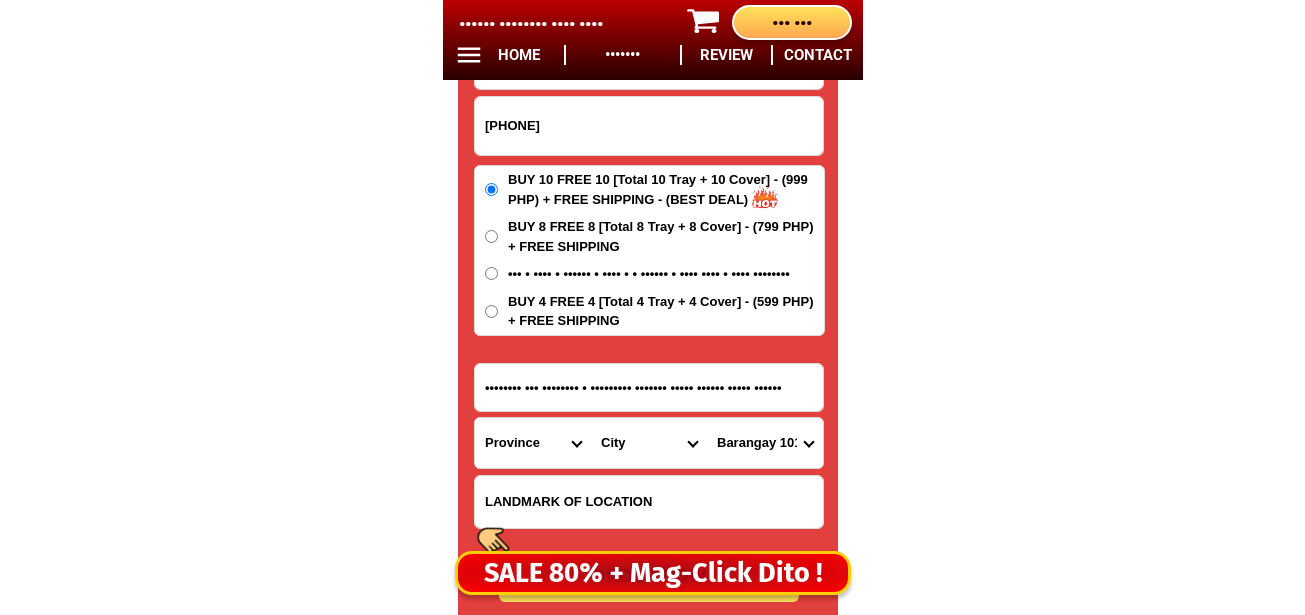 click on "Barangay Barangay 100 Barangay 101 Barangay 102 Barangay 103 Barangay 104 Barangay 105 Barangay 106 Barangay 107 Barangay 108 Barangay 109 Barangay 124 Barangay 125 Barangay 126 Barangay 127 Barangay 128 Barangay 129 Barangay 130 Barangay 131 Barangay 132 Barangay 133 Barangay 134 Barangay 135 Barangay 136 Barangay 137 Barangay 138 Barangay 139 Barangay 140 Barangay 141 Barangay 142 Barangay 143 Barangay 144 Barangay 145 Barangay 146 Barangay 147 Barangay 148 Barangay 149 Barangay 150 Barangay 151 Barangay 152 Barangay 153 Barangay 154 Barangay 155 Barangay 156 Barangay 157 Barangay 158 Barangay 159 Barangay 160 Barangay 161 Barangay 162 Barangay 163 Barangay 164 Barangay 165 Barangay 166 Barangay 167 Barangay 168 Barangay 169 Barangay 170 Barangay 171 Barangay 172 Barangay 173 Barangay 174 Barangay 175 Barangay 176 Barangay 177 Barangay 178 Barangay 179 Barangay 180 Barangay 181 Barangay 182 Barangay 183 Barangay 184 Barangay 185 Barangay 186 Barangay 187 Barangay 188 Barangay 189 Barangay 190 Barangay 191" at bounding box center [765, 443] 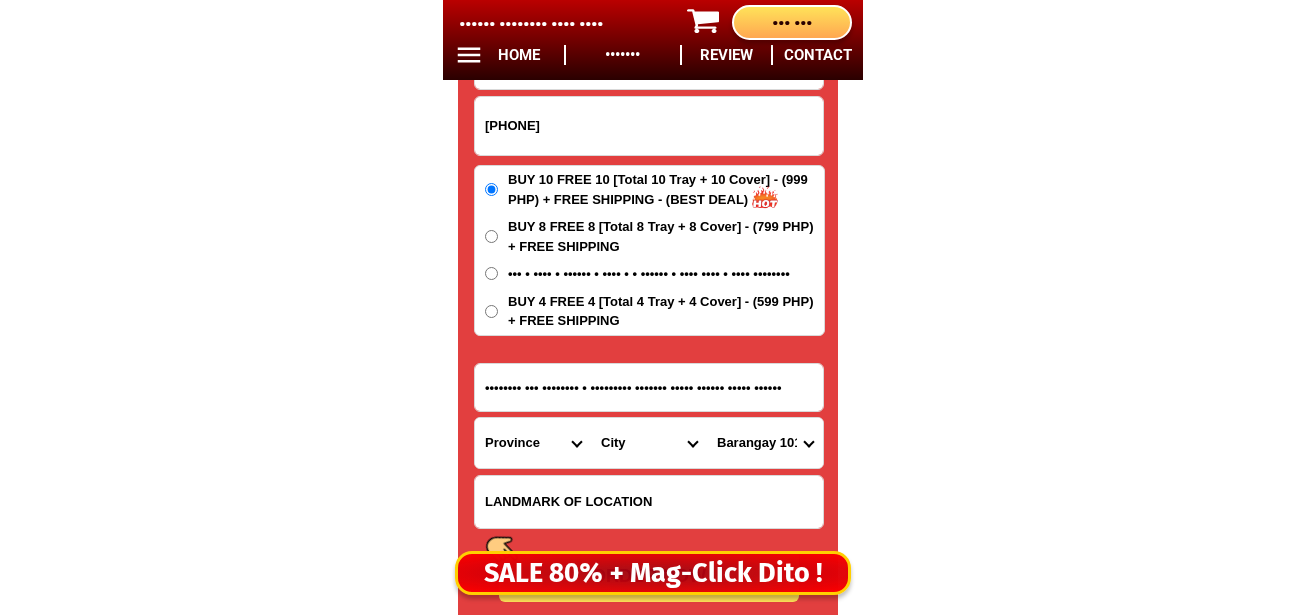 scroll, scrollTop: 16878, scrollLeft: 0, axis: vertical 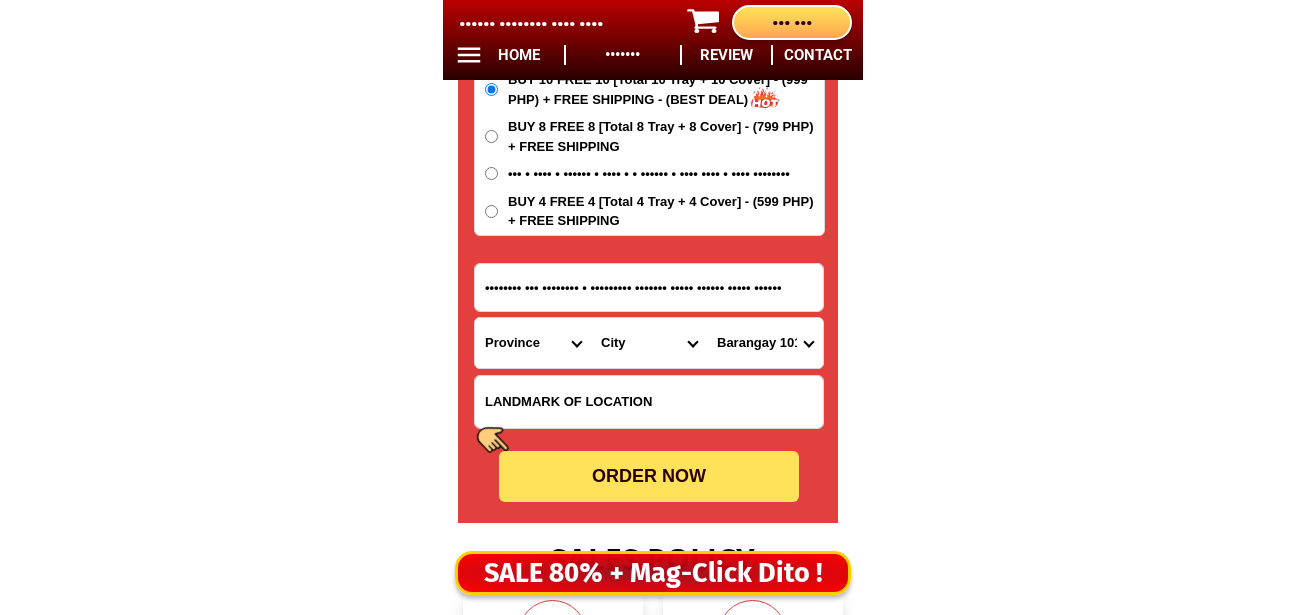 click on "ORDER NOW" at bounding box center [649, 476] 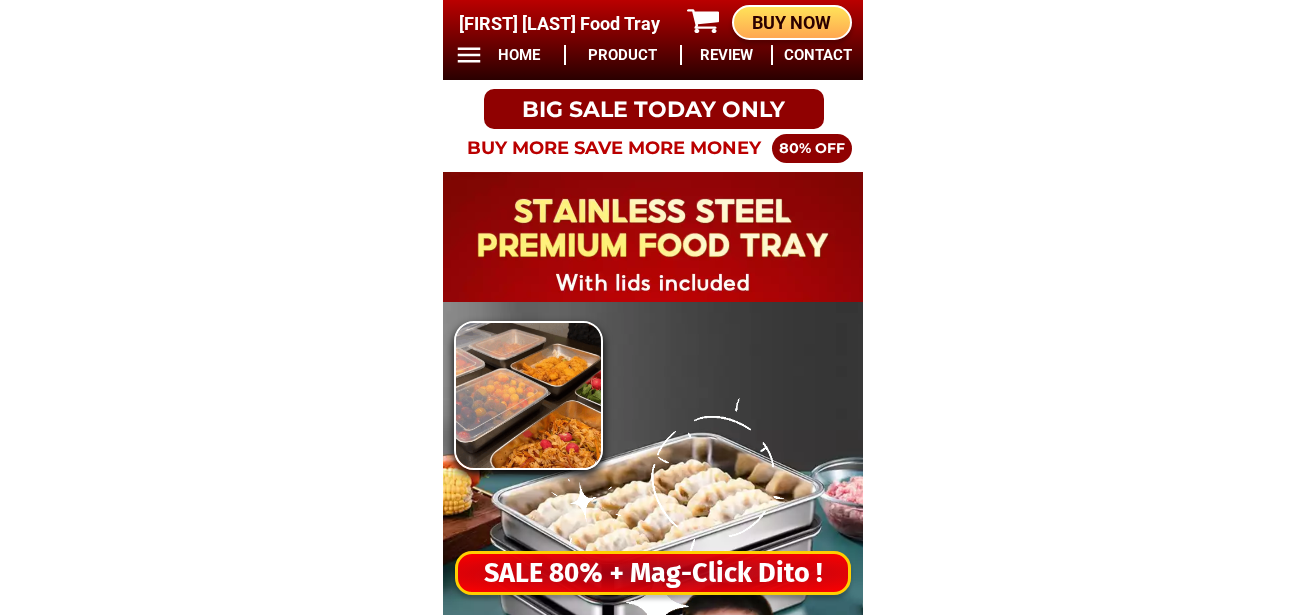 scroll, scrollTop: 0, scrollLeft: 0, axis: both 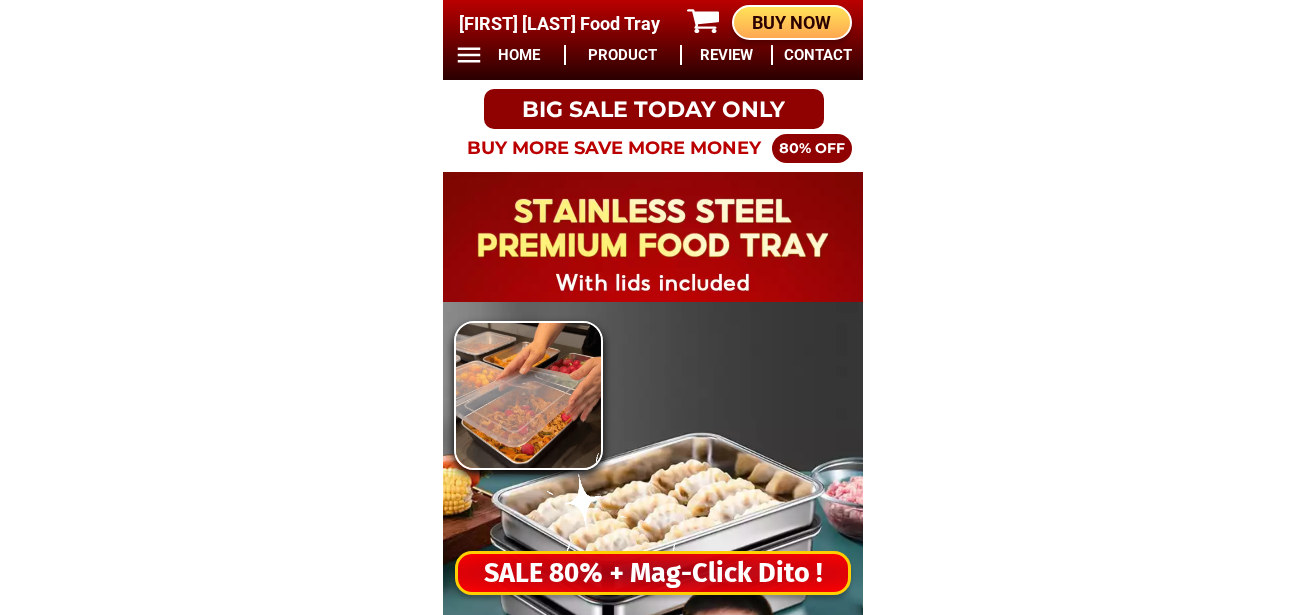 click on "SALE 80% + Mag-Click Dito !" at bounding box center [653, 573] 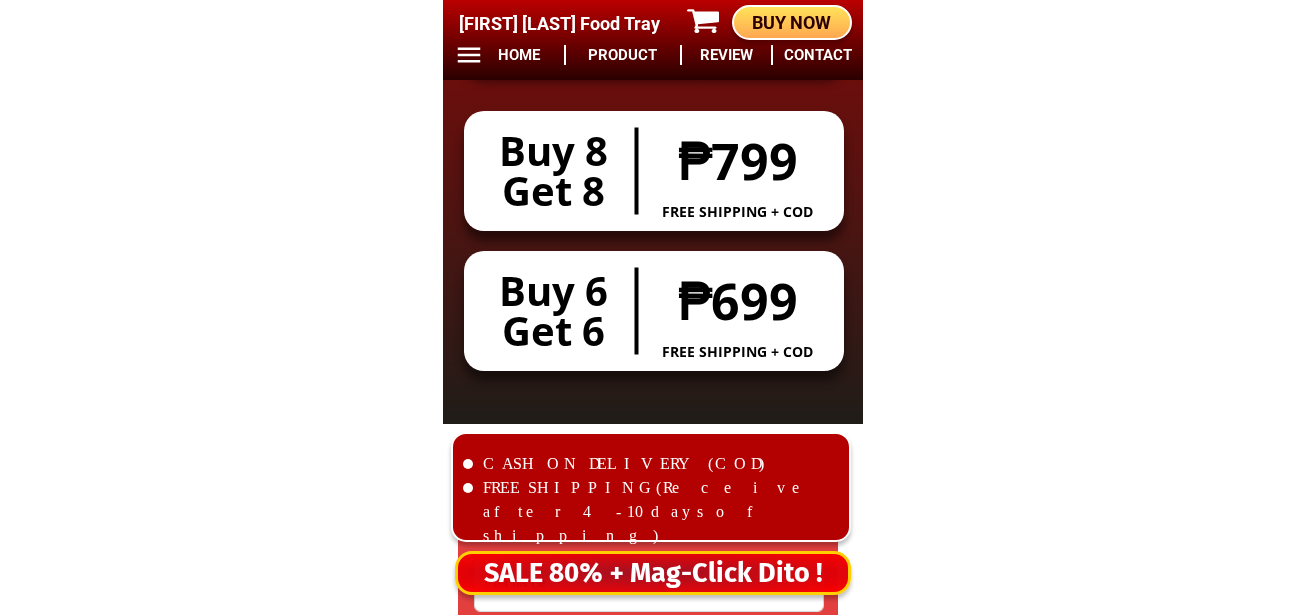 scroll, scrollTop: 16678, scrollLeft: 0, axis: vertical 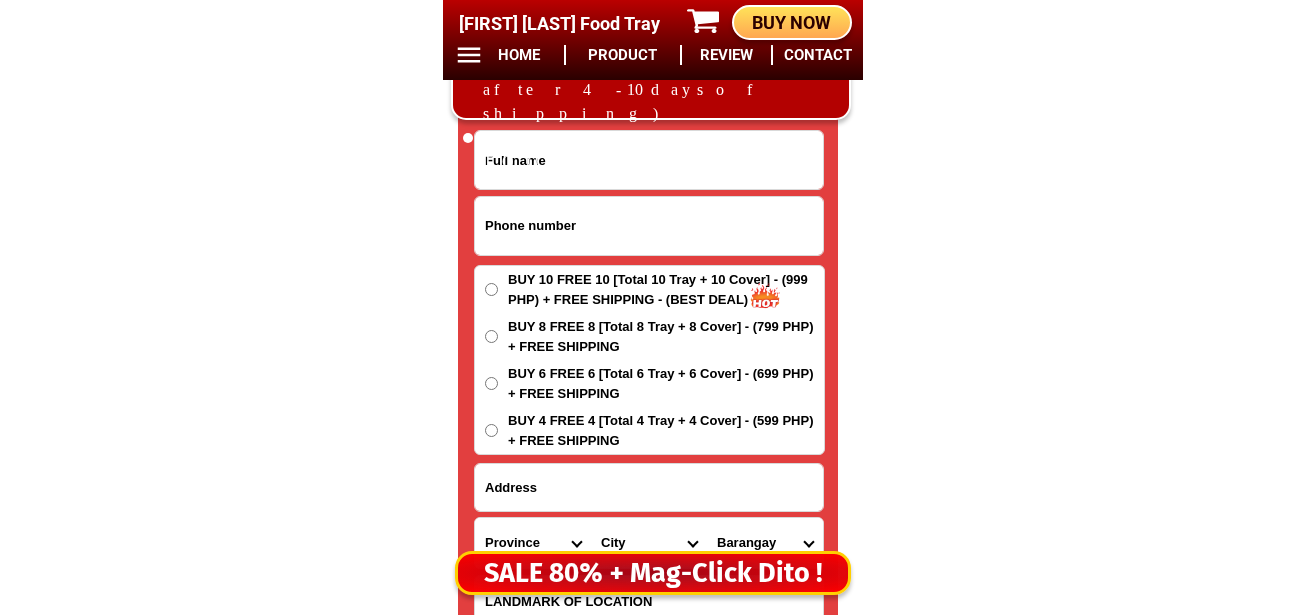 drag, startPoint x: 556, startPoint y: 222, endPoint x: 590, endPoint y: 226, distance: 34.234486 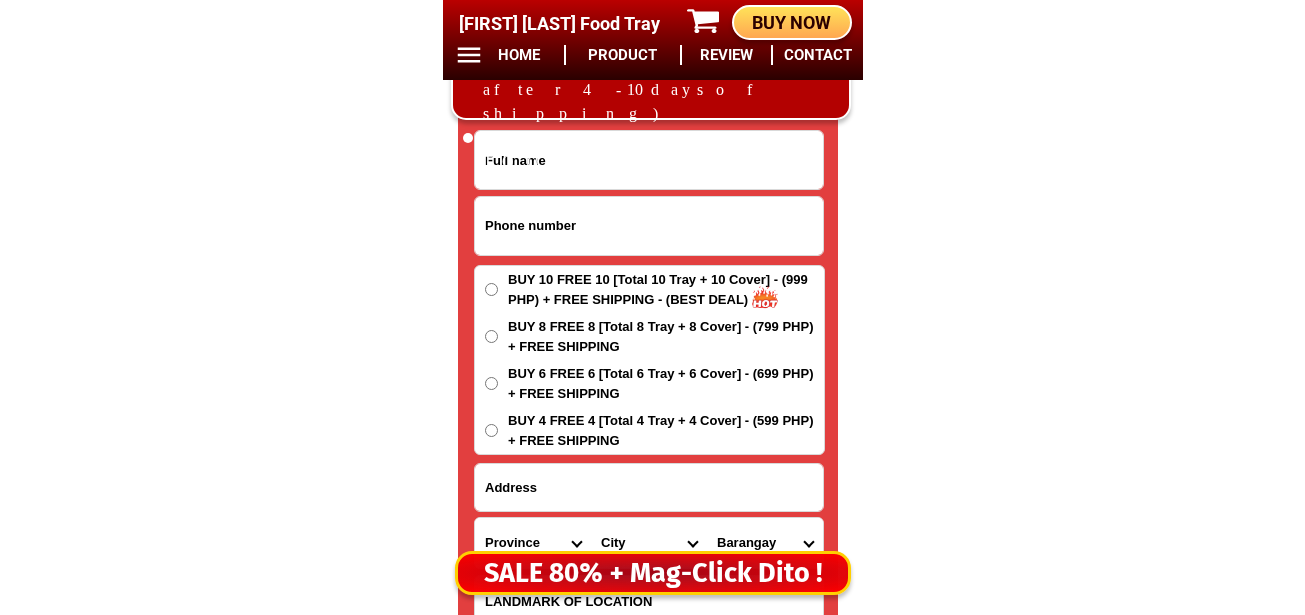 click at bounding box center (649, 226) 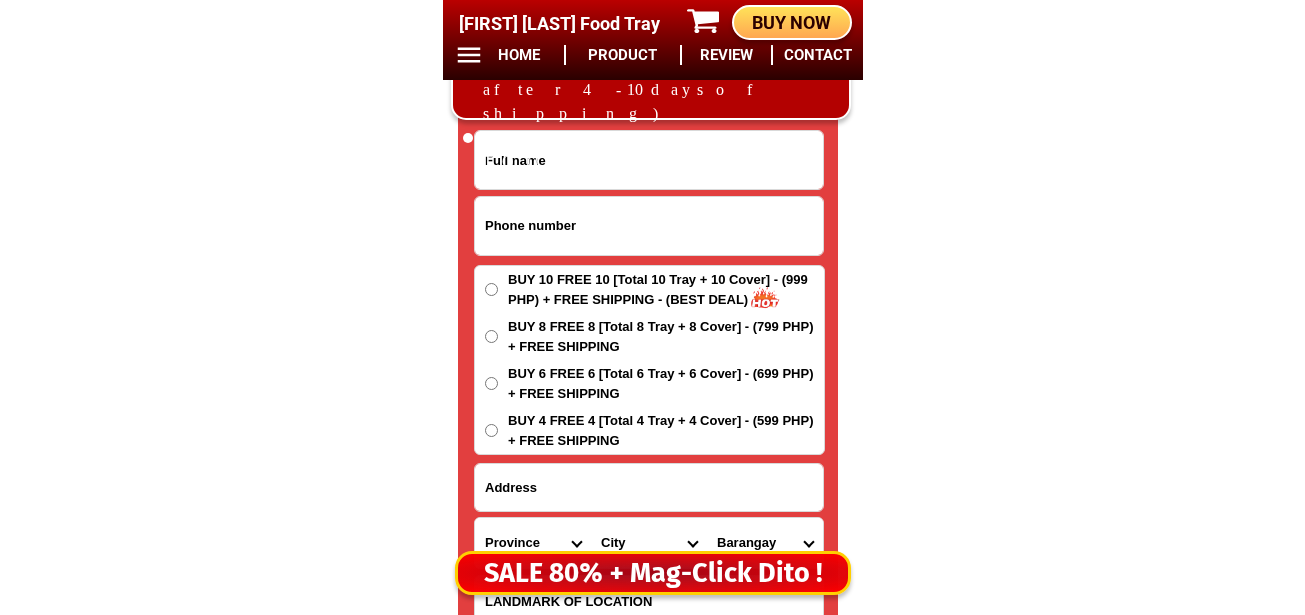 paste on "[PHONE]" 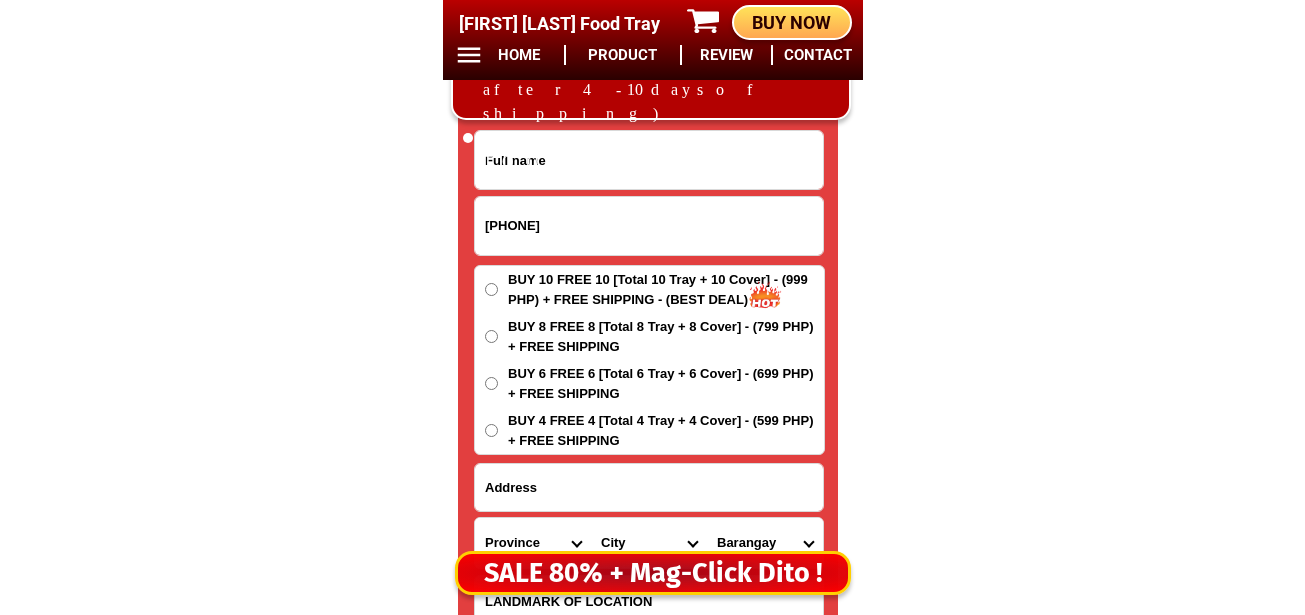 type on "[PHONE]" 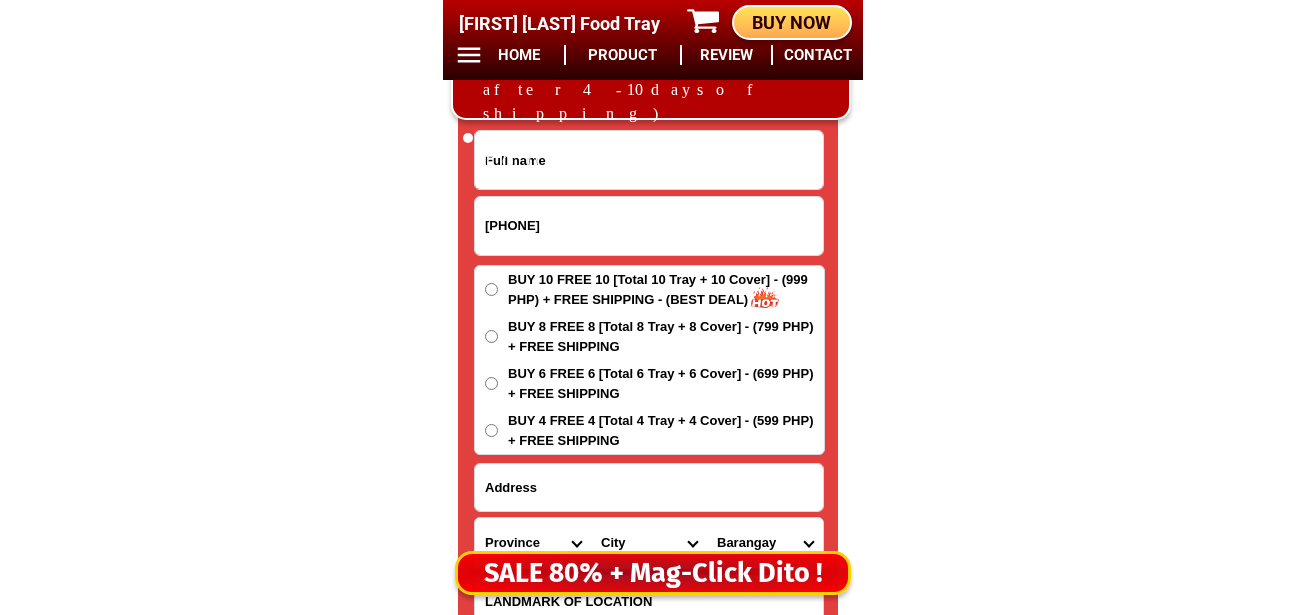 drag, startPoint x: 579, startPoint y: 155, endPoint x: 625, endPoint y: 199, distance: 63.655323 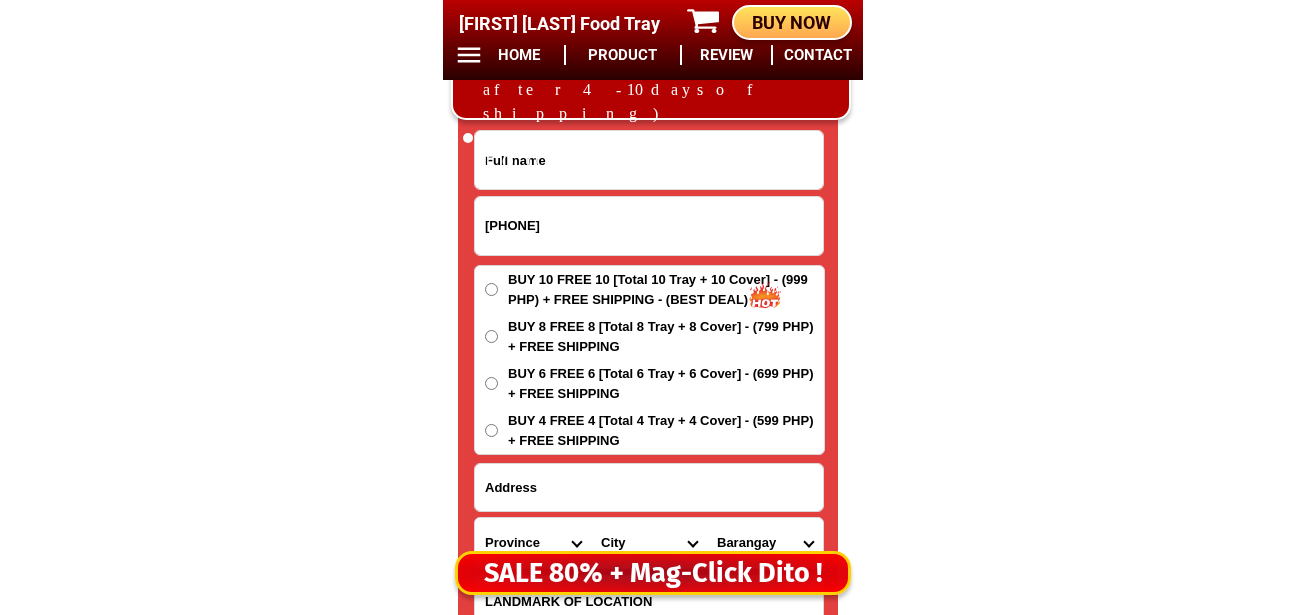 click at bounding box center [649, 160] 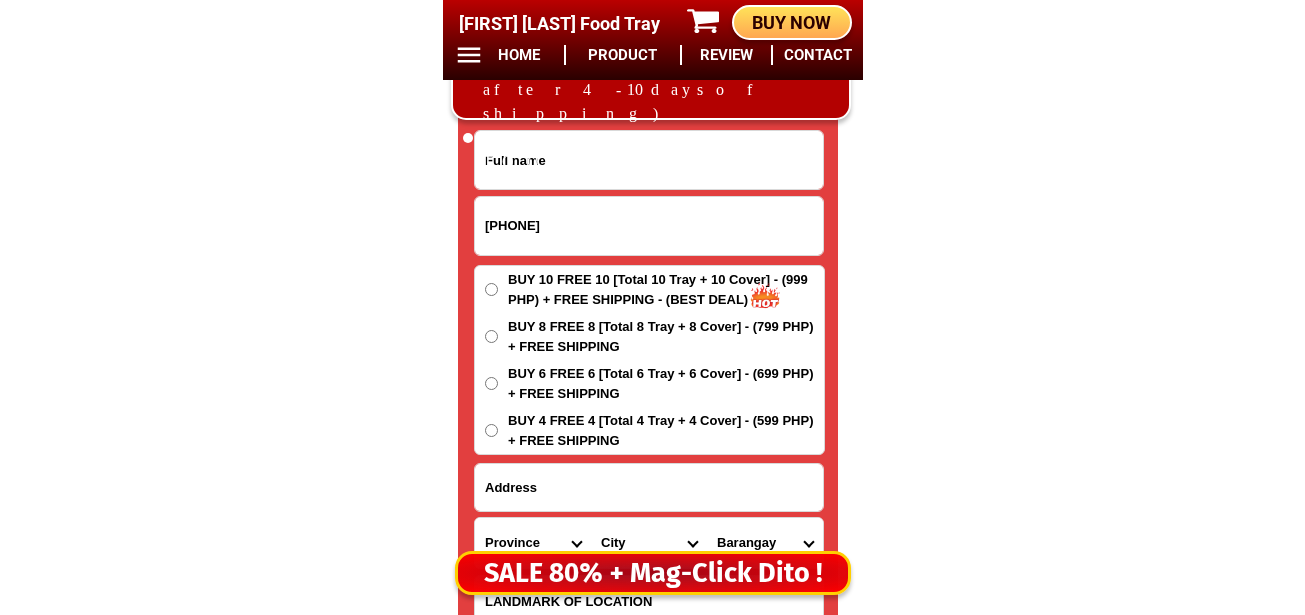 paste on "[NAME]" 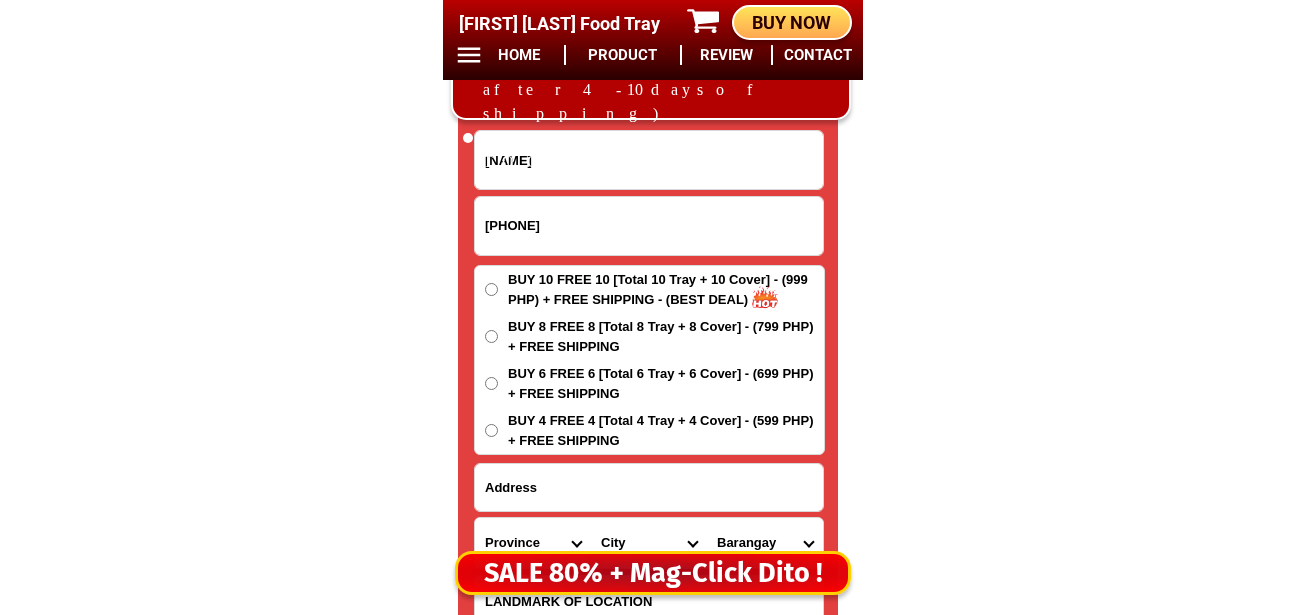 type on "[NAME]" 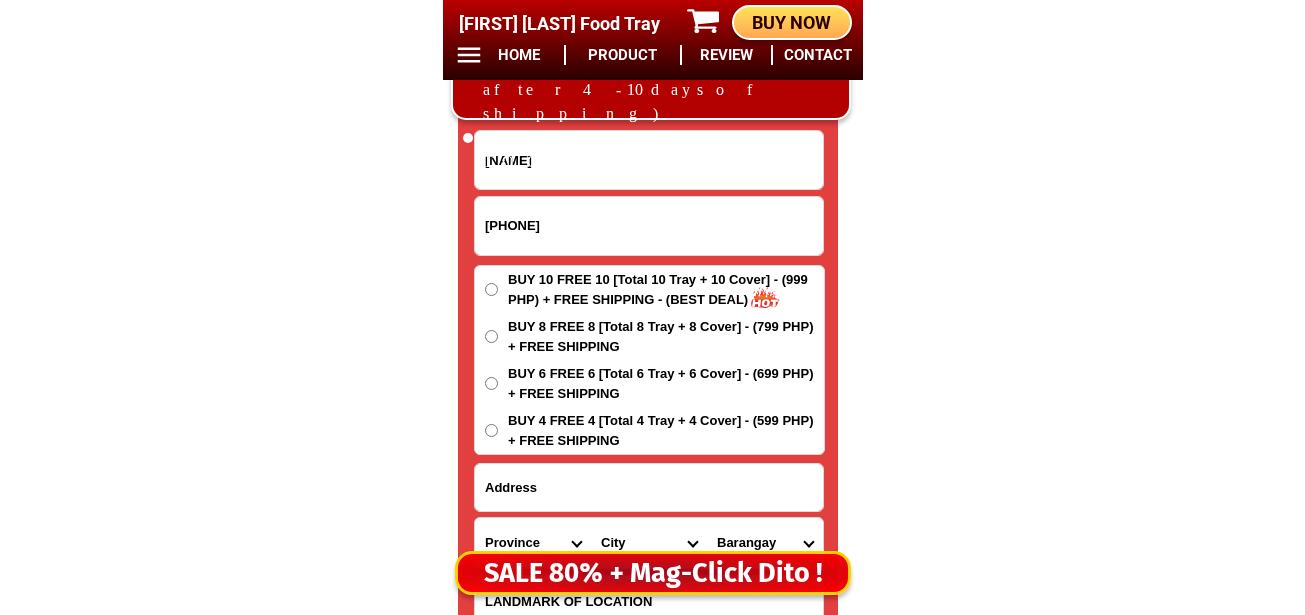 click at bounding box center [649, 487] 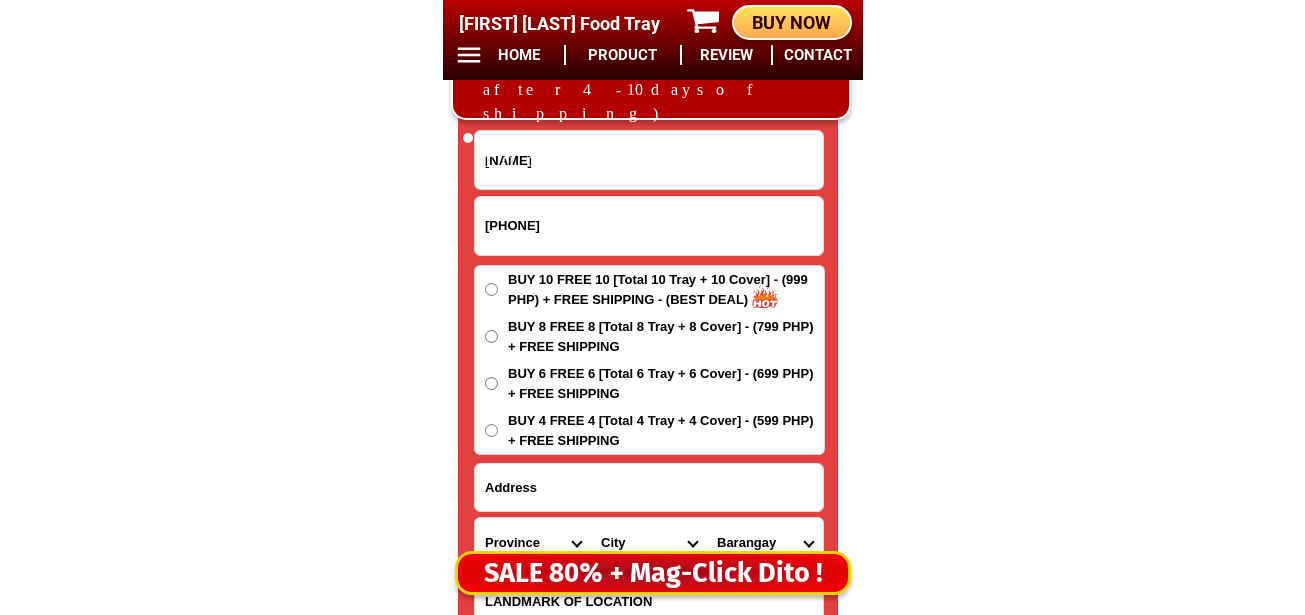 paste on "Purok [STREET_NAME], [BRAND_NAME]" 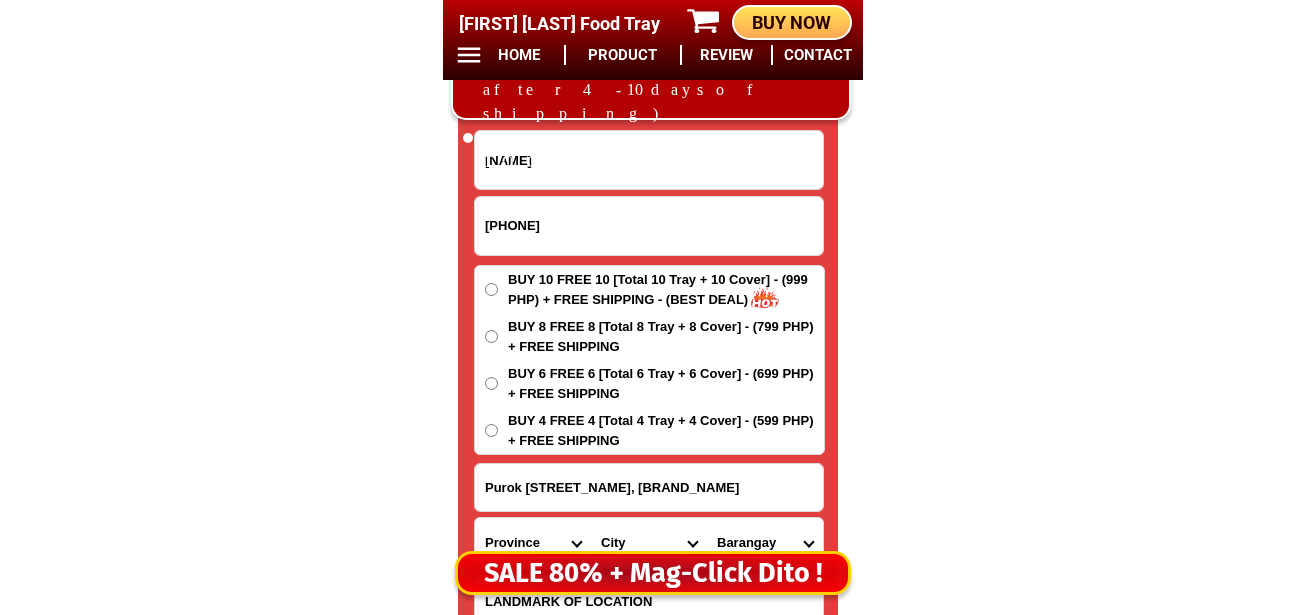 type on "Purok [STREET_NAME], [BRAND_NAME]" 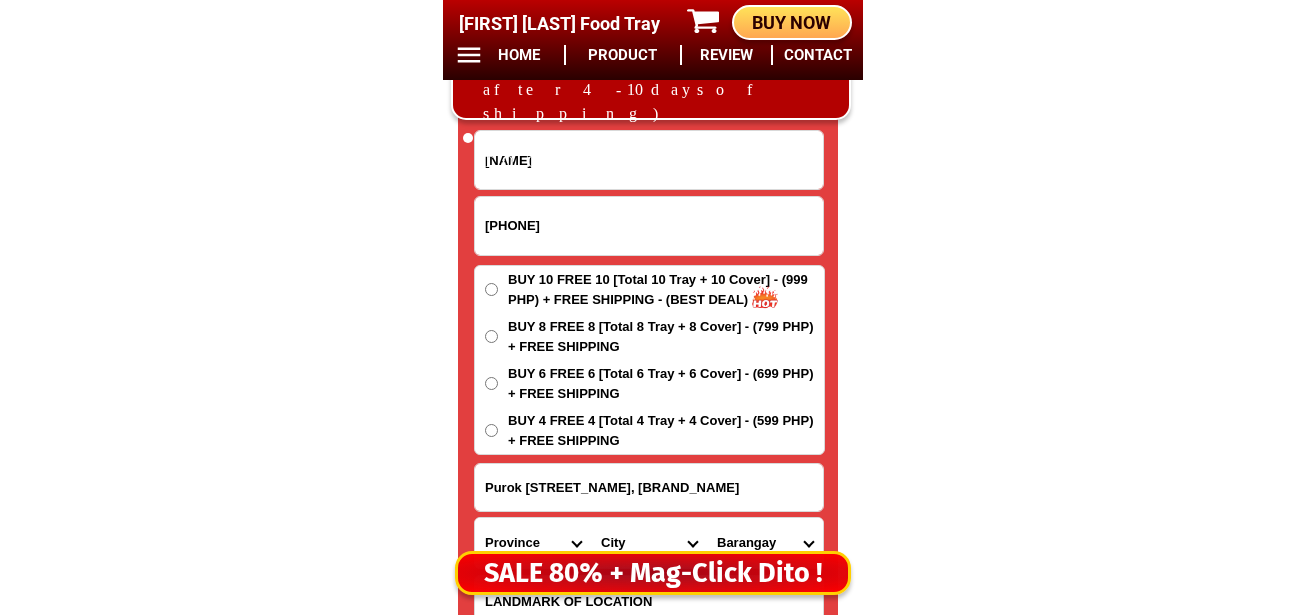 click on "BUY 10 FREE 10 [Total 10 Tray + 10 Cover] - (999 PHP) + FREE SHIPPING - (BEST DEAL)" at bounding box center [666, 289] 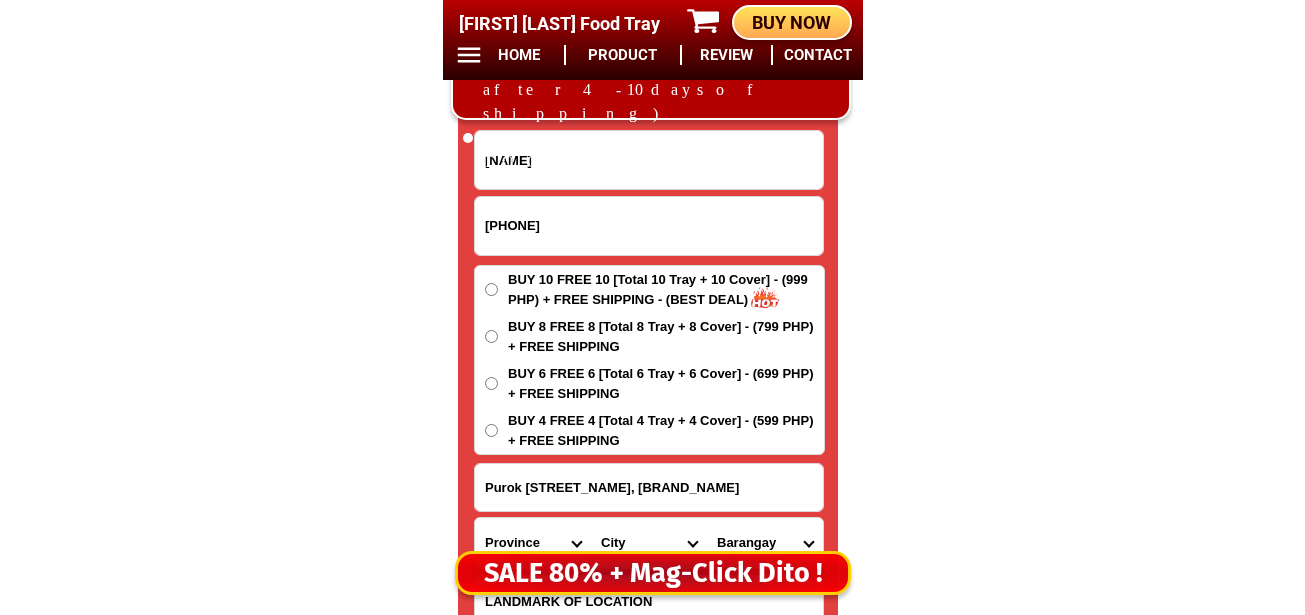 click on "BUY 10 FREE 10 [Total 10 Tray + 10 Cover] - (999 PHP) + FREE SHIPPING - (BEST DEAL)" at bounding box center (491, 289) 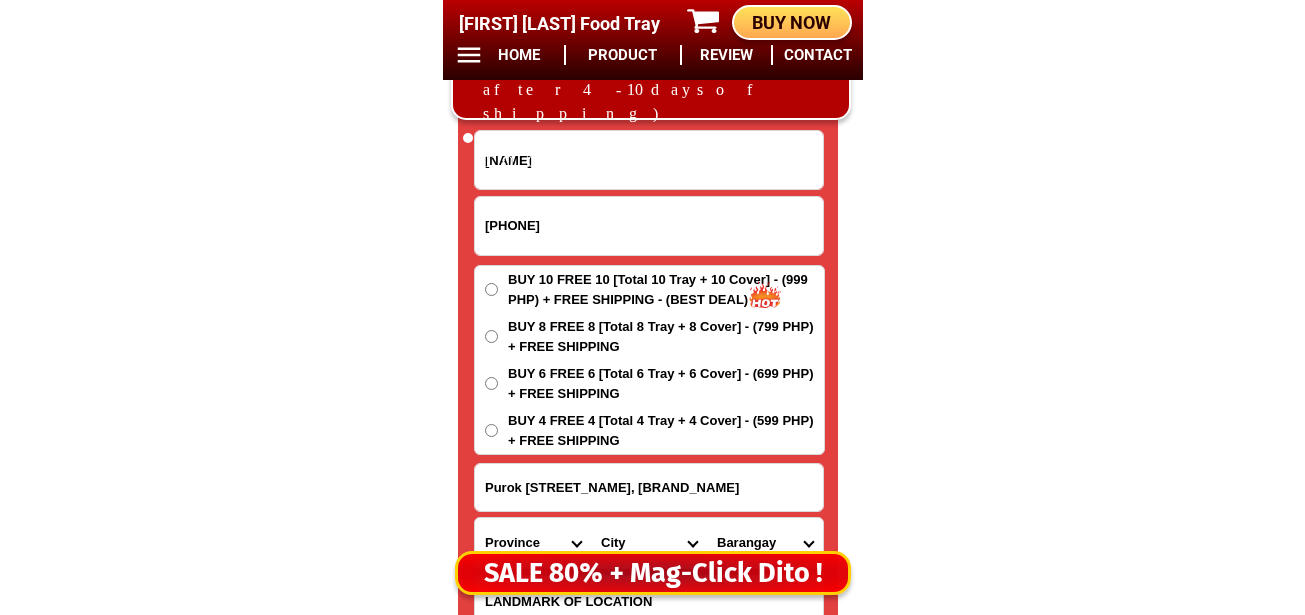 radio on "true" 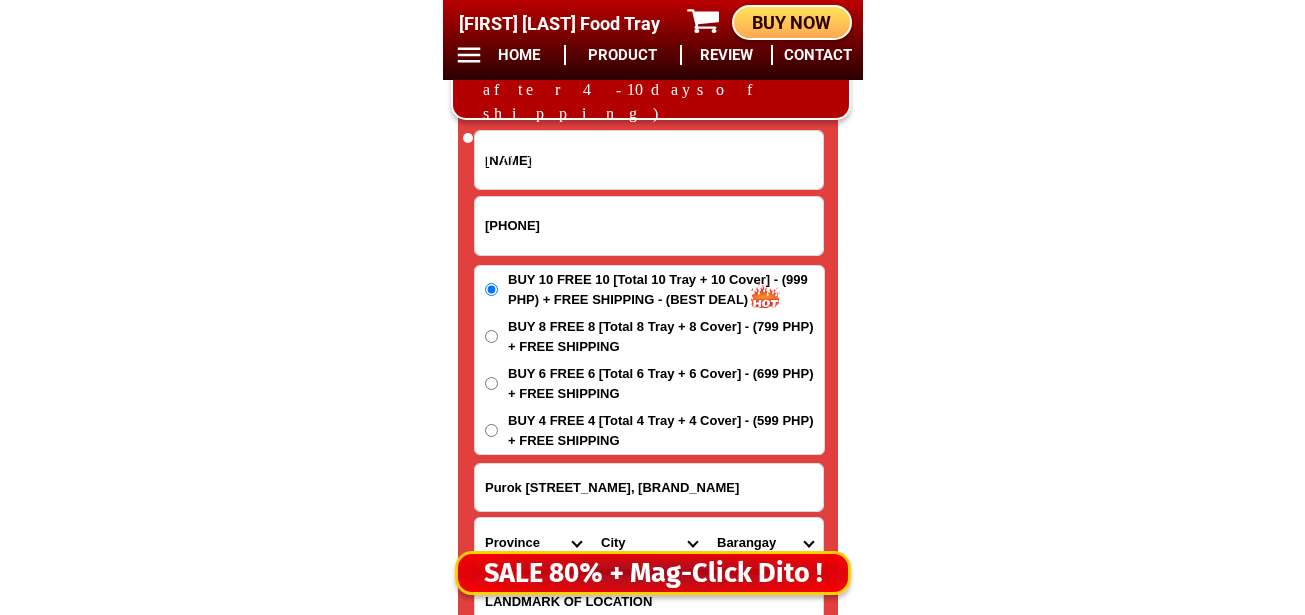 scroll, scrollTop: 16878, scrollLeft: 0, axis: vertical 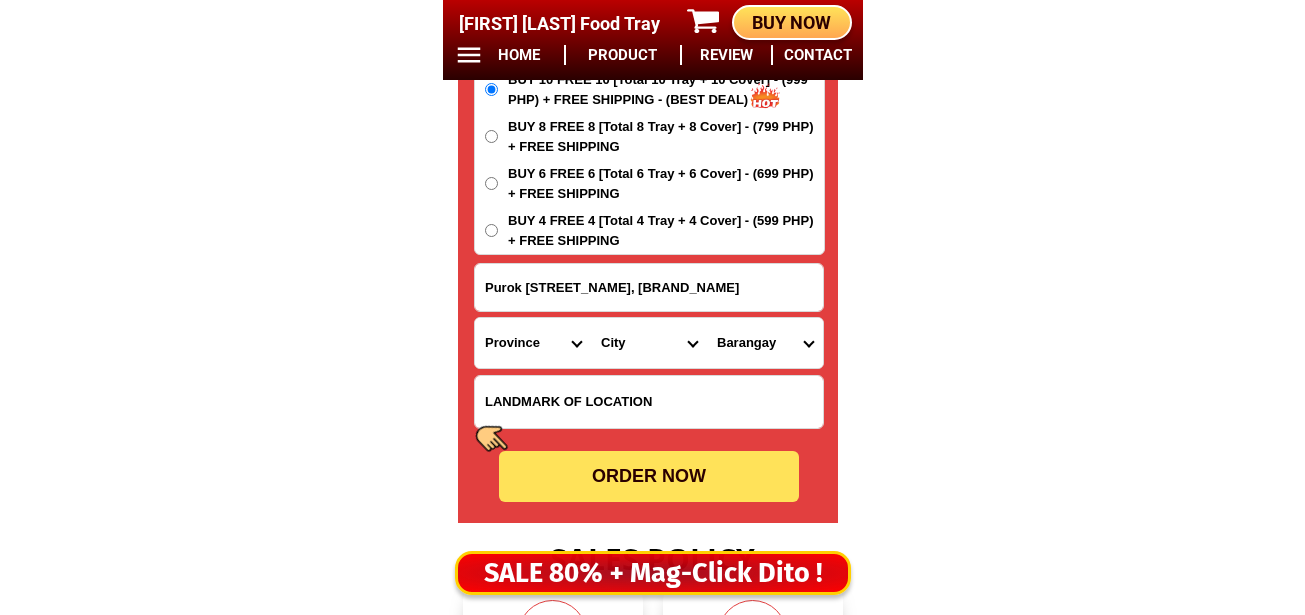 click at bounding box center [649, 402] 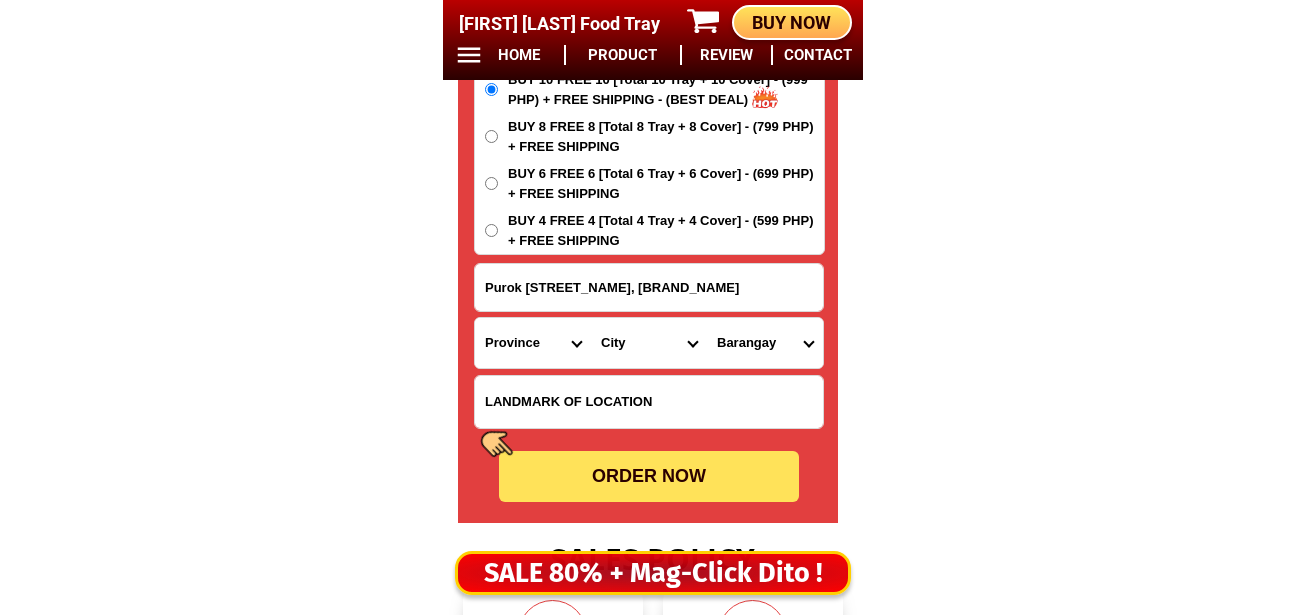 paste on "Near Covered court" 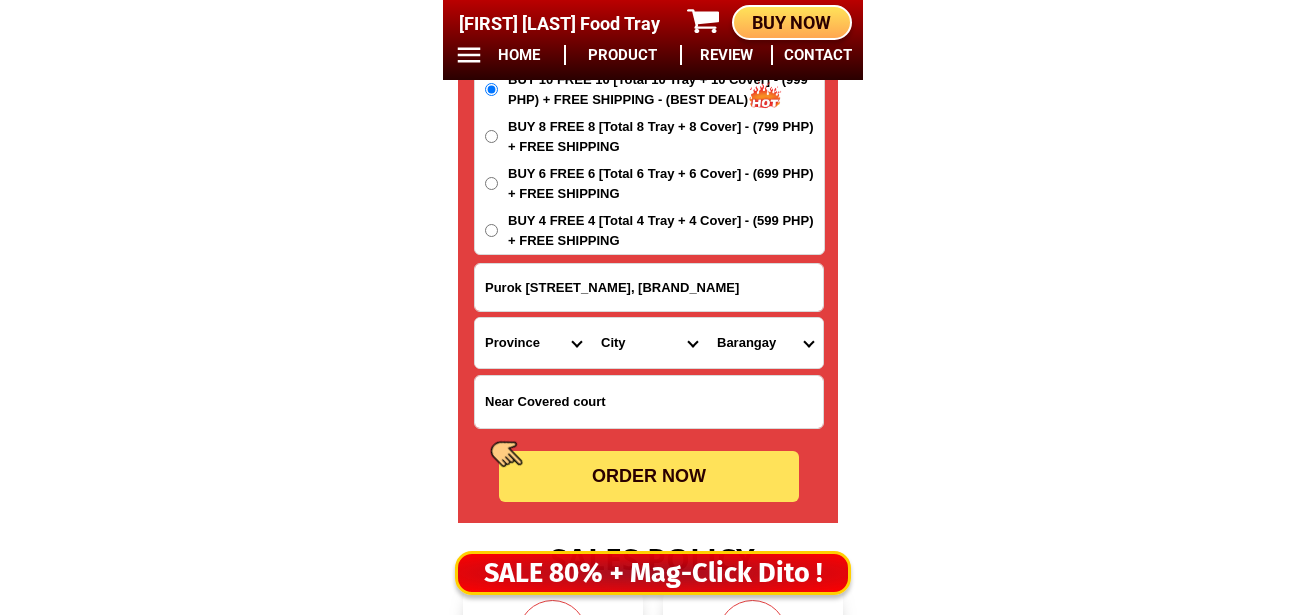 type on "Near Covered court" 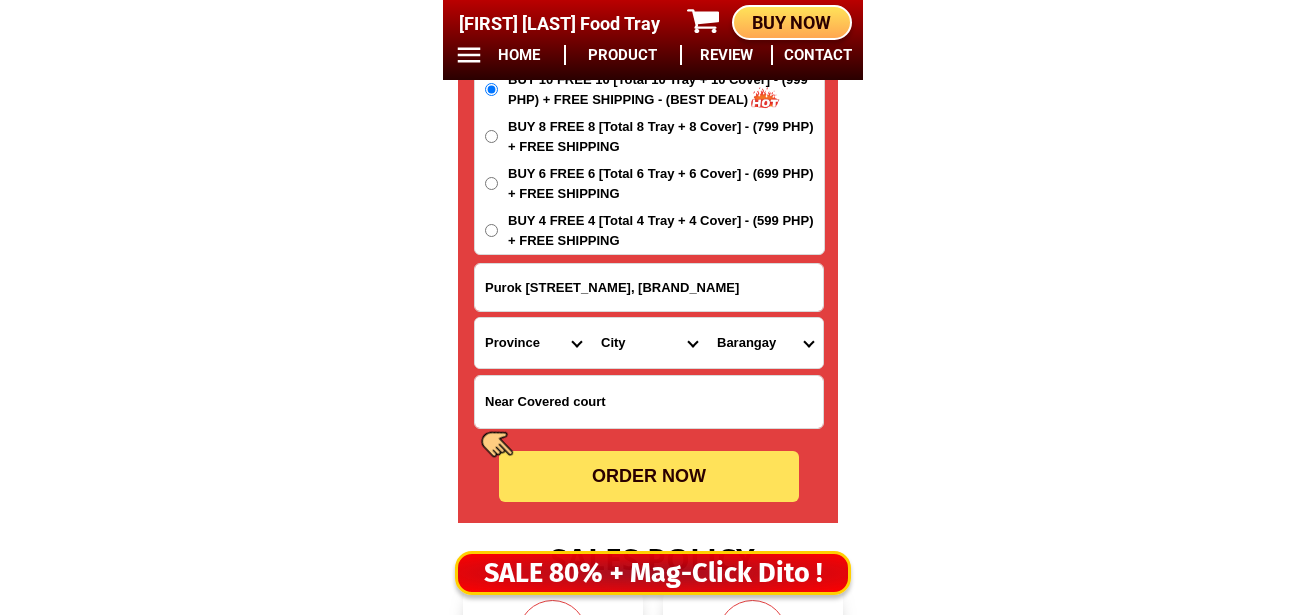 drag, startPoint x: 506, startPoint y: 351, endPoint x: 527, endPoint y: 331, distance: 29 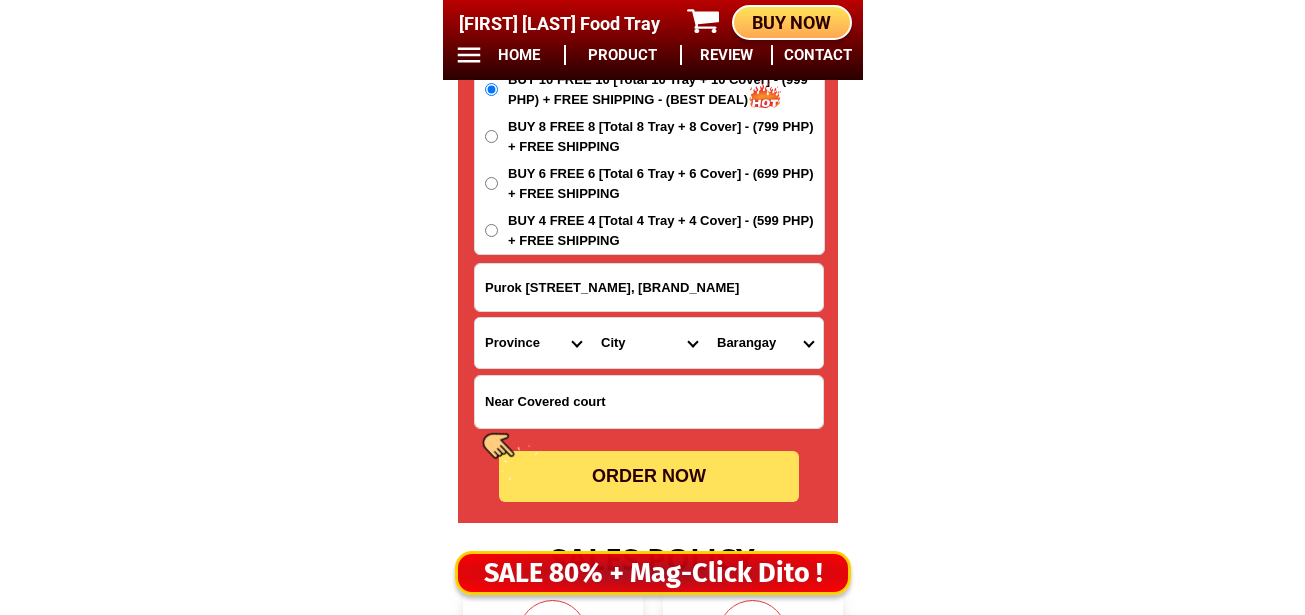 click on "Province Abra Agusan-del-norte Agusan-del-sur Aklan Albay Antique Apayao Aurora Basilan Bataan Batanes Batangas Benguet Biliran Bohol Bukidnon BulacanCagayan Camarines-norte Camarines-sur Camiguin Capiz Catanduanes Cavite Cebu Cotabato Davao-de-oro Davao-del-norte Davao-del-sur Davao-occidental Davao-oriental Dinagat-islands Eastern-samar Guimaras Ifugao Ilocos-norte Ilocos-sur Iloilo Isabela Kalinga La-union Laguna Lanao-del-norte Lanao-del-sur Leyte Maguindanao Marinduque Masbate Metro-manila Misamis-occidental Misamis-oriental Mountain-province Negros-occidental Negros-oriental Northern-samar Nueva-ecija Nueva-vizcaya Occidental-mindoro Oriental-mindoro Palawan Pampanga Pangasinan Quezon Quirino Rizal Romblon Sarangani Siquijor Sorsogon South-cotabato Southern-leyte Sultan-kudarat Sulu Surigao-del-norte Surigao-del-sur Tarlac Tawi-tawi Western-samar Zambales Zamboanga-del-norte Zamboanga-del-sur Zamboanga-sibugay" at bounding box center [533, 343] 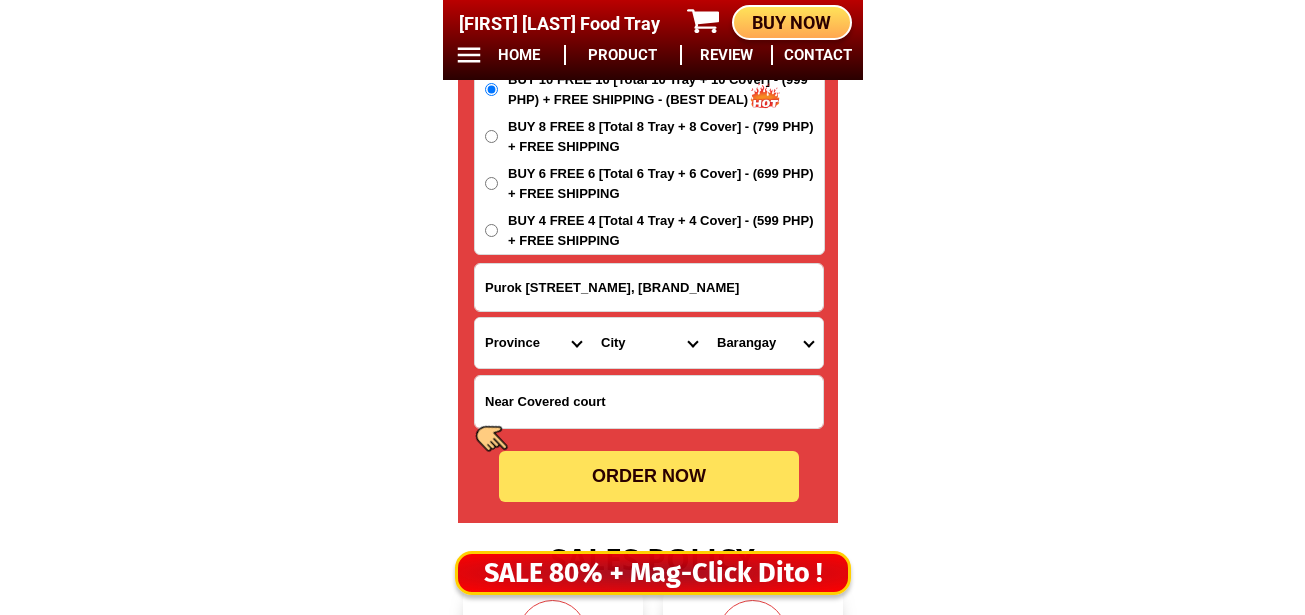 select on "[COUNTRY_CODE]_[PHONE_NUMBER]" 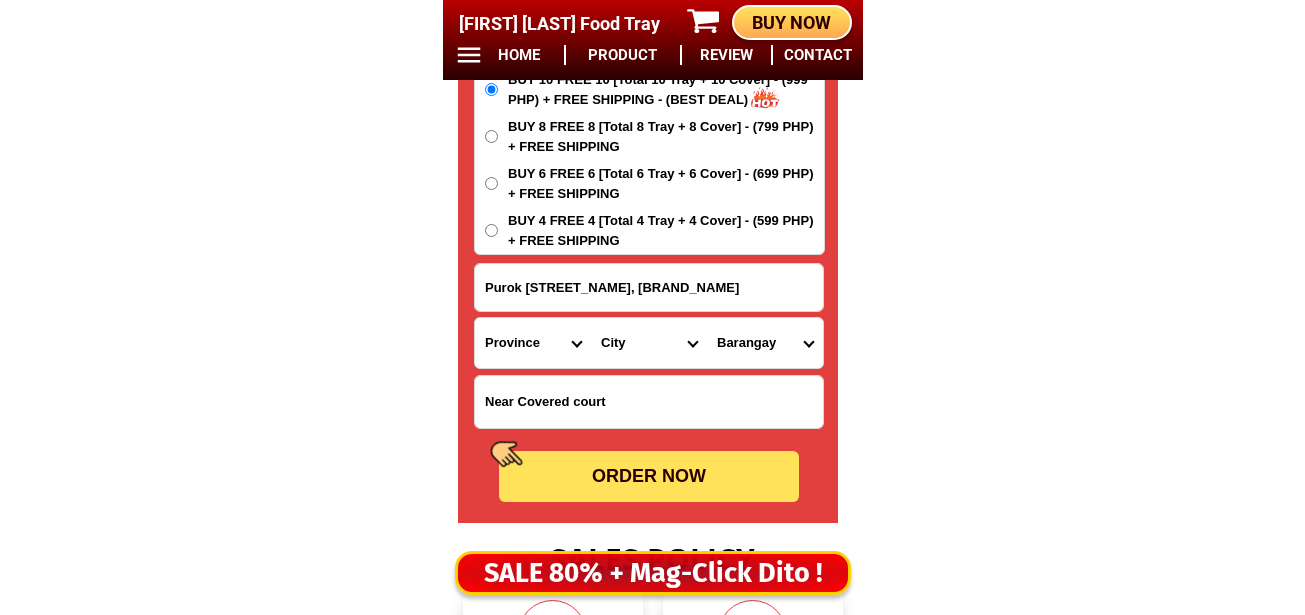 click on "Province Abra Agusan-del-norte Agusan-del-sur Aklan Albay Antique Apayao Aurora Basilan Bataan Batanes Batangas Benguet Biliran Bohol Bukidnon BulacanCagayan Camarines-norte Camarines-sur Camiguin Capiz Catanduanes Cavite Cebu Cotabato Davao-de-oro Davao-del-norte Davao-del-sur Davao-occidental Davao-oriental Dinagat-islands Eastern-samar Guimaras Ifugao Ilocos-norte Ilocos-sur Iloilo Isabela Kalinga La-union Laguna Lanao-del-norte Lanao-del-sur Leyte Maguindanao Marinduque Masbate Metro-manila Misamis-occidental Misamis-oriental Mountain-province Negros-occidental Negros-oriental Northern-samar Nueva-ecija Nueva-vizcaya Occidental-mindoro Oriental-mindoro Palawan Pampanga Pangasinan Quezon Quirino Rizal Romblon Sarangani Siquijor Sorsogon South-cotabato Southern-leyte Sultan-kudarat Sulu Surigao-del-norte Surigao-del-sur Tarlac Tawi-tawi Western-samar Zambales Zamboanga-del-norte Zamboanga-del-sur Zamboanga-sibugay" at bounding box center (533, 343) 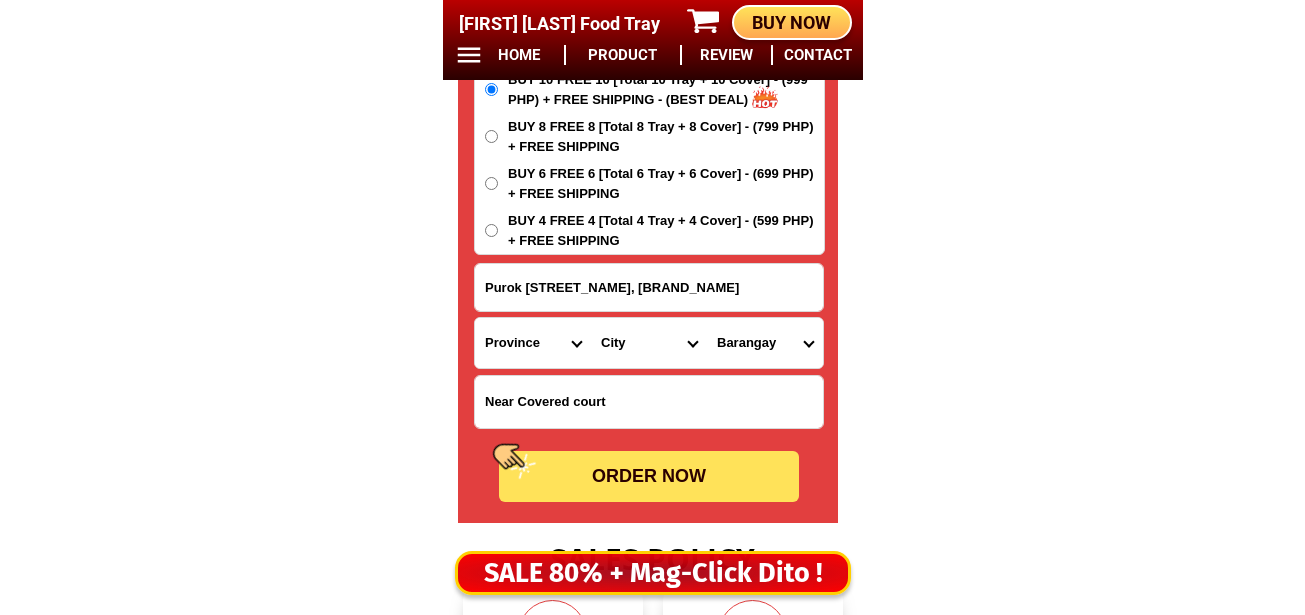 click on "[CITY] [CITY] [CITY] [CITY] [CITY] [CITY] [CITY] [CITY] [CITY] [CITY] [CITY] [CITY] [CITY] [CITY] [CITY] [CITY] [CITY] [CITY] [CITY] [CITY] [CITY] [CITY] [CITY] [CITY] [CITY] [CITY] [CITY] [CITY]" at bounding box center (649, 343) 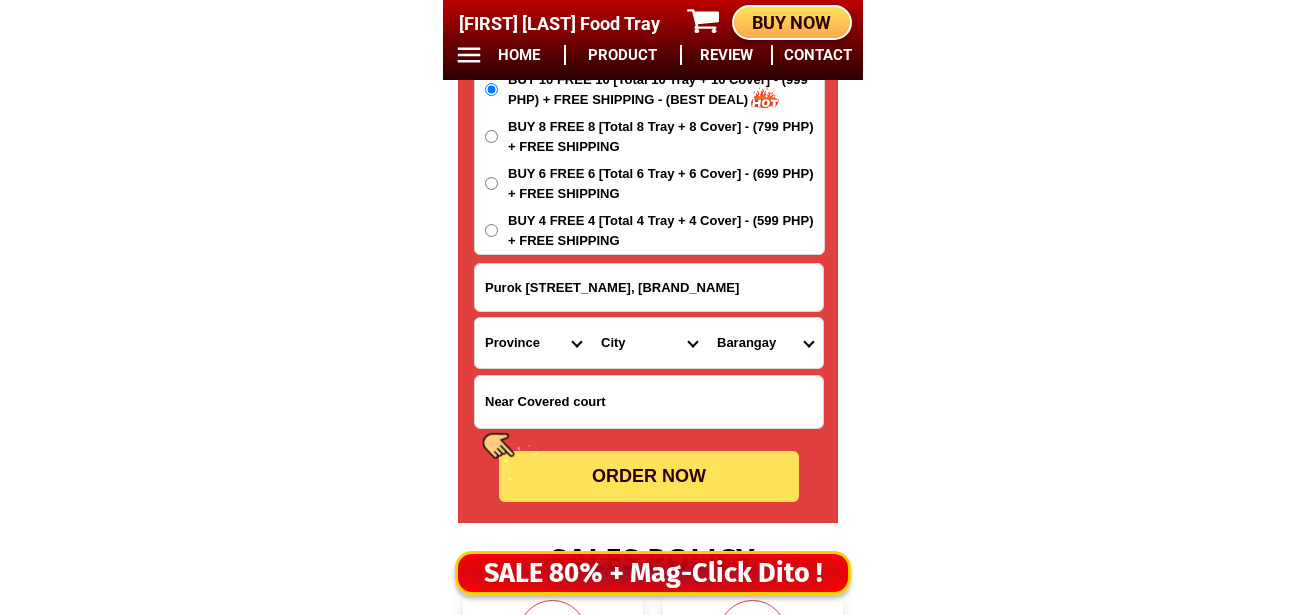 select on "63_8115896" 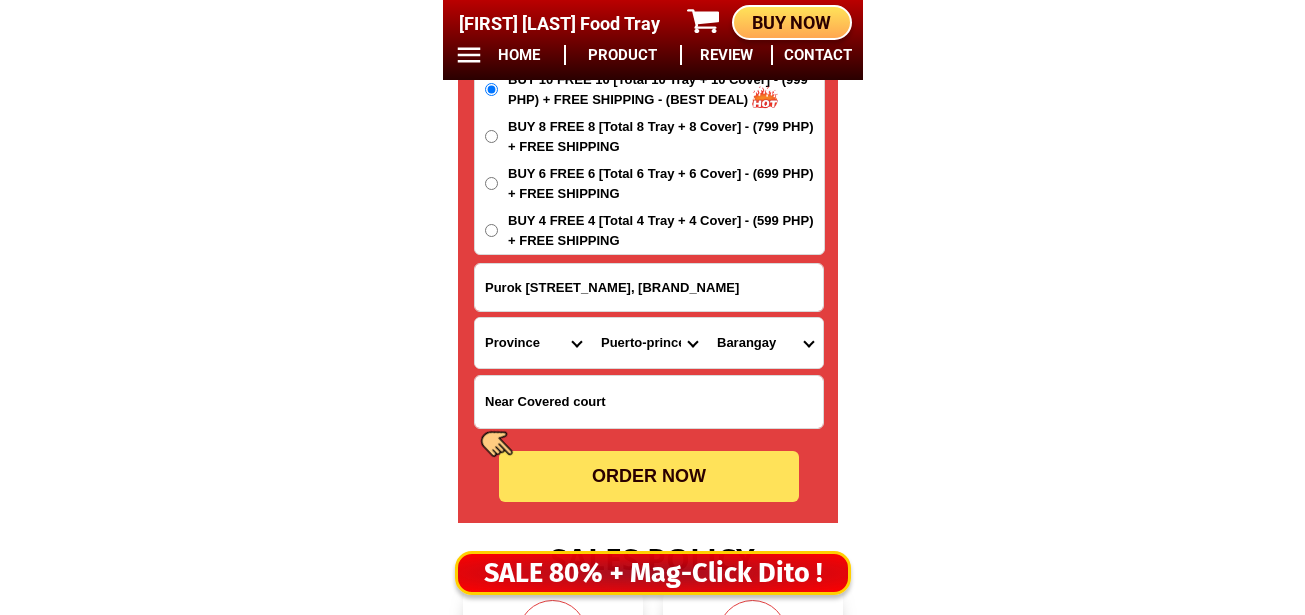 click on "[CITY] [CITY] [CITY] [CITY] [CITY] [CITY] [CITY] [CITY] [CITY] [CITY] [CITY] [CITY] [CITY] [CITY] [CITY] [CITY] [CITY] [CITY] [CITY] [CITY] [CITY] [CITY] [CITY] [CITY] [CITY] [CITY] [CITY] [CITY]" at bounding box center (649, 343) 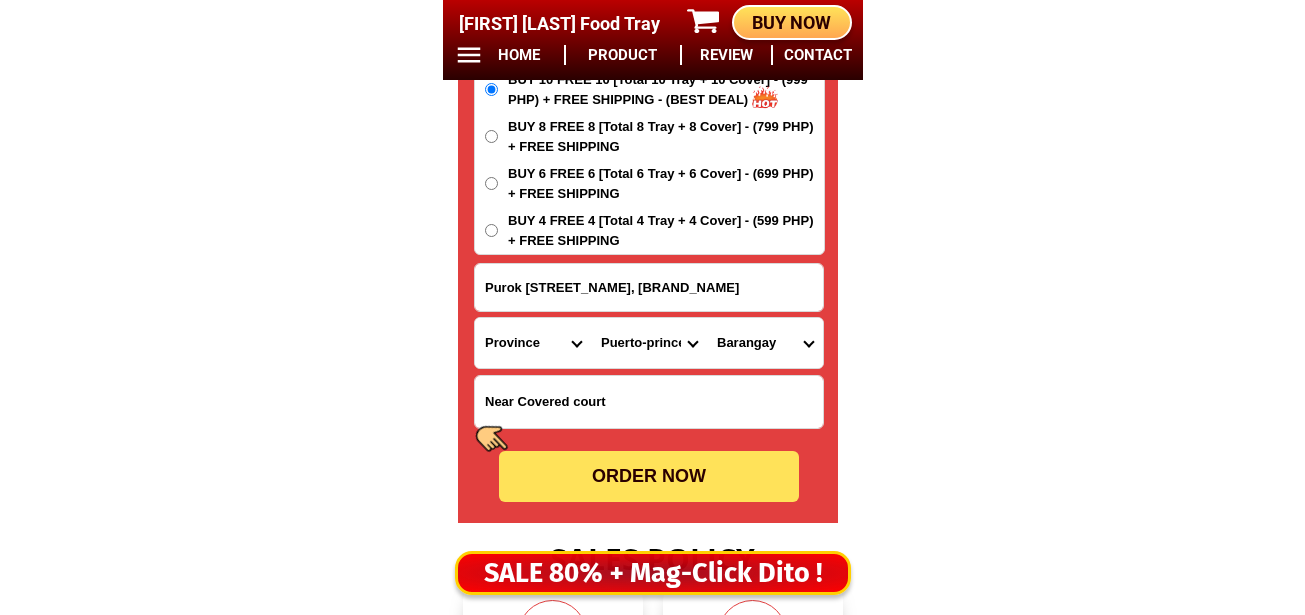drag, startPoint x: 734, startPoint y: 338, endPoint x: 738, endPoint y: 327, distance: 11.7046995 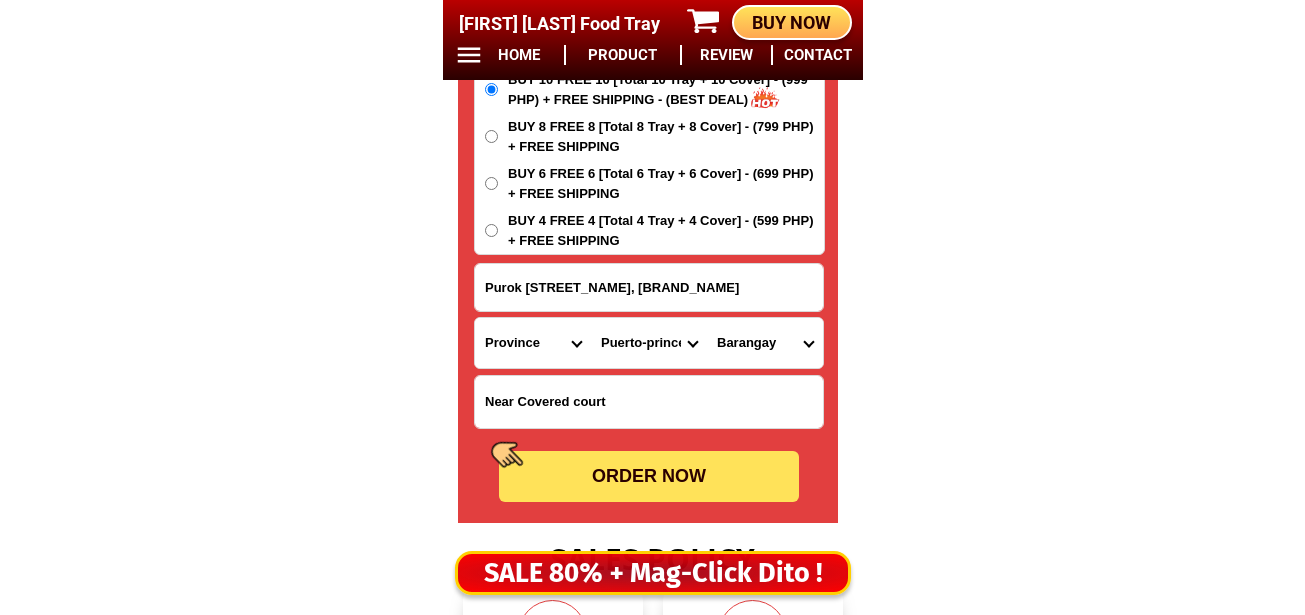 click on "Barangay Babuyan Bacungan Bagong bayan Bagong pag-asa Bagong pag-asa (pob.) Bagong sikat Bagong sikat (pob.) Bagong silang Bagong silang (pob.) Bahile Bancao-bancao Barangay ng mga mangingisda Binduyan Buenavista Cabayugan Concepcion Inagawan Inagawan sub-colony Irawan Iwahig Iwahig (pob.) Kalipay Kalipay (pob.) Kamuning Langogan Liwanag Liwanag (pob.) Lucbuan Luzviminda Mabuhay Mabuhay (pob.) Macarascas Magkakaibigan Magkakaibigan (pob.) Maligaya Maligaya (pob.) Manalo Mandaragat Manggahan Manggahan (pob.) Maningning Maningning (pob.) Maoyon Marufinas Maruyogon Masigla Masigla (pob.) Masikap Masikap (pob.) Masipag Masipag (pob.) Matahimik Matahimik (pob.) Matiyaga Matiyaga (pob.) Maunlad Maunlad (pob.) Milagrosa Milagrosa (pob.) Model Model (pob.) Montible Montible (pob.) Napsan New panggangan Pagkakaisa Pagkakaisa (pob.) Princesa Princesa (pob.) Salvacion San jose Sanmanuel Sanmiguel San pedro San rafael Santa cruz Santa lourdes Santa lucia Santa lucia (pob.) Santa monica Seaside Seaside (pob.) Sicsican" at bounding box center [765, 343] 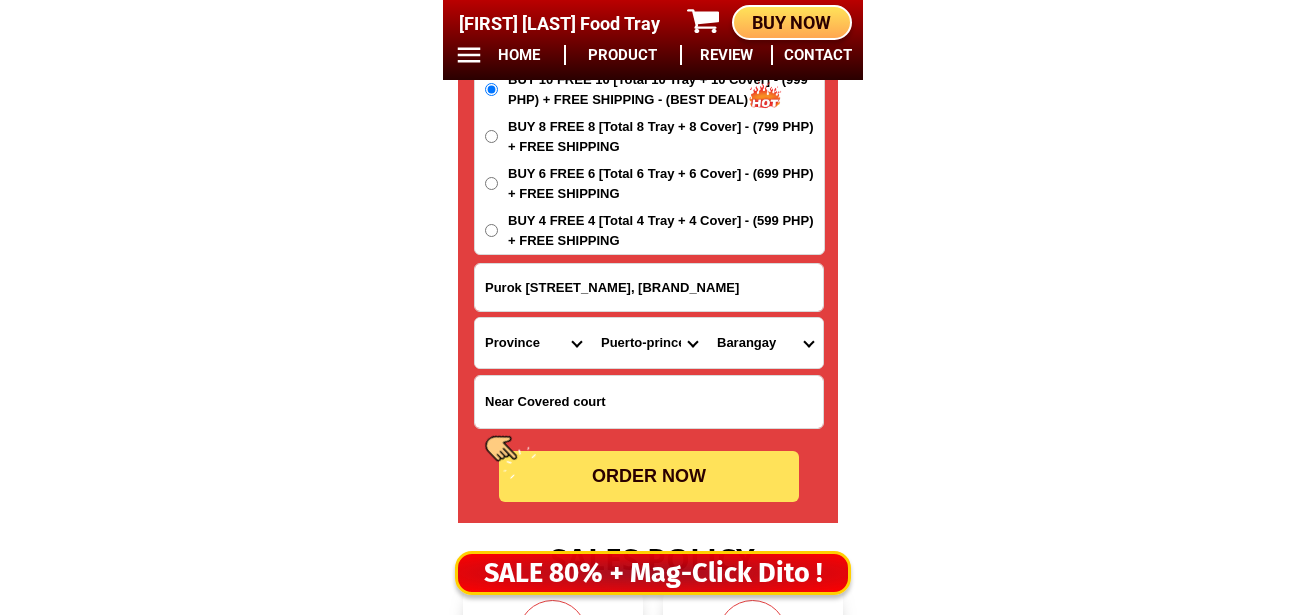 select on "[COUNTRY_CODE]_[PHONE_NUMBER]" 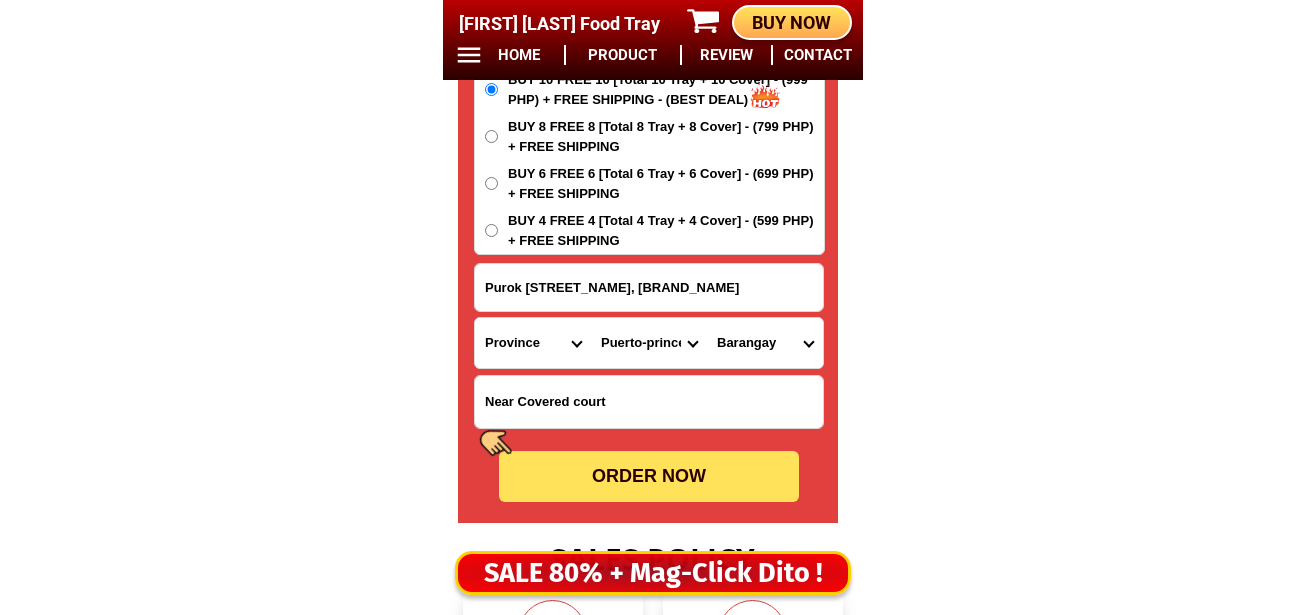 click on "Barangay Babuyan Bacungan Bagong bayan Bagong pag-asa Bagong pag-asa (pob.) Bagong sikat Bagong sikat (pob.) Bagong silang Bagong silang (pob.) Bahile Bancao-bancao Barangay ng mga mangingisda Binduyan Buenavista Cabayugan Concepcion Inagawan Inagawan sub-colony Irawan Iwahig Iwahig (pob.) Kalipay Kalipay (pob.) Kamuning Langogan Liwanag Liwanag (pob.) Lucbuan Luzviminda Mabuhay Mabuhay (pob.) Macarascas Magkakaibigan Magkakaibigan (pob.) Maligaya Maligaya (pob.) Manalo Mandaragat Manggahan Manggahan (pob.) Maningning Maningning (pob.) Maoyon Marufinas Maruyogon Masigla Masigla (pob.) Masikap Masikap (pob.) Masipag Masipag (pob.) Matahimik Matahimik (pob.) Matiyaga Matiyaga (pob.) Maunlad Maunlad (pob.) Milagrosa Milagrosa (pob.) Model Model (pob.) Montible Montible (pob.) Napsan New panggangan Pagkakaisa Pagkakaisa (pob.) Princesa Princesa (pob.) Salvacion San jose Sanmanuel Sanmiguel San pedro San rafael Santa cruz Santa lourdes Santa lucia Santa lucia (pob.) Santa monica Seaside Seaside (pob.) Sicsican" at bounding box center (765, 343) 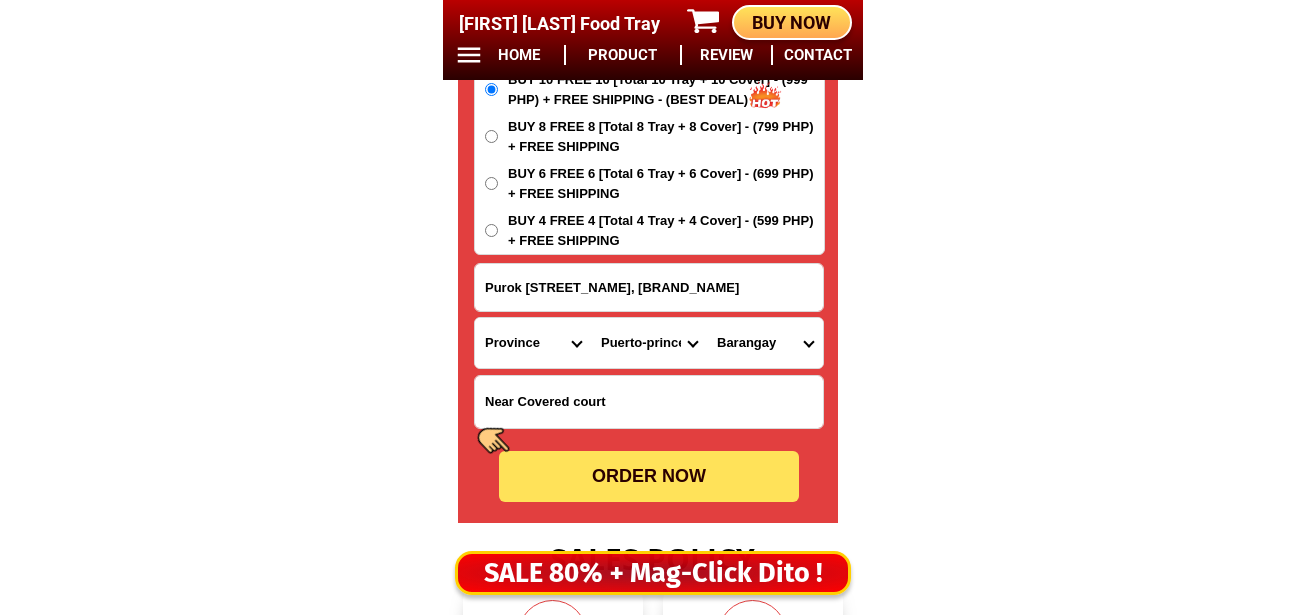 click on "ORDER NOW" at bounding box center [649, 476] 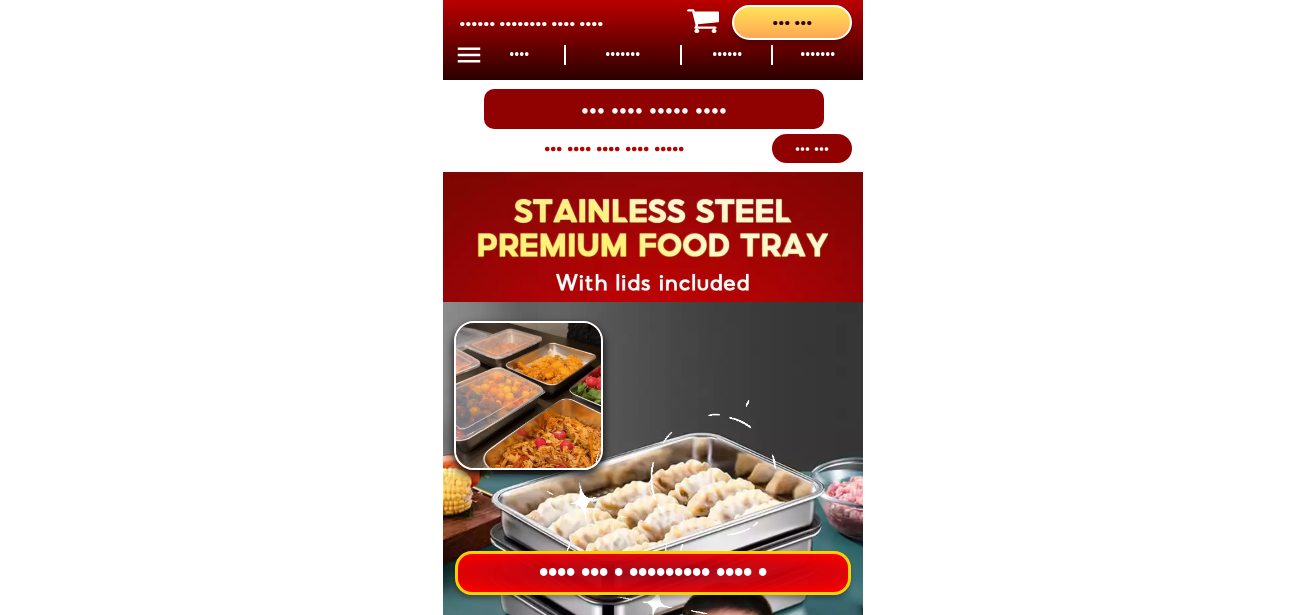scroll, scrollTop: 0, scrollLeft: 0, axis: both 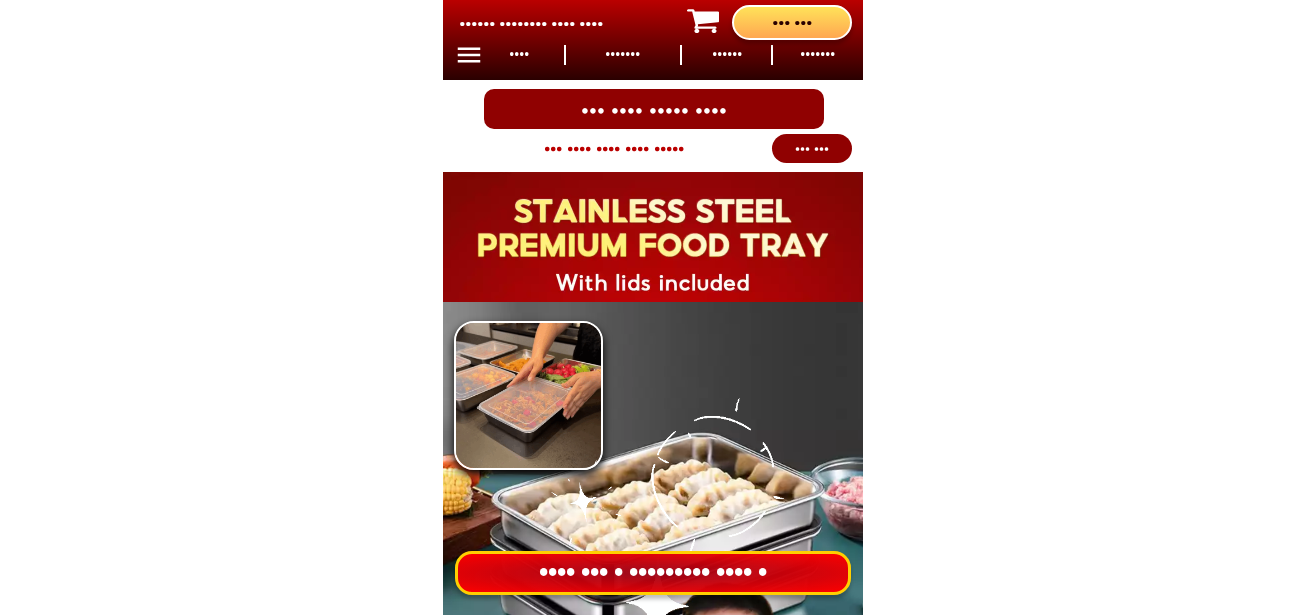 click on "SALE 80% + Mag-Click Dito !" at bounding box center [653, 573] 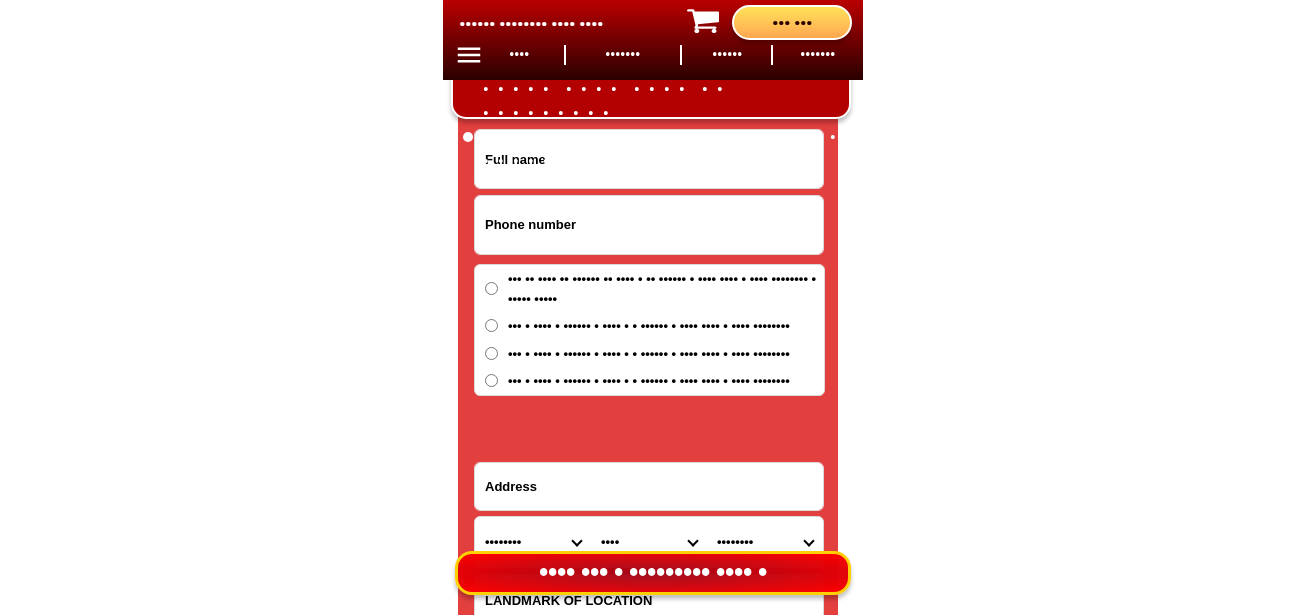 scroll, scrollTop: 16678, scrollLeft: 0, axis: vertical 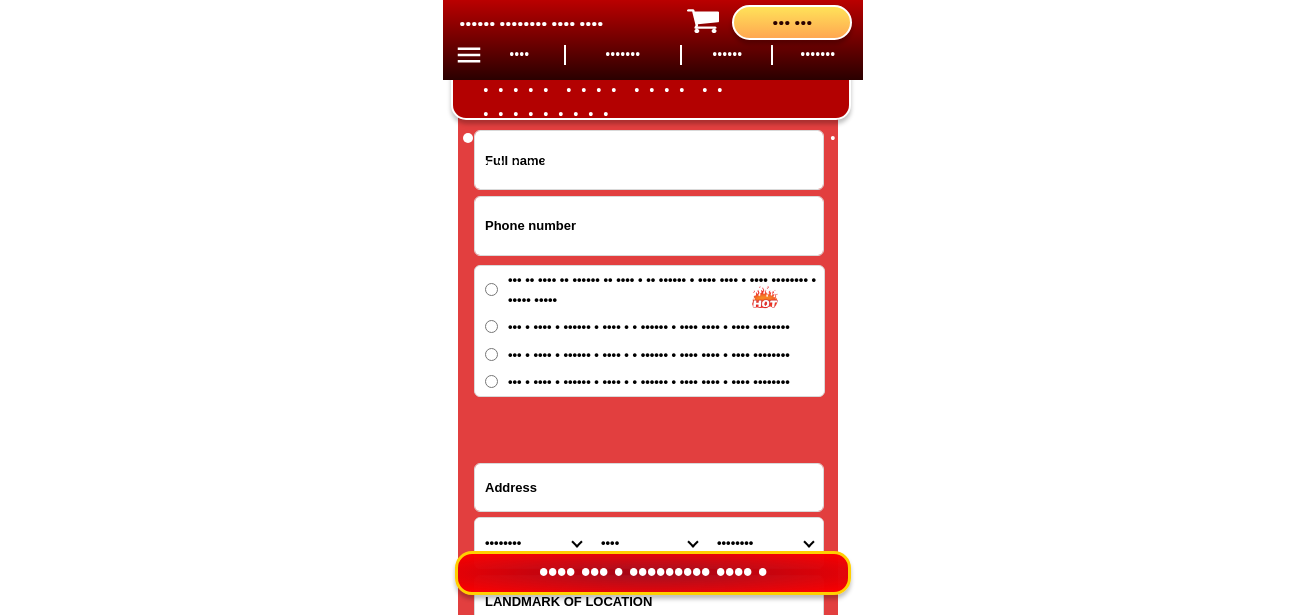 click at bounding box center (649, 226) 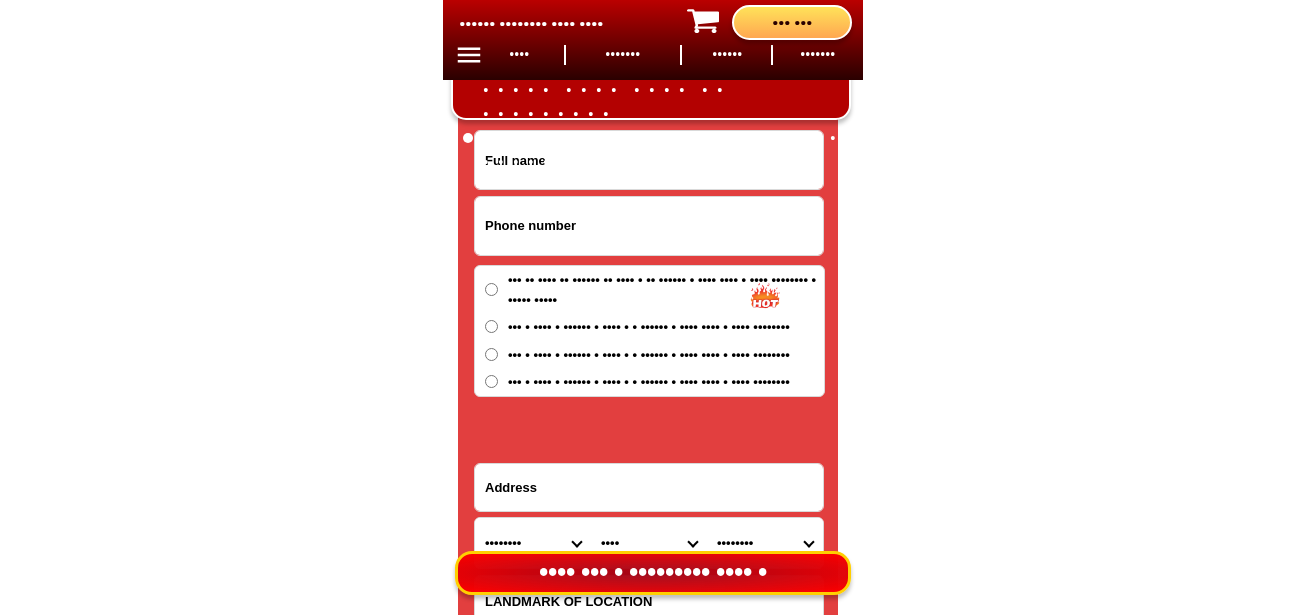 paste on "[PHONE]" 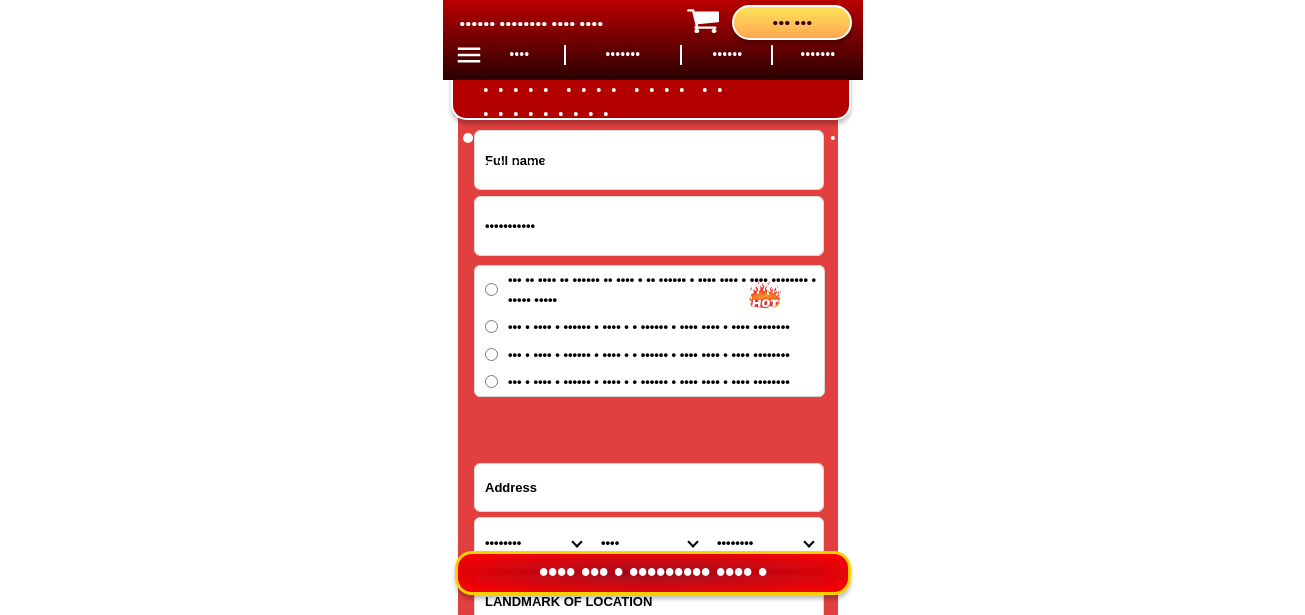 type on "[PHONE]" 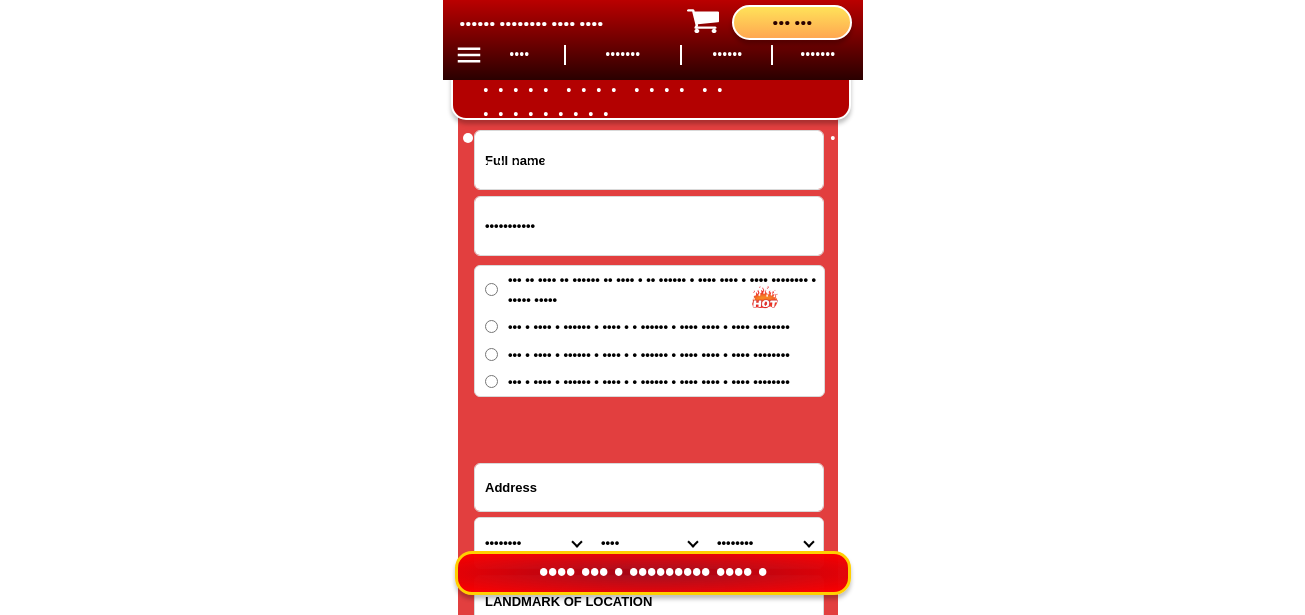 click at bounding box center (649, 160) 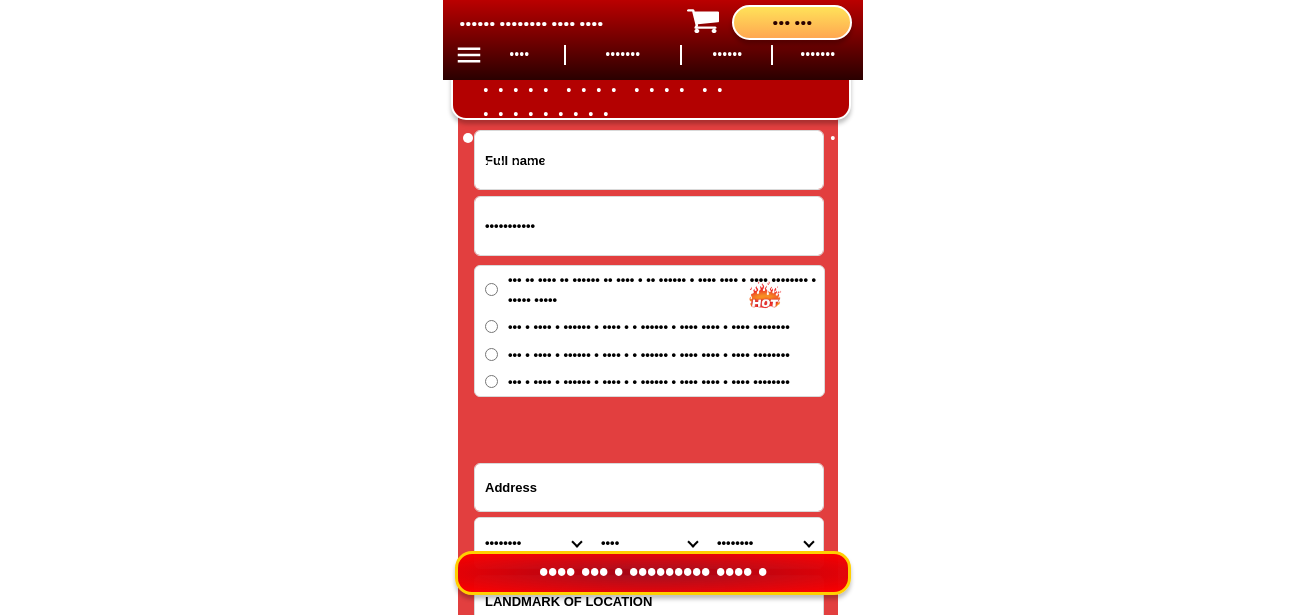 paste on "[FIRST] [LAST]" 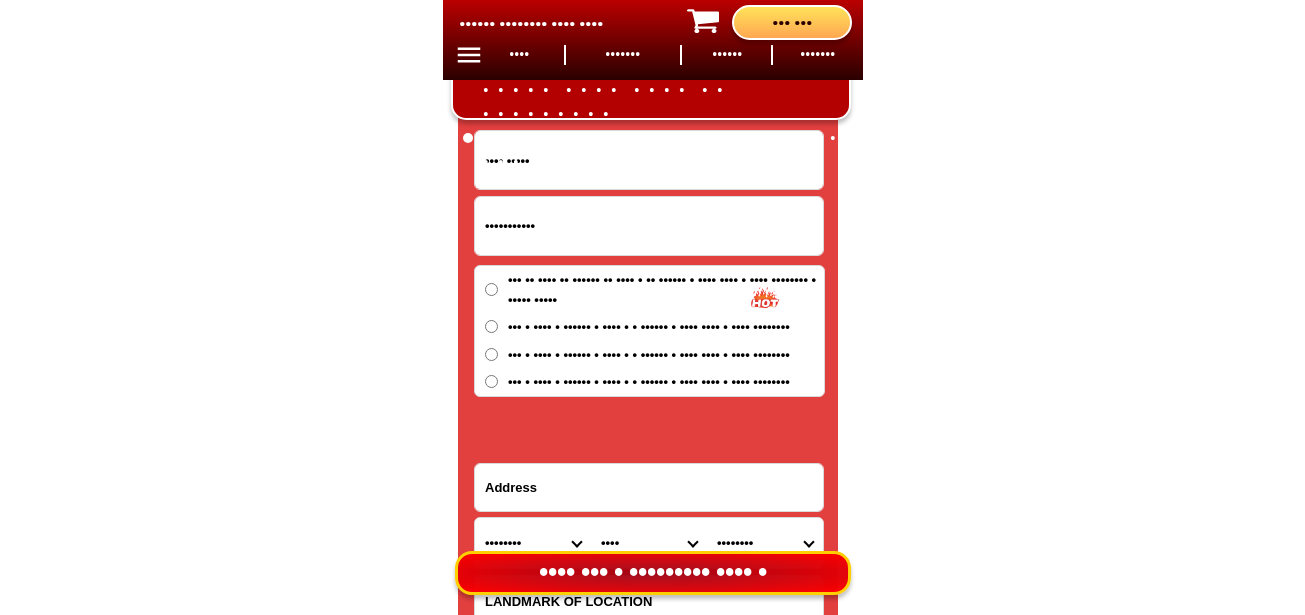type on "[FIRST] [LAST]" 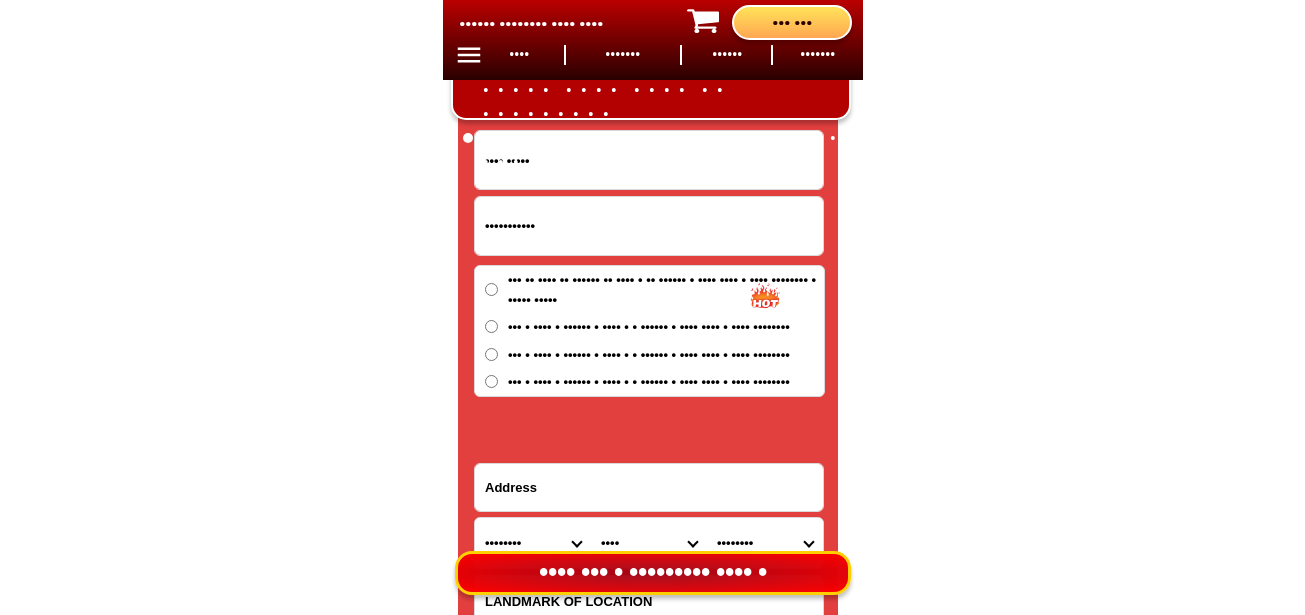 click at bounding box center (649, 487) 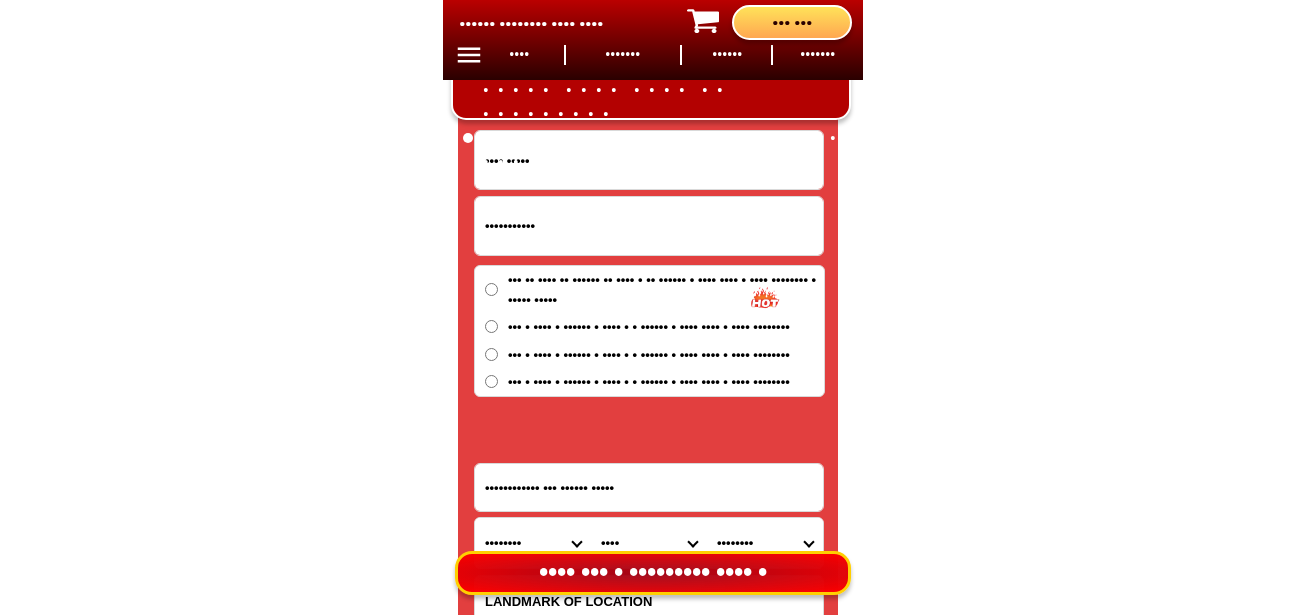 type on "brgy.bagacay San Miguel Leyte" 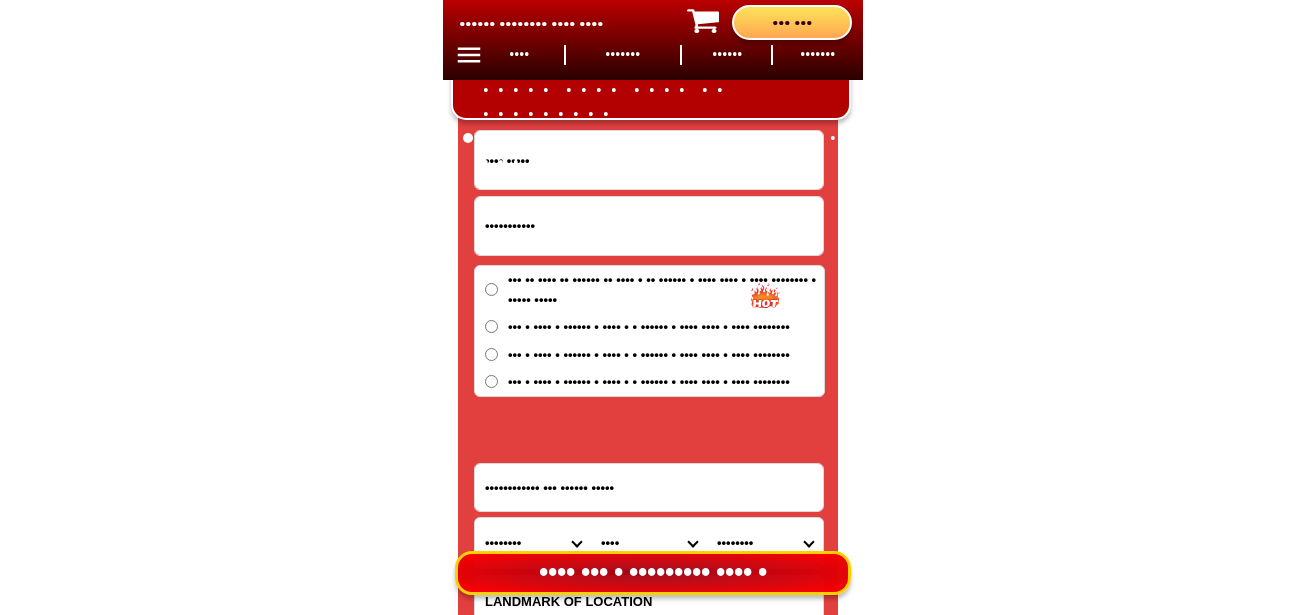 click on "••• •• •••• •• •••••• •• •••• • •• •••••• • •••• •••• • •••• •••••••• • ••••• •••••" at bounding box center (491, 289) 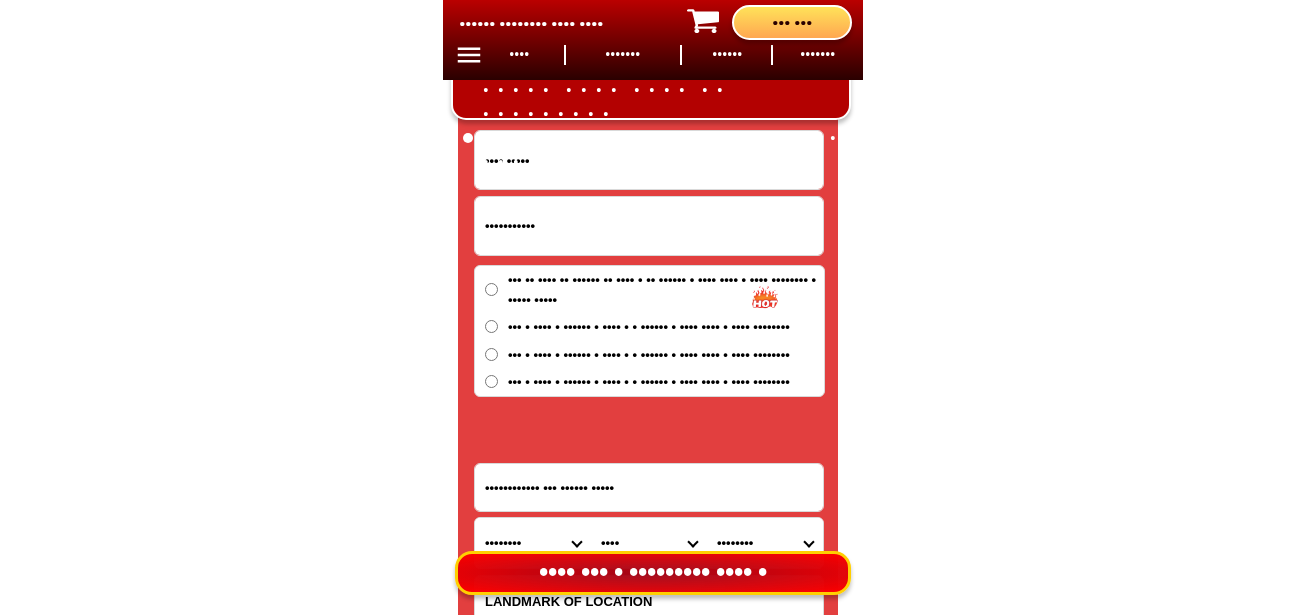 radio on "••••" 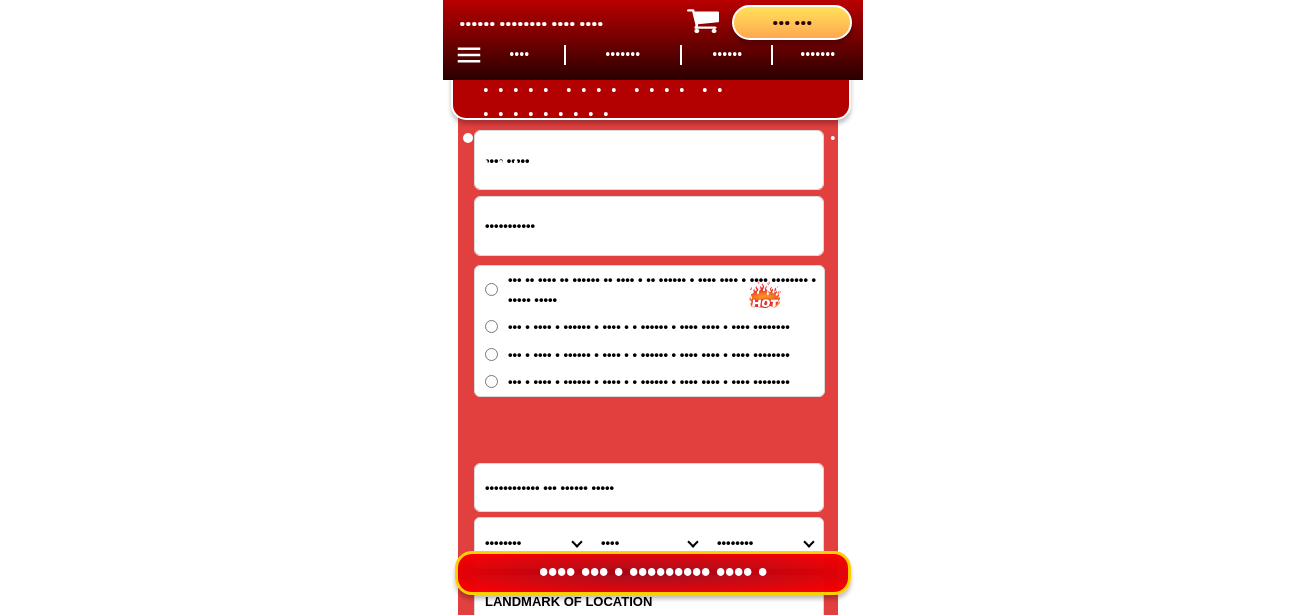 scroll, scrollTop: 16778, scrollLeft: 0, axis: vertical 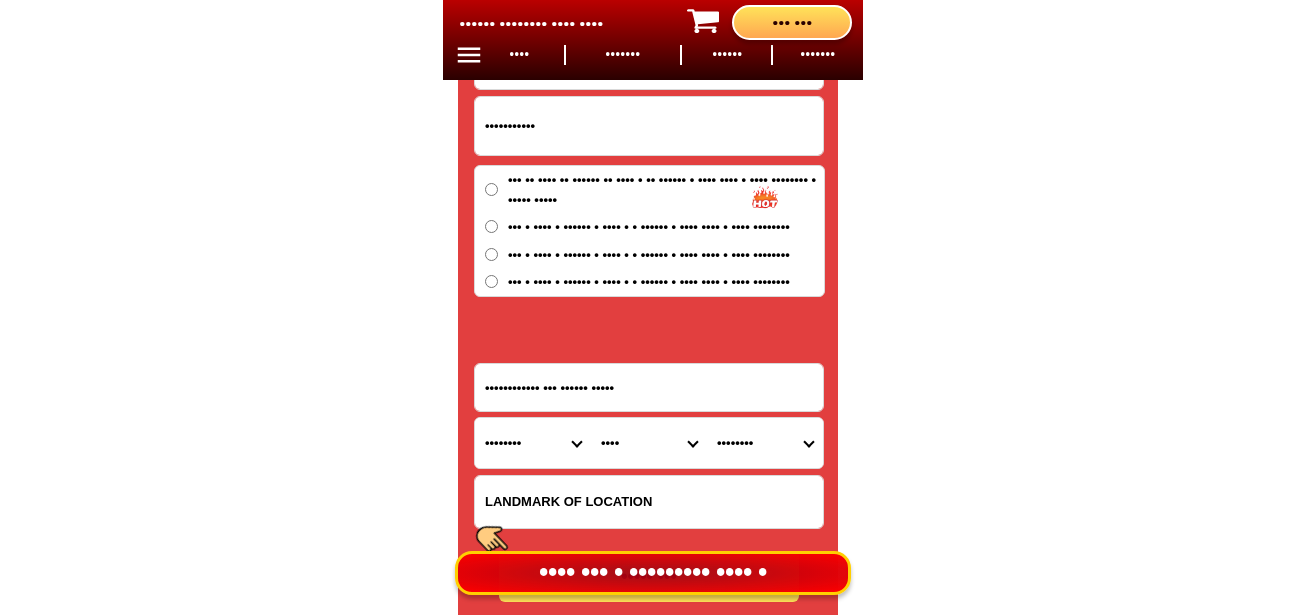 click at bounding box center [649, 502] 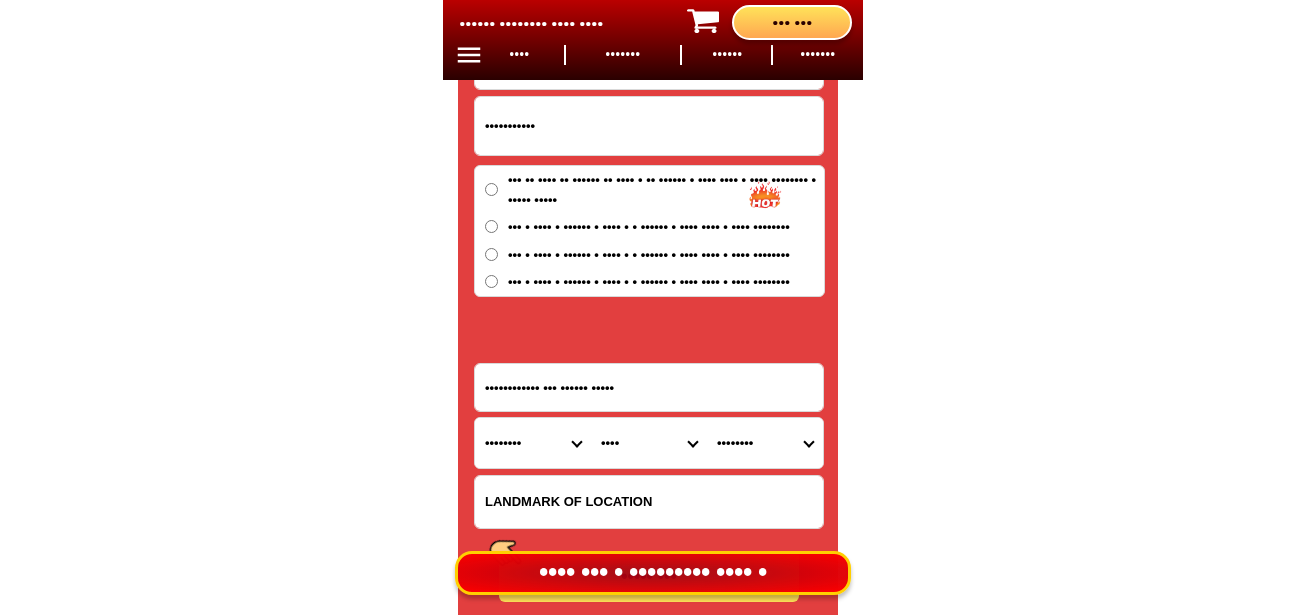 paste on "Malapit sa brgy.hal" 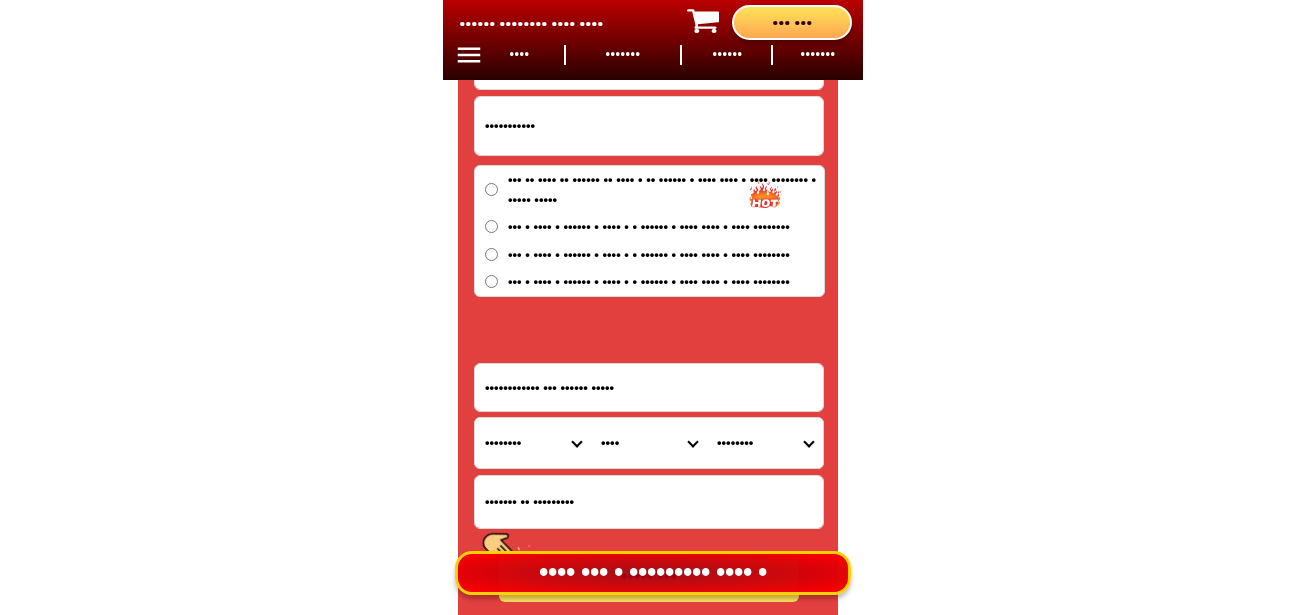 type on "Malapit sa brgy.hall" 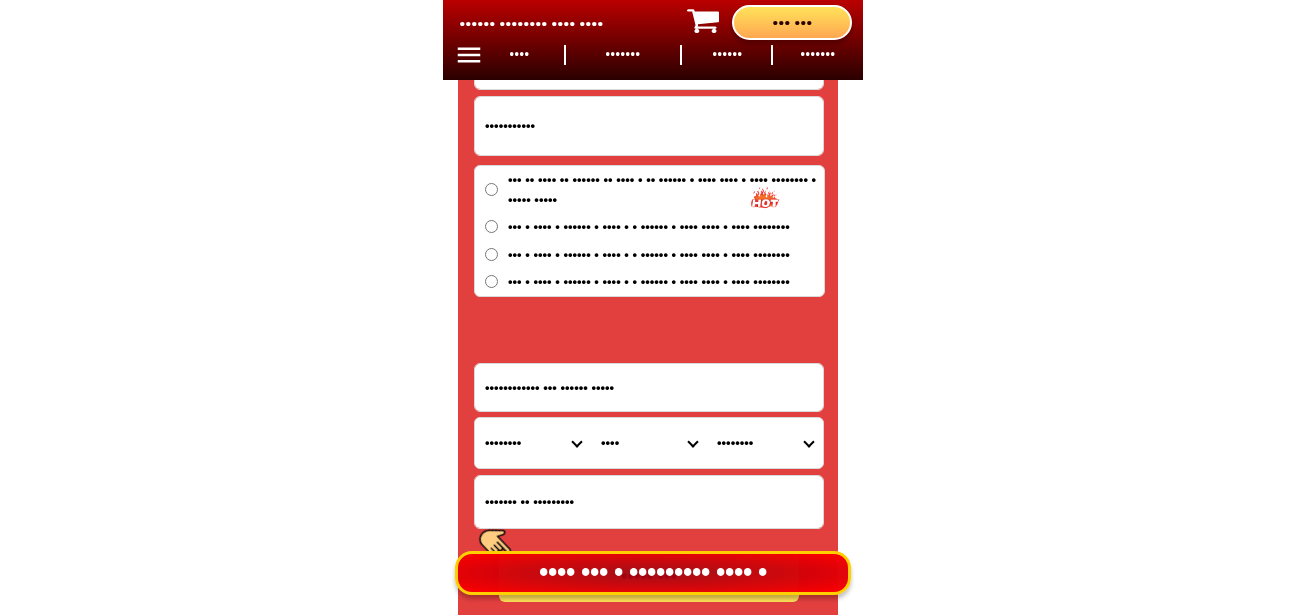 drag, startPoint x: 701, startPoint y: 382, endPoint x: 246, endPoint y: 407, distance: 455.6863 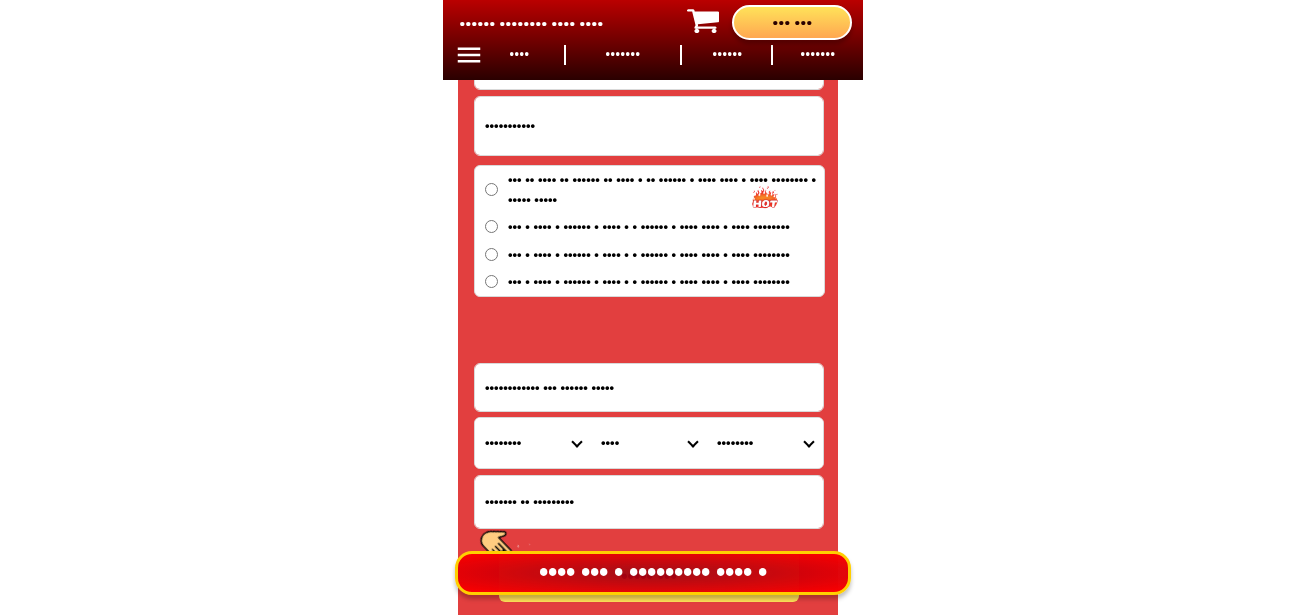 click on "BIG SALE TODAY ONLY BUY MORE SAVE MORE MONEY 80% OFF BUY 10 + FREE SHIPPING FREE 10 Marvin Augustin Food Tray CONTACT REVIEW PRODUCT HOME BUY NOW Product Information Type Made in Send from Food Tray Japan Metro Manila Details Material :  304 Stainless Steel Tray and PVC Flexible Lid
Product Size :  25.5 x 20 x 5,5 (cm)
Rolled Edge:  Prevent cut to hands
Healthy:  Anti-bacterial, anti-grease, non-stick, easy to clean
Usage:  Food preservation, food storage, baking trays, cooking trays, BBQ trays   FREE SHIPPING
BUY 10 GET 10   49 ONLY THIS WEEK 80% OFF FLASH SALE TODAY 00 Days 00 Hours 00 Minutes 00 Seconds Day Hour Minute Second BUY 10 GET 10 FREE SHIPPING + COD ₱999 Best Saving Buy 8 Get 8 ₱799 FREE SHIPPING + COD PHP 3,599 (80% off) Buy 6 Get 6 ₱699 FREE SHIPPING + COD Gina Vinas 09620972287 ORDER NOW brgy.bagacay San Miguel Leyte Province Abra Agusan-del-norte Agusan-del-sur Aklan Albay Antique Apayao Aurora Basilan Bataan Batanes Batangas Benguet Biliran Bohol Bukidnon" at bounding box center [652, -6552] 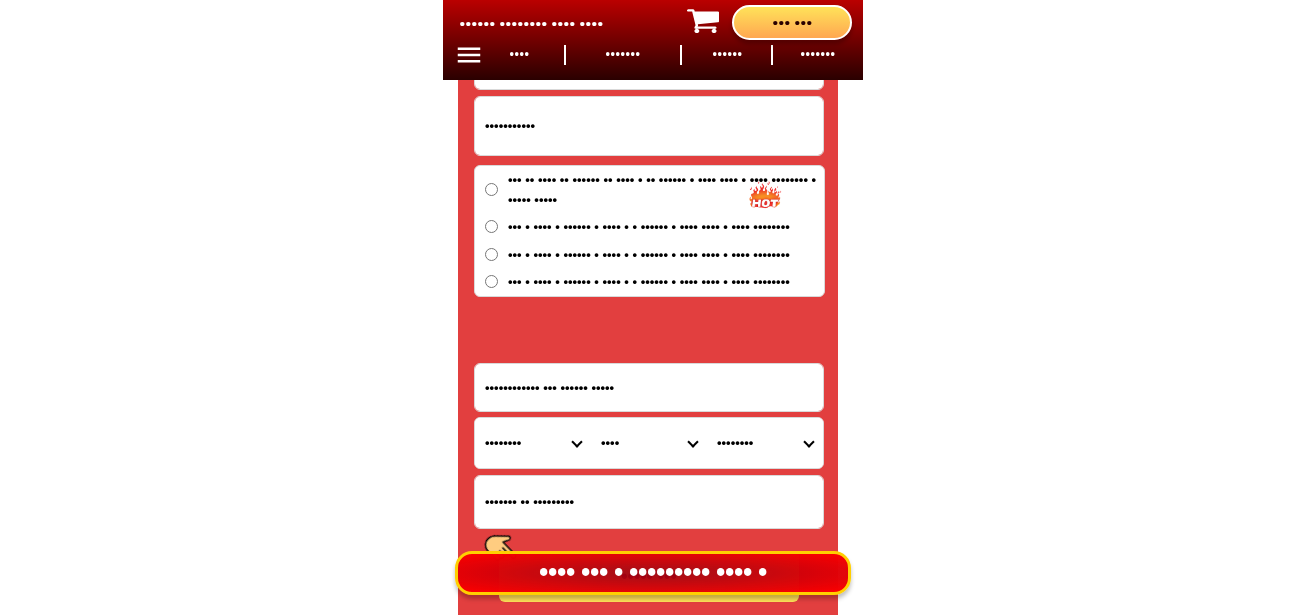 paste on "Brgy bagacay SN" 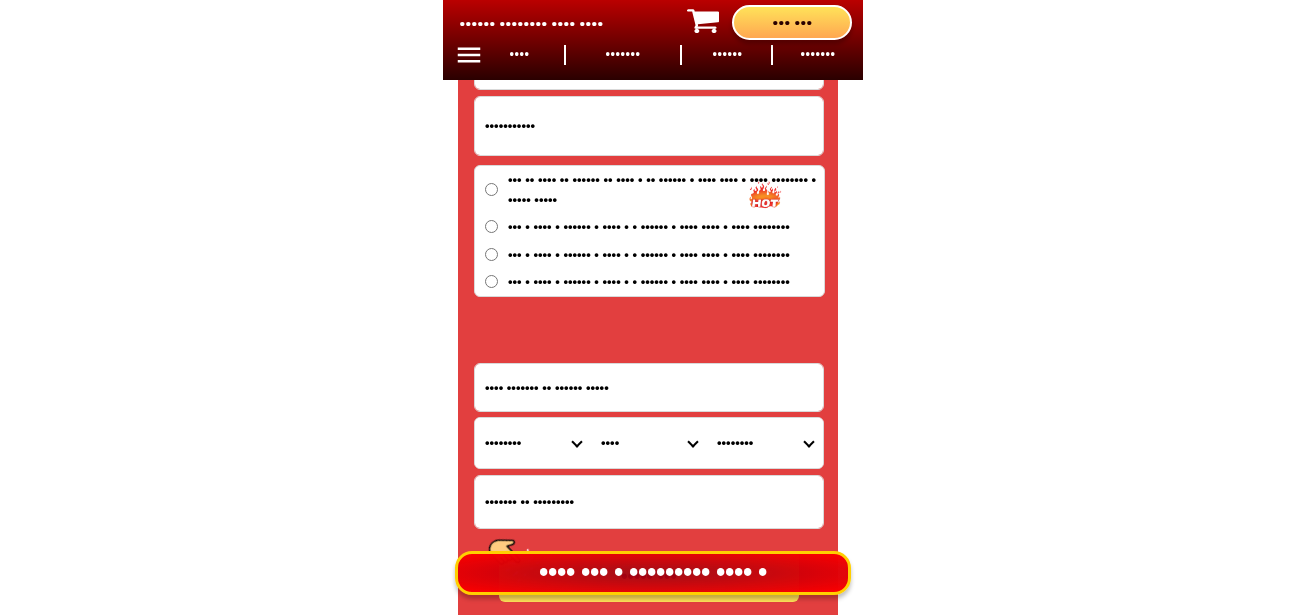 type on "Brgy bagacay SN Miguel Leyte" 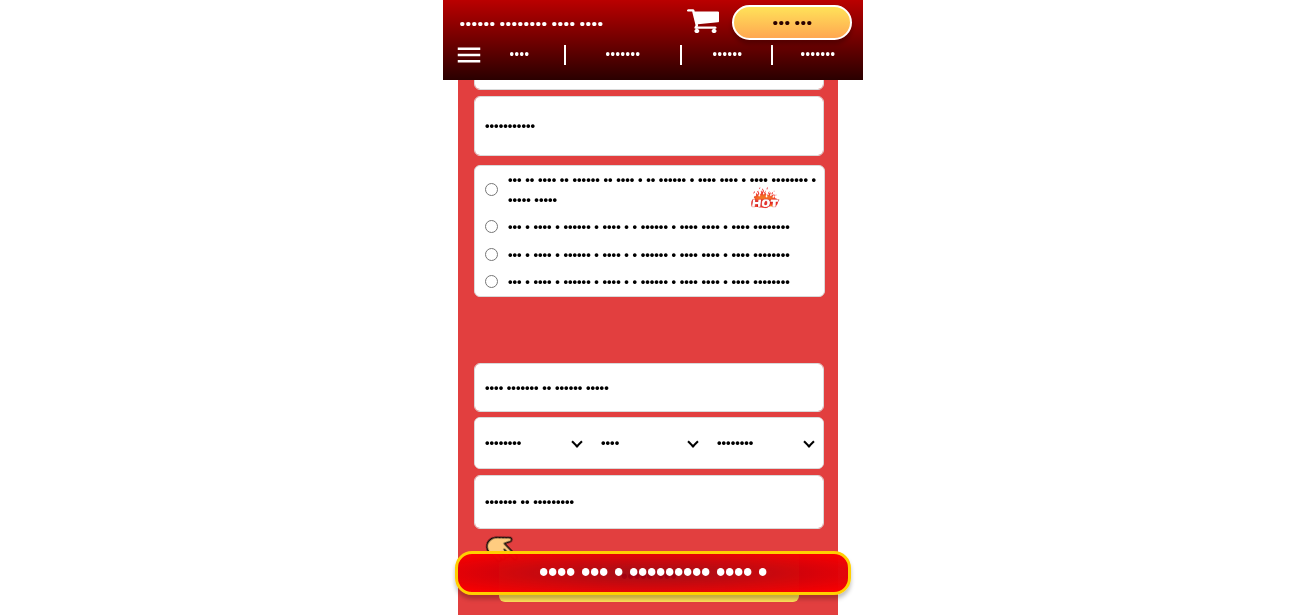 click on "•••••••• •••• •••••••••••••••• •••••••••••••• ••••• ••••• ••••••• •••••• •••••• ••••••• •••••• ••••••• •••••••• ••••••• ••••••• ••••• •••••••• ••••••• ••••••• ••••••••••••••• ••••••••••••• •••••••• ••••• ••••••••••• •••••• •••• •••••••• •••••••••••• ••••••••••••••• ••••••••••••• •••••••••••••••• •••••••••••••• ••••••••••••••• ••••••••••••• •••••••• •••••• •••••••••••• •••••••••• •••••• ••••••• ••••••• •••••••• •••••• ••••••••••••••• ••••••••••••• ••••• ••••••••••• •••••••••• ••••••• •••••••••••• •••••••••••••••••• •••••••••••••••• ••••••••••••••••• ••••••••••••••••• ••••••••••••••• •••••••••••••• ••••••••••• ••••••••••••• •••••••••••••••••• •••••••••••••••• ••••••• •••••••• •••••••••• •••••• ••••••• ••••• ••••••• ••••••••• •••••••• •••••••• •••••••••••••• •••••••••••••• •••••••••••••• •••• ••••••••••••••••• ••••••••••••••• •••••• ••••••••• ••••••••••••• •••••••• ••••••••••••••••••• ••••••••••••••••• •••••••••••••••••" at bounding box center [533, 443] 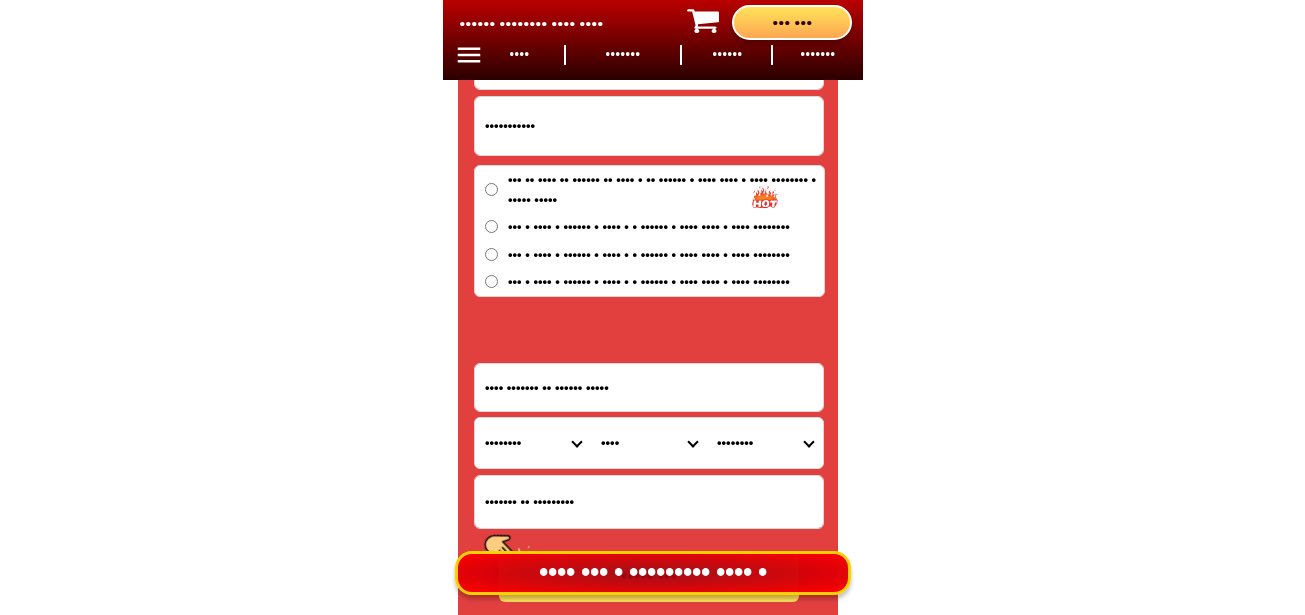 select on "63_199" 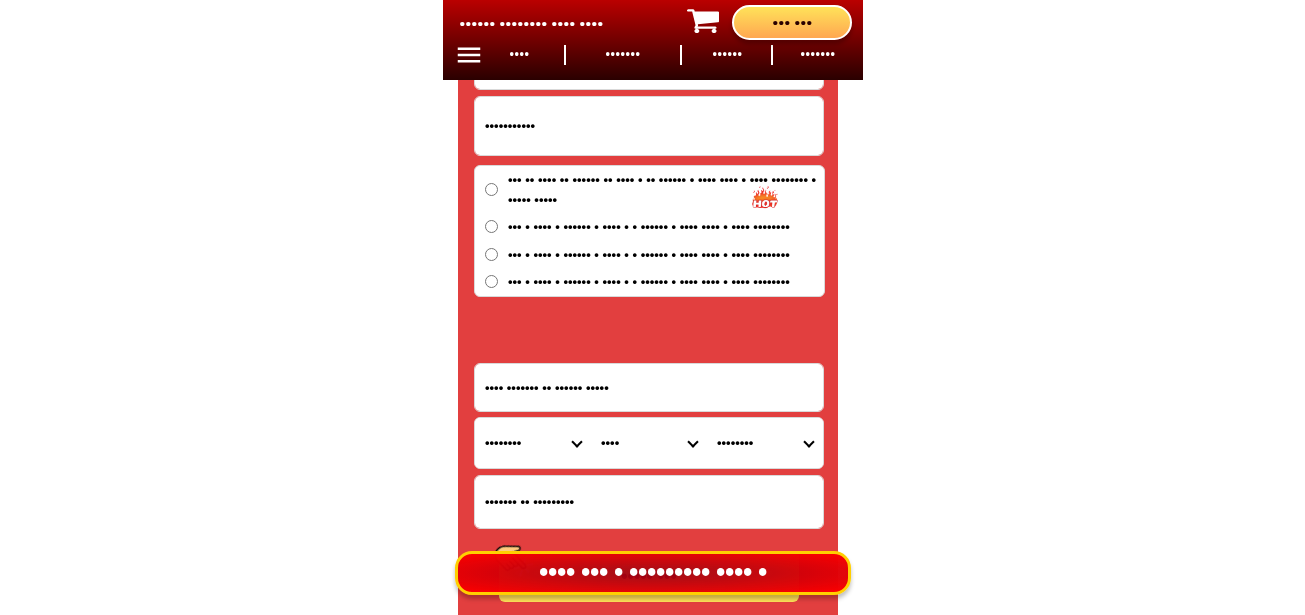 click on "•••••••• •••• •••••••••••••••• •••••••••••••• ••••• ••••• ••••••• •••••• •••••• ••••••• •••••• ••••••• •••••••• ••••••• ••••••• ••••• •••••••• ••••••• ••••••• ••••••••••••••• ••••••••••••• •••••••• ••••• ••••••••••• •••••• •••• •••••••• •••••••••••• ••••••••••••••• ••••••••••••• •••••••••••••••• •••••••••••••• ••••••••••••••• ••••••••••••• •••••••• •••••• •••••••••••• •••••••••• •••••• ••••••• ••••••• •••••••• •••••• ••••••••••••••• ••••••••••••• ••••• ••••••••••• •••••••••• ••••••• •••••••••••• •••••••••••••••••• •••••••••••••••• ••••••••••••••••• ••••••••••••••••• ••••••••••••••• •••••••••••••• ••••••••••• ••••••••••••• •••••••••••••••••• •••••••••••••••• ••••••• •••••••• •••••••••• •••••• ••••••• ••••• ••••••• ••••••••• •••••••• •••••••• •••••••••••••• •••••••••••••• •••••••••••••• •••• ••••••••••••••••• ••••••••••••••• •••••• ••••••••• ••••••••••••• •••••••• ••••••••••••••••••• ••••••••••••••••• •••••••••••••••••" at bounding box center [533, 443] 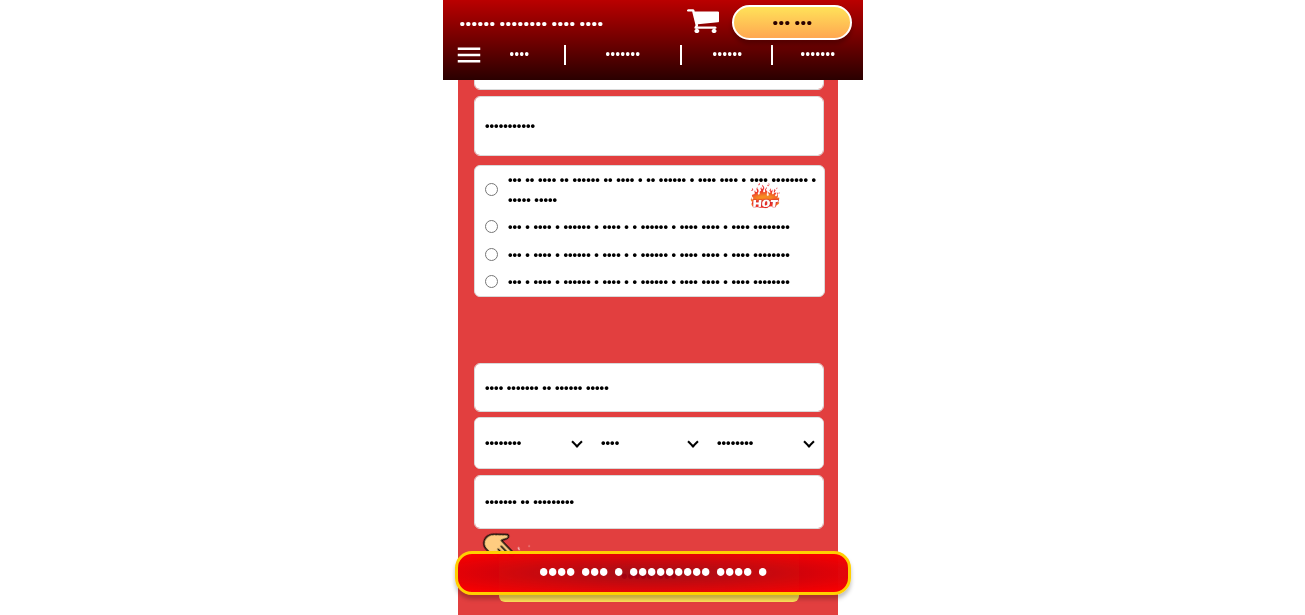 drag, startPoint x: 626, startPoint y: 452, endPoint x: 635, endPoint y: 423, distance: 30.364452 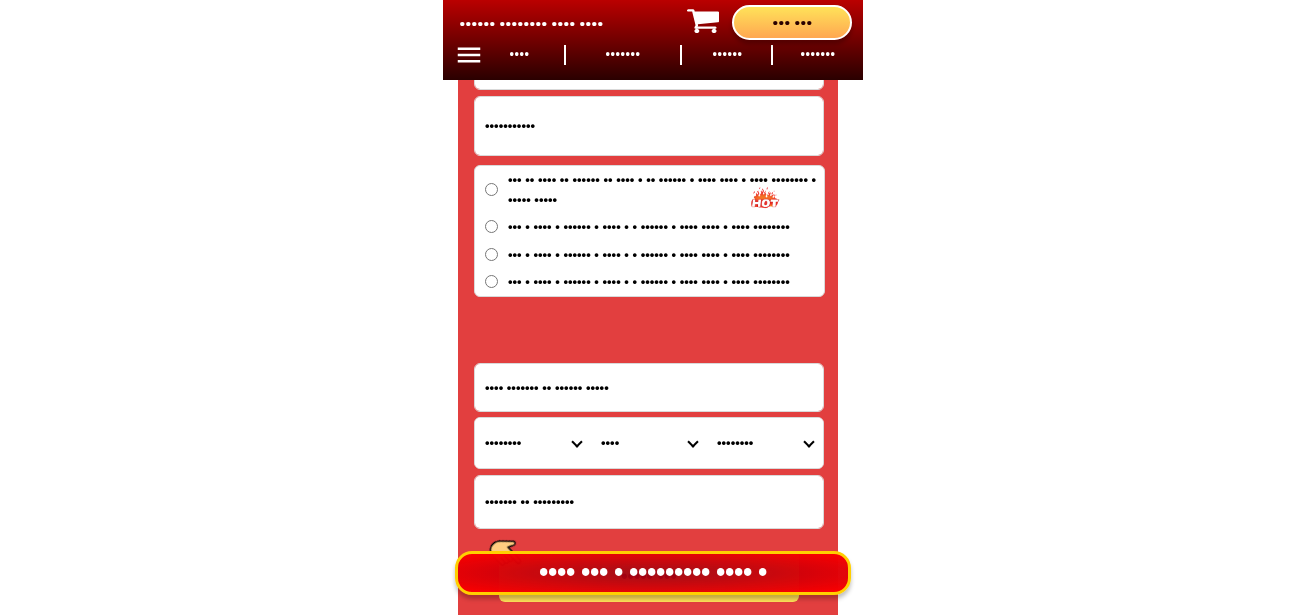 click on "City Abuyog Alangalang Albuera Babatngon Barugo Baybay-city Burauen Calubian Capoocan Carigara Dagami Dulag Hilongos Hindang Inopacan Isabel Jaro Javier Julita Kananga Leyte Leyte-bato Leyte-la-paz Leyte-san-isidro Leyte-san-miguel Leyte-santa-fe Macarthur Mahaplag Matag-ob Matalom Mayorga Merida Ormoc-city Palo Palompon Pastrana Tabango Tabontabon Tacloban-city Tanauan Tolosa Tunga Villaba" at bounding box center [649, 443] 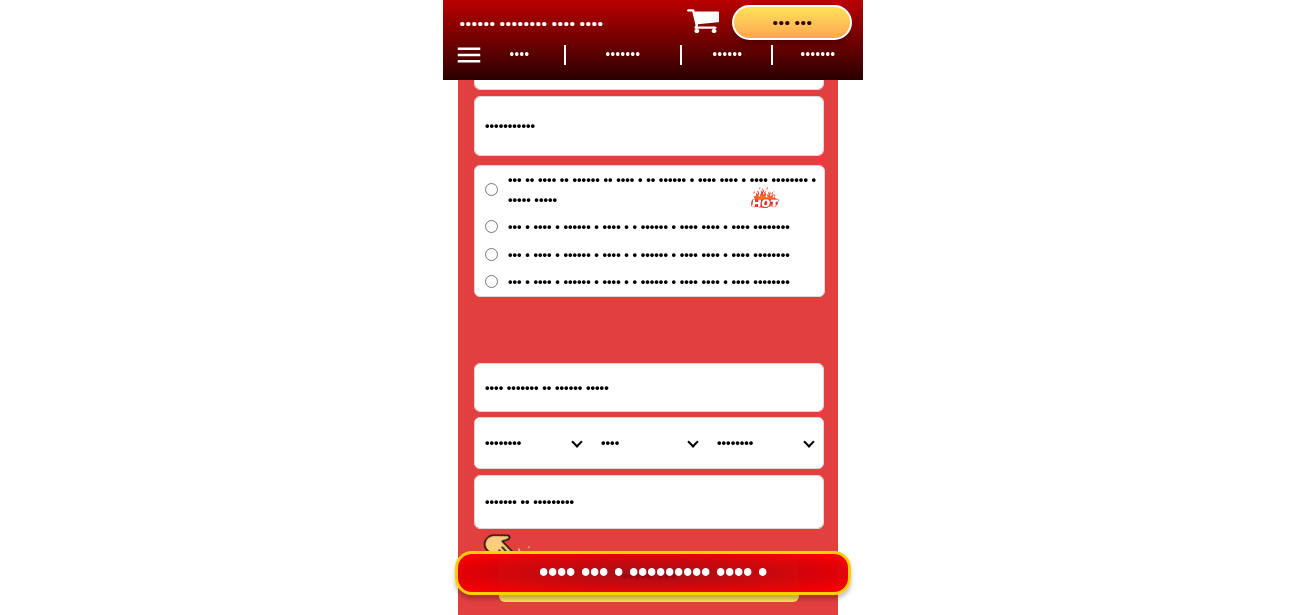 select on "63_1998382" 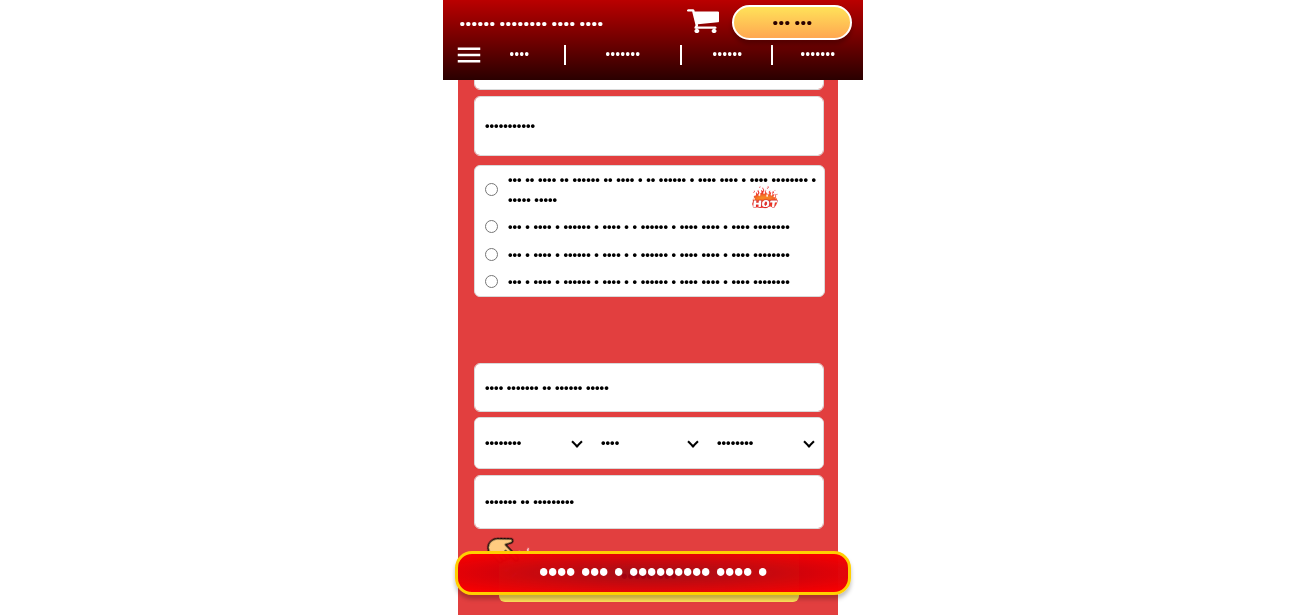 click on "City Abuyog Alangalang Albuera Babatngon Barugo Baybay-city Burauen Calubian Capoocan Carigara Dagami Dulag Hilongos Hindang Inopacan Isabel Jaro Javier Julita Kananga Leyte Leyte-bato Leyte-la-paz Leyte-san-isidro Leyte-san-miguel Leyte-santa-fe Macarthur Mahaplag Matag-ob Matalom Mayorga Merida Ormoc-city Palo Palompon Pastrana Tabango Tabontabon Tacloban-city Tanauan Tolosa Tunga Villaba" at bounding box center [649, 443] 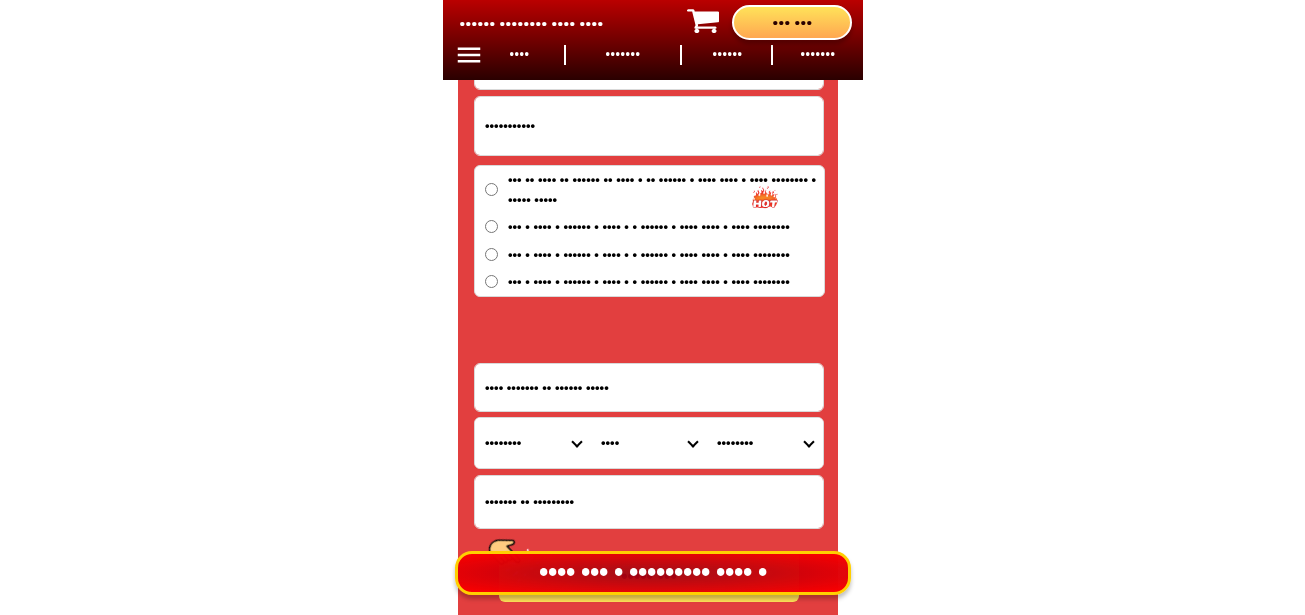 click on "Barangay Bagacay Bahay Bairan Cabatianuhan Canap Capilihan Caraycaray Cayare (west poblacion) Guinciaman Impo Kinalumsan Libtong (east poblacion) Lukay Malaguinabot Malpag Mawodpawod Patong Pinarigusan San andres Santa cruz Santol" at bounding box center (765, 443) 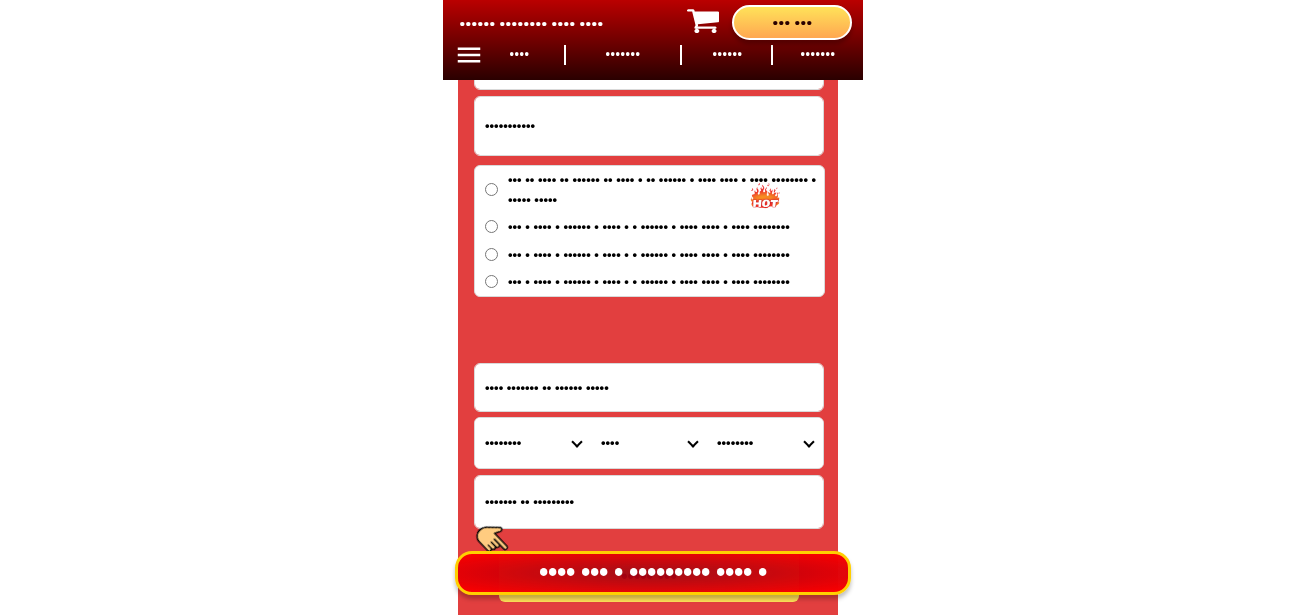 select on "63_19983826670" 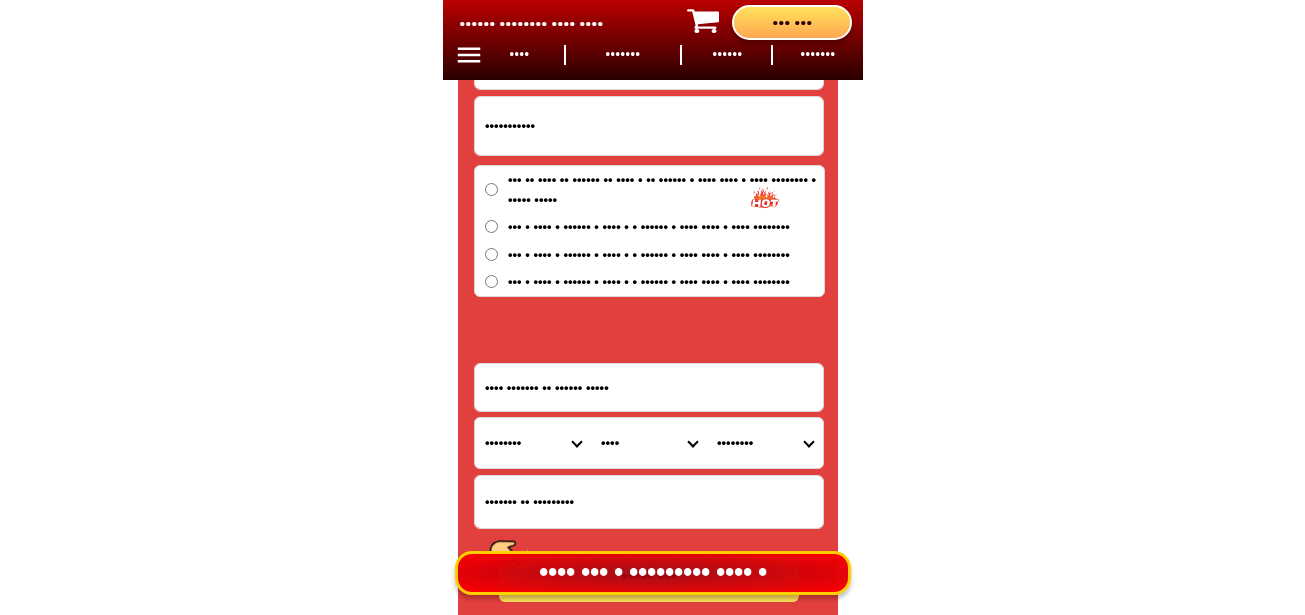 click on "Barangay Bagacay Bahay Bairan Cabatianuhan Canap Capilihan Caraycaray Cayare (west poblacion) Guinciaman Impo Kinalumsan Libtong (east poblacion) Lukay Malaguinabot Malpag Mawodpawod Patong Pinarigusan San andres Santa cruz Santol" at bounding box center (765, 443) 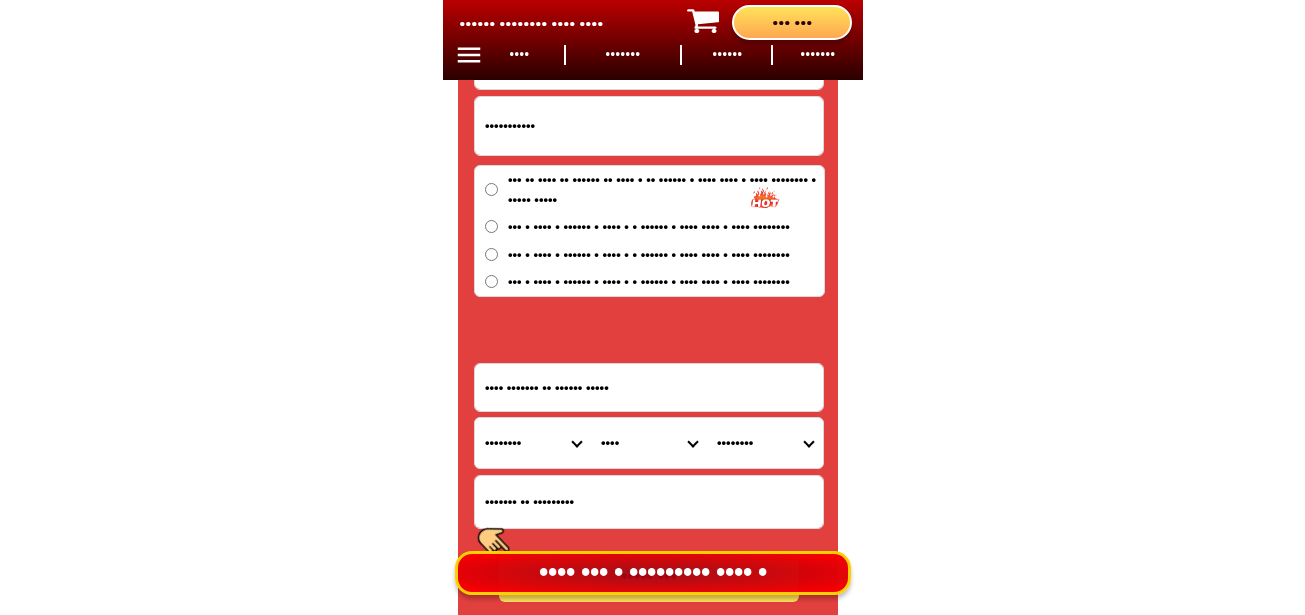 scroll, scrollTop: 16878, scrollLeft: 0, axis: vertical 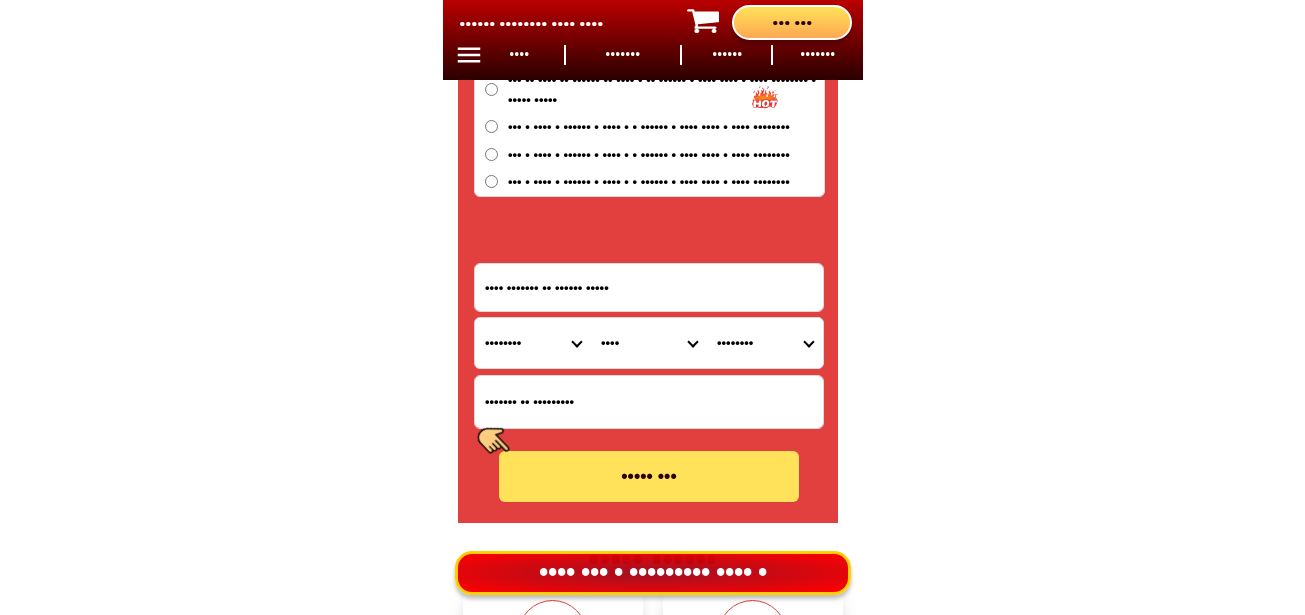 click on "••••• •••" at bounding box center [649, 476] 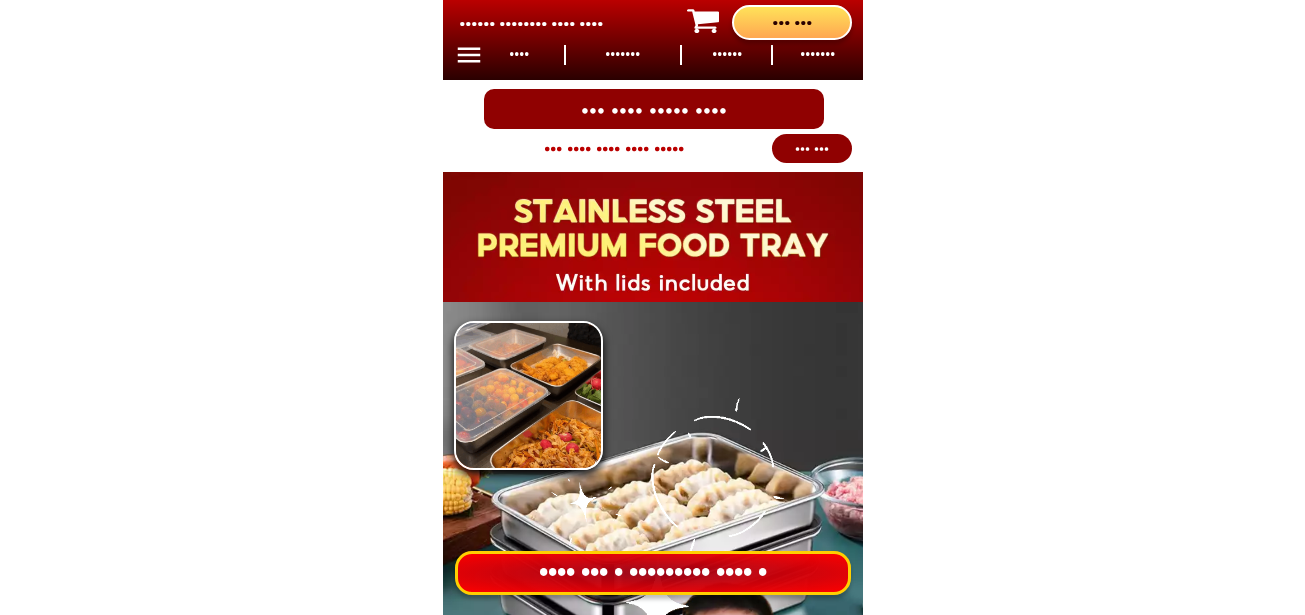 scroll, scrollTop: 0, scrollLeft: 0, axis: both 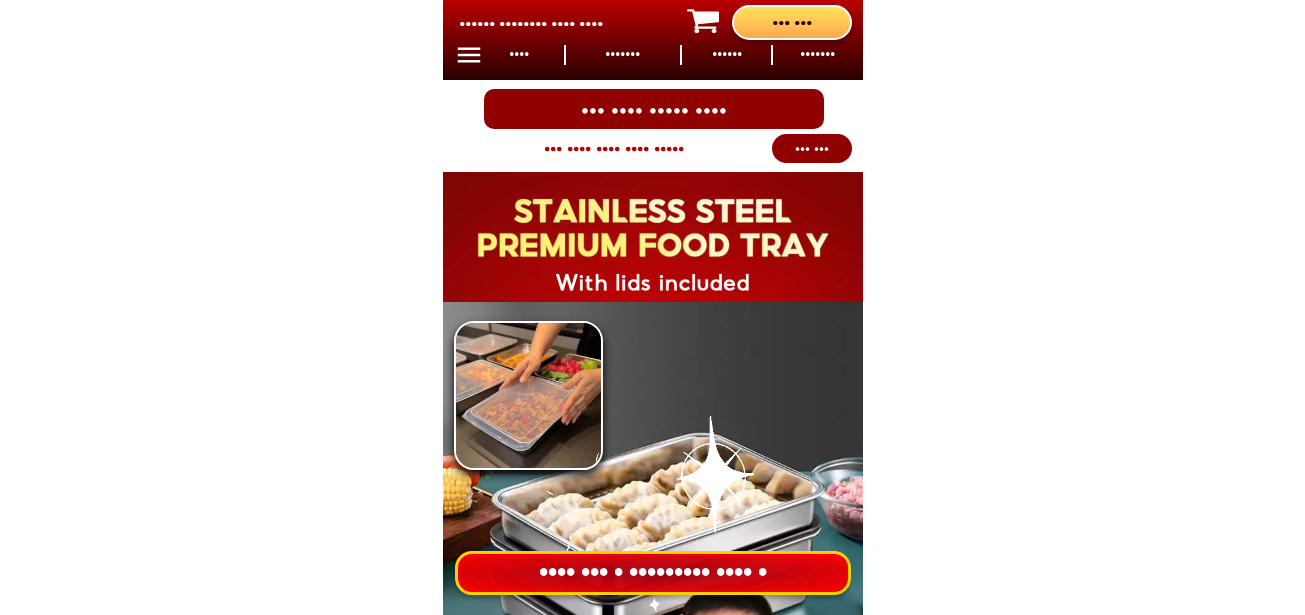 click on "•••• ••• • ••••••••• •••• •" at bounding box center (653, 573) 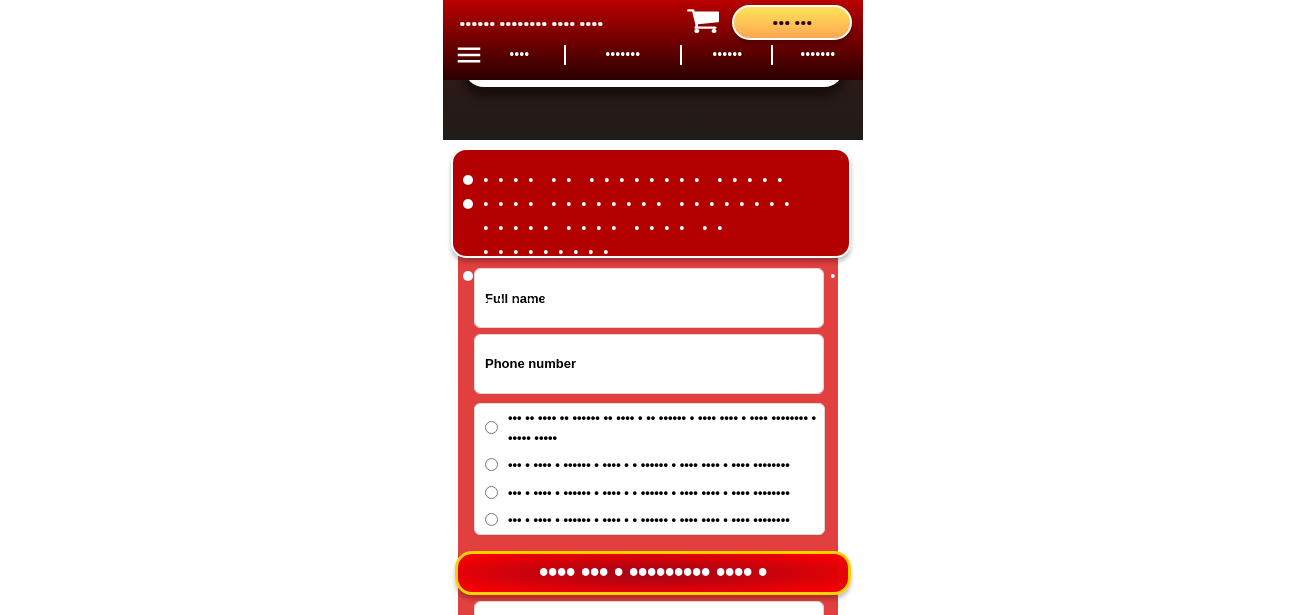 scroll, scrollTop: 16678, scrollLeft: 0, axis: vertical 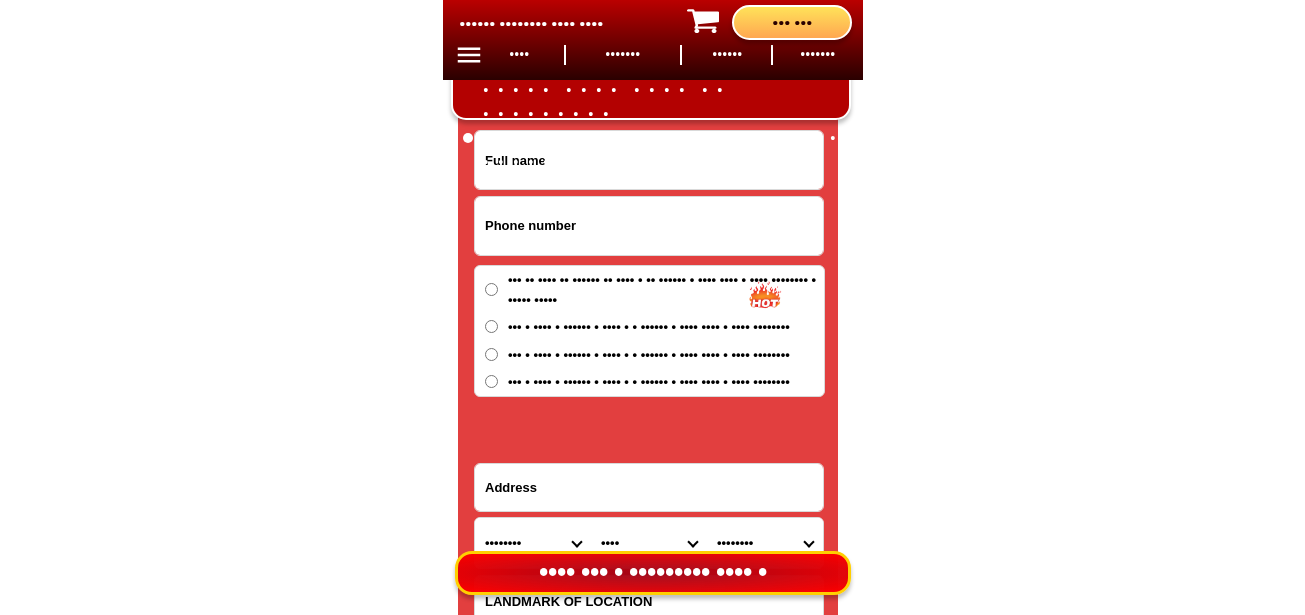 drag, startPoint x: 561, startPoint y: 214, endPoint x: 595, endPoint y: 246, distance: 46.69047 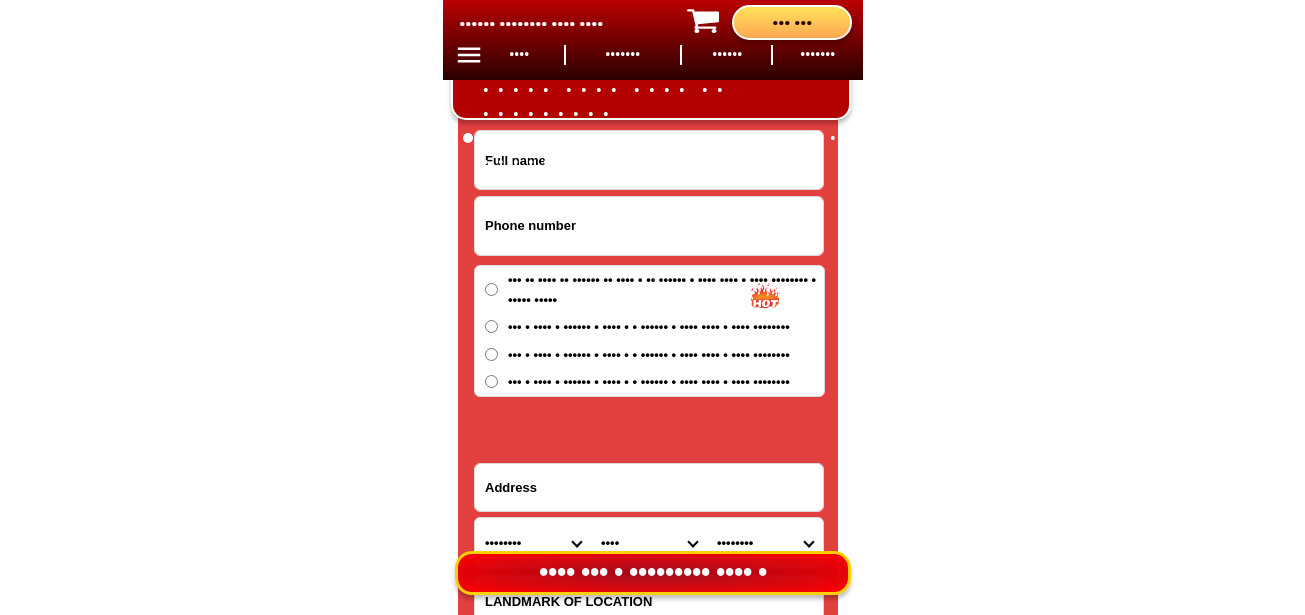 click at bounding box center [649, 226] 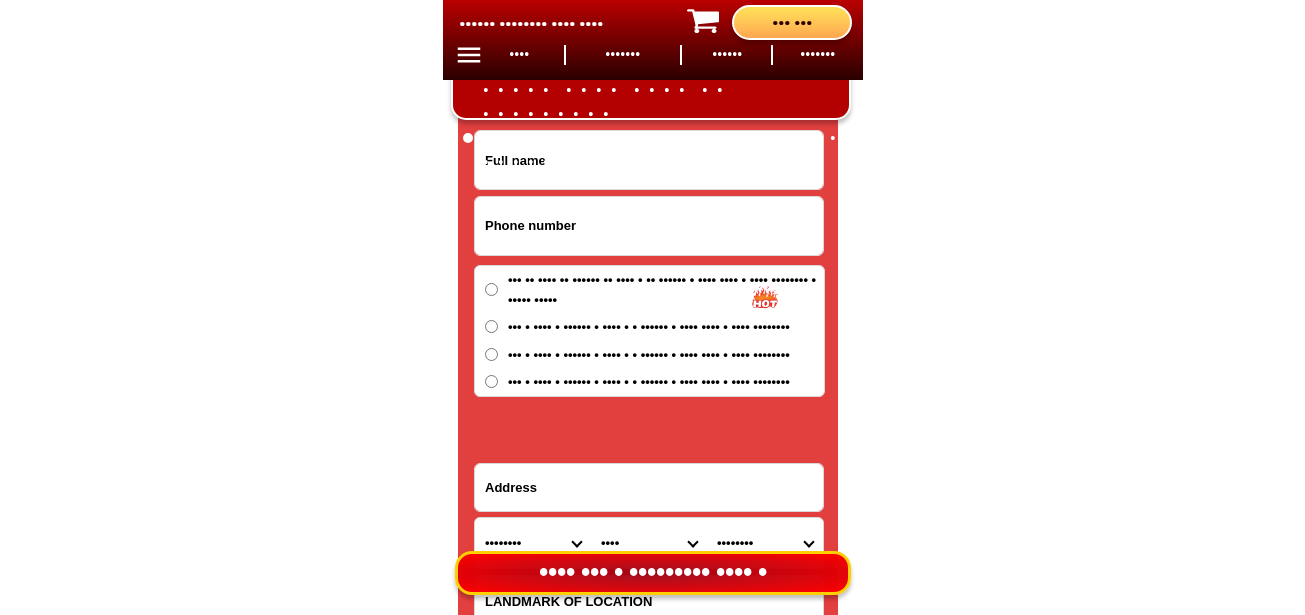 paste on "09851178111" 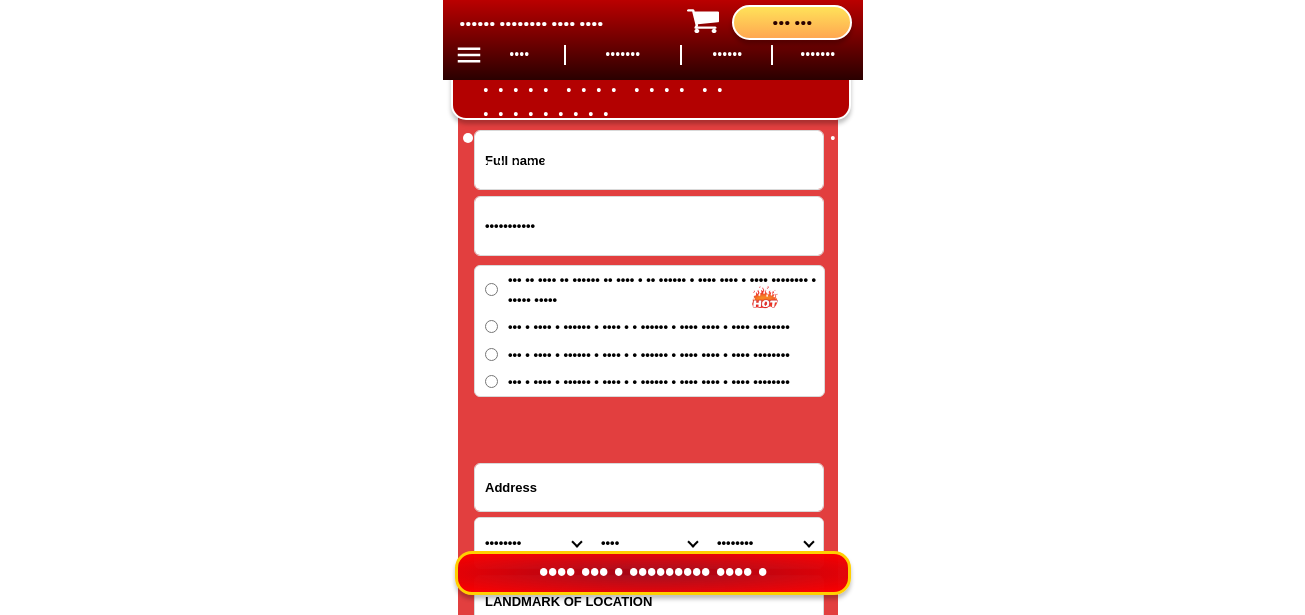 type on "09851178111" 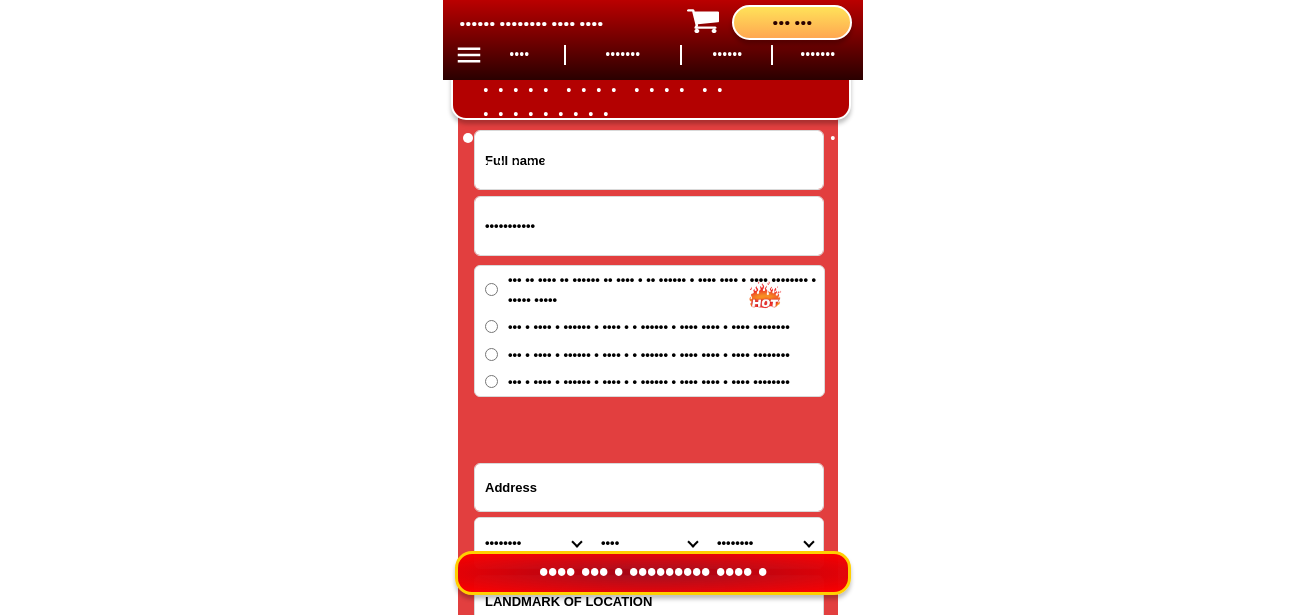 drag, startPoint x: 535, startPoint y: 447, endPoint x: 536, endPoint y: 434, distance: 13.038404 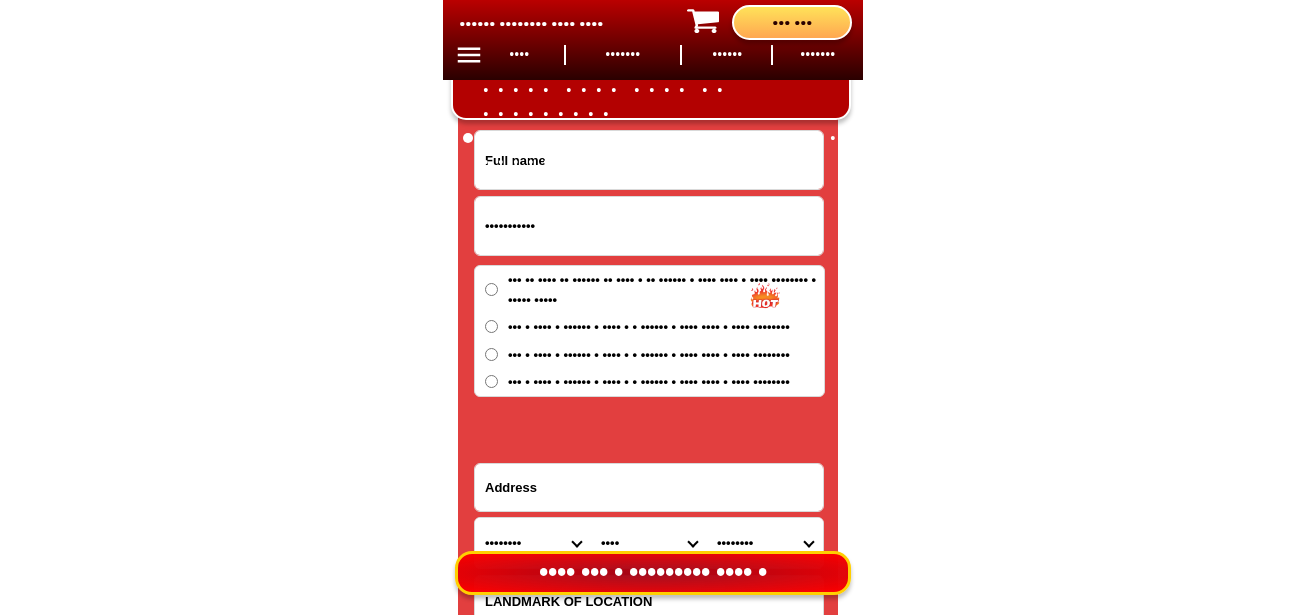 click on "BUY 4 FREE 4 [Total 4 Tray + 4 Cover] - ([PRICE] PHP) + FREE SHIPPING" at bounding box center (666, 289) 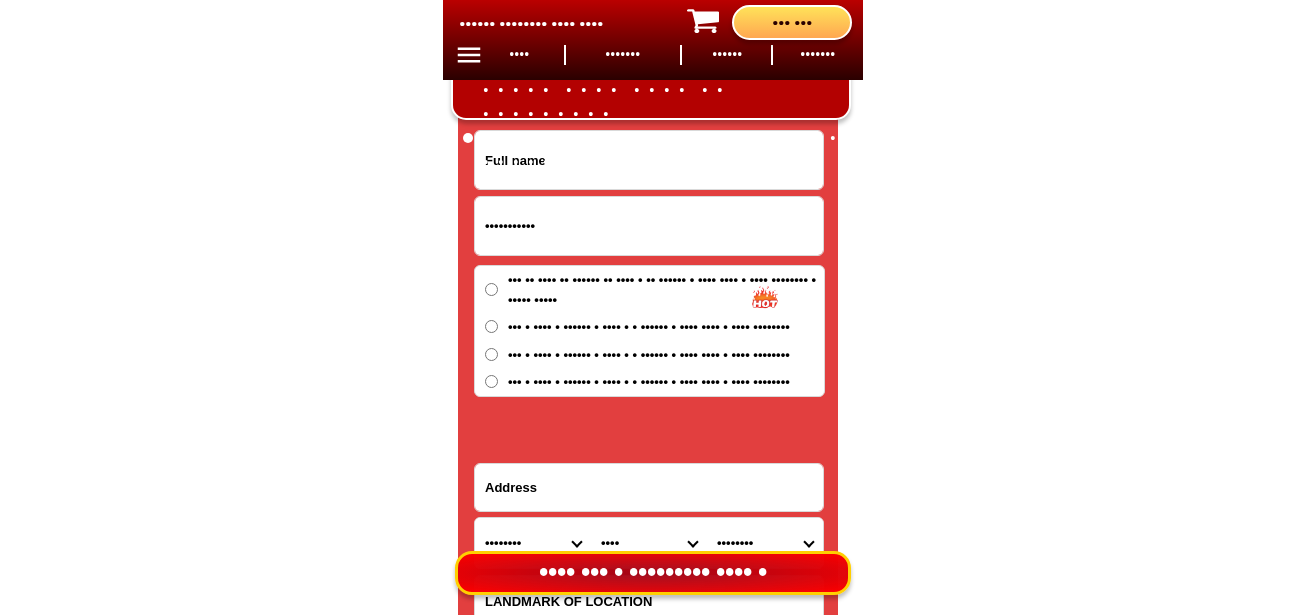 radio on "true" 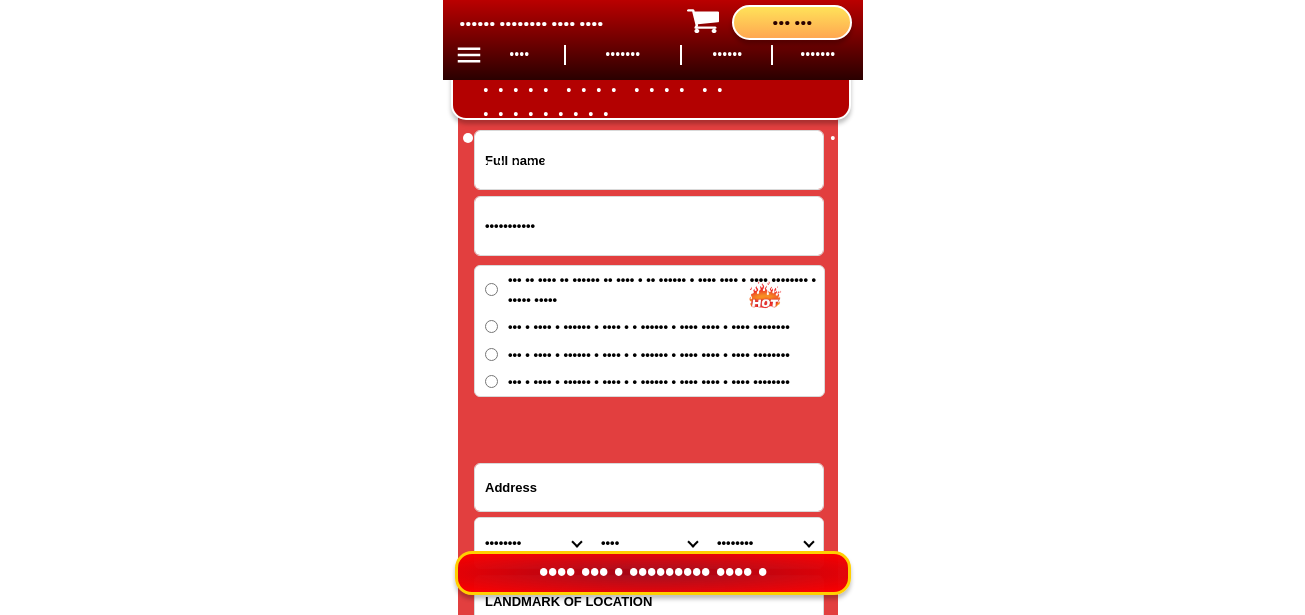 click on "BUY 10 FREE 10 [Total 10 Tray + 10 Cover] - (999 PHP) + FREE SHIPPING - (BEST DEAL) BUY 8 FREE 8 [Total 8 Tray + 8 Cover] - (799 PHP) + FREE SHIPPING BUY 6 FREE 6 [Total 6 Tray + 6 Cover] - (699 PHP) + FREE SHIPPING BUY 4 FREE 4 [Total 4 Tray + 4 Cover] - (599 PHP) + FREE SHIPPING" at bounding box center (649, 331) 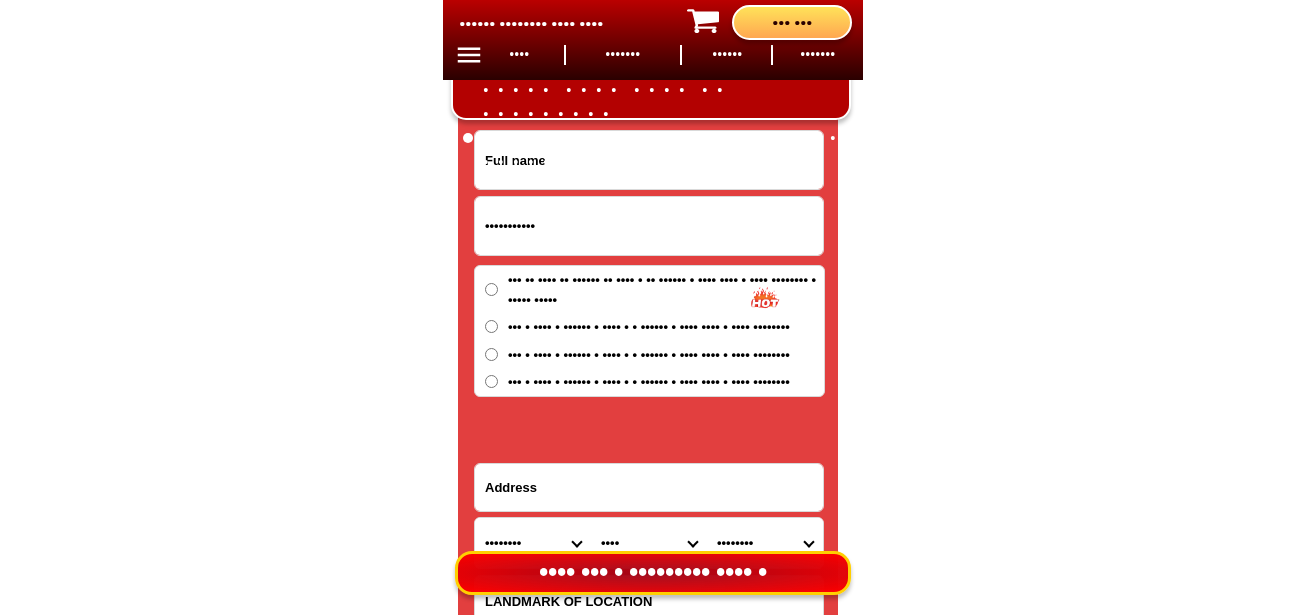 click on "BUY 4 FREE 4 [Total 4 Tray + 4 Cover] - ([PRICE] PHP) + FREE SHIPPING" at bounding box center [666, 289] 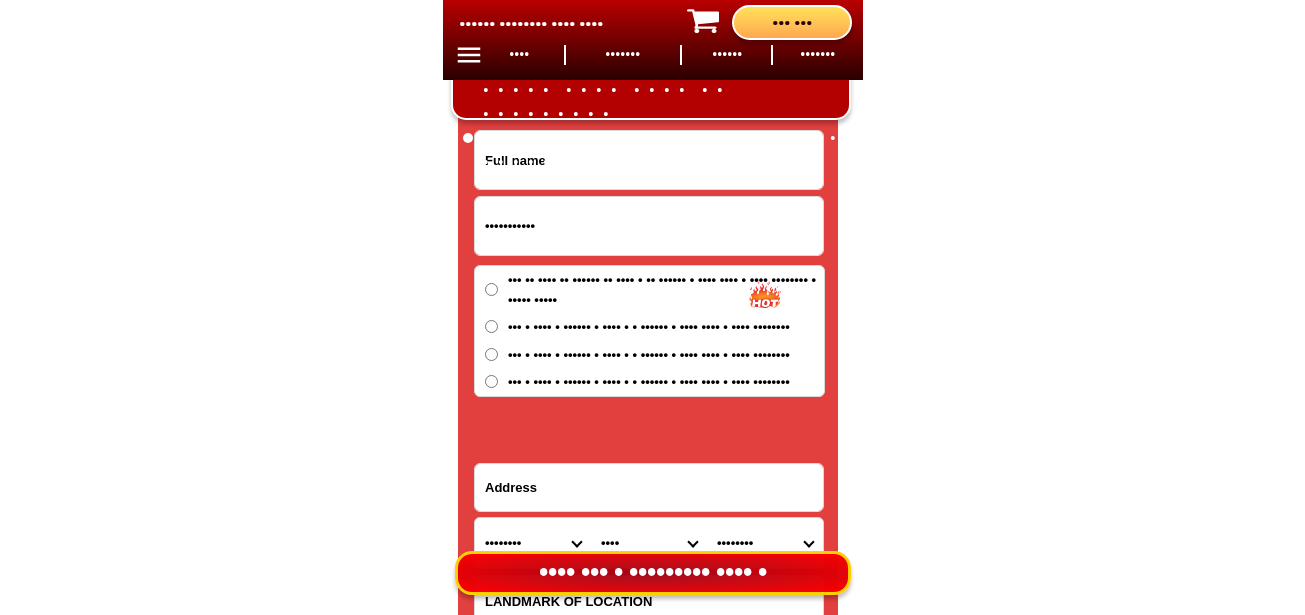 click on "BUY 4 FREE 4 [Total 4 Tray + 4 Cover] - ([PRICE] PHP) + FREE SHIPPING" at bounding box center [491, 381] 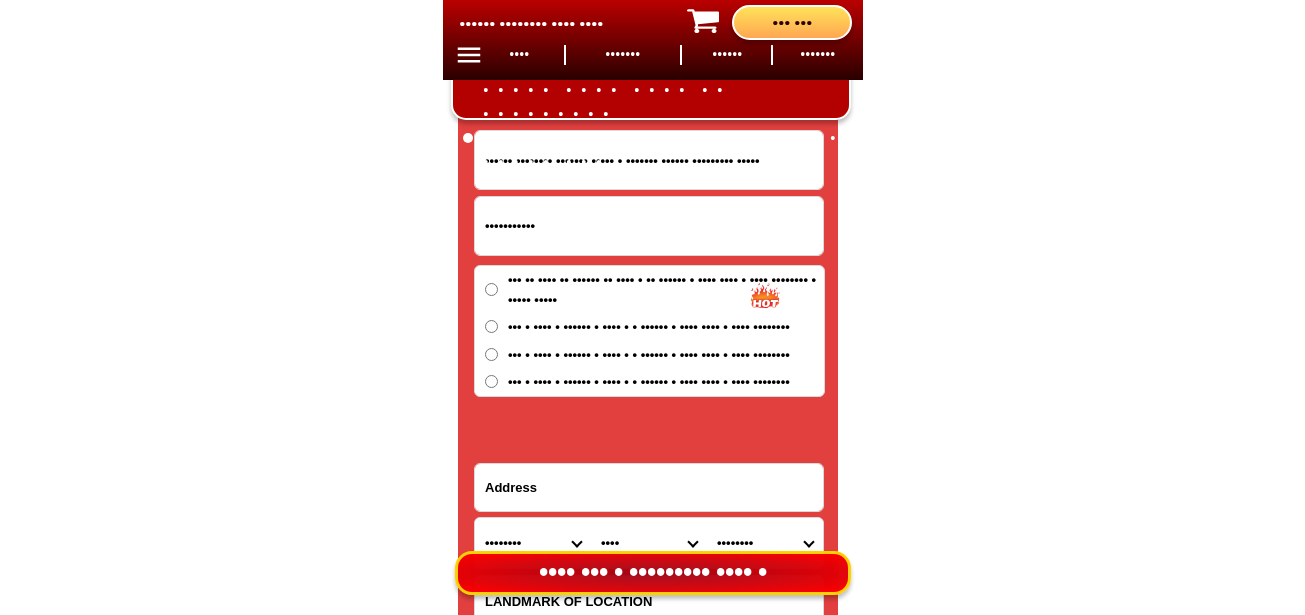 scroll, scrollTop: 0, scrollLeft: 65, axis: horizontal 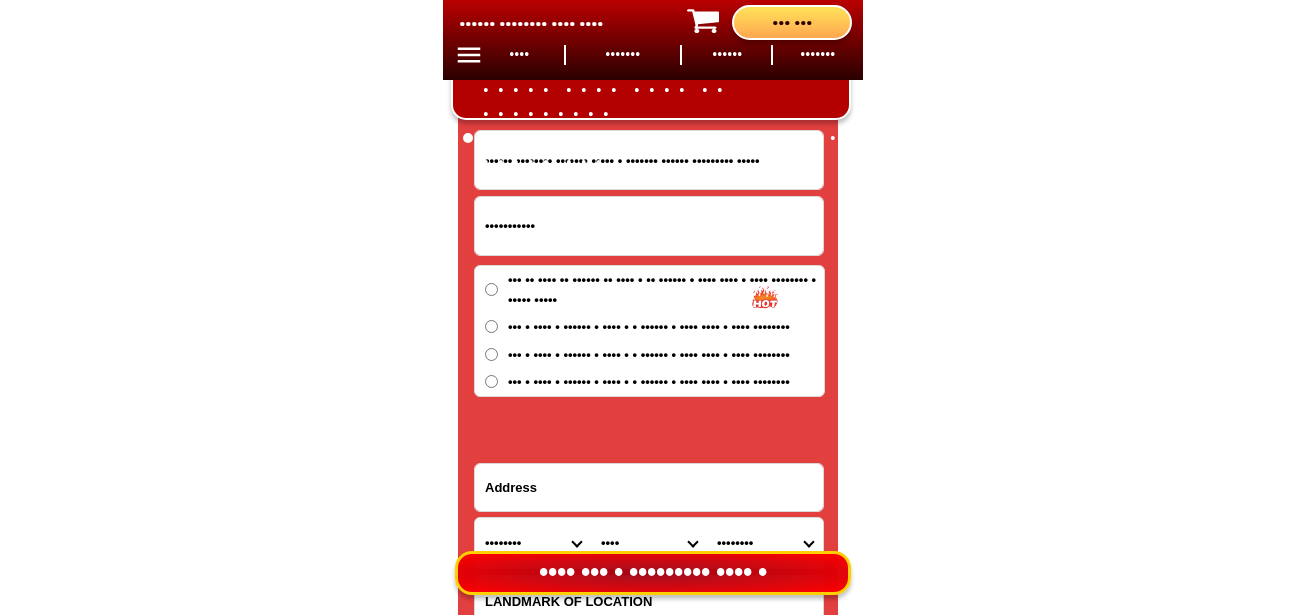 drag, startPoint x: 527, startPoint y: 161, endPoint x: 471, endPoint y: 169, distance: 56.568542 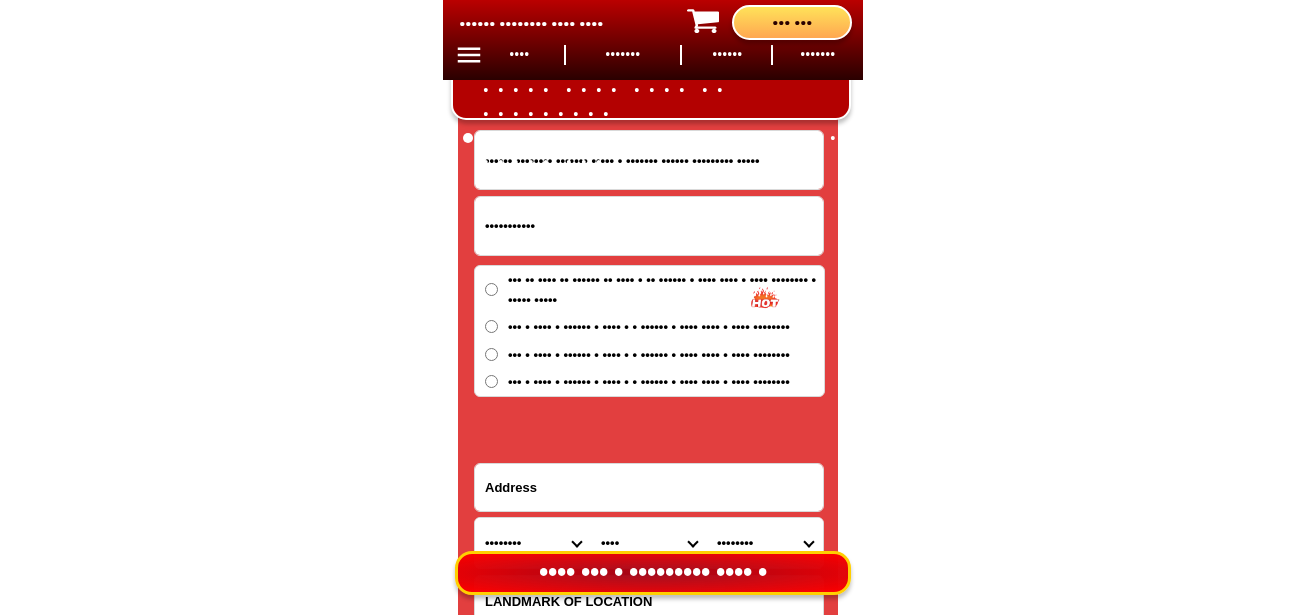 click on "BIG SALE TODAY ONLY BUY MORE SAVE MORE MONEY 80% OFF BUY 10 + FREE SHIPPING FREE 10 Marvin Augustin Food Tray CONTACT REVIEW PRODUCT HOME BUY NOW Product Information Type Made in Send from Food Tray Japan Metro Manila Details Material :  304 Stainless Steel Tray and PVC Flexible Lid
Product Size :  25.5 x 20 x 5,5 (cm)
Rolled Edge:  Prevent cut to hands
Healthy:  Anti-bacterial, anti-grease, non-stick, easy to clean
Usage:  Food preservation, food storage, baking trays, cooking trays, BBQ trays   FREE SHIPPING
BUY 10 GET 10   49 ONLY THIS WEEK 80% OFF FLASH SALE TODAY 00 Days 00 Hours 00 Minutes 00 Seconds Day Hour Minute Second BUY 10 GET 10 FREE SHIPPING + COD ₱999 Best Saving Buy 8 Get 8 ₱799 FREE SHIPPING + COD PHP 3,599 (80% off) Buy 6 Get 6 ₱699 FREE SHIPPING + COD Alcala Cristina Bastasa porok 1 kayaman jandig Maribojoc bohol 09851178111 ORDER NOW Province Abra Agusan-del-norte Agusan-del-sur Aklan Albay Antique Apayao Aurora Basilan Bataan Batanes Batangas Benguet" at bounding box center (652, -6452) 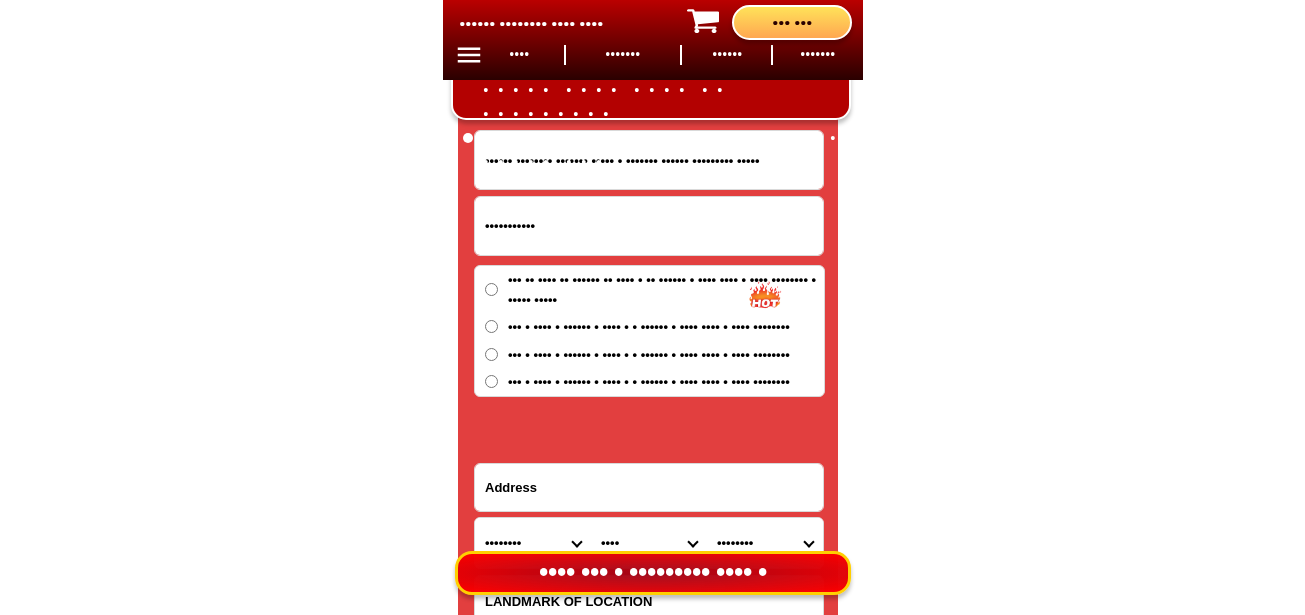 click on "Alcala Cristina Bastasa porok 1 kayaman jandig Maribojoc bohol" at bounding box center (649, 160) 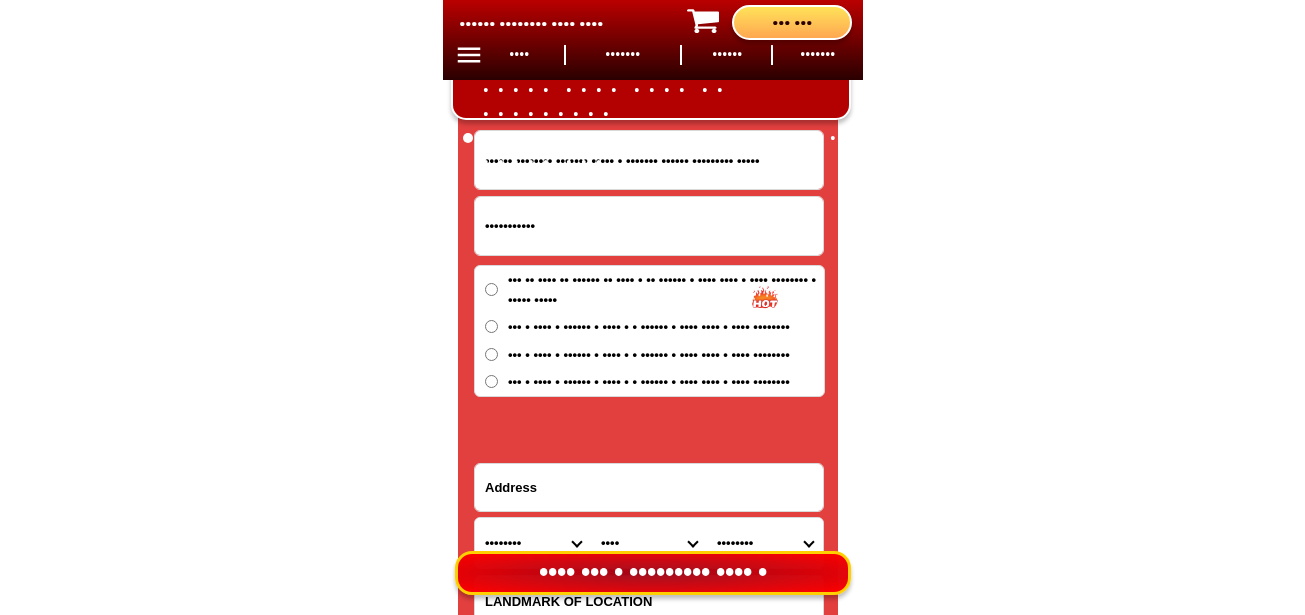 drag, startPoint x: 634, startPoint y: 161, endPoint x: 927, endPoint y: 161, distance: 293 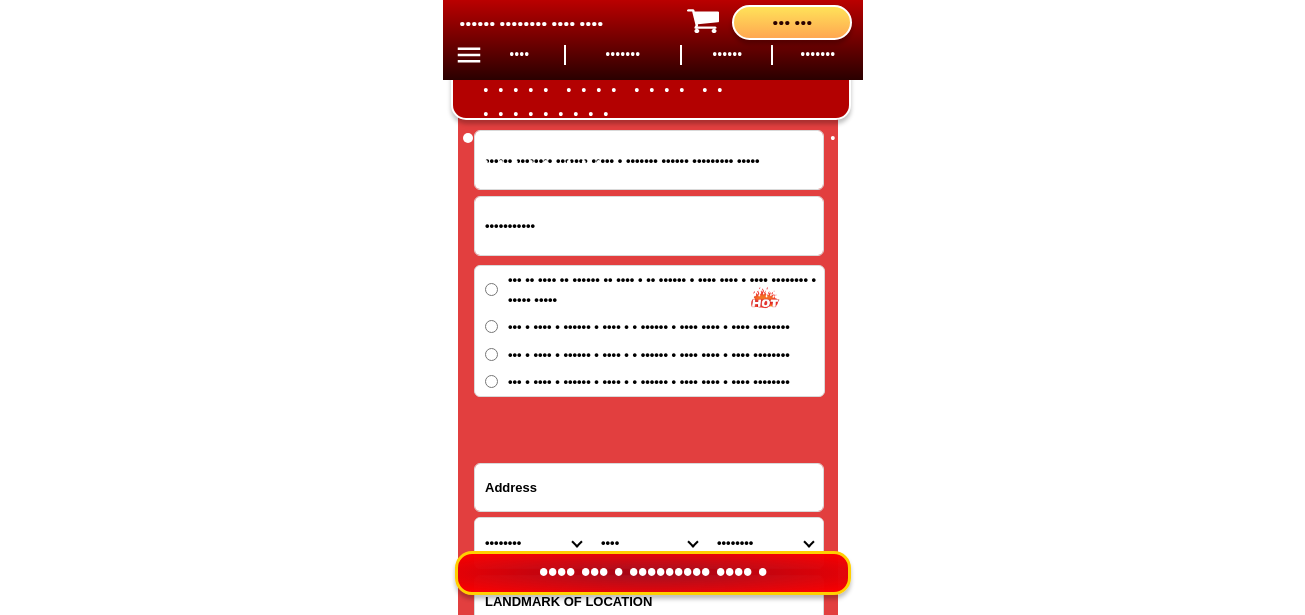 click on "BIG SALE TODAY ONLY BUY MORE SAVE MORE MONEY 80% OFF BUY 10 + FREE SHIPPING FREE 10 Marvin Augustin Food Tray CONTACT REVIEW PRODUCT HOME BUY NOW Product Information Type Made in Send from Food Tray Japan Metro Manila Details Material :  304 Stainless Steel Tray and PVC Flexible Lid
Product Size :  25.5 x 20 x 5,5 (cm)
Rolled Edge:  Prevent cut to hands
Healthy:  Anti-bacterial, anti-grease, non-stick, easy to clean
Usage:  Food preservation, food storage, baking trays, cooking trays, BBQ trays   FREE SHIPPING
BUY 10 GET 10   49 ONLY THIS WEEK 80% OFF FLASH SALE TODAY 00 Days 00 Hours 00 Minutes 00 Seconds Day Hour Minute Second BUY 10 GET 10 FREE SHIPPING + COD ₱999 Best Saving Buy 8 Get 8 ₱799 FREE SHIPPING + COD PHP 3,599 (80% off) Buy 6 Get 6 ₱699 FREE SHIPPING + COD Alcala Cristina Bastasa porok 1 kayaman jandig Maribojoc bohol 09851178111 ORDER NOW Province Abra Agusan-del-norte Agusan-del-sur Aklan Albay Antique Apayao Aurora Basilan Bataan Batanes Batangas Benguet" at bounding box center (652, -6452) 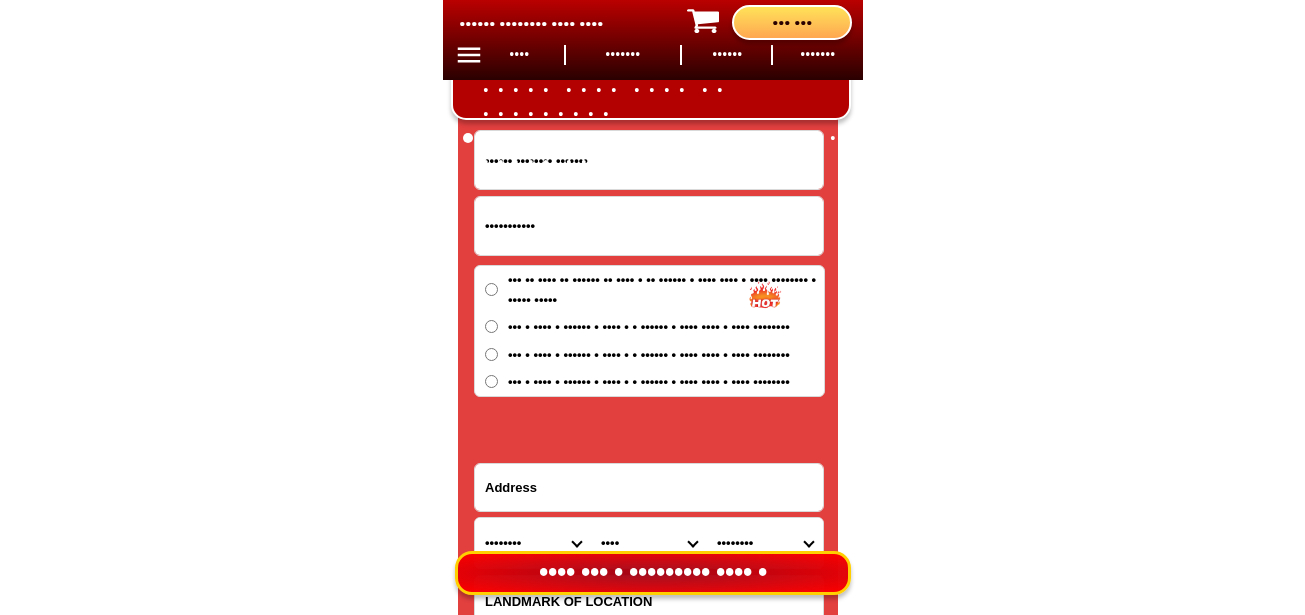 scroll, scrollTop: 0, scrollLeft: 0, axis: both 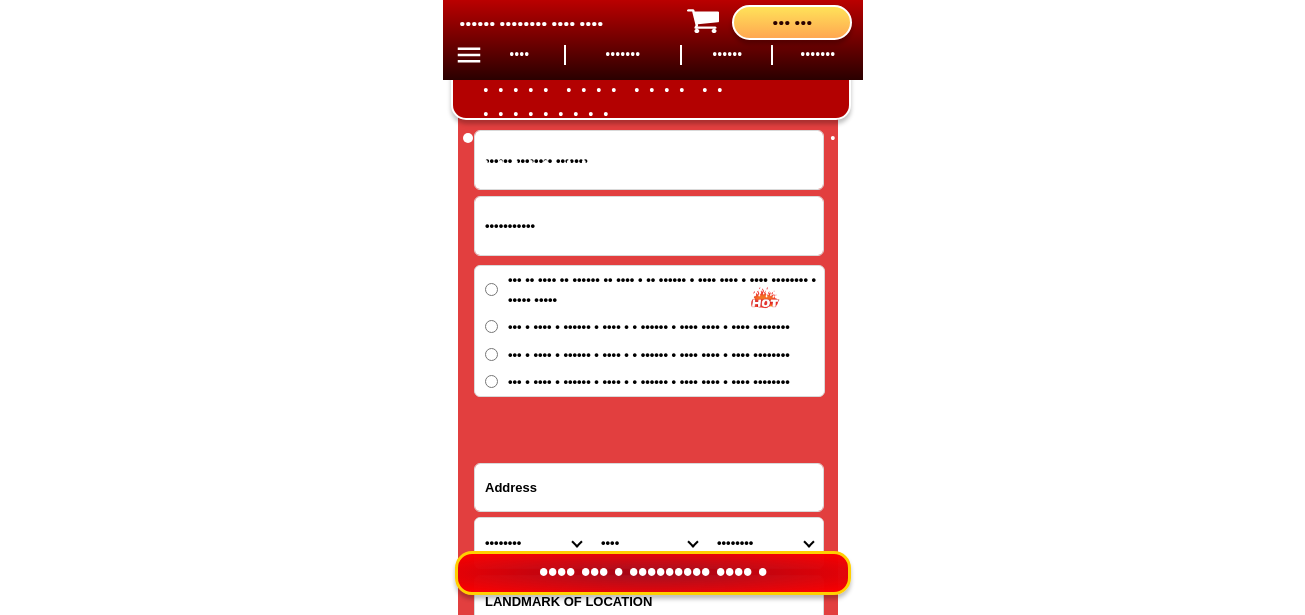type on "Alcala Cristina Bastasa" 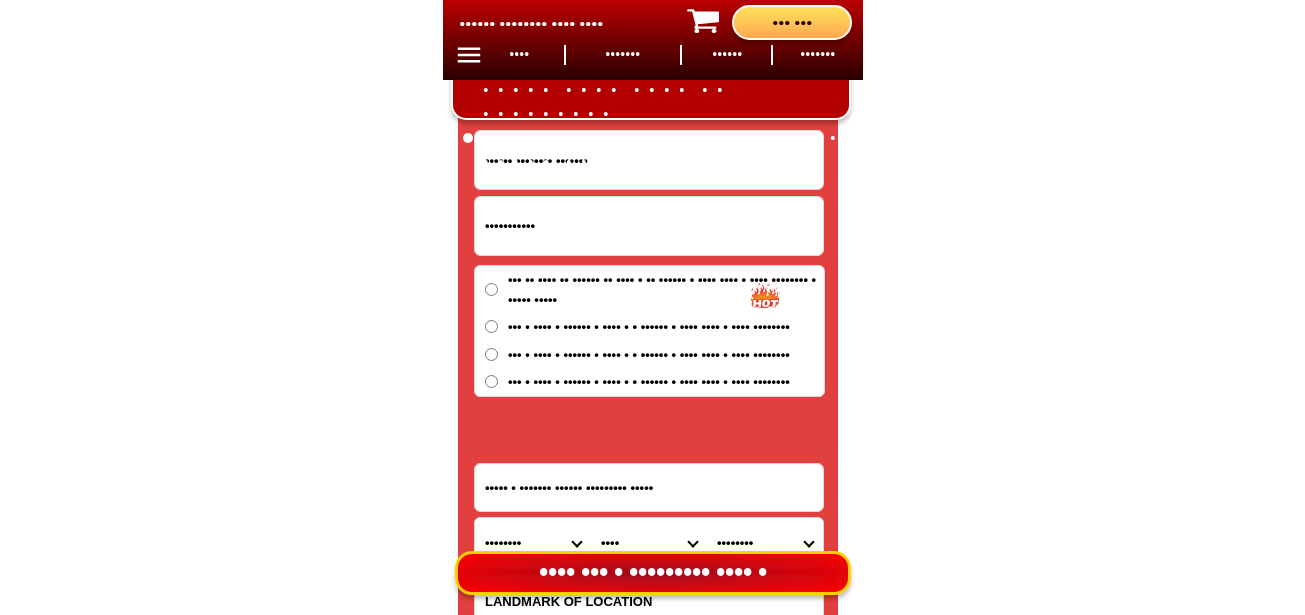 scroll, scrollTop: 16878, scrollLeft: 0, axis: vertical 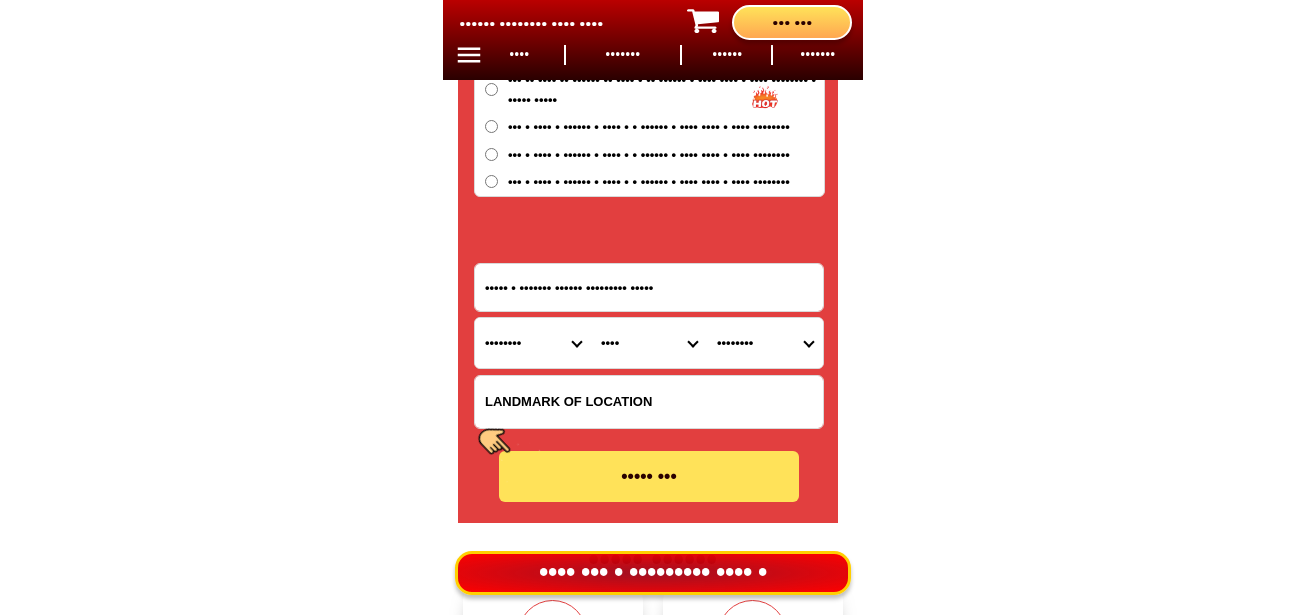 type on "porok 1 kayaman jandig Maribojoc bohol" 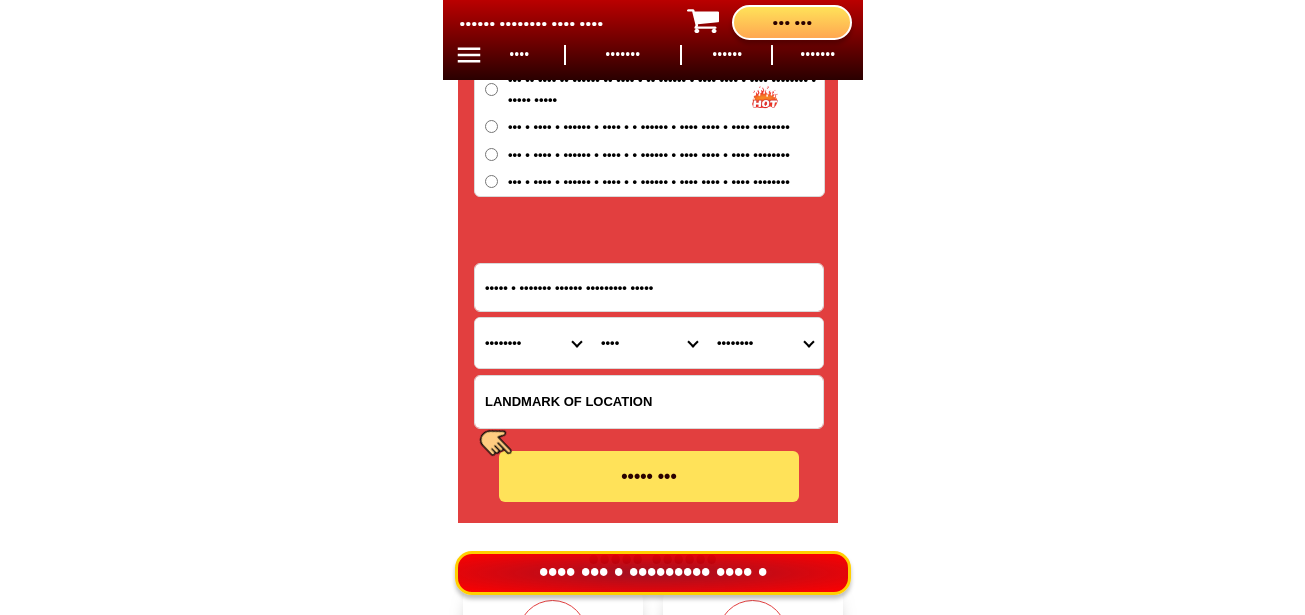 drag, startPoint x: 462, startPoint y: 330, endPoint x: 479, endPoint y: 330, distance: 17 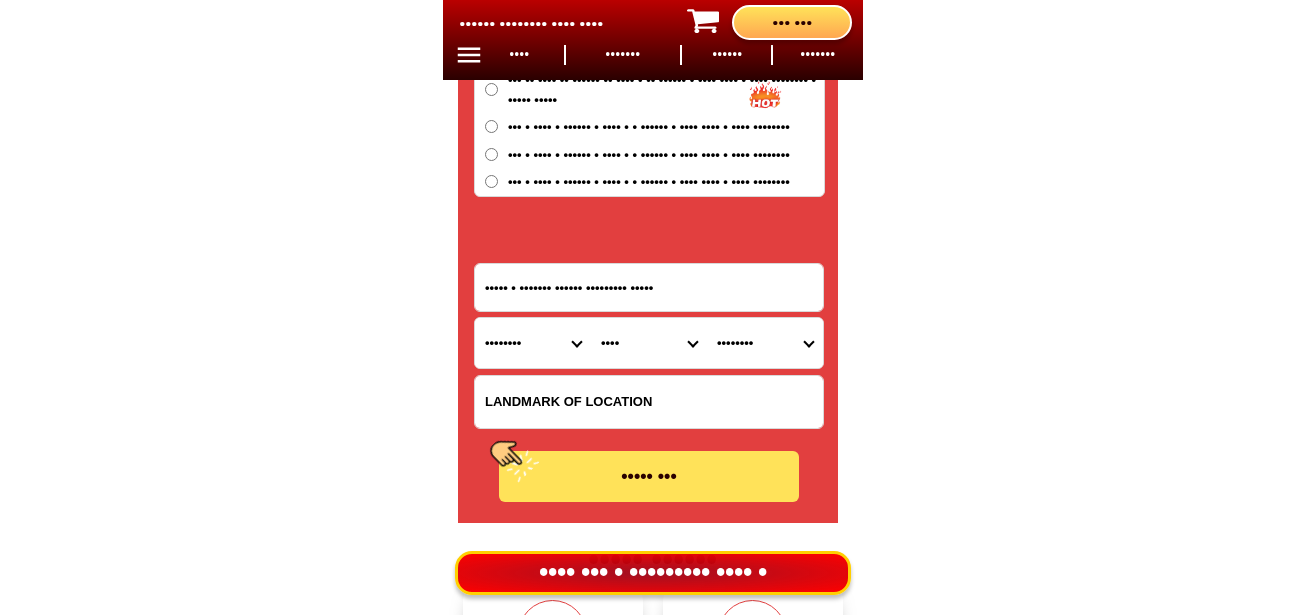click at bounding box center (648, 167) 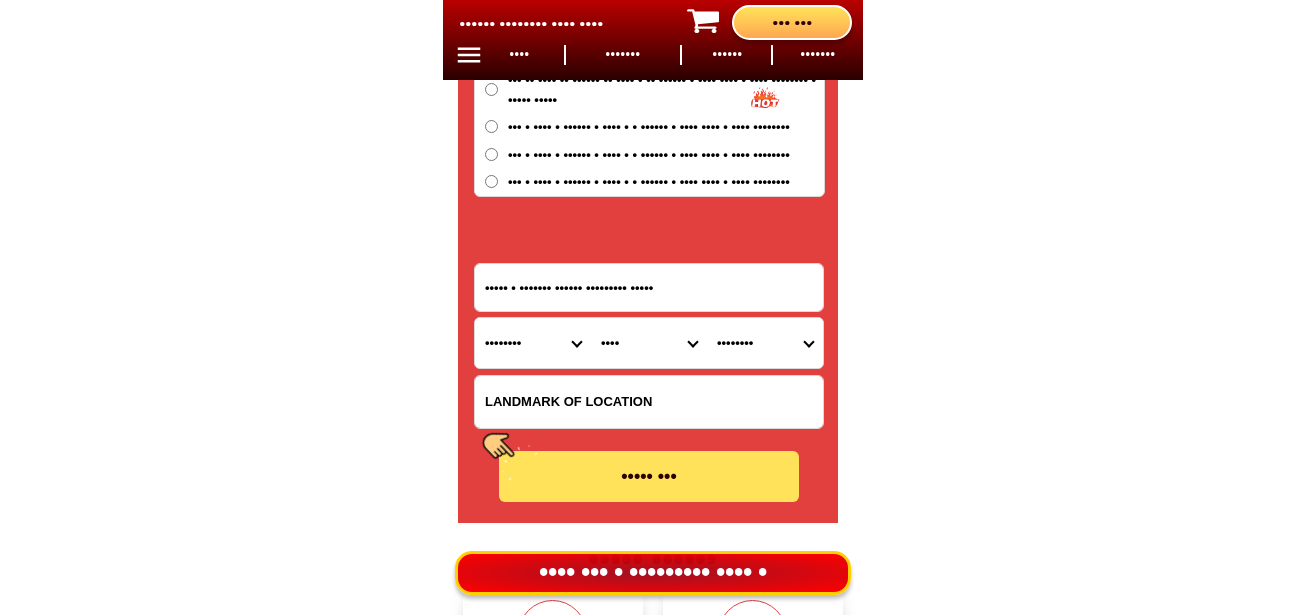 click on "Province Abra Agusan-del-norte Agusan-del-sur Aklan Albay Antique Apayao Aurora Basilan Bataan Batanes Batangas Benguet Biliran Bohol Bukidnon Bulacan Cagayan Camarines-norte Camarines-sur Camiguin Capiz Catanduanes Cavite Cebu Cotabato Davao-de-oro Davao-del-norte Davao-del-sur Davao-occidental Davao-oriental Dinagat-islands Eastern-samar Guimaras Ifugao Ilocos-norte Ilocos-sur Iloilo Isabela Kalinga La-union Laguna Lanao-del-norte Lanao-del-sur Leyte Maguindanao Marinduque Masbate Metro-manila Misamis-occidental Misamis-oriental Mountain-province Negros-occidental Negros-oriental Northern-samar Nueva-ecija Nueva-vizcaya Occidental-mindoro Oriental-mindoro Palawan Pampanga Pangasinan Quezon Quirino Rizal Romblon Sarangani Siquijor Sorsogon South-cotabato Southern-leyte Sultan-kudarat Sulu Surigao-del-norte Surigao-del-sur Tarlac Tawi-tawi Western-samar Zambales Zamboanga-del-norte Zamboanga-del-sur Zamboanga-sibugay" at bounding box center [533, 343] 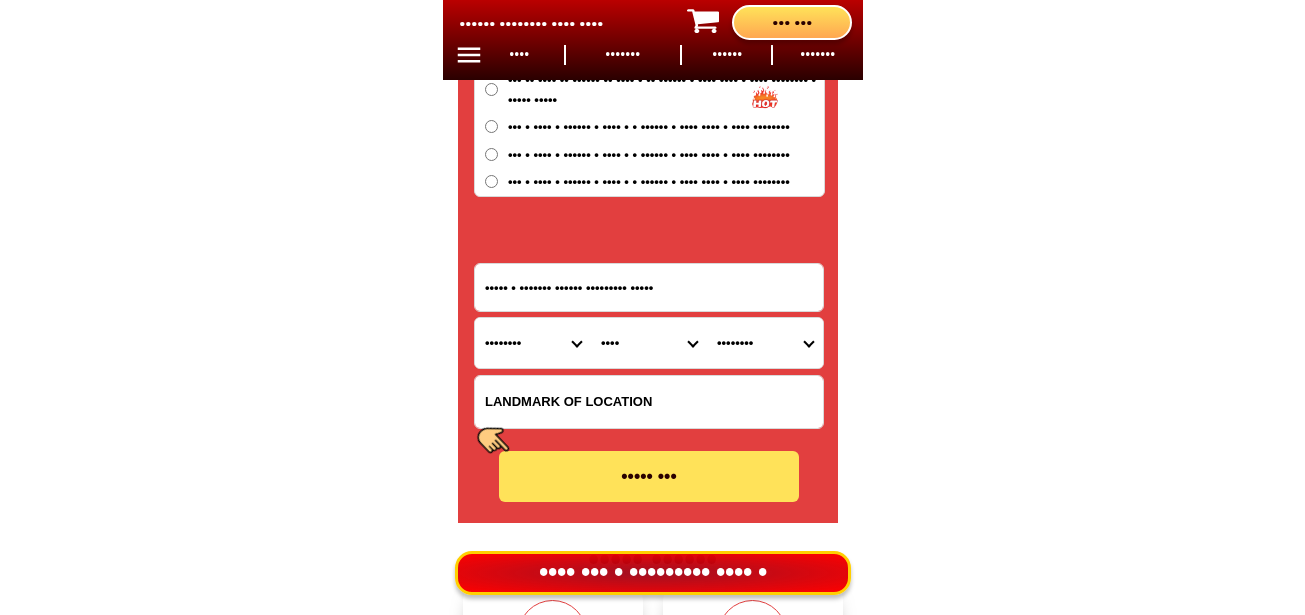 select on "63_137" 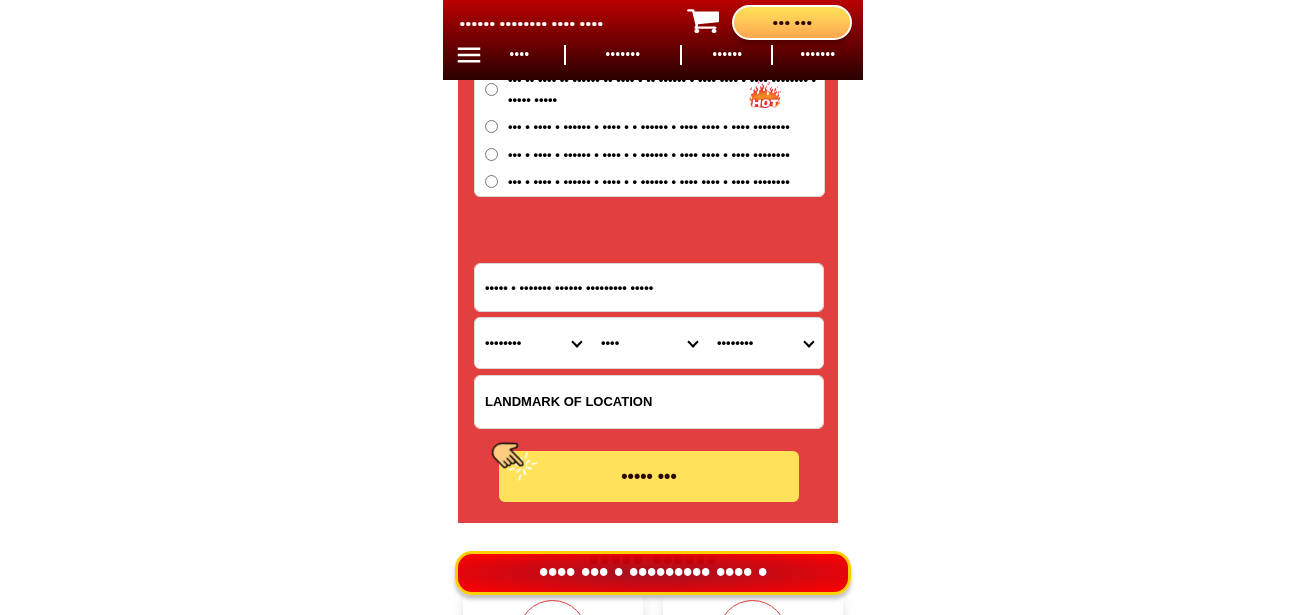 click on "Province Abra Agusan-del-norte Agusan-del-sur Aklan Albay Antique Apayao Aurora Basilan Bataan Batanes Batangas Benguet Biliran Bohol Bukidnon Bulacan Cagayan Camarines-norte Camarines-sur Camiguin Capiz Catanduanes Cavite Cebu Cotabato Davao-de-oro Davao-del-norte Davao-del-sur Davao-occidental Davao-oriental Dinagat-islands Eastern-samar Guimaras Ifugao Ilocos-norte Ilocos-sur Iloilo Isabela Kalinga La-union Laguna Lanao-del-norte Lanao-del-sur Leyte Maguindanao Marinduque Masbate Metro-manila Misamis-occidental Misamis-oriental Mountain-province Negros-occidental Negros-oriental Northern-samar Nueva-ecija Nueva-vizcaya Occidental-mindoro Oriental-mindoro Palawan Pampanga Pangasinan Quezon Quirino Rizal Romblon Sarangani Siquijor Sorsogon South-cotabato Southern-leyte Sultan-kudarat Sulu Surigao-del-norte Surigao-del-sur Tarlac Tawi-tawi Western-samar Zambales Zamboanga-del-norte Zamboanga-del-sur Zamboanga-sibugay" at bounding box center (533, 343) 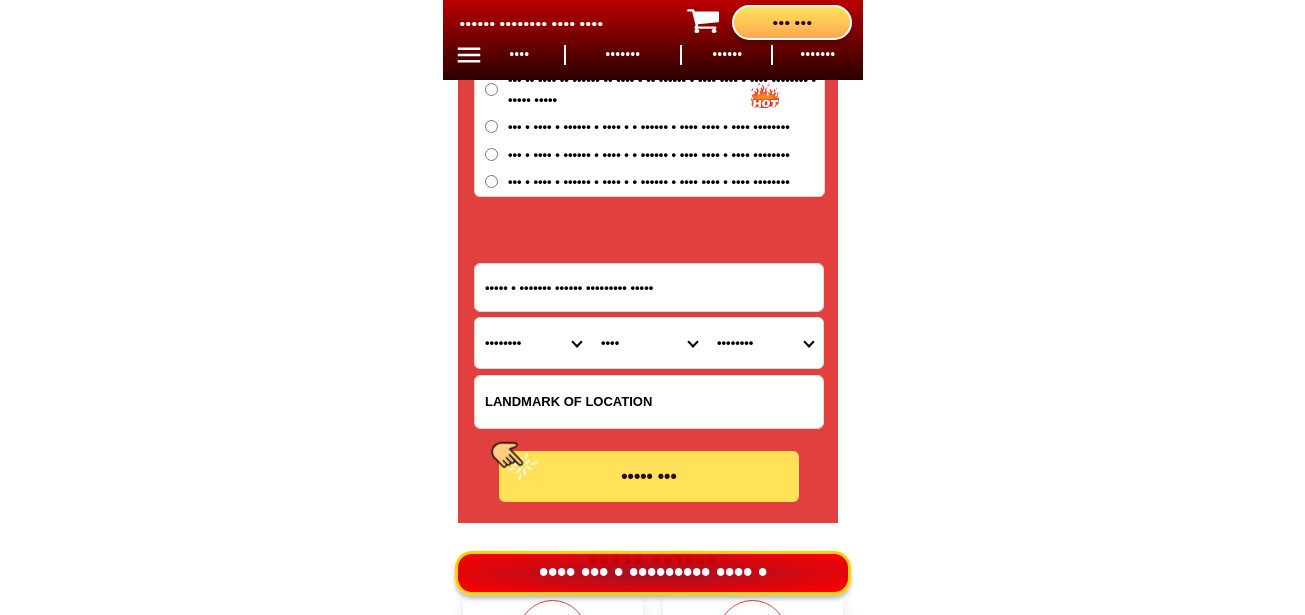 click on "City Alburquerque Antequera Baclayon Balilihan Bien-unido Bilar Bohol-alicia Bohol-anda Bohol-batuan Bohol-buenavista Bohol-carmen Bohol-clarin Bohol-cortes Bohol-mabini Bohol-pilar Bohol-san-isidro Bohol-san-miguel Bohol-valencia Calape Candijay Catigbian Corella Dagohoy Danao Dauis Dimiao Duero Garcia-hernandez GETAFE Guindulman Inabanga Jagna Lila Loay Loboc Loon Maribojoc Panglao Pres.-carlos-p.-garcia Sagbayan Sevilla Sierra-bullones Sikatuna Tagbilaran-city Talibon Trinidad Tubigon Ubay" at bounding box center [649, 343] 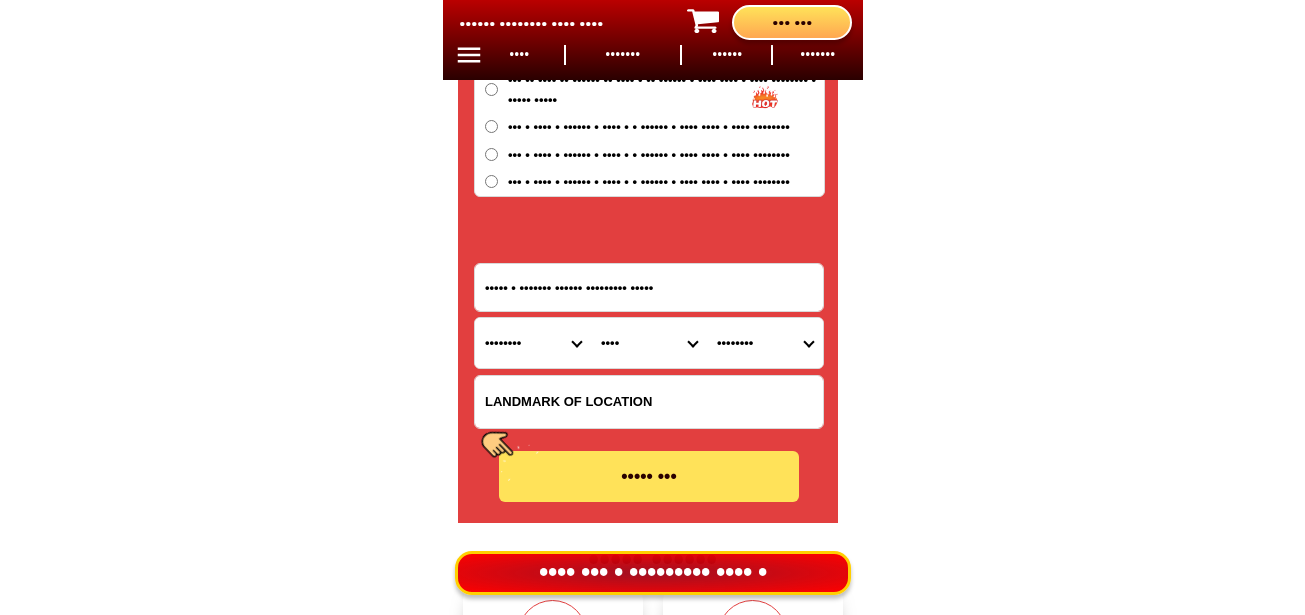 select on "63_137321" 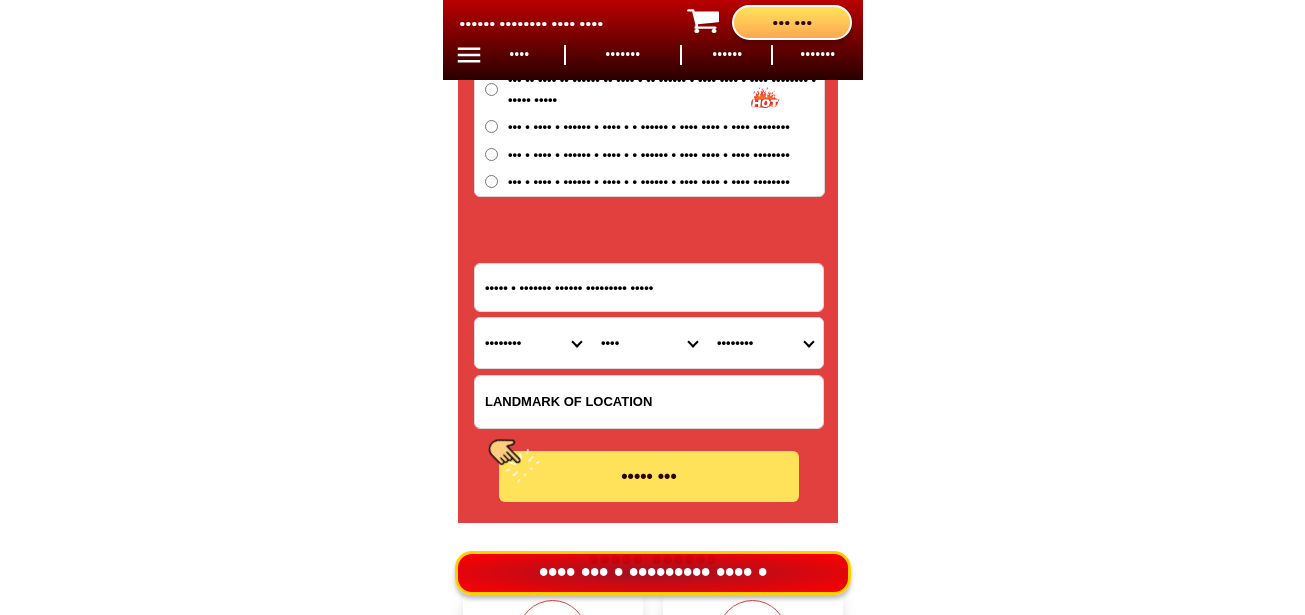 click on "City Alburquerque Antequera Baclayon Balilihan Bien-unido Bilar Bohol-alicia Bohol-anda Bohol-batuan Bohol-buenavista Bohol-carmen Bohol-clarin Bohol-cortes Bohol-mabini Bohol-pilar Bohol-san-isidro Bohol-san-miguel Bohol-valencia Calape Candijay Catigbian Corella Dagohoy Danao Dauis Dimiao Duero Garcia-hernandez GETAFE Guindulman Inabanga Jagna Lila Loay Loboc Loon Maribojoc Panglao Pres.-carlos-p.-garcia Sagbayan Sevilla Sierra-bullones Sikatuna Tagbilaran-city Talibon Trinidad Tubigon Ubay" at bounding box center (649, 343) 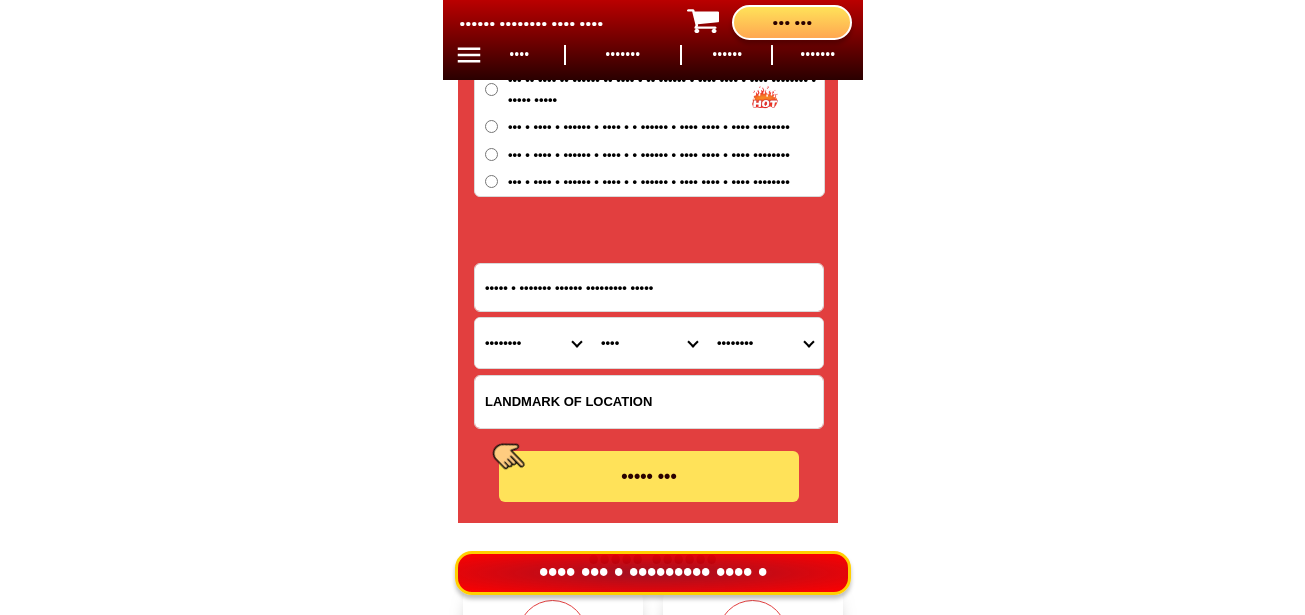 click on "Barangay Agahay Aliguay Anislag Bayacabac Bood Busao Cabawan Candavid Dipatlong Guiwanon Jandig Lagtangon Lincod Pagnitoan Poblacion Punsod Punta cruz San isidro San roque San roque (aghao) San vicente Tinibgan Toril" at bounding box center (765, 343) 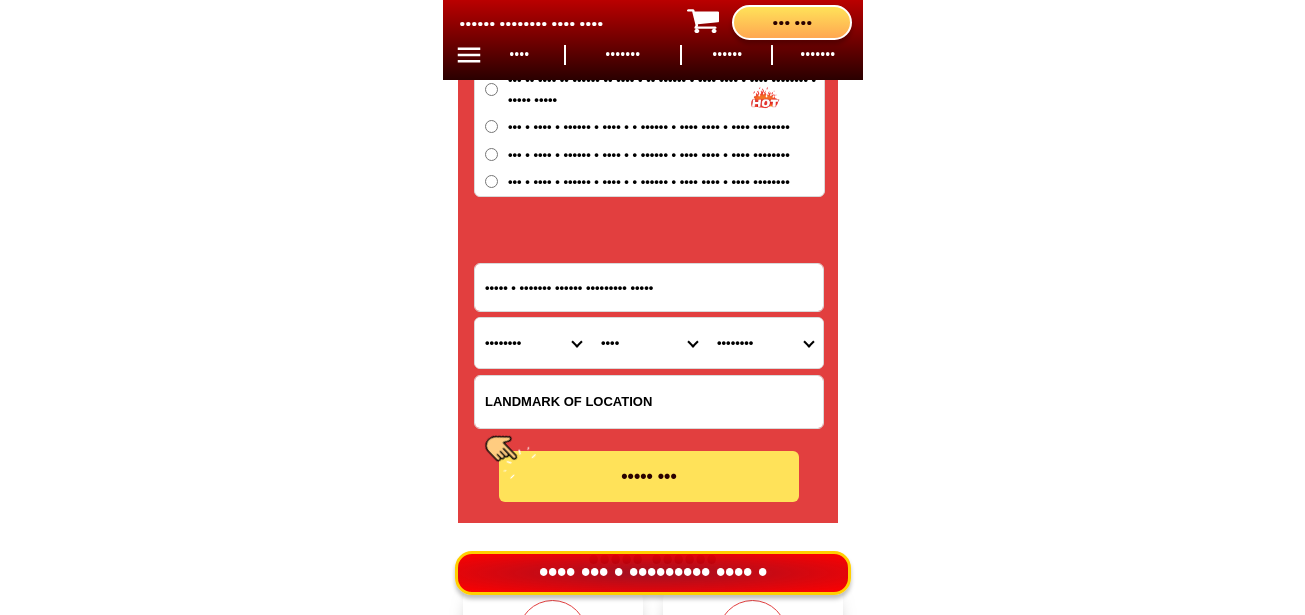 select on "63_1373214656" 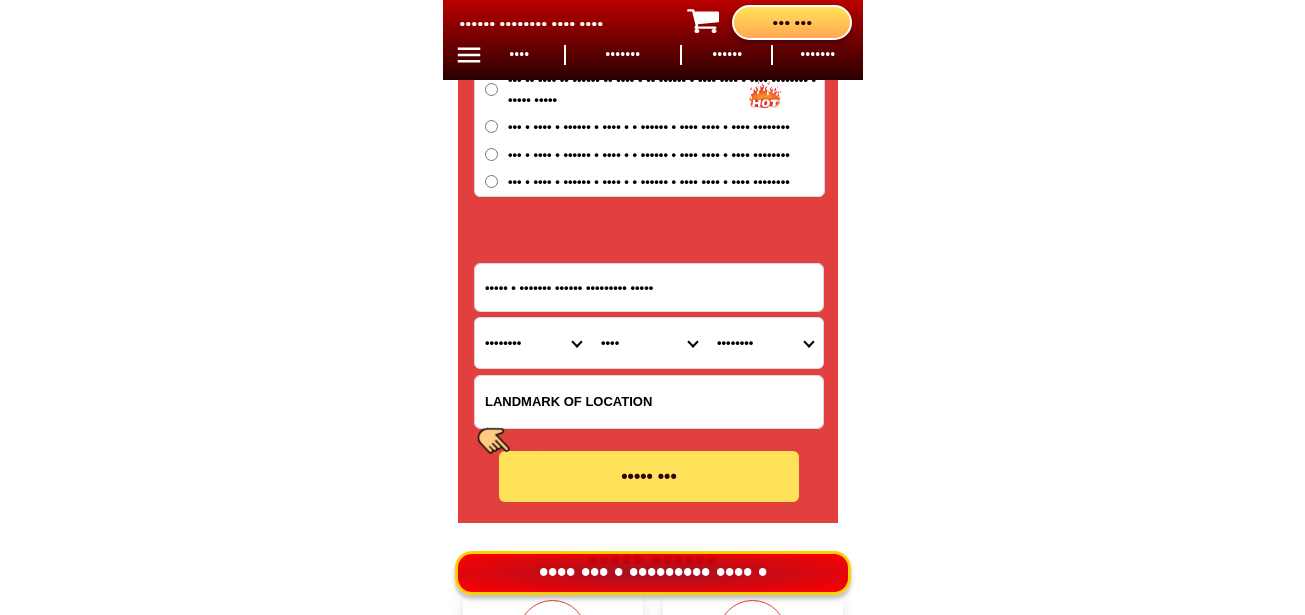click on "Barangay Agahay Aliguay Anislag Bayacabac Bood Busao Cabawan Candavid Dipatlong Guiwanon Jandig Lagtangon Lincod Pagnitoan Poblacion Punsod Punta cruz San isidro San roque San roque (aghao) San vicente Tinibgan Toril" at bounding box center [765, 343] 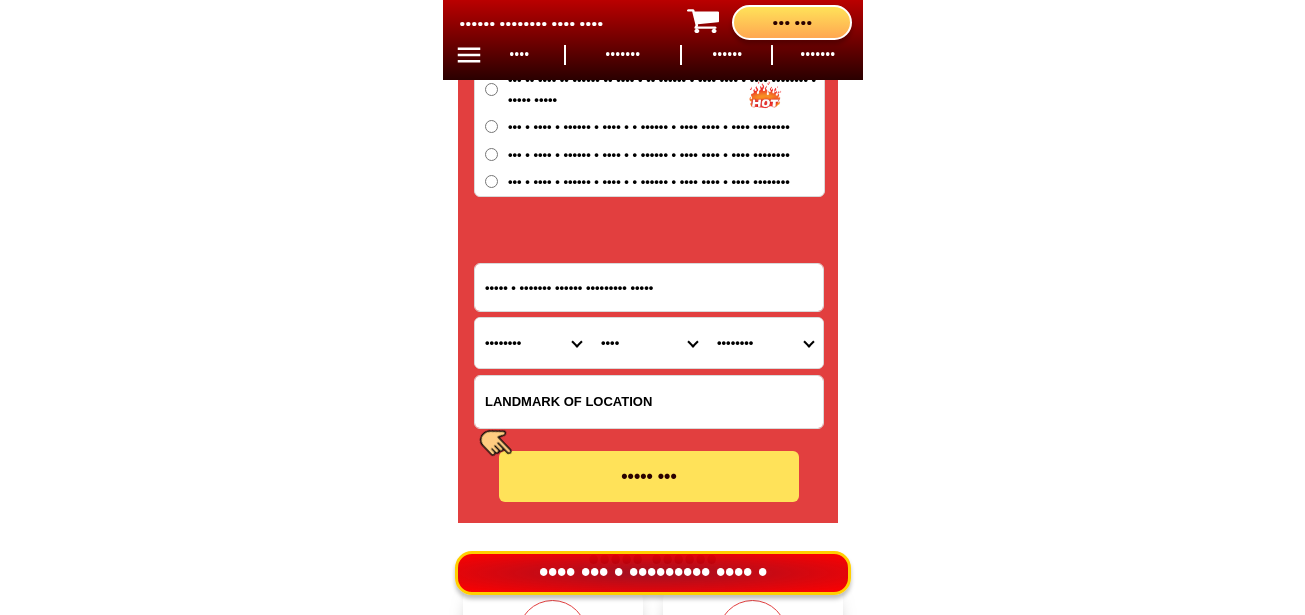 click on "ORDER NOW" at bounding box center [649, 476] 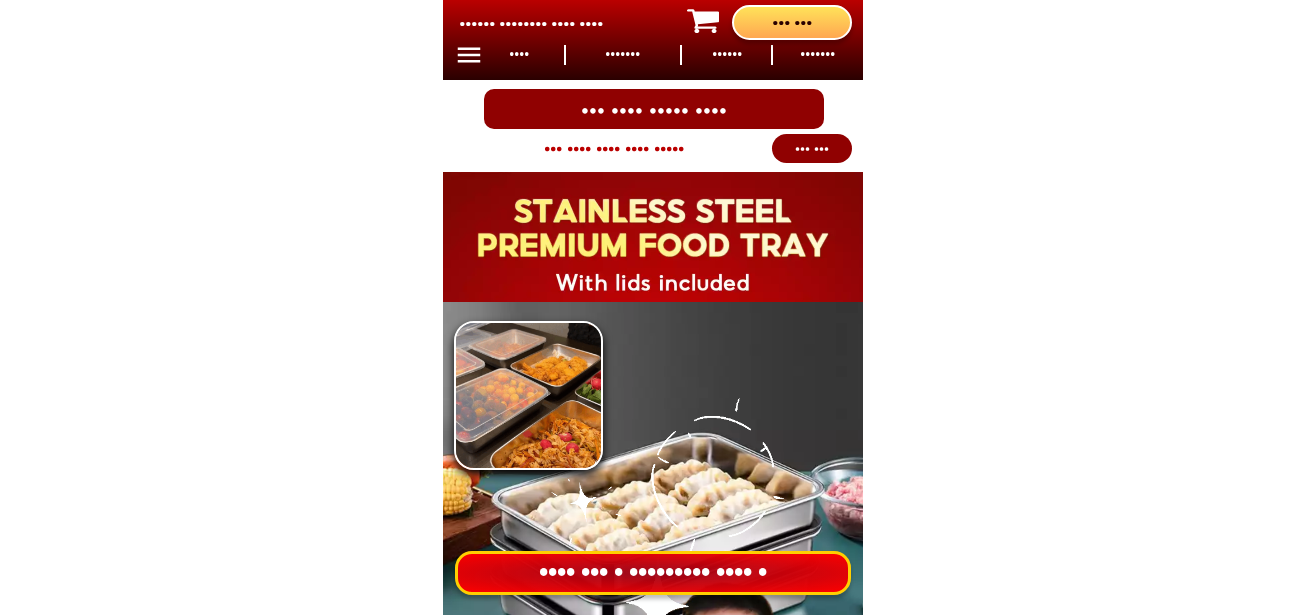 scroll, scrollTop: 0, scrollLeft: 0, axis: both 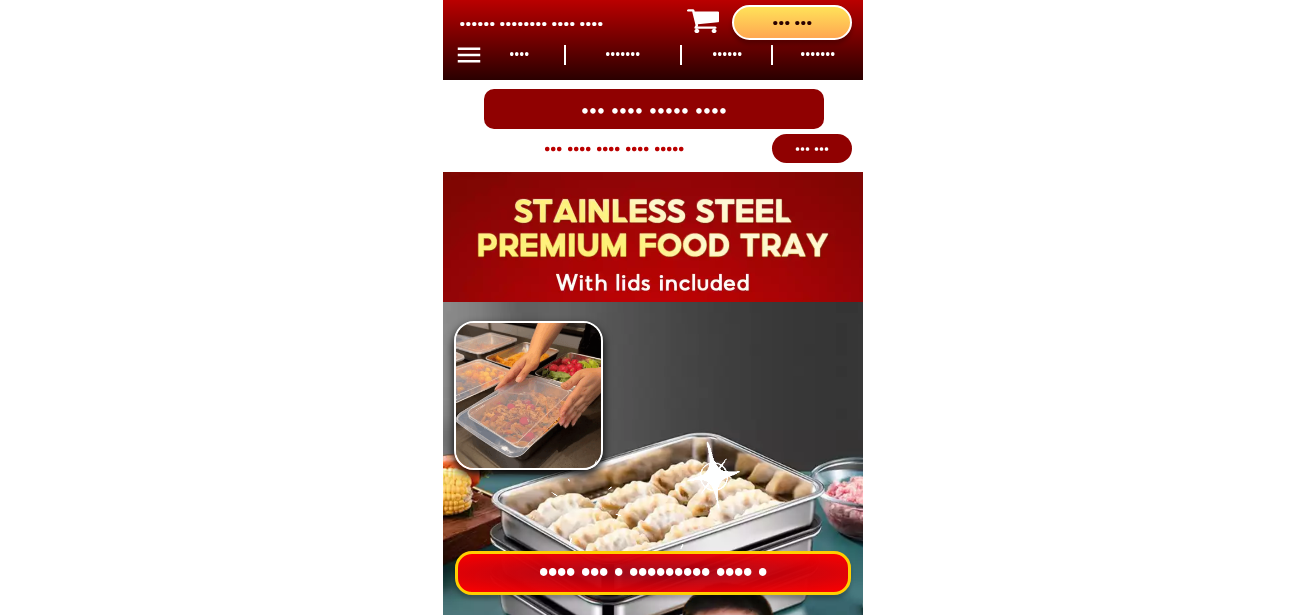 click on "•••• ••• • ••••••••• •••• •" at bounding box center (653, 573) 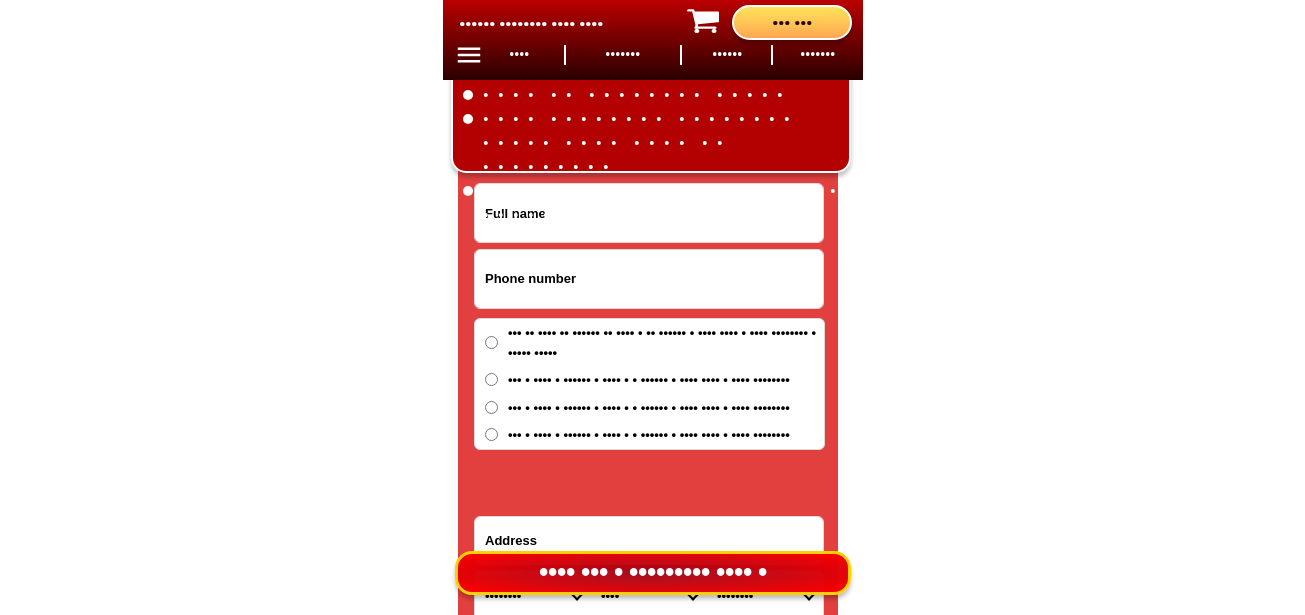 scroll, scrollTop: 16678, scrollLeft: 0, axis: vertical 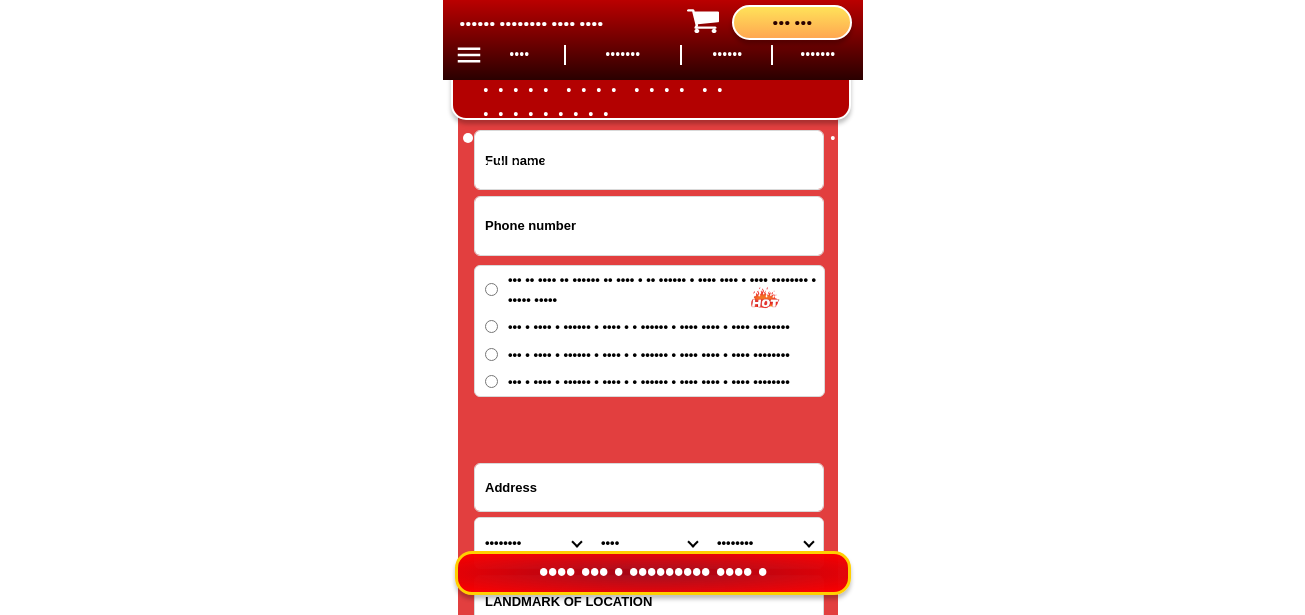 click at bounding box center [649, 226] 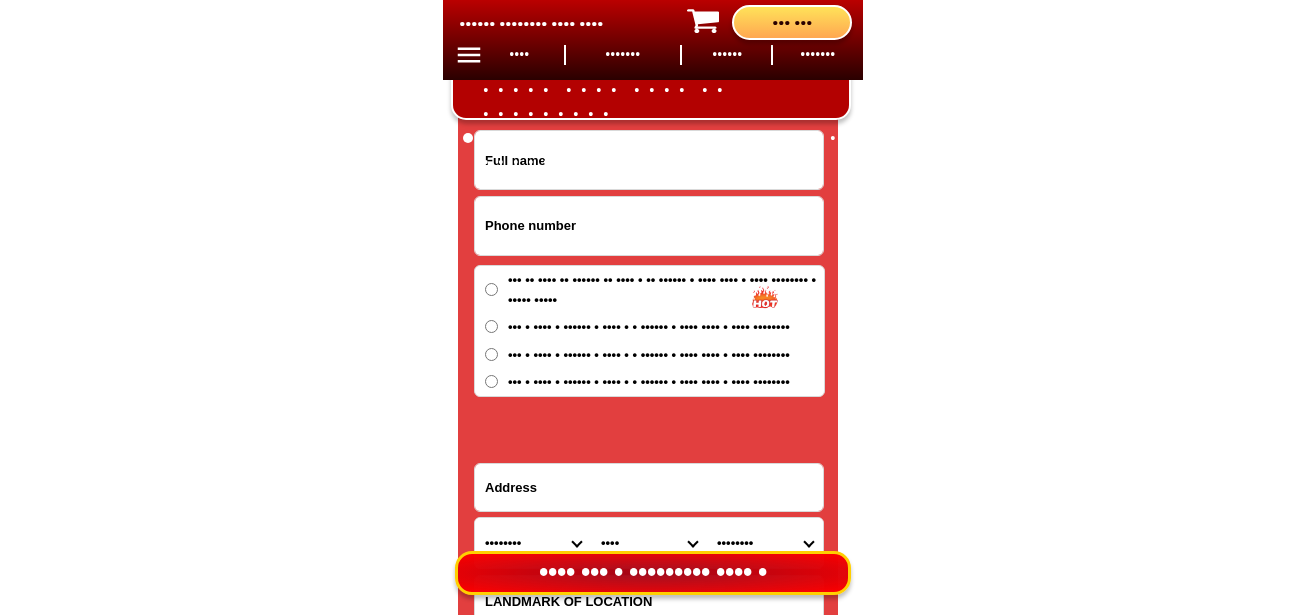 paste on "09427304486" 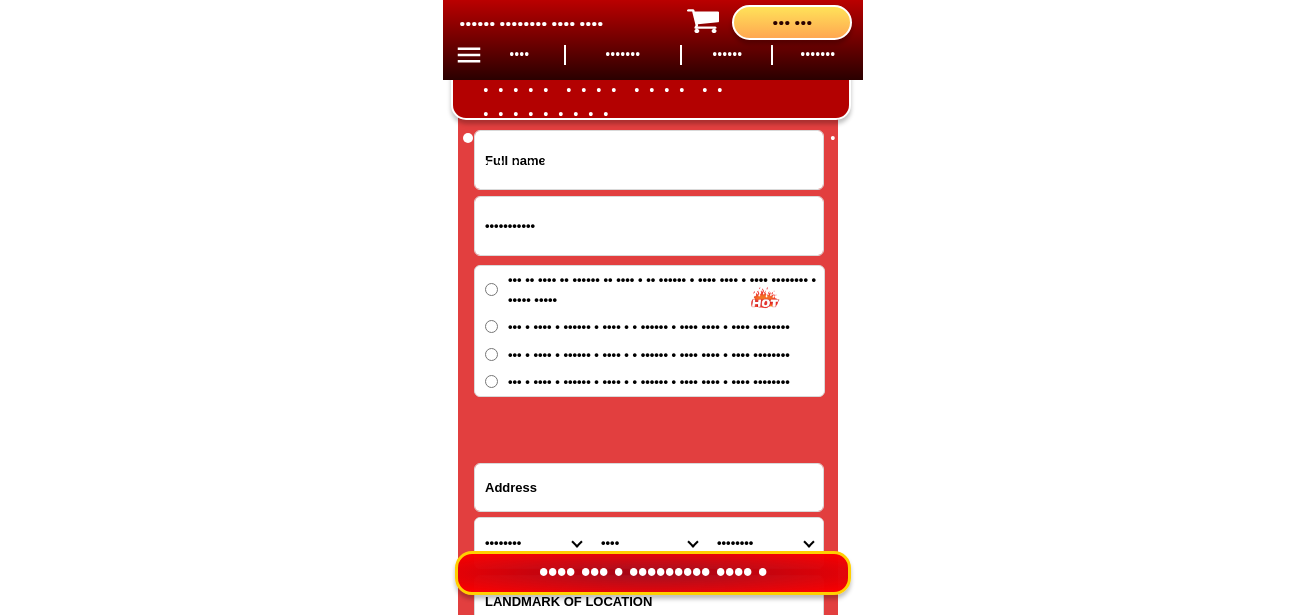 type on "09427304486" 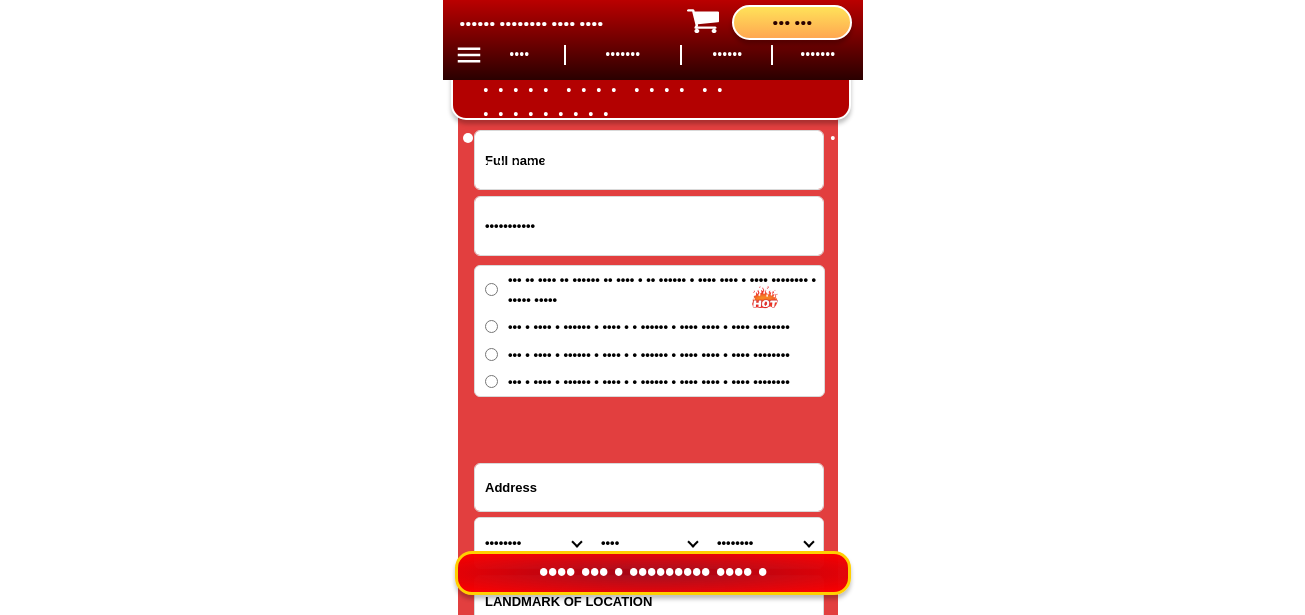 click at bounding box center (649, 160) 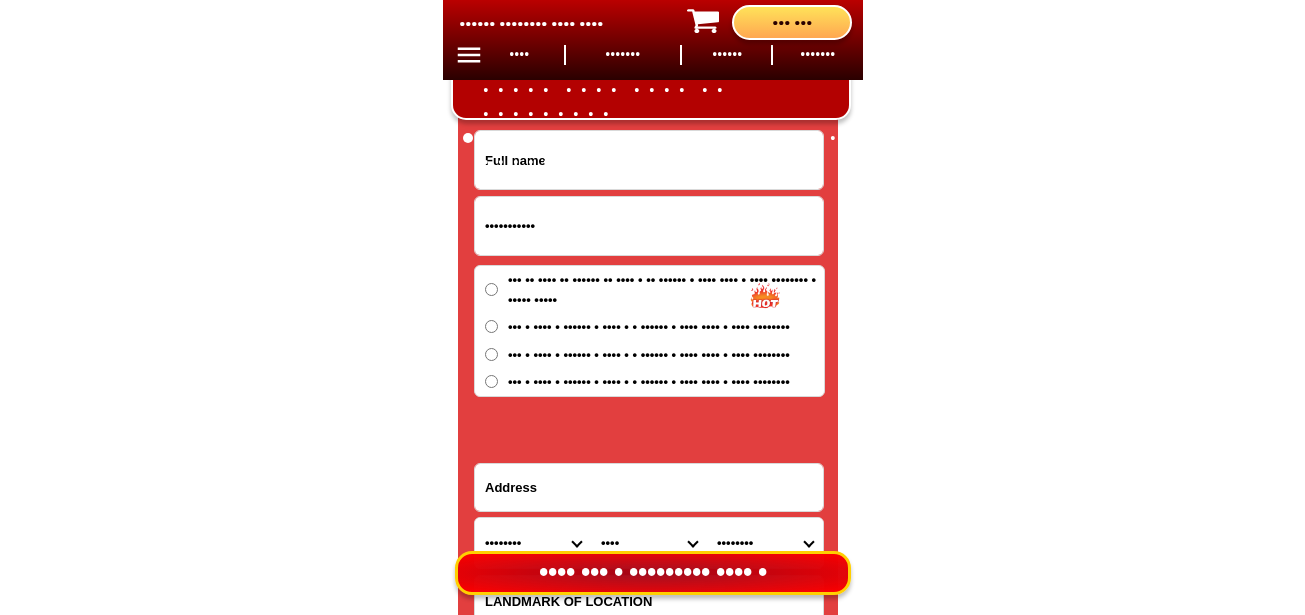 paste on "Marinara A Secusana" 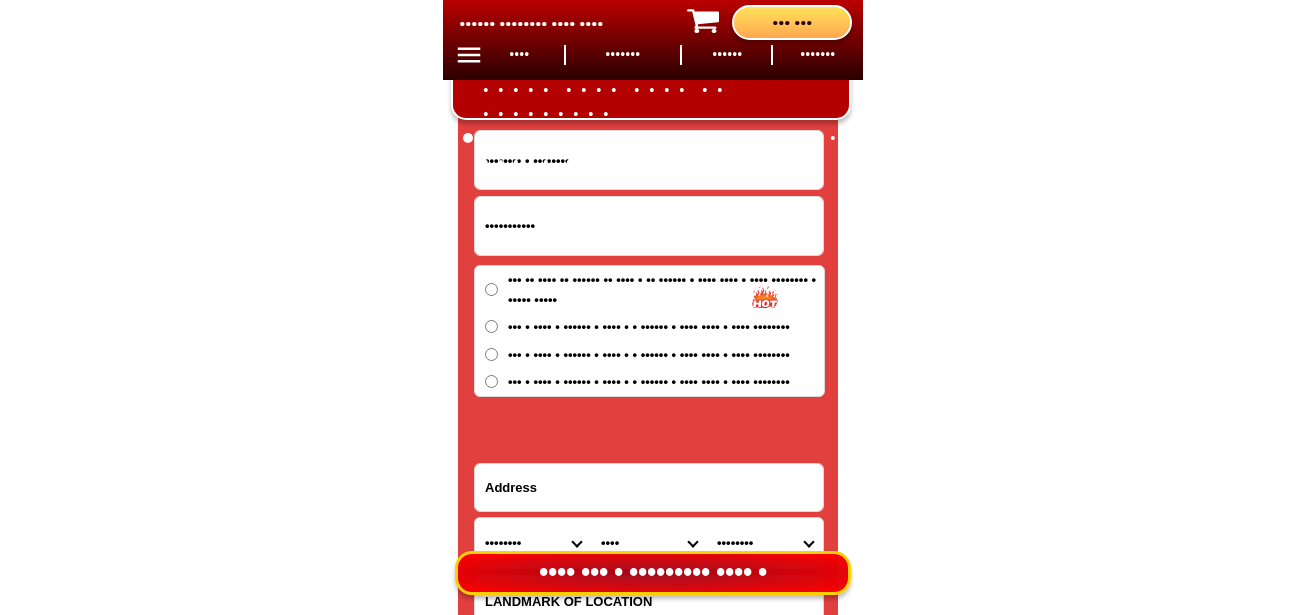 type on "Marinara A Secusana" 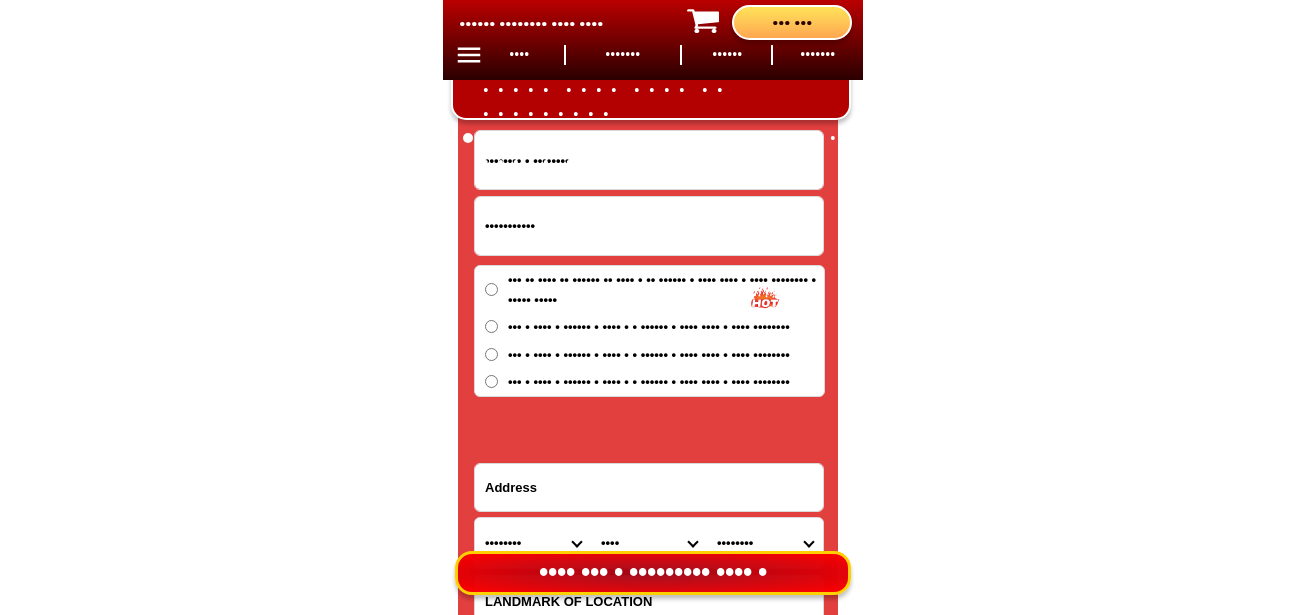 click at bounding box center [649, 487] 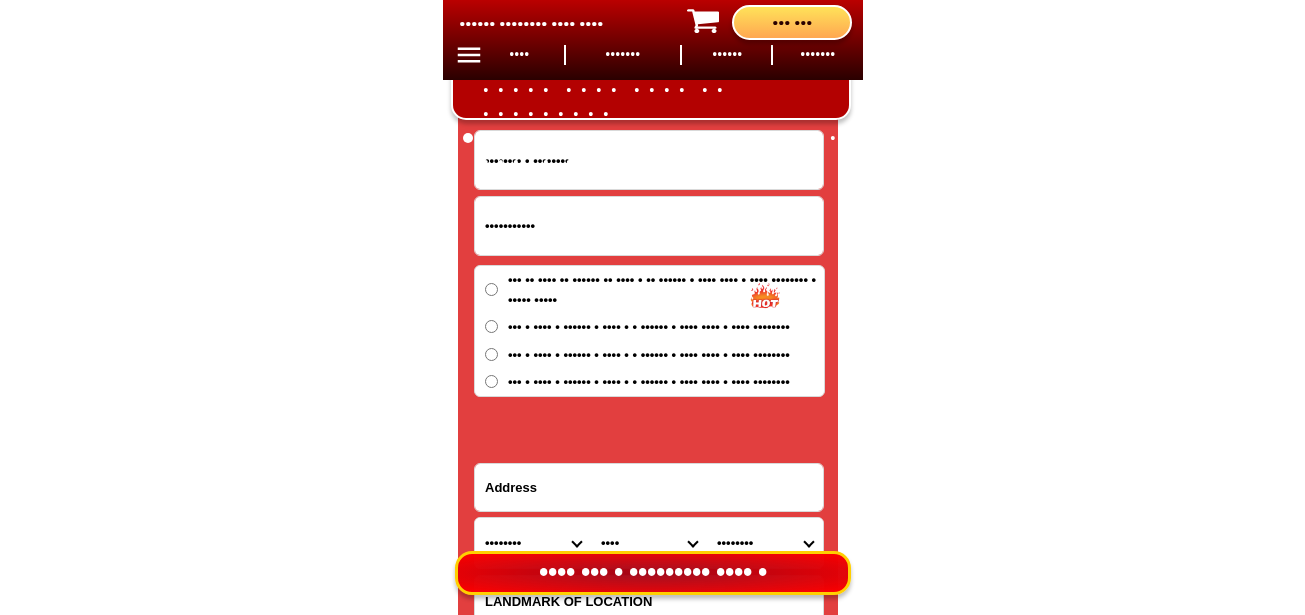paste on "mahogany Poblacion Lapu Lapu City"" 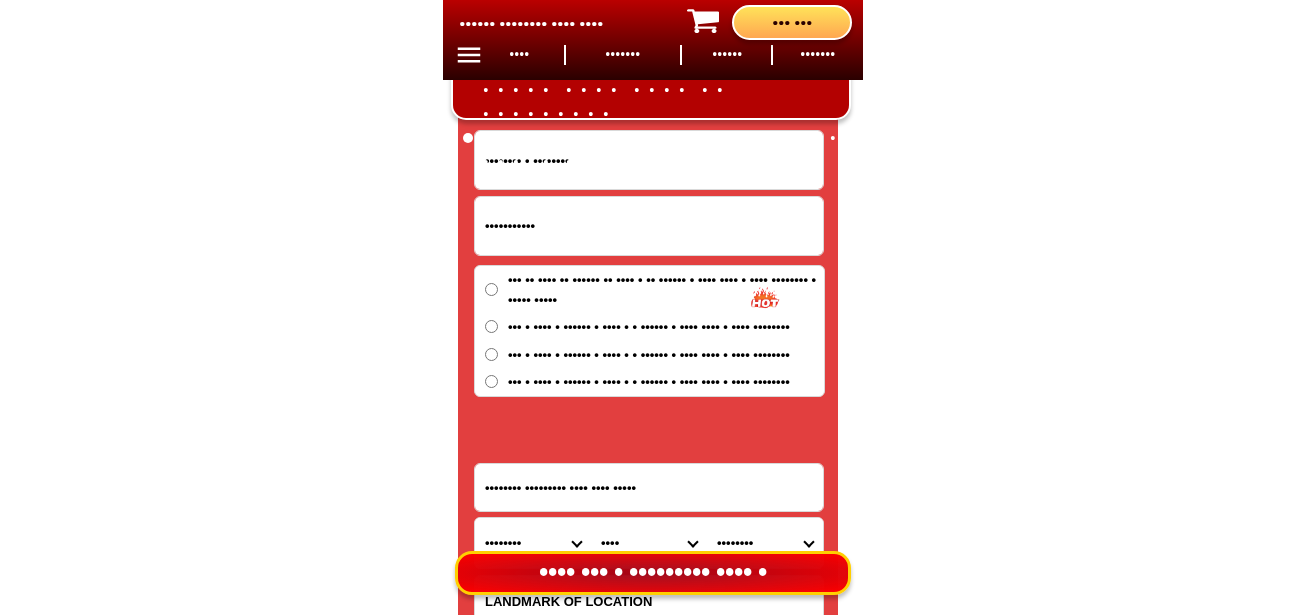 type on "mahogany Poblacion Lapu Lapu City"" 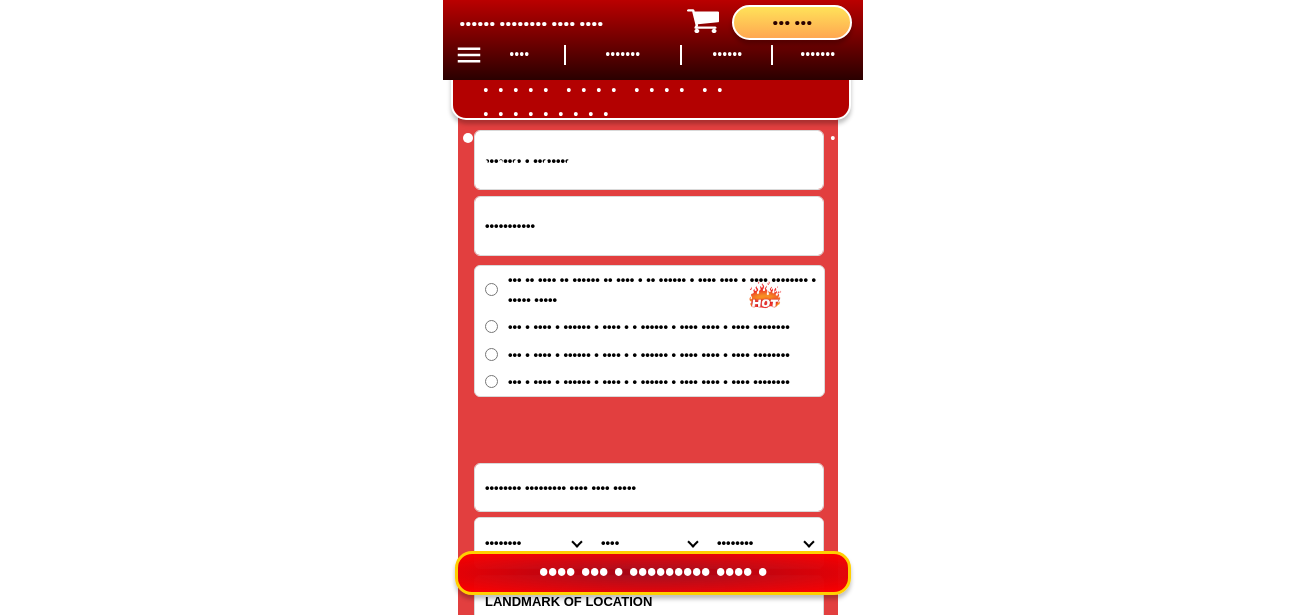 click on "••• •• •••• •• •••••• •• •••• • •• •••••• • •••• •••• • •••• •••••••• • ••••• •••••" at bounding box center [649, 289] 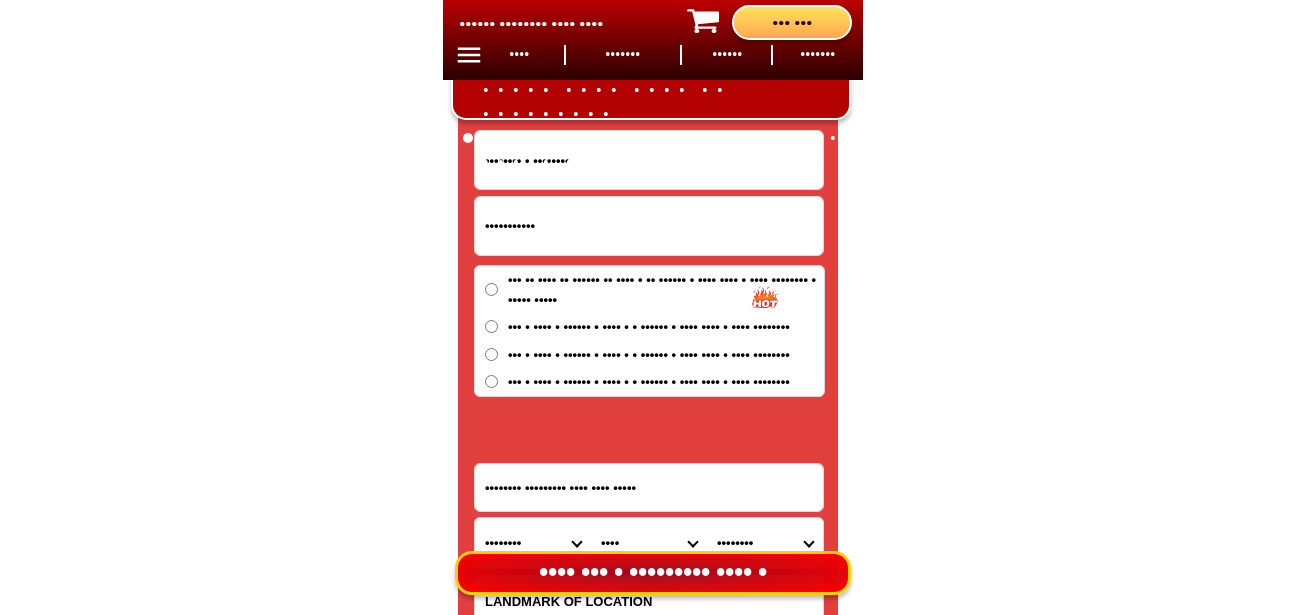 click on "••• •• •••• •• •••••• •• •••• • •• •••••• • •••• •••• • •••• •••••••• • ••••• •••••" at bounding box center (491, 289) 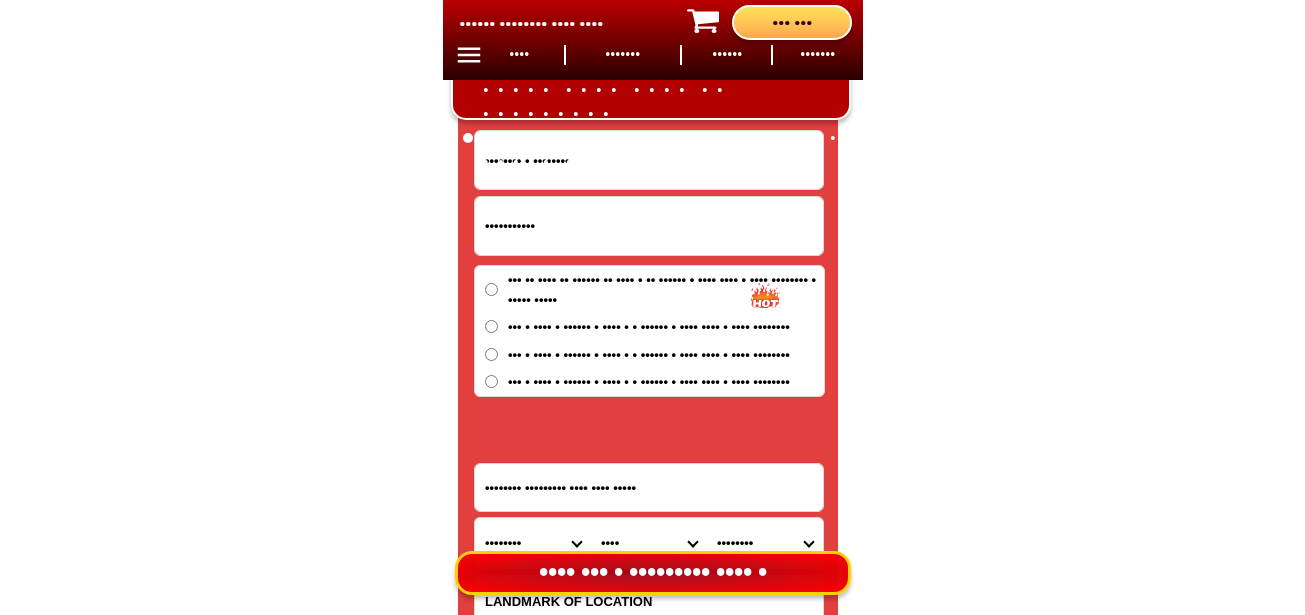 radio on "••••" 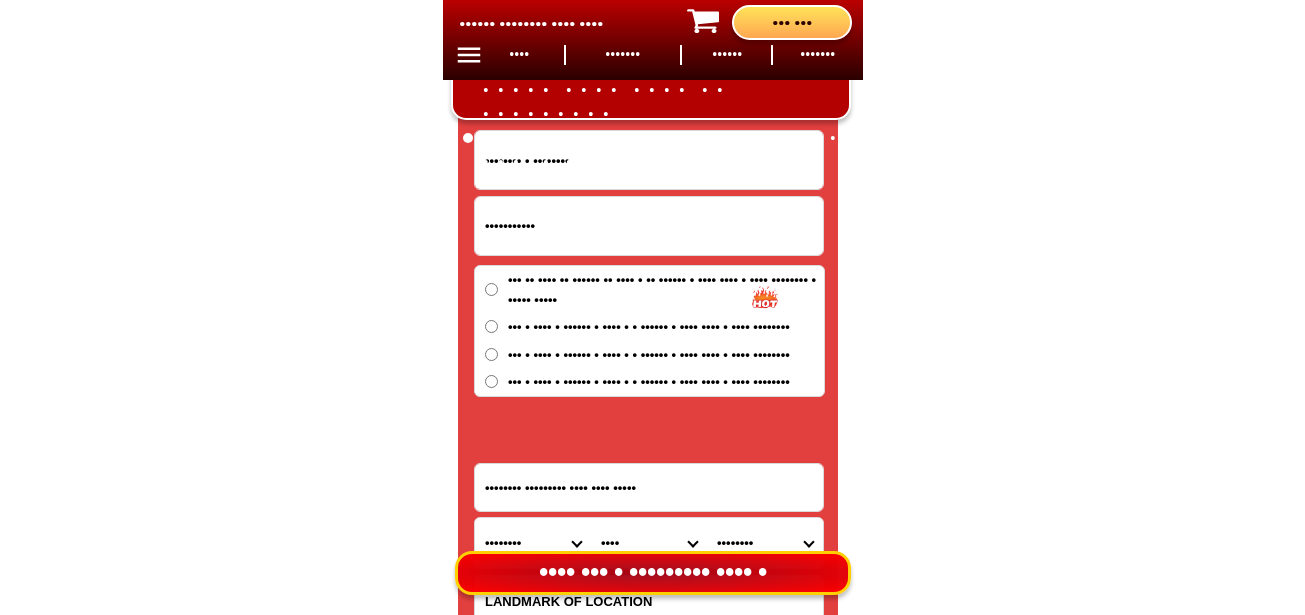 scroll, scrollTop: 16878, scrollLeft: 0, axis: vertical 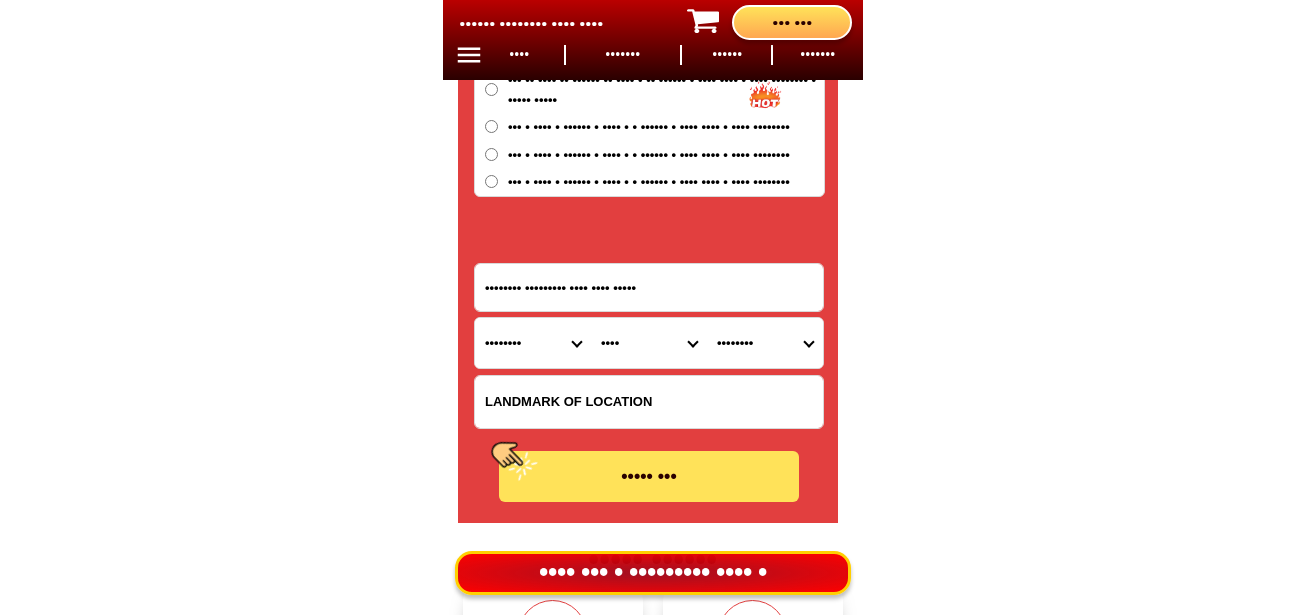 click at bounding box center (649, 402) 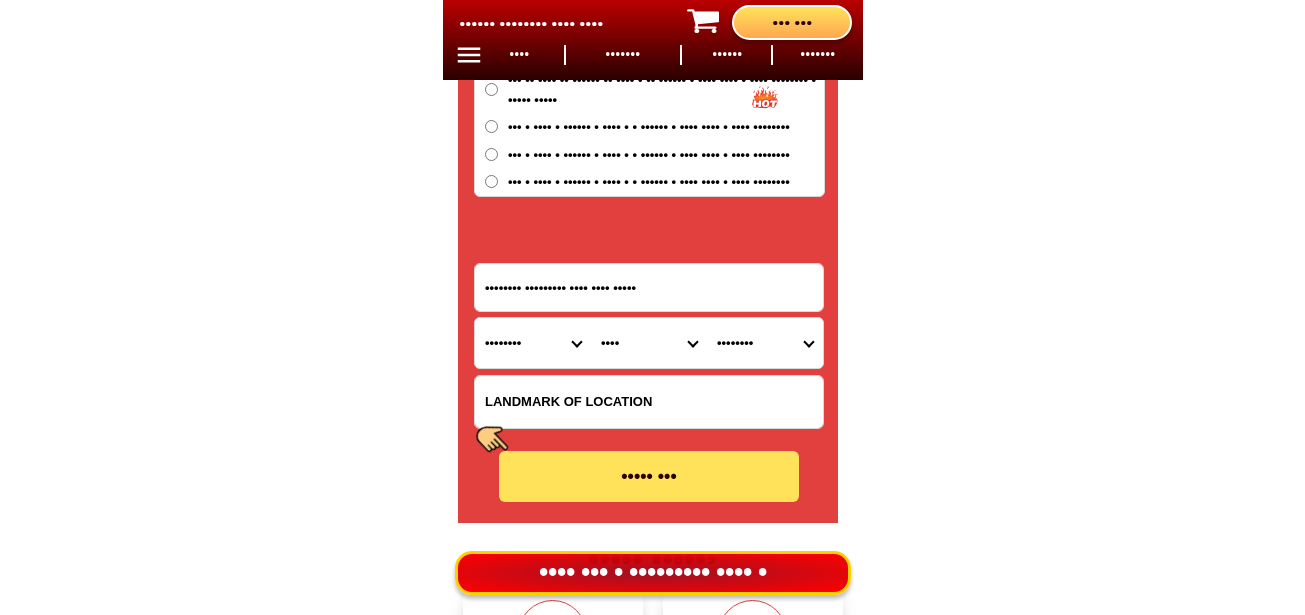 paste on "CEBU Lapu Lapu City Poblacion" 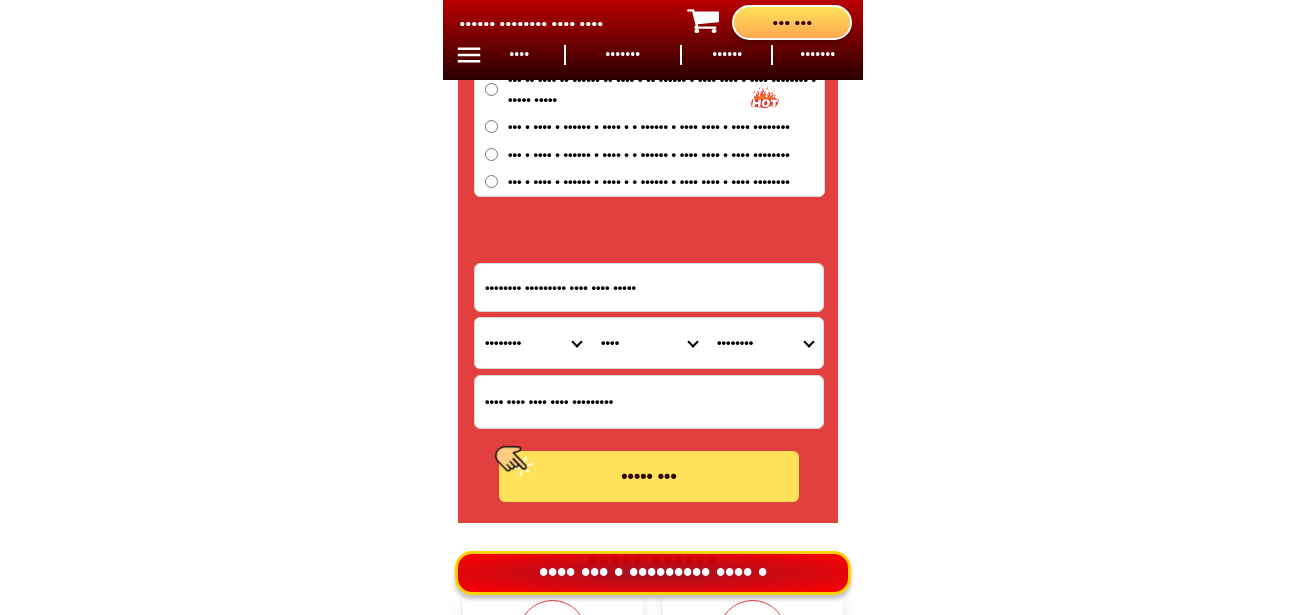 paste on "Demolish houses mantaue  street" 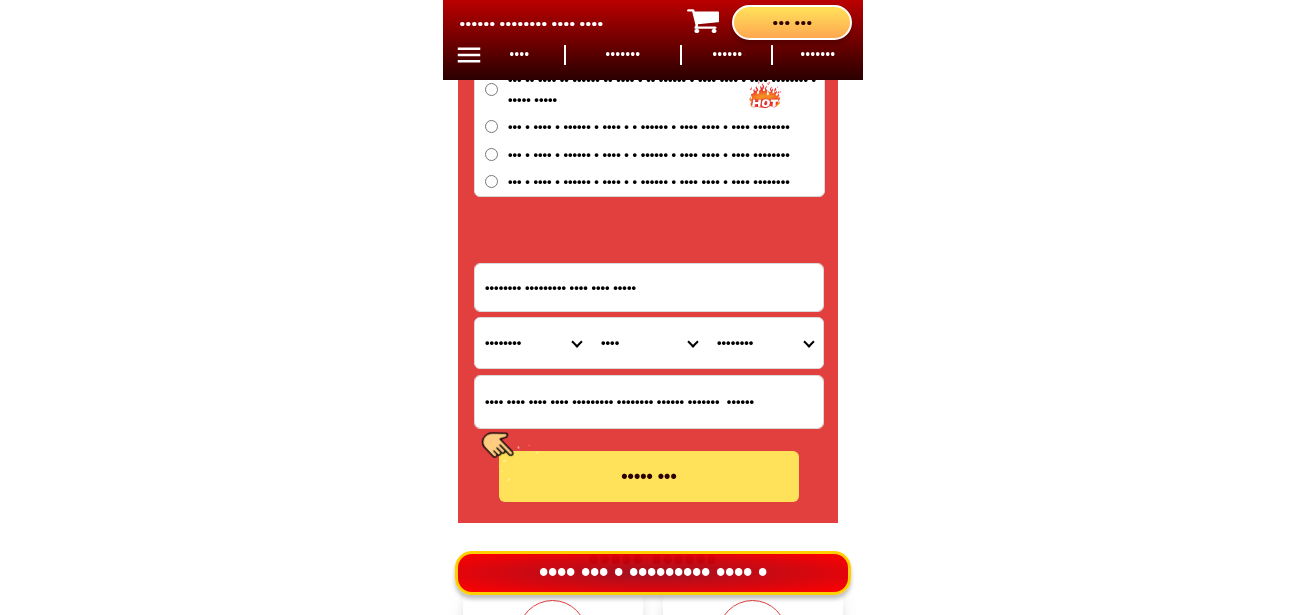 scroll, scrollTop: 0, scrollLeft: 73, axis: horizontal 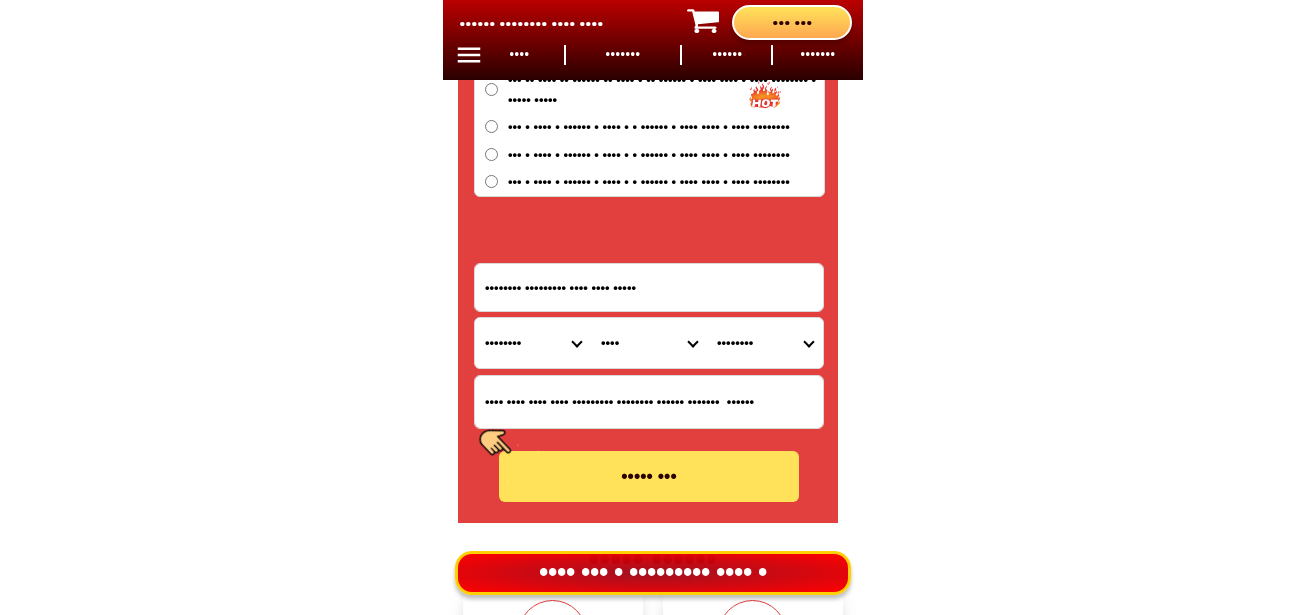 click on "CEBU Lapu Lapu City Poblacion Demolish houses mantaue  street" at bounding box center [649, 402] 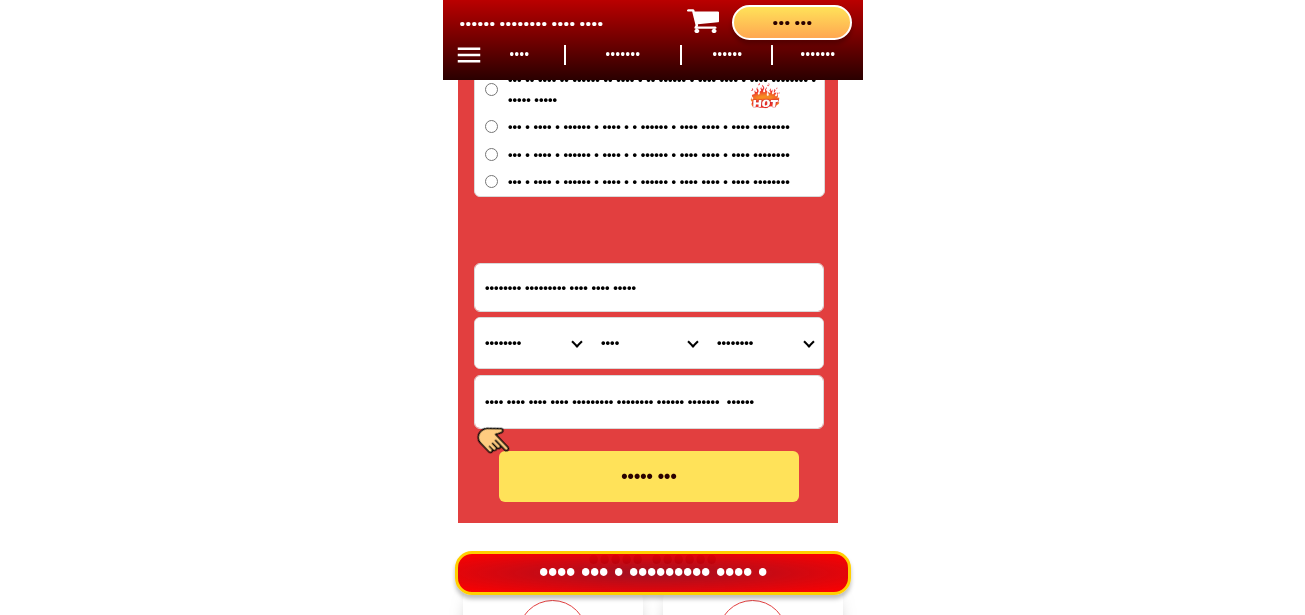 type on "CEBU Lapu Lapu City Poblacion Demolish houses mantaue  street" 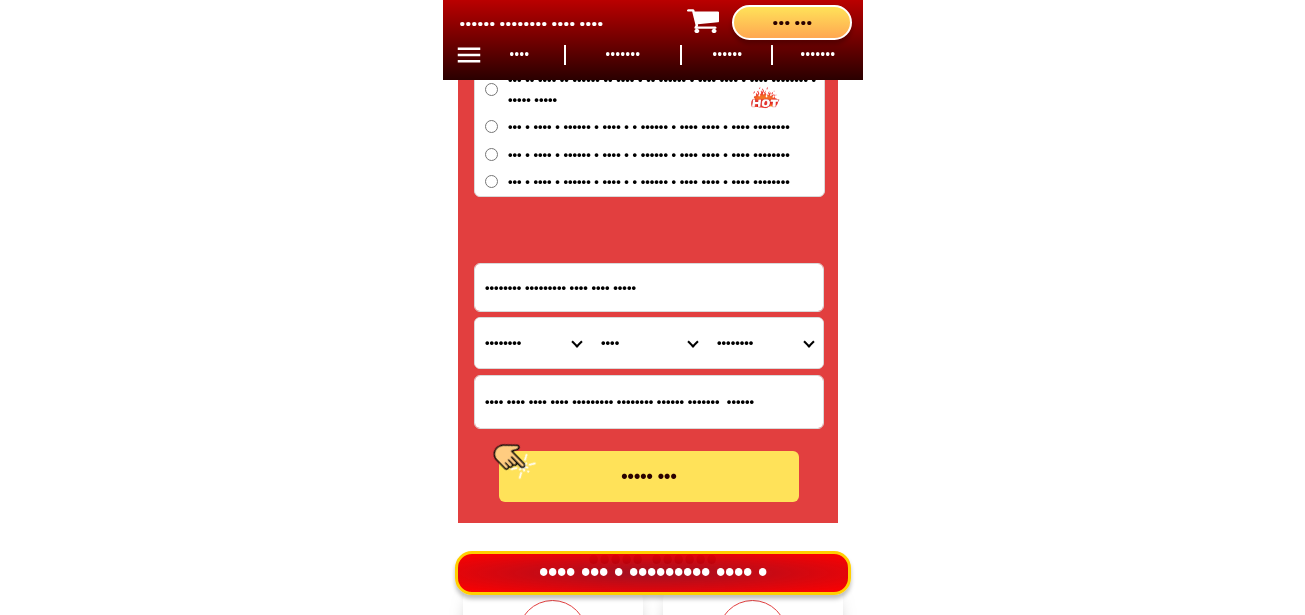 scroll, scrollTop: 0, scrollLeft: 0, axis: both 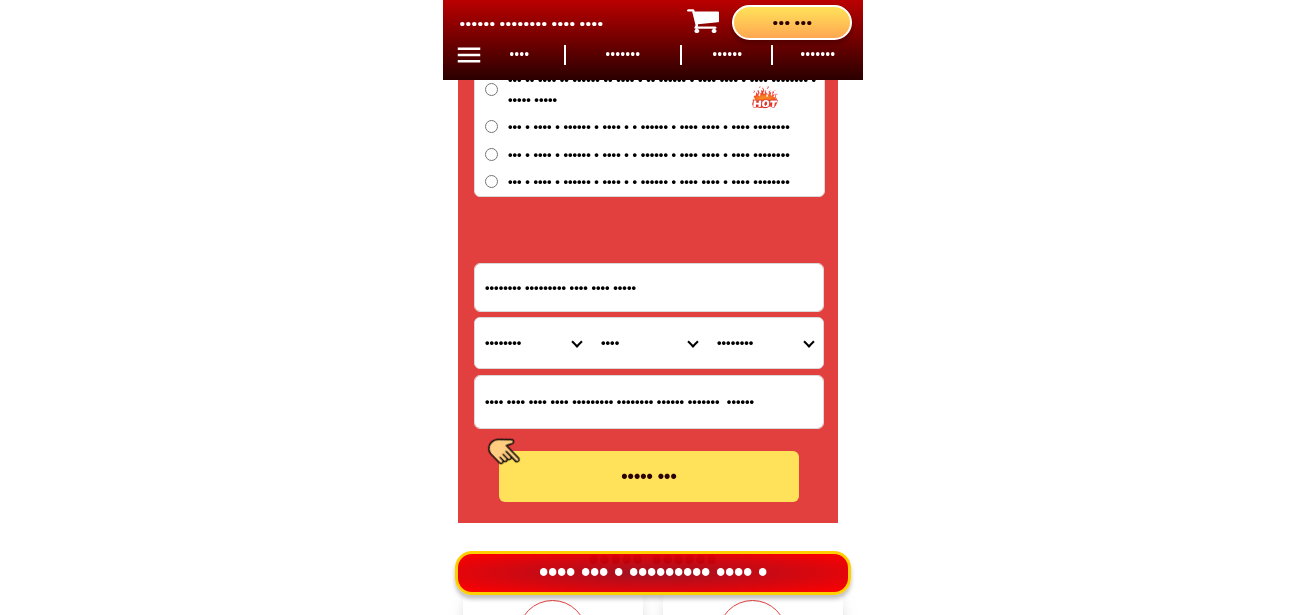 click on "•••••••• •••• •••••••••••••••• •••••••••••••• ••••• ••••• ••••••• •••••• •••••• ••••••• •••••• ••••••• •••••••• ••••••• ••••••• ••••• •••••••• ••••••• ••••••• ••••••••••••••• ••••••••••••• •••••••• ••••• ••••••••••• •••••• •••• •••••••• •••••••••••• ••••••••••••••• ••••••••••••• •••••••••••••••• •••••••••••••• ••••••••••••••• ••••••••••••• •••••••• •••••• •••••••••••• •••••••••• •••••• ••••••• ••••••• •••••••• •••••• ••••••••••••••• ••••••••••••• ••••• ••••••••••• •••••••••• ••••••• •••••••••••• •••••••••••••••••• •••••••••••••••• ••••••••••••••••• ••••••••••••••••• ••••••••••••••• •••••••••••••• ••••••••••• ••••••••••••• •••••••••••••••••• •••••••••••••••• ••••••• •••••••• •••••••••• •••••• ••••••• ••••• ••••••• ••••••••• •••••••• •••••••• •••••••••••••• •••••••••••••• •••••••••••••• •••• ••••••••••••••••• ••••••••••••••• •••••• ••••••••• ••••••••••••• •••••••• ••••••••••••••••••• ••••••••••••••••• •••••••••••••••••" at bounding box center (533, 343) 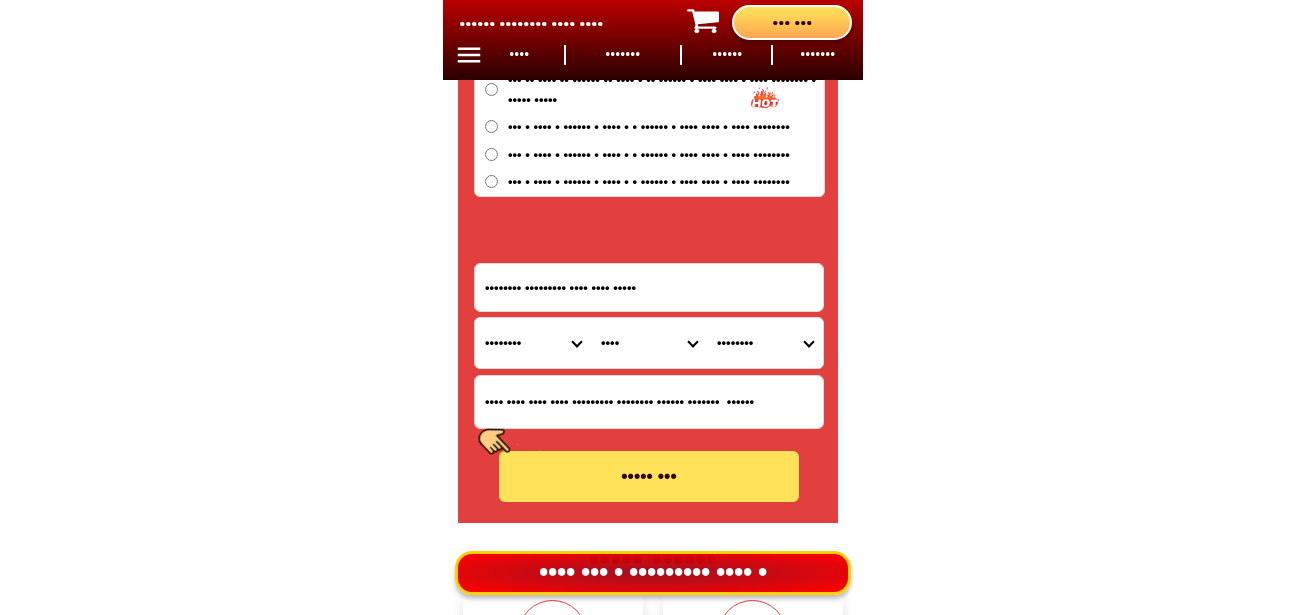 select on "63_8" 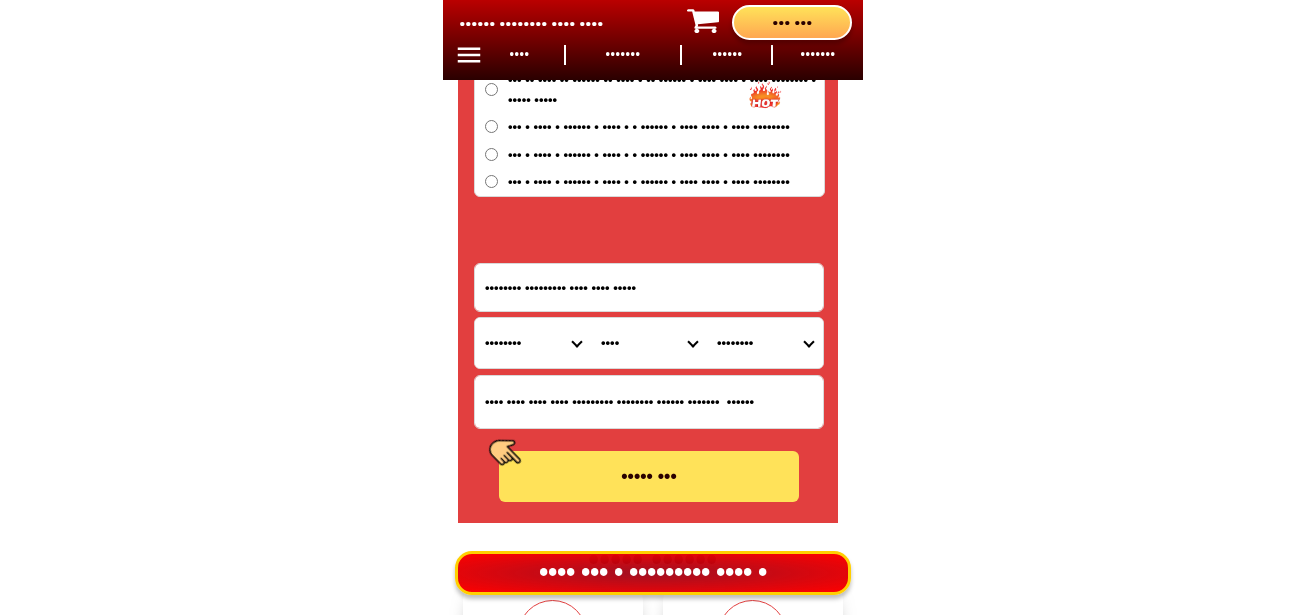 click on "•••••••• •••• •••••••••••••••• •••••••••••••• ••••• ••••• ••••••• •••••• •••••• ••••••• •••••• ••••••• •••••••• ••••••• ••••••• ••••• •••••••• ••••••• ••••••• ••••••••••••••• ••••••••••••• •••••••• ••••• ••••••••••• •••••• •••• •••••••• •••••••••••• ••••••••••••••• ••••••••••••• •••••••••••••••• •••••••••••••• ••••••••••••••• ••••••••••••• •••••••• •••••• •••••••••••• •••••••••• •••••• ••••••• ••••••• •••••••• •••••• ••••••••••••••• ••••••••••••• ••••• ••••••••••• •••••••••• ••••••• •••••••••••• •••••••••••••••••• •••••••••••••••• ••••••••••••••••• ••••••••••••••••• ••••••••••••••• •••••••••••••• ••••••••••• ••••••••••••• •••••••••••••••••• •••••••••••••••• ••••••• •••••••• •••••••••• •••••• ••••••• ••••• ••••••• ••••••••• •••••••• •••••••• •••••••••••••• •••••••••••••• •••••••••••••• •••• ••••••••••••••••• ••••••••••••••• •••••• ••••••••• ••••••••••••• •••••••• ••••••••••••••••••• ••••••••••••••••• •••••••••••••••••" at bounding box center [533, 343] 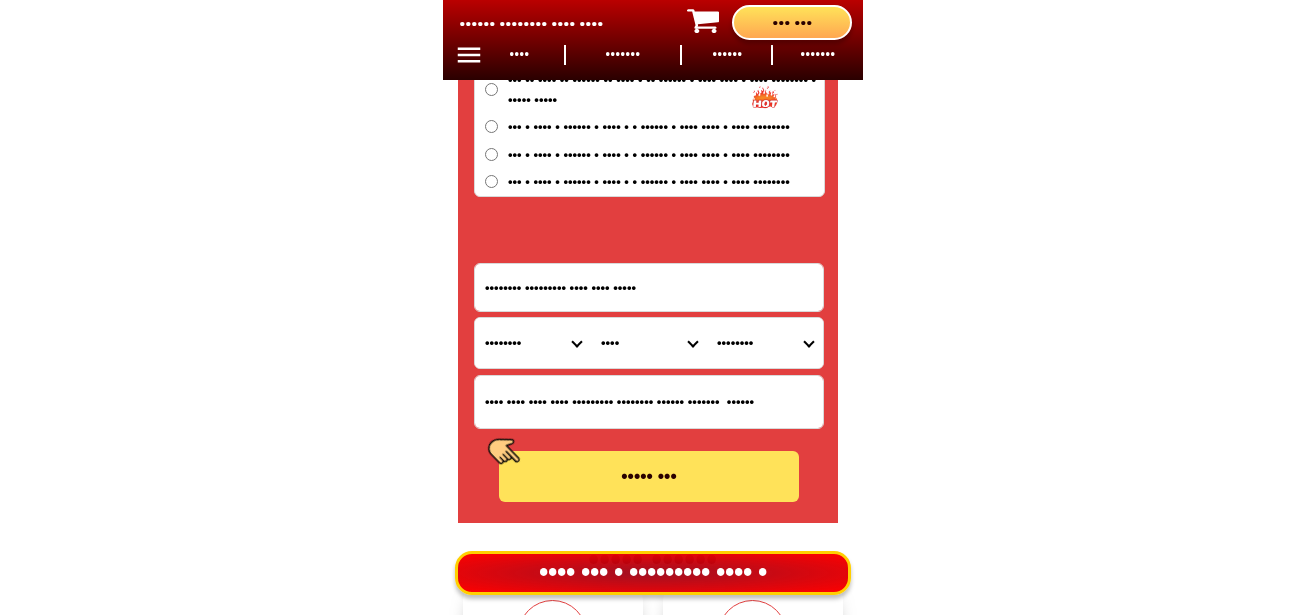 click on "City Alcoy Aloguinsan Argao Asturias Badian Balamban Bantayan Barili Bogo-city Boljoon Borbon Carcar-city Catmon Cebu-alcantara Cebu-alegria Cebu-carmen Cebu-city Cebu-compostela Cebu-liloan Cebu-naga-city Cebu-pilar Cebu-san-fernando Cebu-san-francisco Cebu-san-remigio Cebu-santa-fe Cebu-sogod Cebu-talisay-city Cebu-tuburan Cebu-tudela Consolacion CORDOVA Daanbantayan Dalaguete Danao-city Dumanjug Ginatilan Lapu-lapu-city Madridejos Malabuyoc Mandaue-city Medellin Minglanilla Moalboal Oslob Pinamungahan Poro Ronda Samboan Santander Sibonga Tabogon Tabuelan Toledo-city" at bounding box center [649, 343] 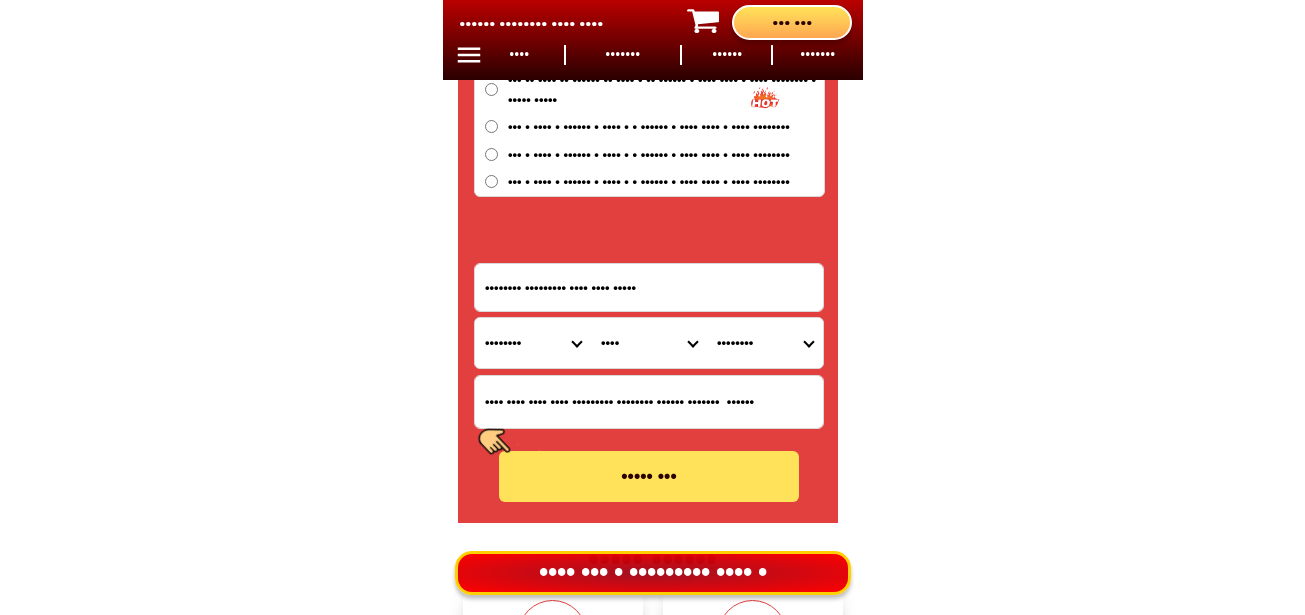 select on "63_83104" 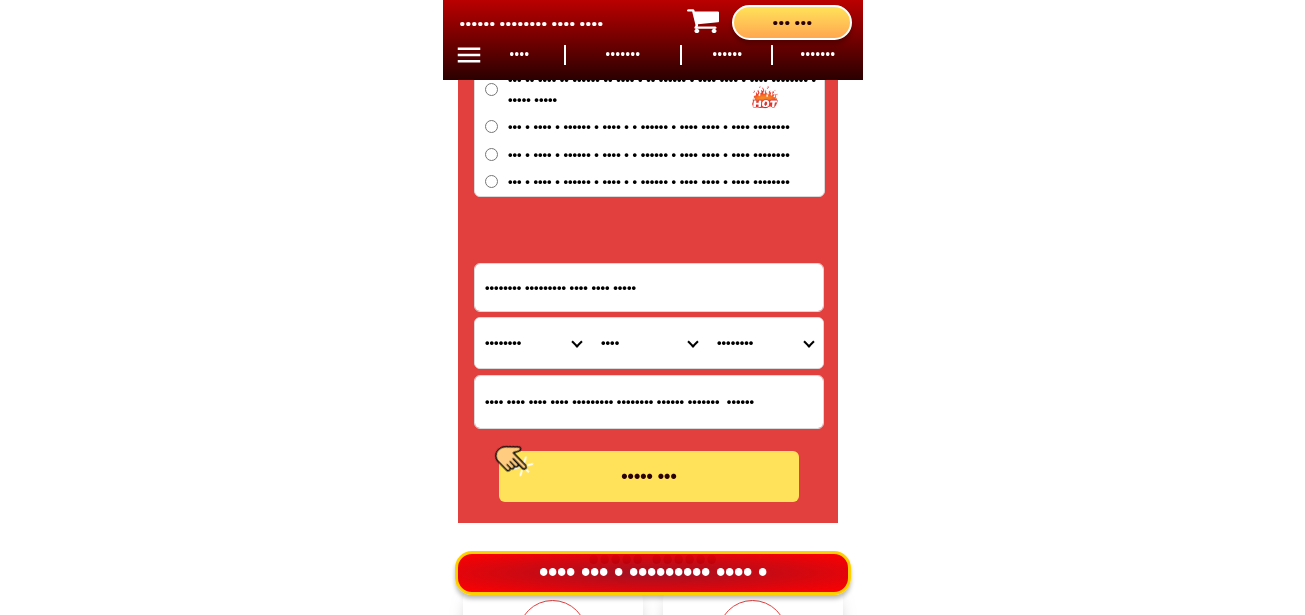 click on "City Alcoy Aloguinsan Argao Asturias Badian Balamban Bantayan Barili Bogo-city Boljoon Borbon Carcar-city Catmon Cebu-alcantara Cebu-alegria Cebu-carmen Cebu-city Cebu-compostela Cebu-liloan Cebu-naga-city Cebu-pilar Cebu-san-fernando Cebu-san-francisco Cebu-san-remigio Cebu-santa-fe Cebu-sogod Cebu-talisay-city Cebu-tuburan Cebu-tudela Consolacion CORDOVA Daanbantayan Dalaguete Danao-city Dumanjug Ginatilan Lapu-lapu-city Madridejos Malabuyoc Mandaue-city Medellin Minglanilla Moalboal Oslob Pinamungahan Poro Ronda Samboan Santander Sibonga Tabogon Tabuelan Toledo-city" at bounding box center (649, 343) 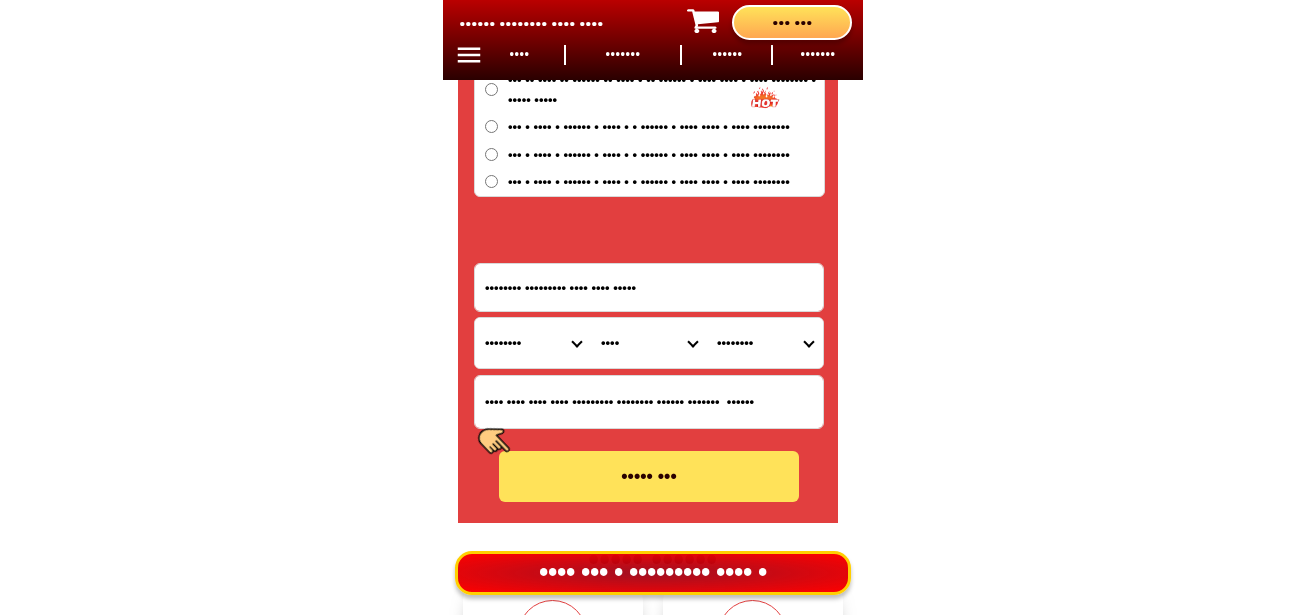 click on "Barangay Agus Babag Bankal Baring Basak Buaya Calawisan Canjulao Caubian Caw-oy Cawhagan Gun-ob Ibo Looc Mactan Maribago Marigondon Pajac Pajo Pangan-an Poblacion Punta engano Pusok Sabang San vicente Santa rosa Subabasbas Talima Tingo Tungasan" at bounding box center [765, 343] 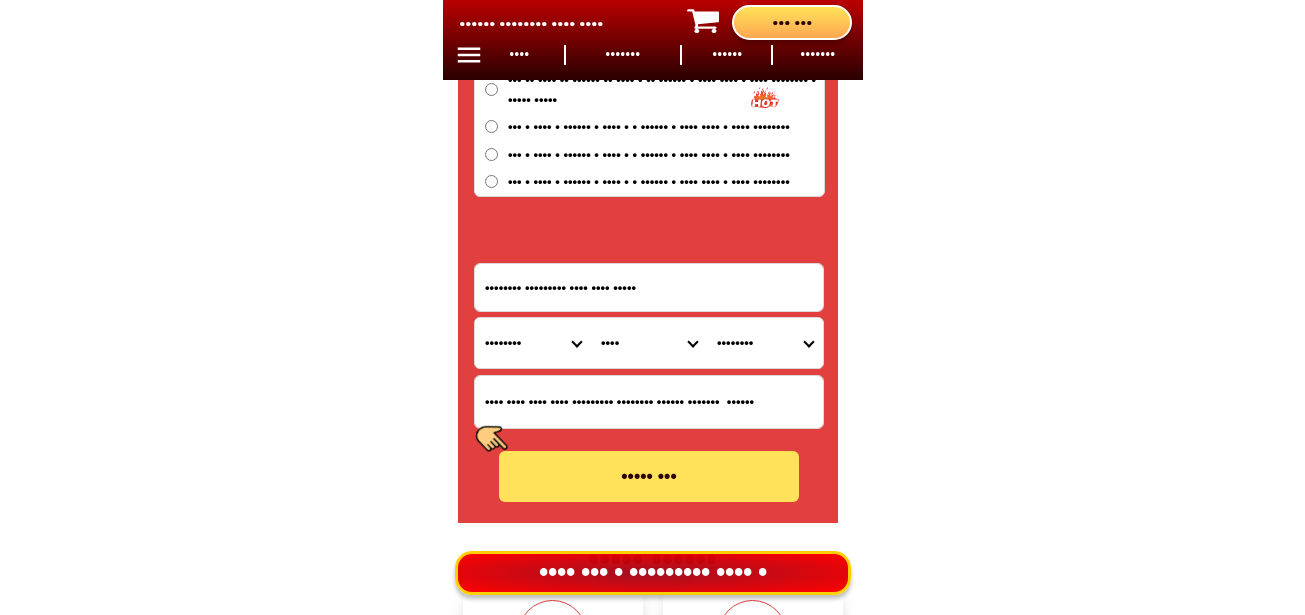 select on "63_831044266" 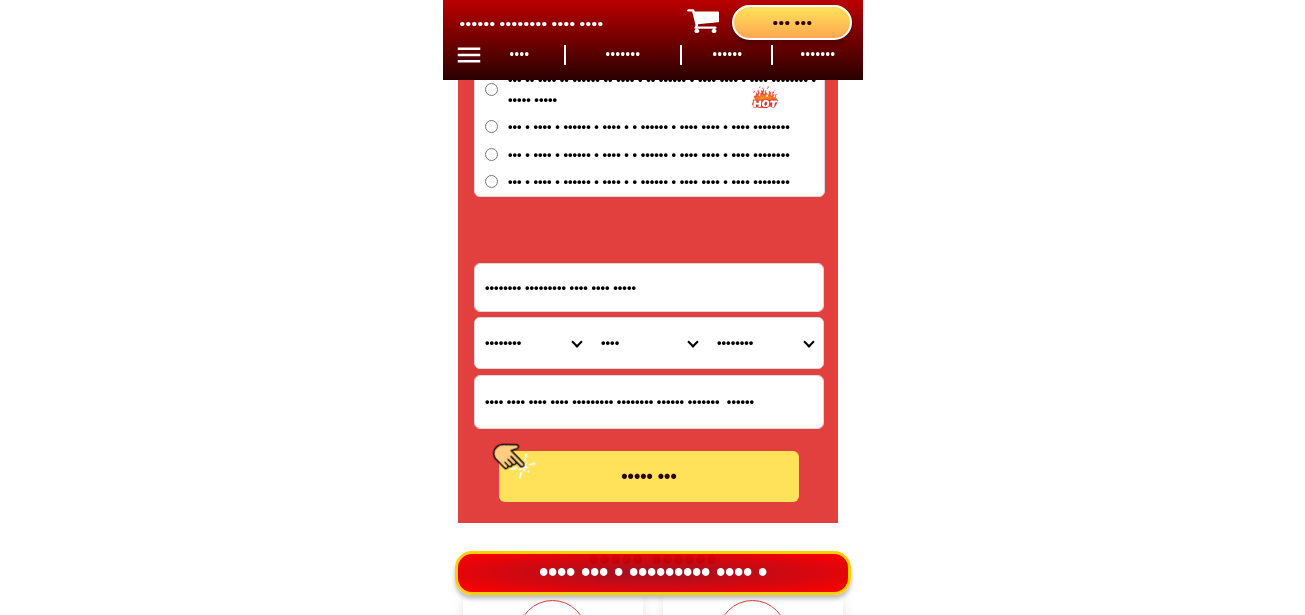click on "Barangay Agus Babag Bankal Baring Basak Buaya Calawisan Canjulao Caubian Caw-oy Cawhagan Gun-ob Ibo Looc Mactan Maribago Marigondon Pajac Pajo Pangan-an Poblacion Punta engano Pusok Sabang San vicente Santa rosa Subabasbas Talima Tingo Tungasan" at bounding box center (765, 343) 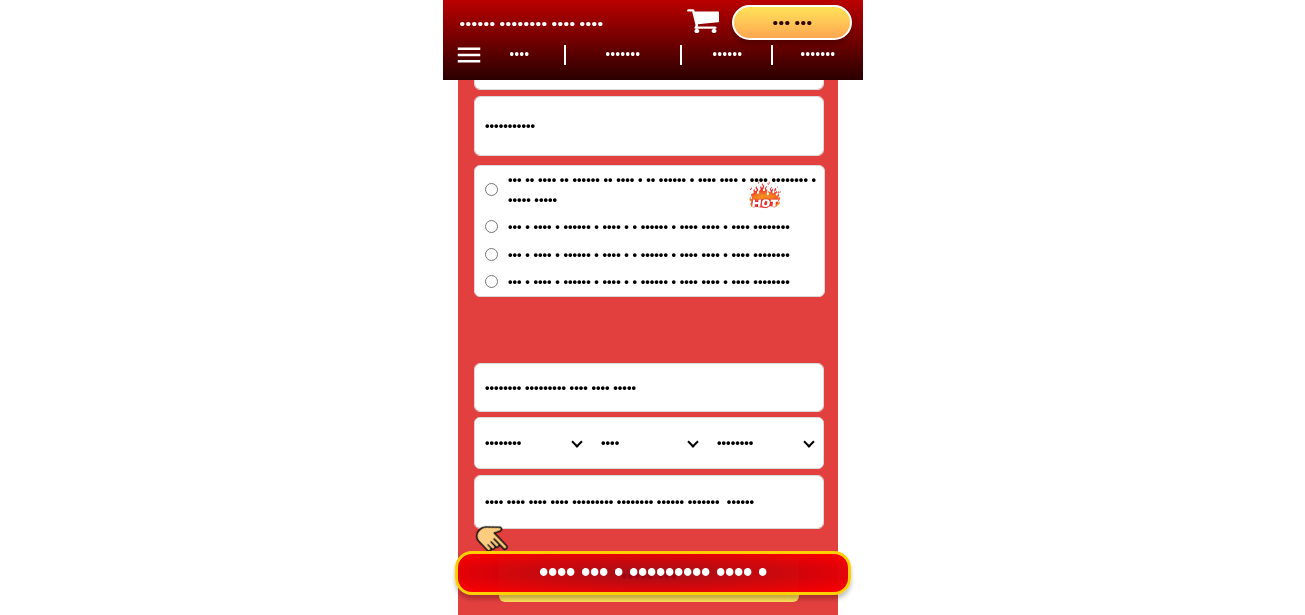 scroll, scrollTop: 16878, scrollLeft: 0, axis: vertical 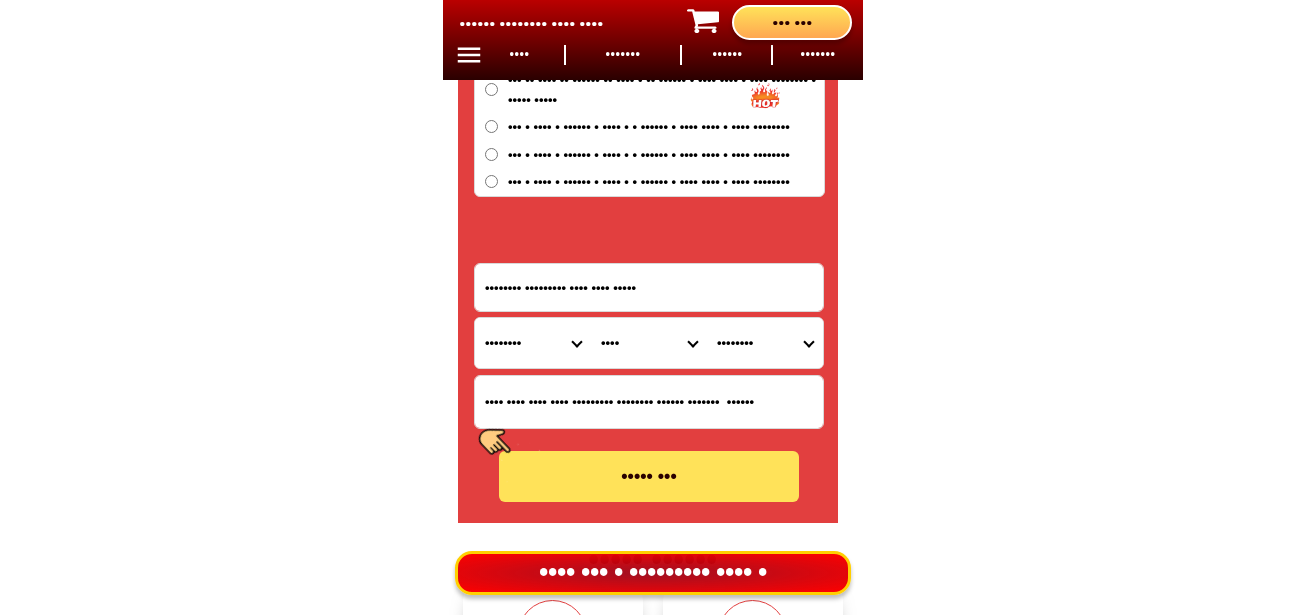 click on "ORDER NOW" at bounding box center (649, 476) 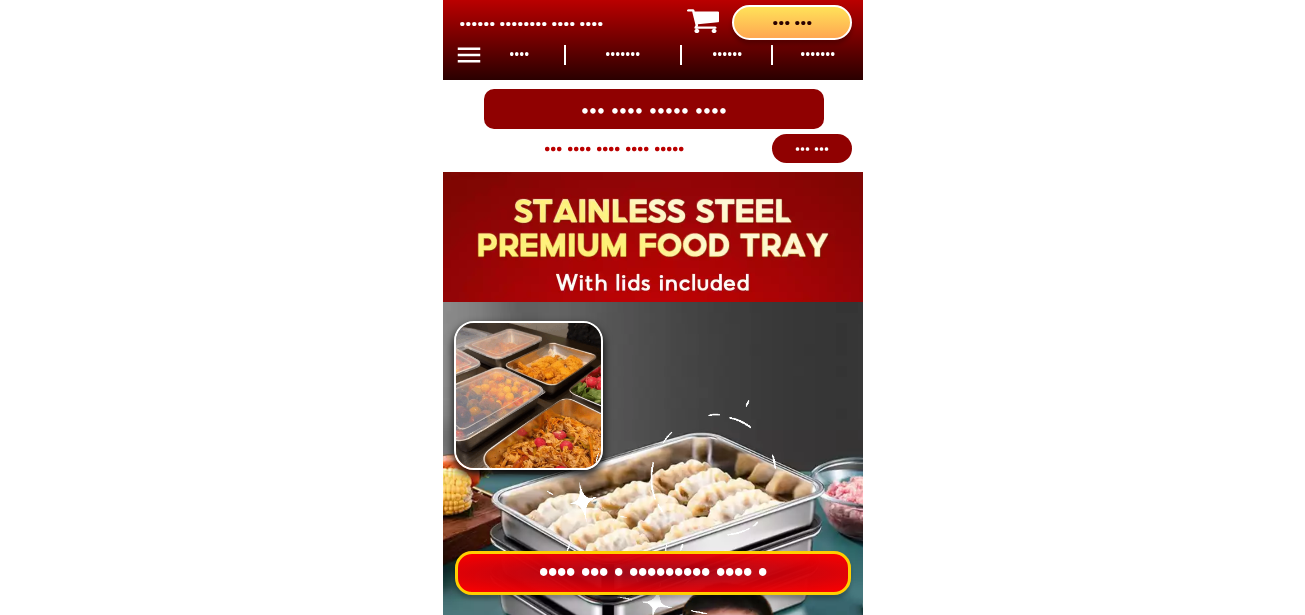 scroll, scrollTop: 0, scrollLeft: 0, axis: both 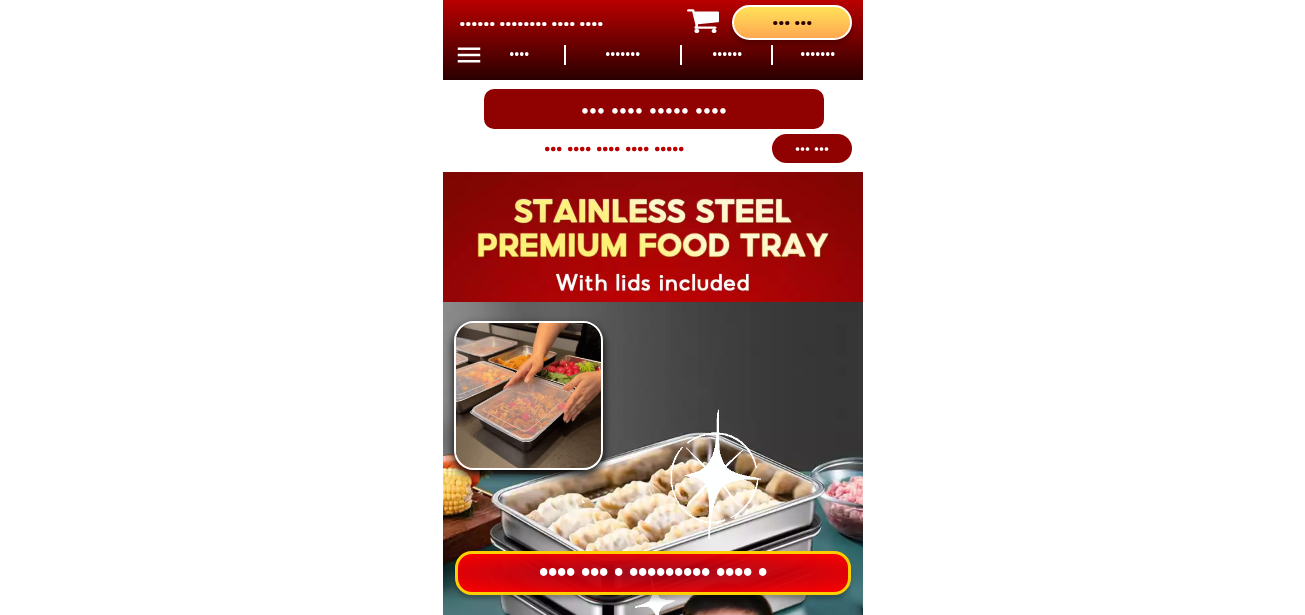 click on "SALE 80% + Mag-Click Dito !" at bounding box center [653, 573] 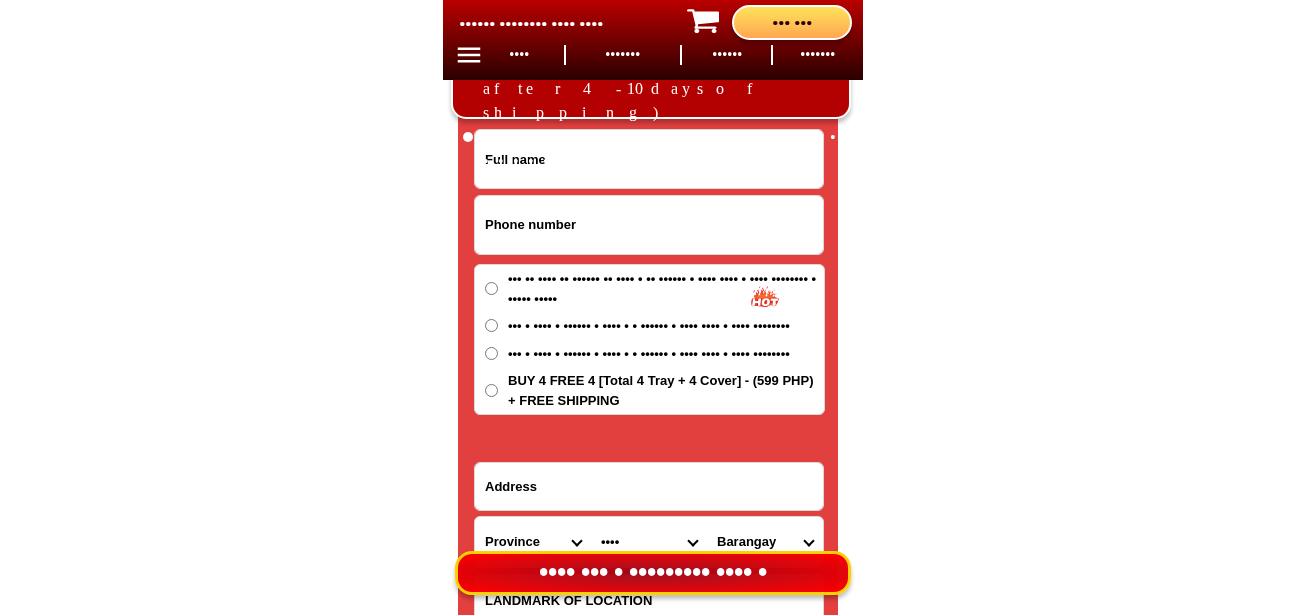 scroll, scrollTop: 16678, scrollLeft: 0, axis: vertical 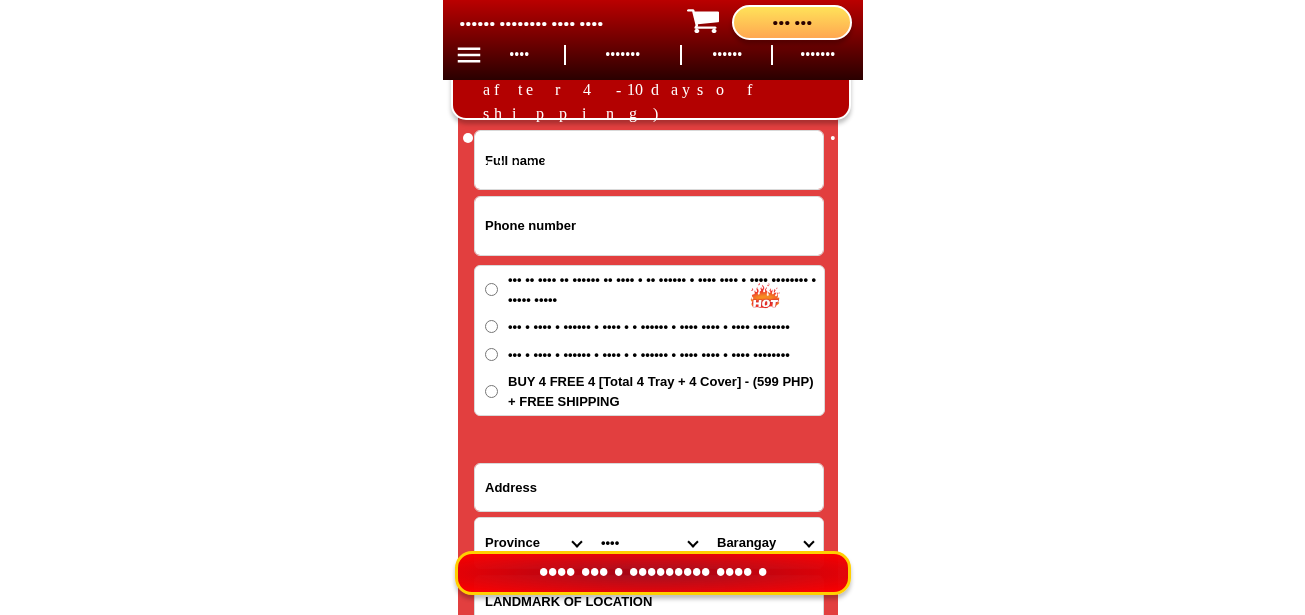 click at bounding box center (649, 226) 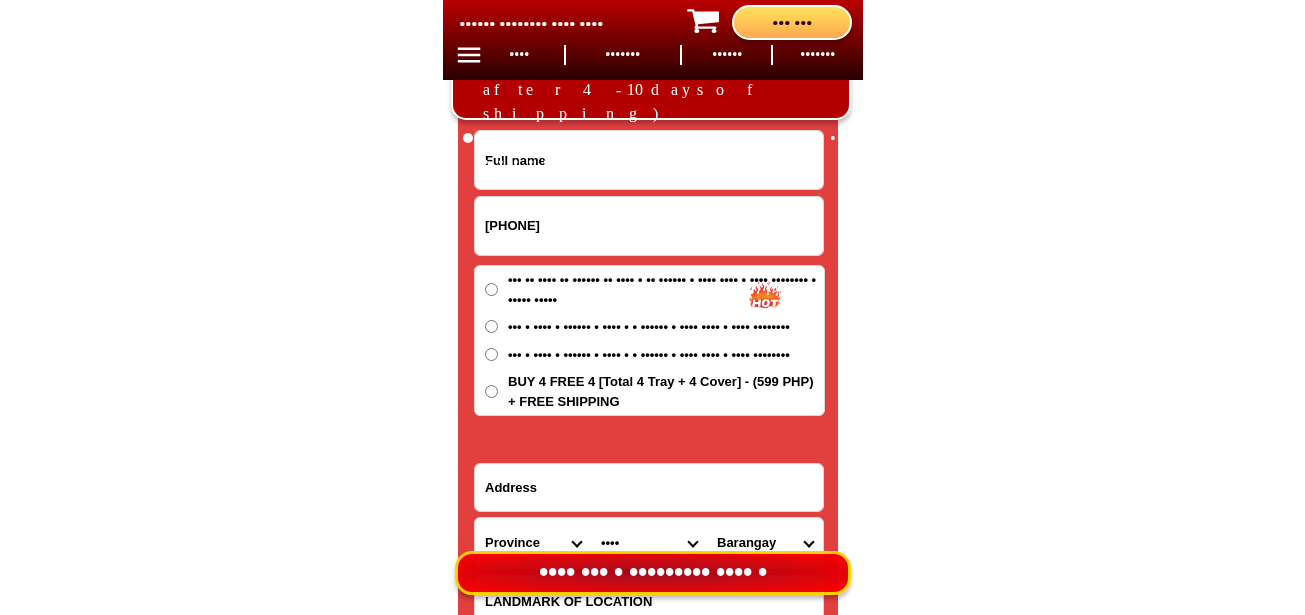 type on "09505330660" 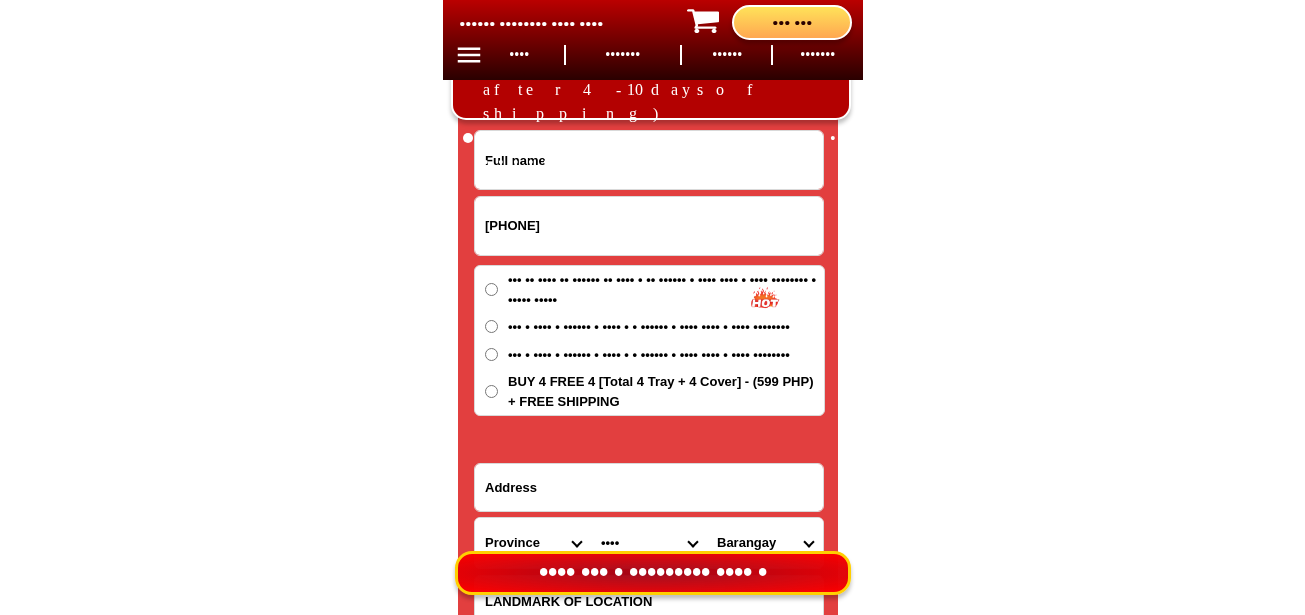 click at bounding box center (649, 160) 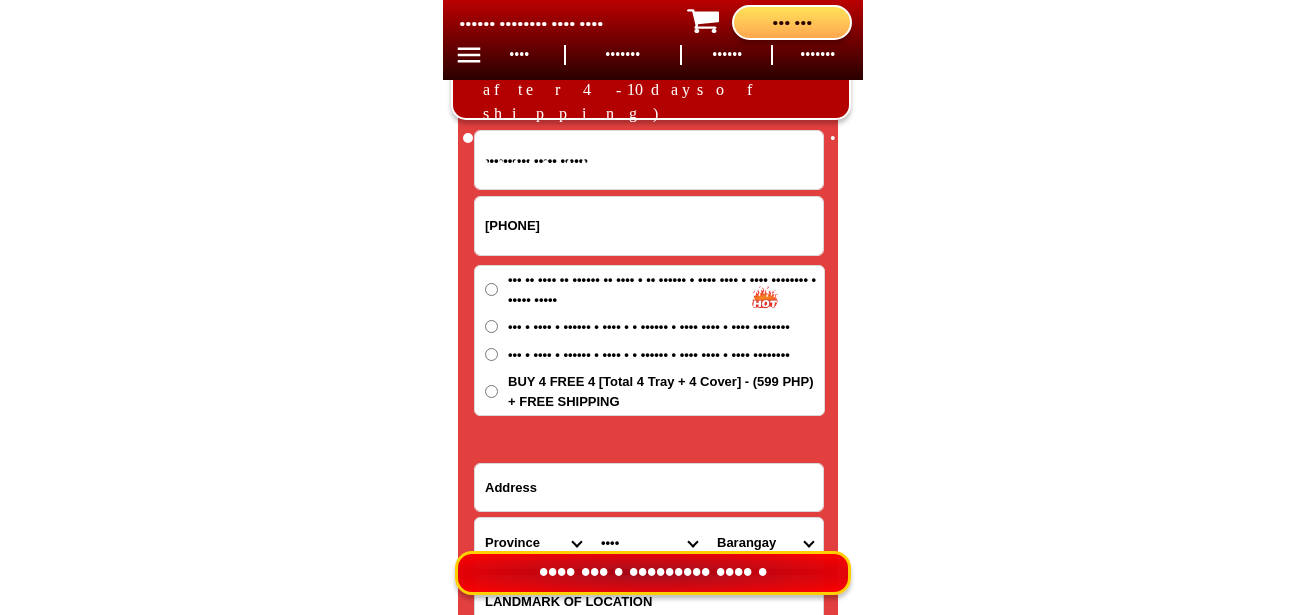 type on "Gumersinda Añana Babida" 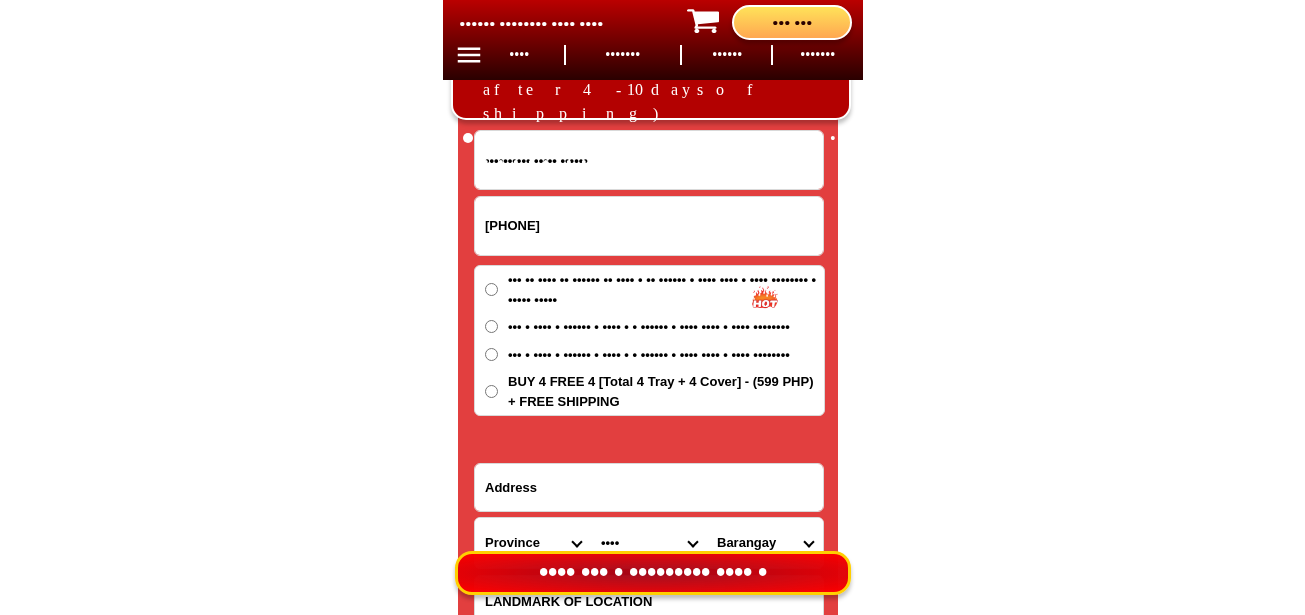 click on "BUY 8 FREE 8 [Total 8 Tray + 8 Cover] - ([PRICE] PHP) + FREE SHIPPING" at bounding box center (666, 289) 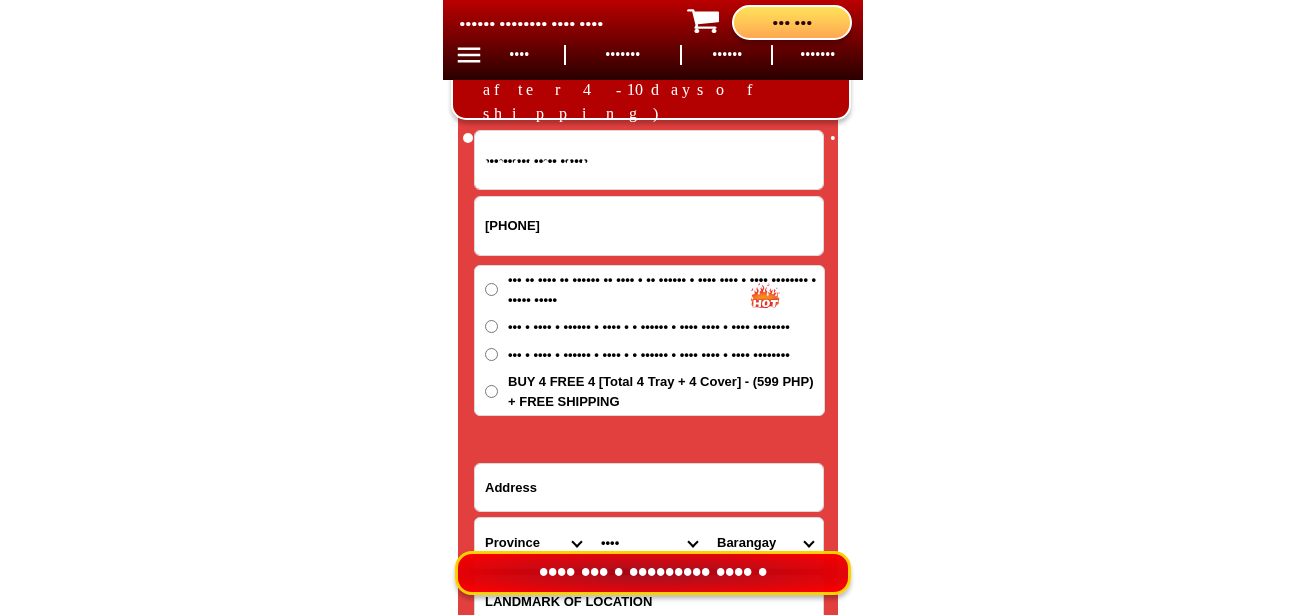 click on "BUY 8 FREE 8 [Total 8 Tray + 8 Cover] - ([PRICE] PHP) + FREE SHIPPING" at bounding box center [491, 336] 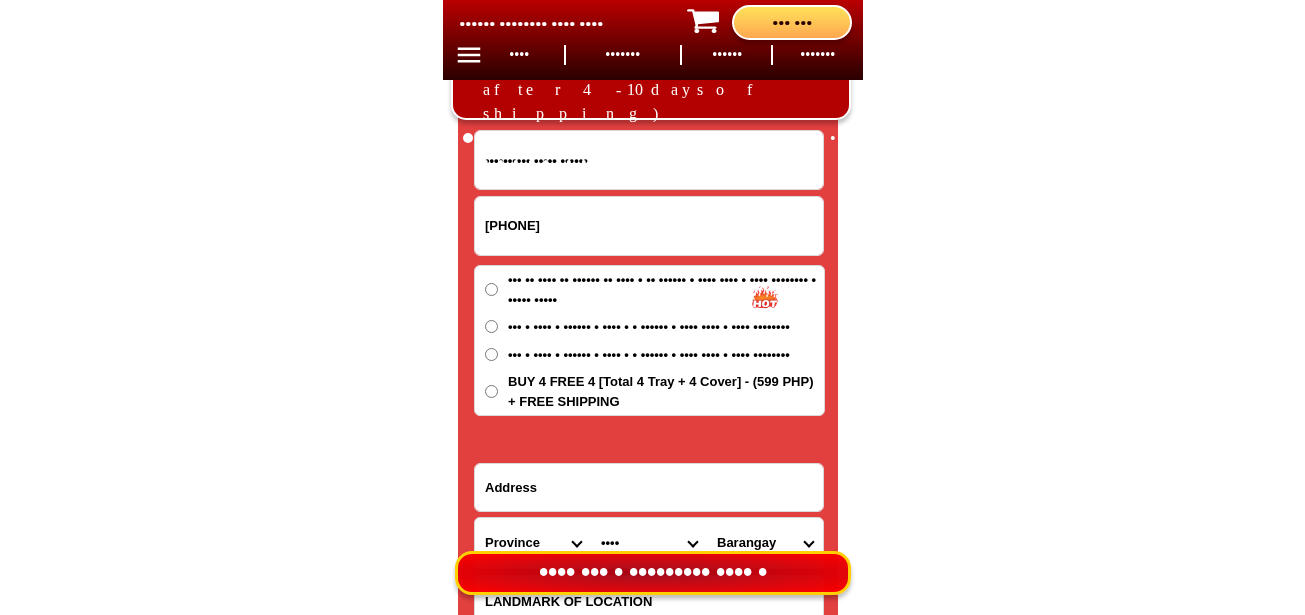 radio on "true" 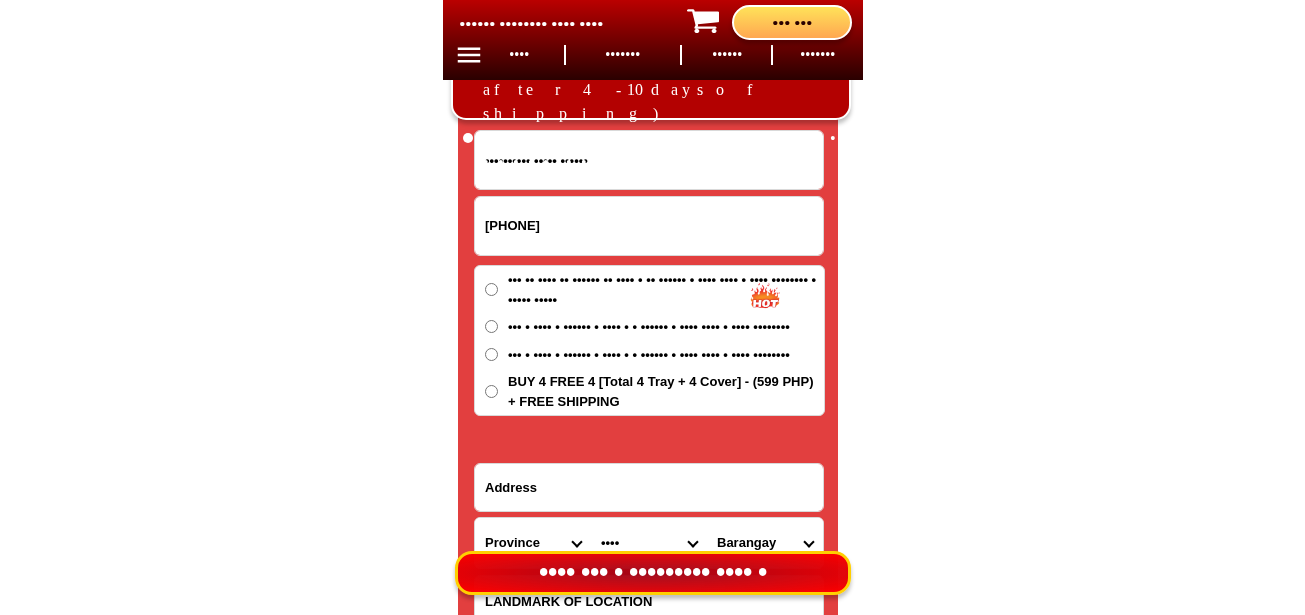 click at bounding box center (649, 487) 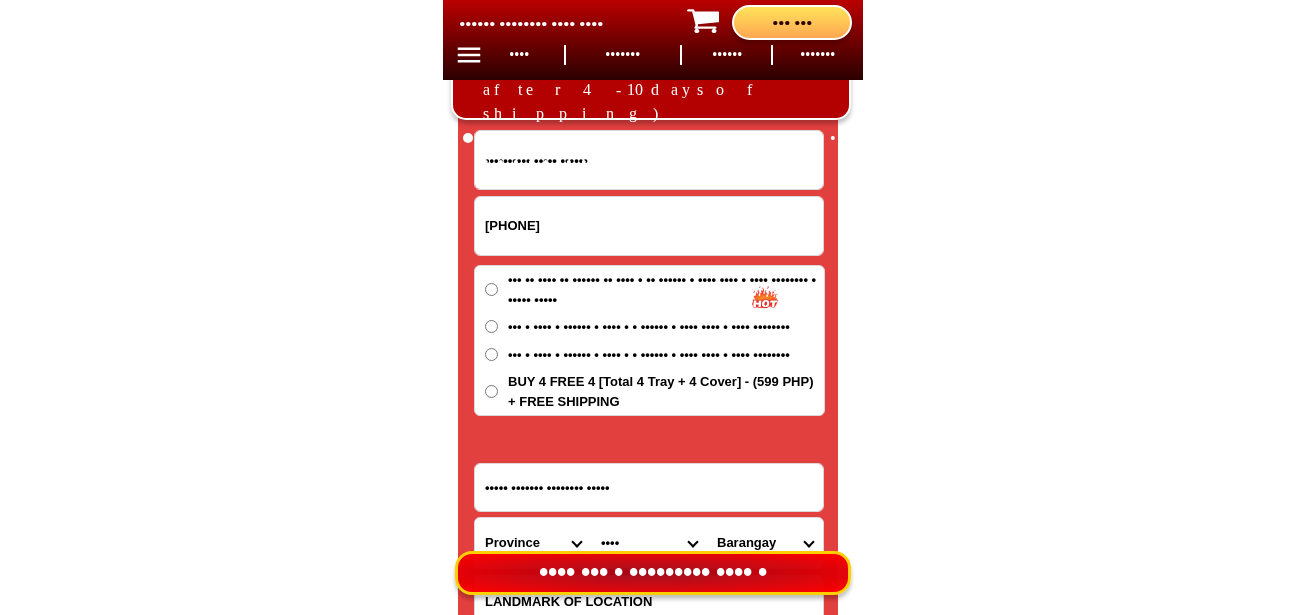 type on "Maria Rosario Inabanga Bohol" 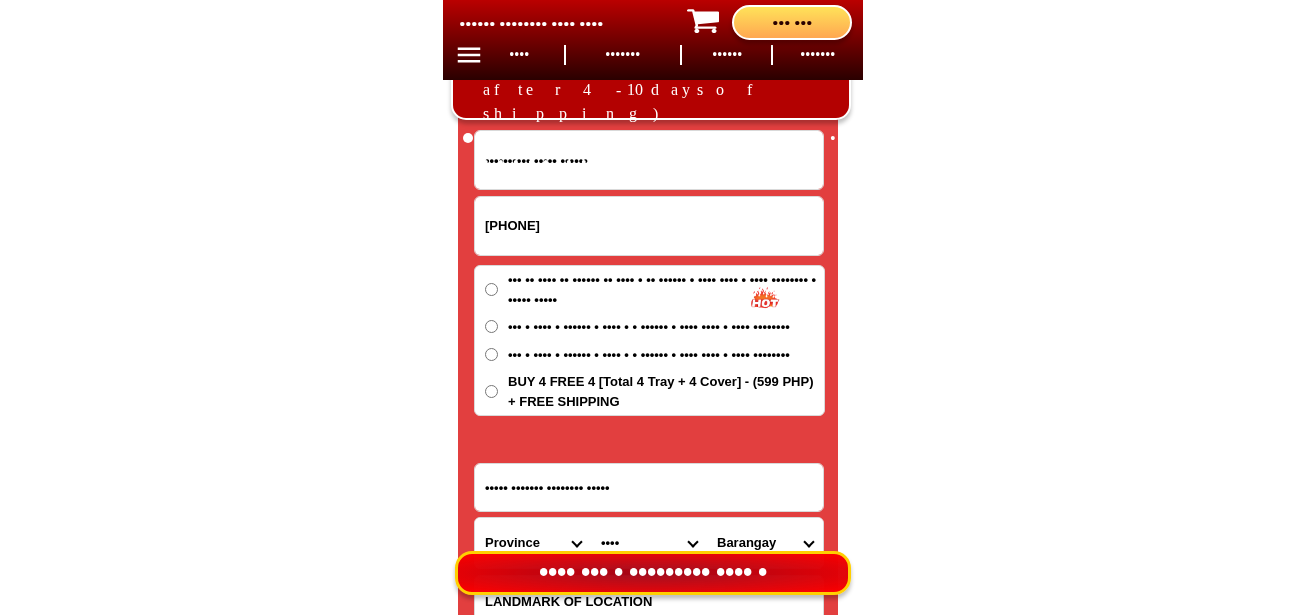 scroll, scrollTop: 16778, scrollLeft: 0, axis: vertical 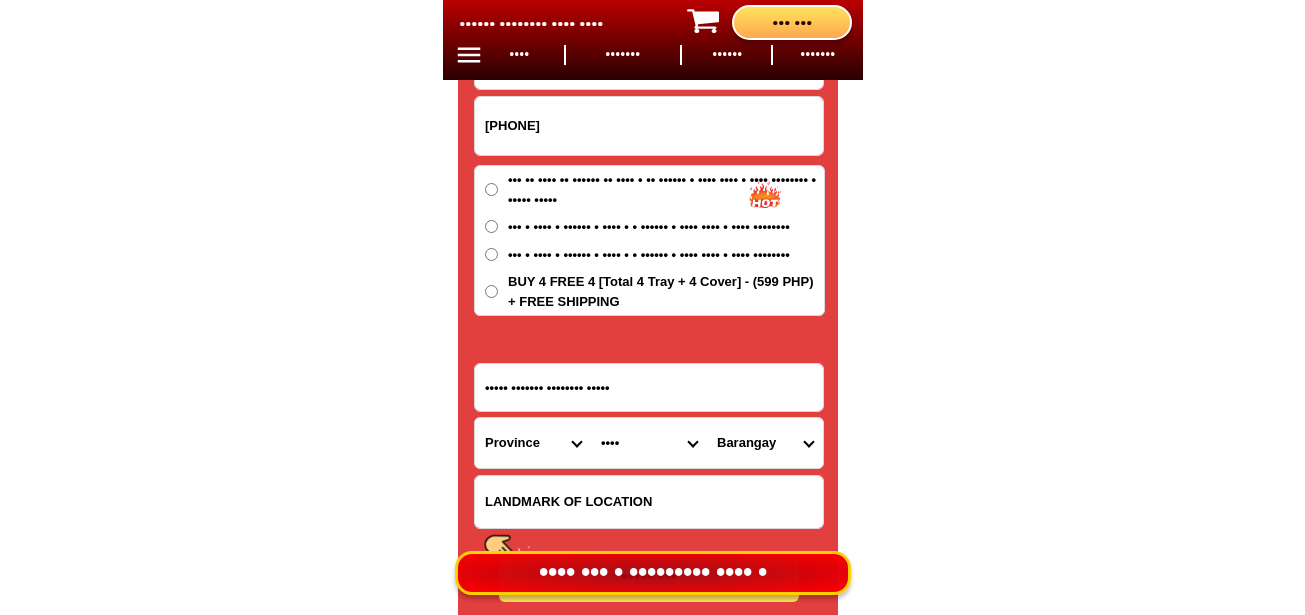 click on "Province Abra Agusan-del-norte Agusan-del-sur Aklan Albay Antique Apayao Aurora Basilan Bataan Batanes Batangas Benguet Biliran Bohol Bukidnon Bulacan Cagayan Camarines-norte Camarines-sur Camiguin Capiz Catanduanes Cavite Cebu Cotabato Davao-de-oro Davao-del-norte Davao-del-sur Davao-occidental Davao-oriental Dinagat-islands Eastern-samar Guimaras Ifugao Ilocos-norte Ilocos-sur Iloilo Isabela Kalinga La-union Laguna Lanao-del-norte Lanao-del-sur Leyte Maguindanao Marinduque Masbate Metro-manila Misamis-occidental Misamis-oriental Mountain-province Negros-occidental Negros-oriental Northern-samar Nueva-ecija Nueva-vizcaya Occidental-mindoro Oriental-mindoro Palawan Pampanga Pangasinan Quezon Quirino Rizal Romblon Sarangani Siquijor Sorsogon South-cotabato Southern-leyte Sultan-kudarat Sulu Surigao-del-norte Surigao-del-sur Tarlac Tawi-tawi Western-samar Zambales Zamboanga-del-norte Zamboanga-del-sur Zamboanga-sibugay" at bounding box center [533, 443] 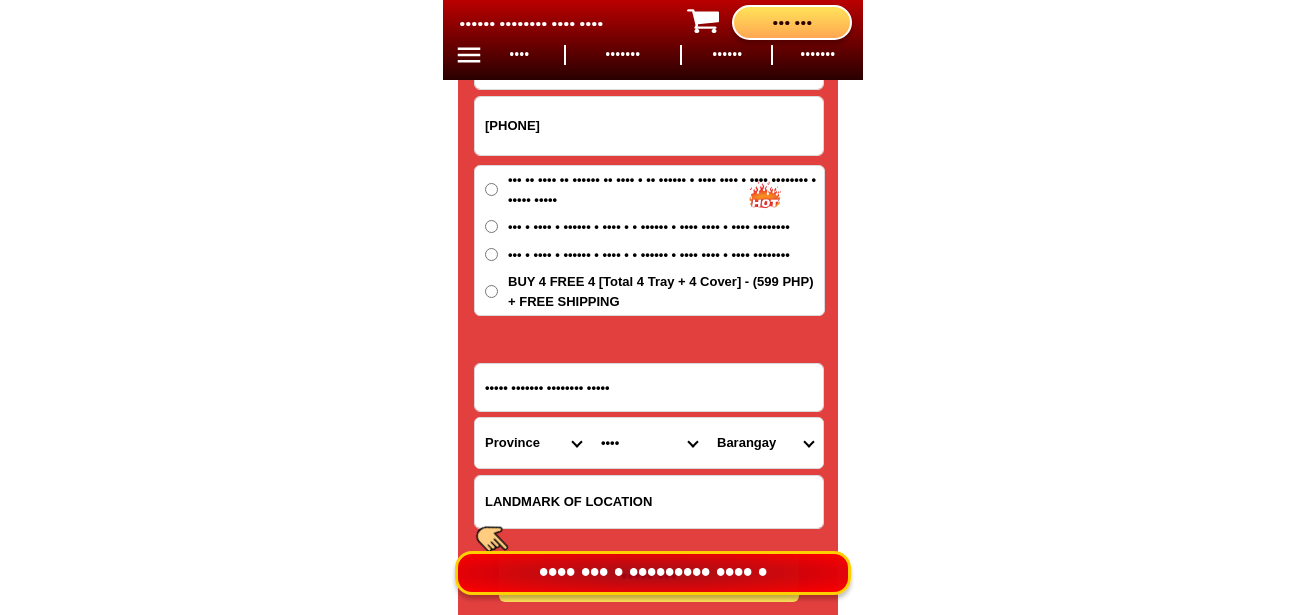 select on "63_137" 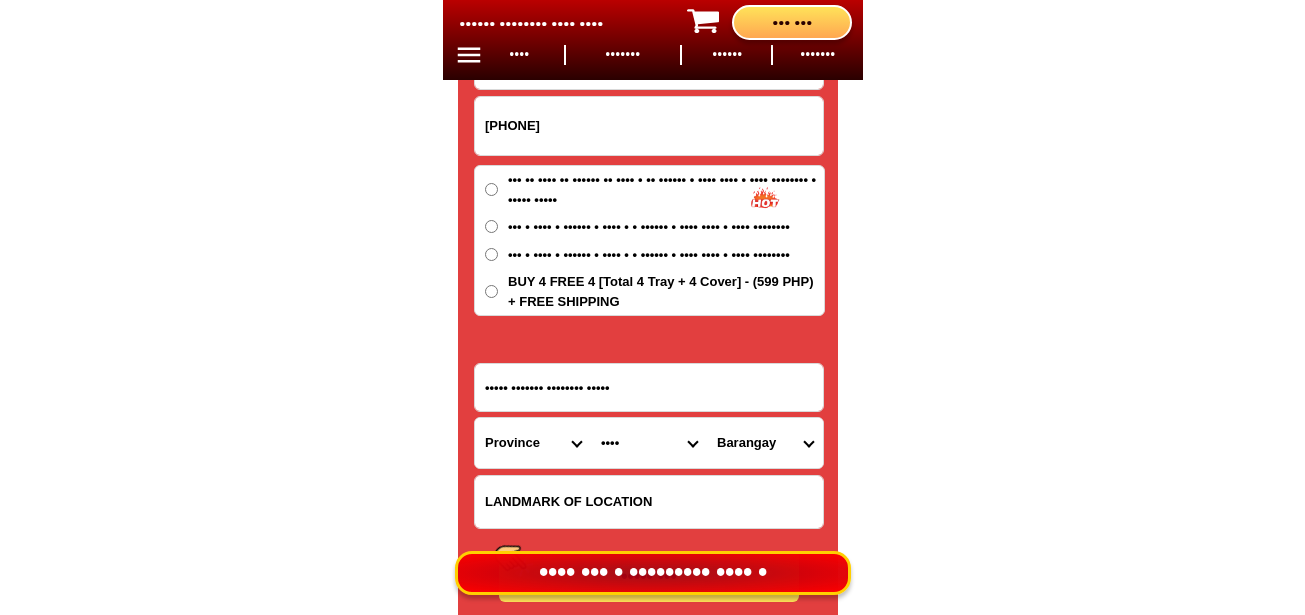 click on "Province Abra Agusan-del-norte Agusan-del-sur Aklan Albay Antique Apayao Aurora Basilan Bataan Batanes Batangas Benguet Biliran Bohol Bukidnon Bulacan Cagayan Camarines-norte Camarines-sur Camiguin Capiz Catanduanes Cavite Cebu Cotabato Davao-de-oro Davao-del-norte Davao-del-sur Davao-occidental Davao-oriental Dinagat-islands Eastern-samar Guimaras Ifugao Ilocos-norte Ilocos-sur Iloilo Isabela Kalinga La-union Laguna Lanao-del-norte Lanao-del-sur Leyte Maguindanao Marinduque Masbate Metro-manila Misamis-occidental Misamis-oriental Mountain-province Negros-occidental Negros-oriental Northern-samar Nueva-ecija Nueva-vizcaya Occidental-mindoro Oriental-mindoro Palawan Pampanga Pangasinan Quezon Quirino Rizal Romblon Sarangani Siquijor Sorsogon South-cotabato Southern-leyte Sultan-kudarat Sulu Surigao-del-norte Surigao-del-sur Tarlac Tawi-tawi Western-samar Zambales Zamboanga-del-norte Zamboanga-del-sur Zamboanga-sibugay" at bounding box center [533, 443] 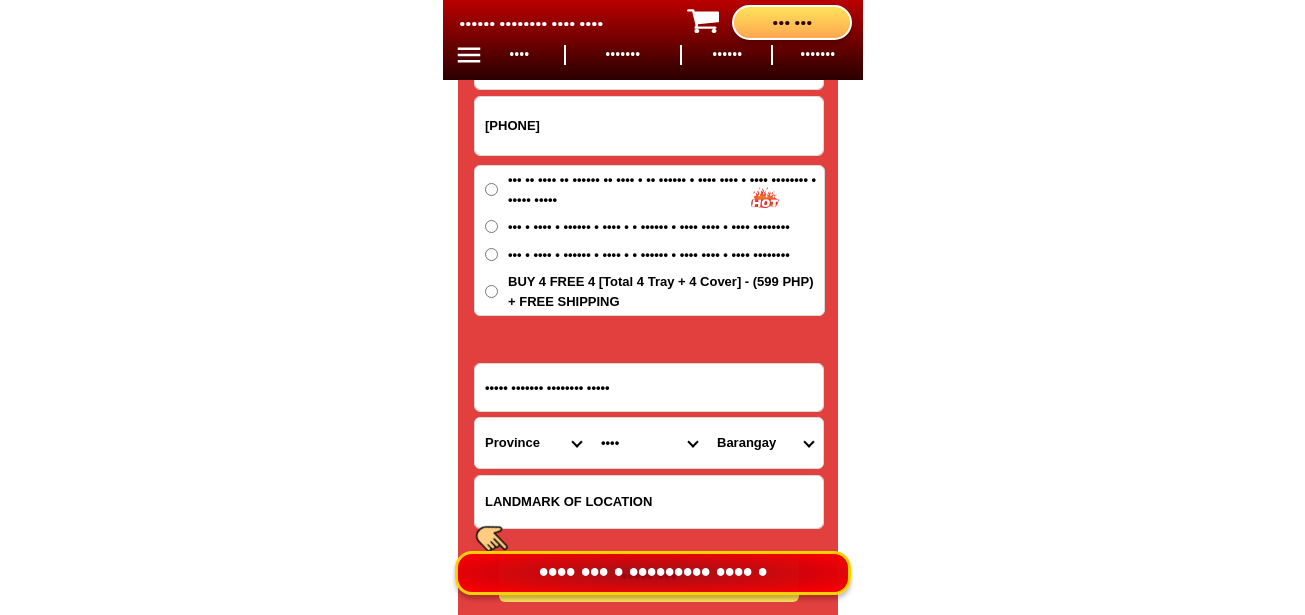 click on "City Alburquerque Antequera Baclayon Balilihan Bien-unido Bilar Bohol-alicia Bohol-anda Bohol-batuan Bohol-buenavista Bohol-carmen Bohol-clarin Bohol-cortes Bohol-mabini Bohol-pilar Bohol-san-isidro Bohol-san-miguel Bohol-valencia Calape Candijay Catigbian Corella Dagohoy Danao Dauis Dimiao Duero Garcia-hernandez GETAFE Guindulman Inabanga Jagna Lila Loay Loboc Loon Maribojoc Panglao Pres.-carlos-p.-garcia Sagbayan Sevilla Sierra-bullones Sikatuna Tagbilaran-city Talibon Trinidad Tubigon Ubay" at bounding box center [649, 443] 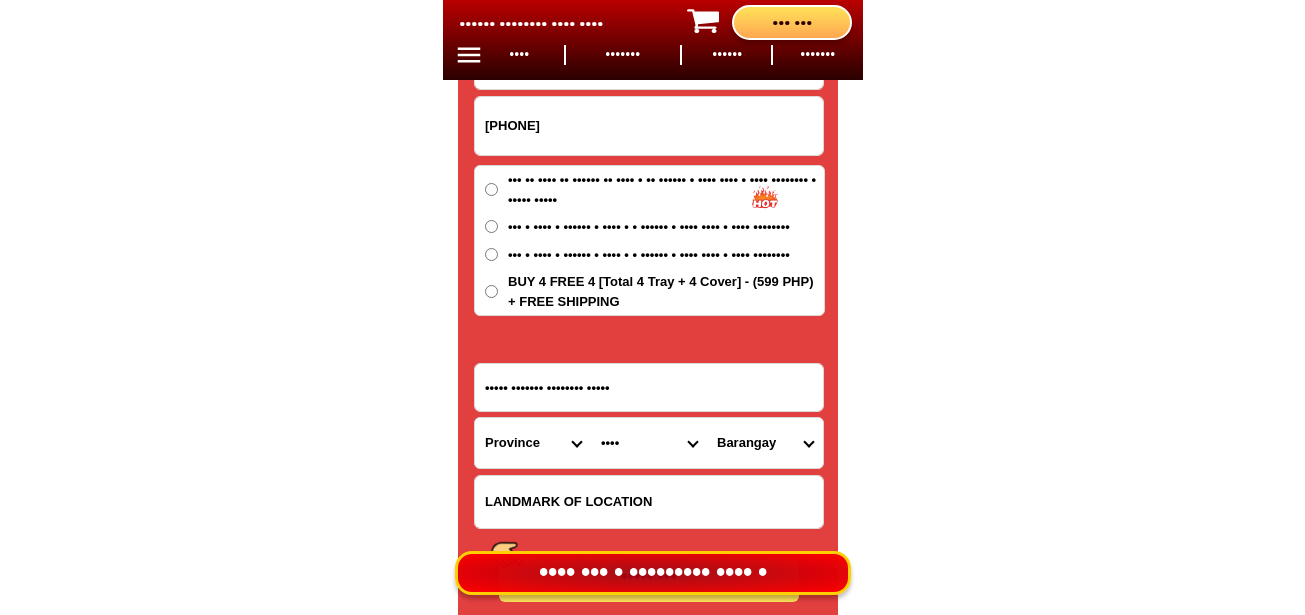 click on "BIG SALE TODAY ONLY BUY MORE SAVE MORE MONEY 80% OFF BUY 10 + FREE SHIPPING FREE 10 Marvin Augustin Food Tray CONTACT REVIEW PRODUCT HOME BUY NOW Product Information Type Made in Send from Food Tray Japan Metro Manila Details Material :  304 Stainless Steel Tray and PVC Flexible Lid
Product Size :  25.5 x 20 x 5,5 (cm)
Rolled Edge:  Prevent cut to hands
Healthy:  Anti-bacterial, anti-grease, non-stick, easy to clean
Usage:  Food preservation, food storage, baking trays, cooking trays, BBQ trays   FREE SHIPPING
BUY 10 GET 10   49 ONLY THIS WEEK 80% OFF FLASH SALE TODAY 00 Days 00 Hours 00 Minutes 00 Seconds Day Hour Minute Second BUY 10 GET 10 FREE SHIPPING + COD ₱999 Best Saving Buy 8 Get 8 ₱799 FREE SHIPPING + COD PHP 3,599 (80% off) Buy 6 Get 6 ₱699 FREE SHIPPING + COD Gumersinda Añana Babida 09505330660 ORDER NOW Maria Rosario Inabanga Bohol Province Abra Agusan-del-norte Agusan-del-sur Aklan Albay Antique Apayao Aurora Basilan Bataan Batanes Batangas Benguet Biliran OK" at bounding box center [652, -6552] 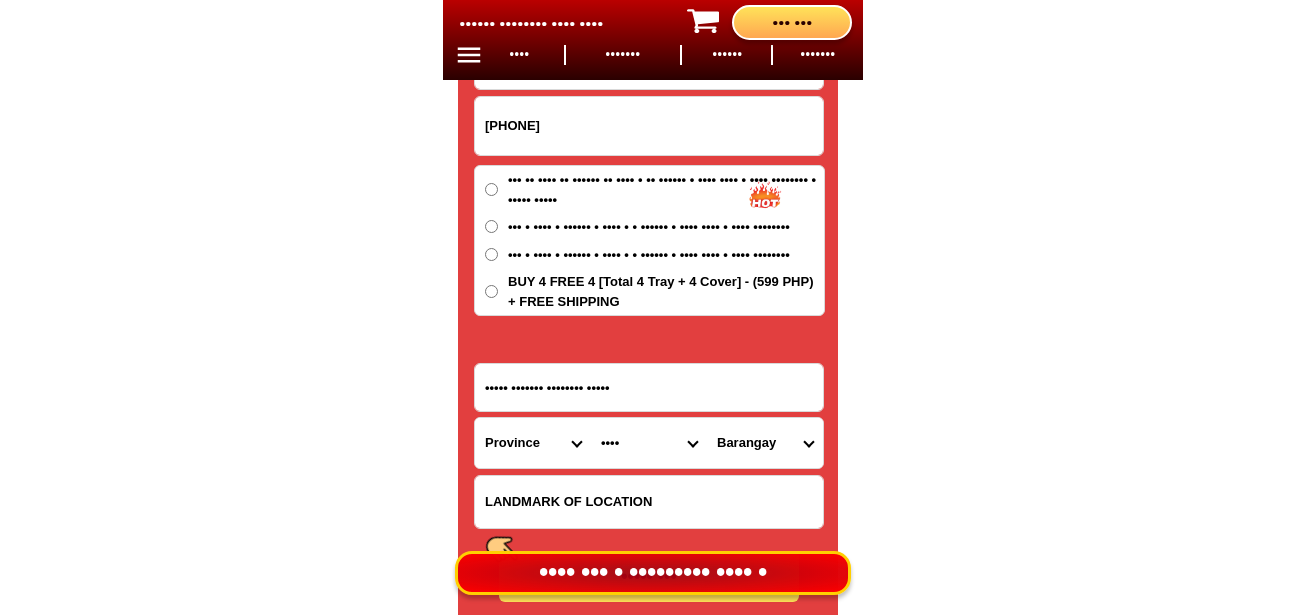 drag, startPoint x: 621, startPoint y: 438, endPoint x: 620, endPoint y: 422, distance: 16.03122 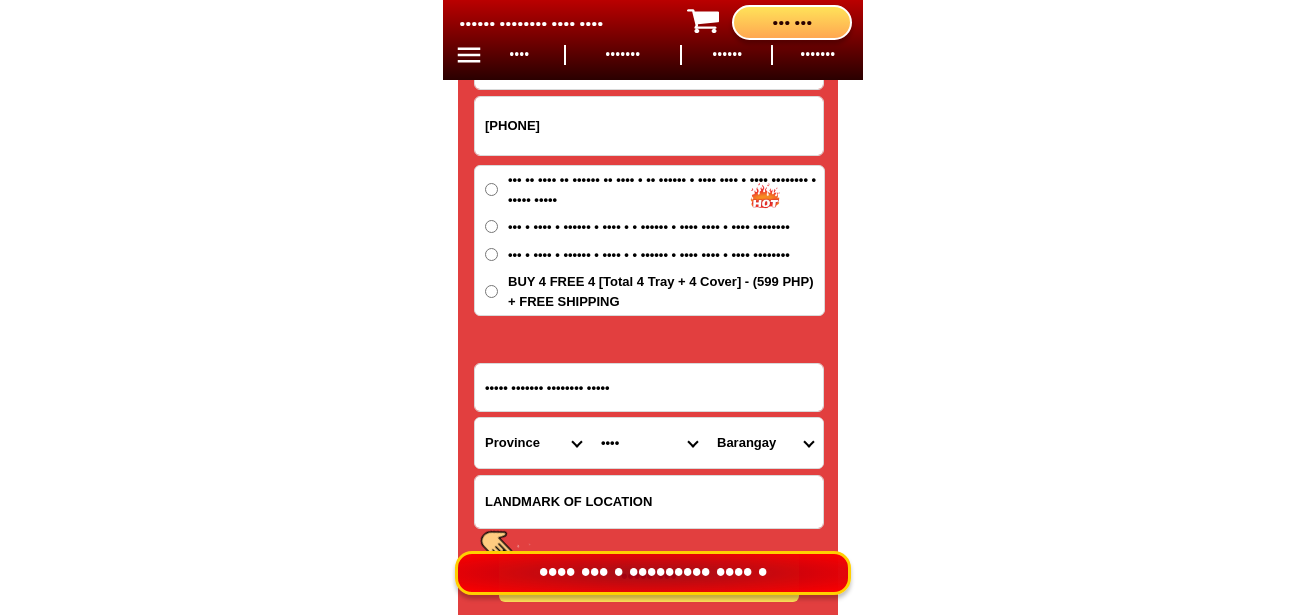 click on "City Alburquerque Antequera Baclayon Balilihan Bien-unido Bilar Bohol-alicia Bohol-anda Bohol-batuan Bohol-buenavista Bohol-carmen Bohol-clarin Bohol-cortes Bohol-mabini Bohol-pilar Bohol-san-isidro Bohol-san-miguel Bohol-valencia Calape Candijay Catigbian Corella Dagohoy Danao Dauis Dimiao Duero Garcia-hernandez GETAFE Guindulman Inabanga Jagna Lila Loay Loboc Loon Maribojoc Panglao Pres.-carlos-p.-garcia Sagbayan Sevilla Sierra-bullones Sikatuna Tagbilaran-city Talibon Trinidad Tubigon Ubay" at bounding box center (649, 443) 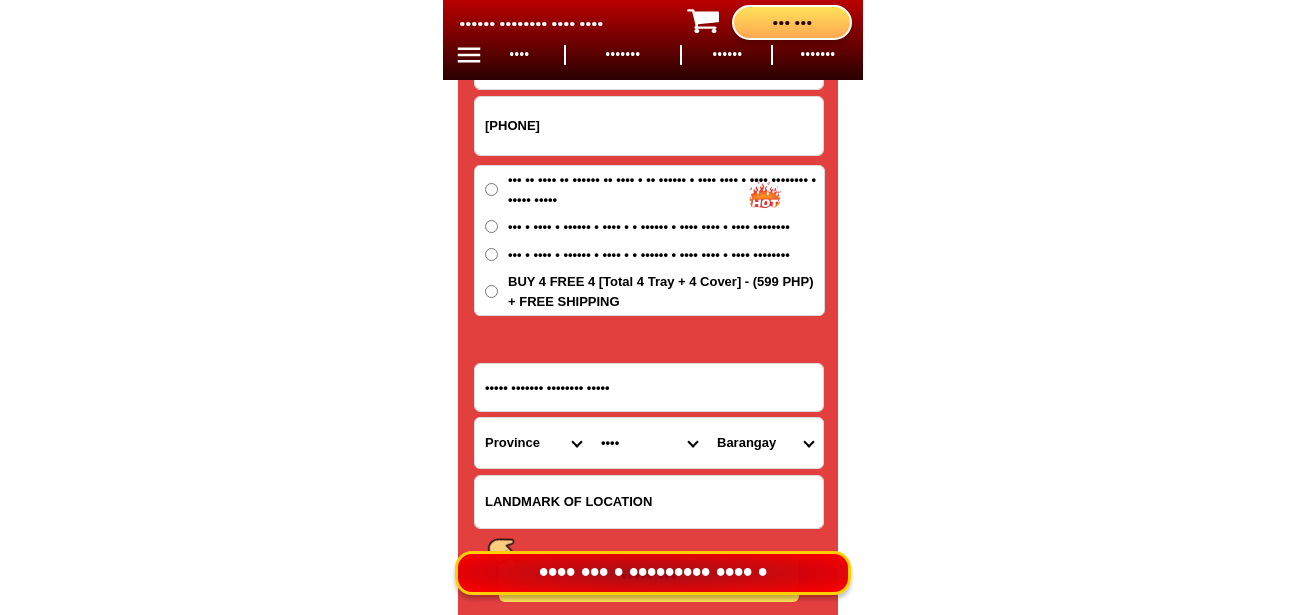 drag, startPoint x: 611, startPoint y: 451, endPoint x: 621, endPoint y: 422, distance: 30.675724 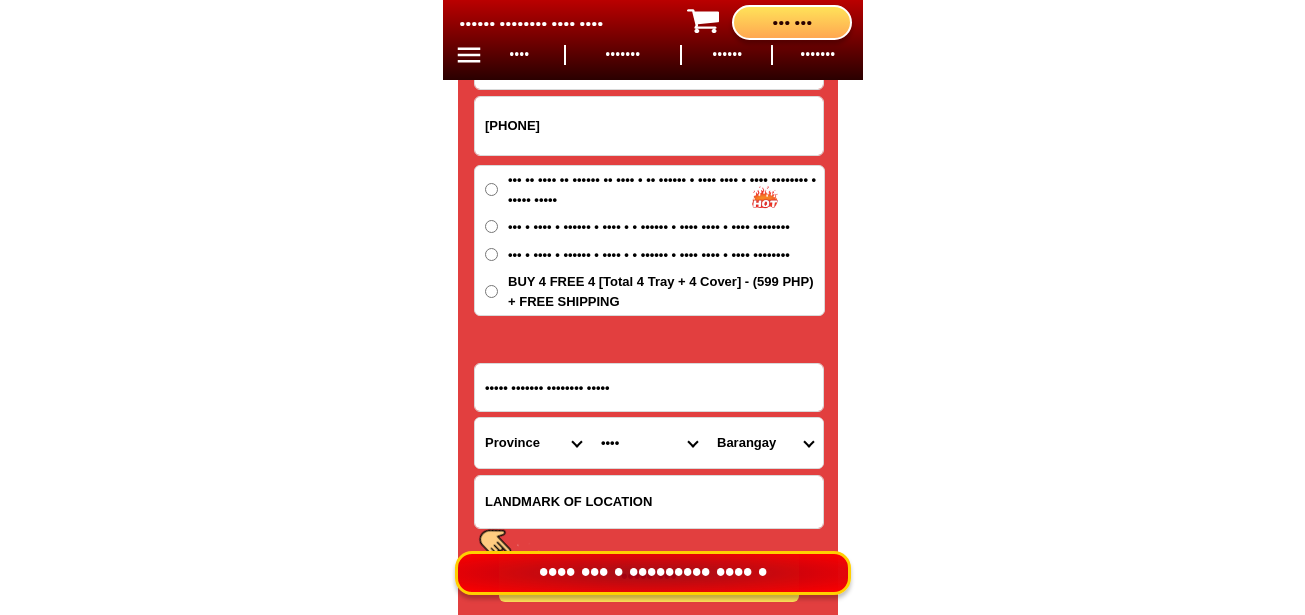 click on "City Alburquerque Antequera Baclayon Balilihan Bien-unido Bilar Bohol-alicia Bohol-anda Bohol-batuan Bohol-buenavista Bohol-carmen Bohol-clarin Bohol-cortes Bohol-mabini Bohol-pilar Bohol-san-isidro Bohol-san-miguel Bohol-valencia Calape Candijay Catigbian Corella Dagohoy Danao Dauis Dimiao Duero Garcia-hernandez GETAFE Guindulman Inabanga Jagna Lila Loay Loboc Loon Maribojoc Panglao Pres.-carlos-p.-garcia Sagbayan Sevilla Sierra-bullones Sikatuna Tagbilaran-city Talibon Trinidad Tubigon Ubay" at bounding box center (649, 443) 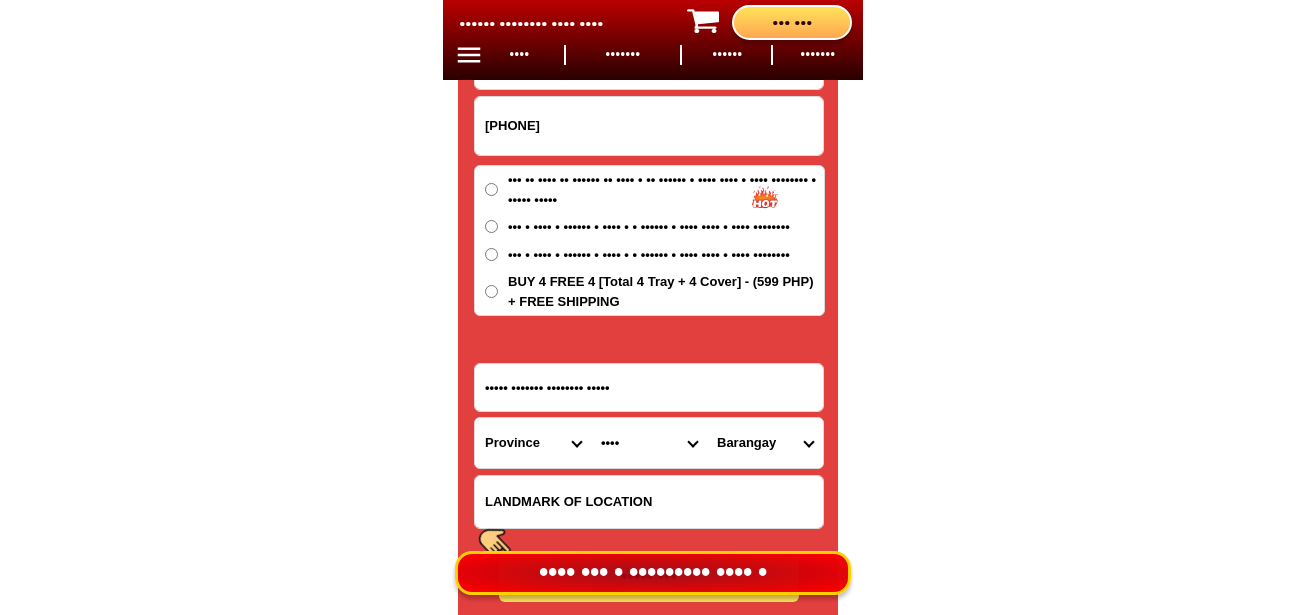 select on "63_137443" 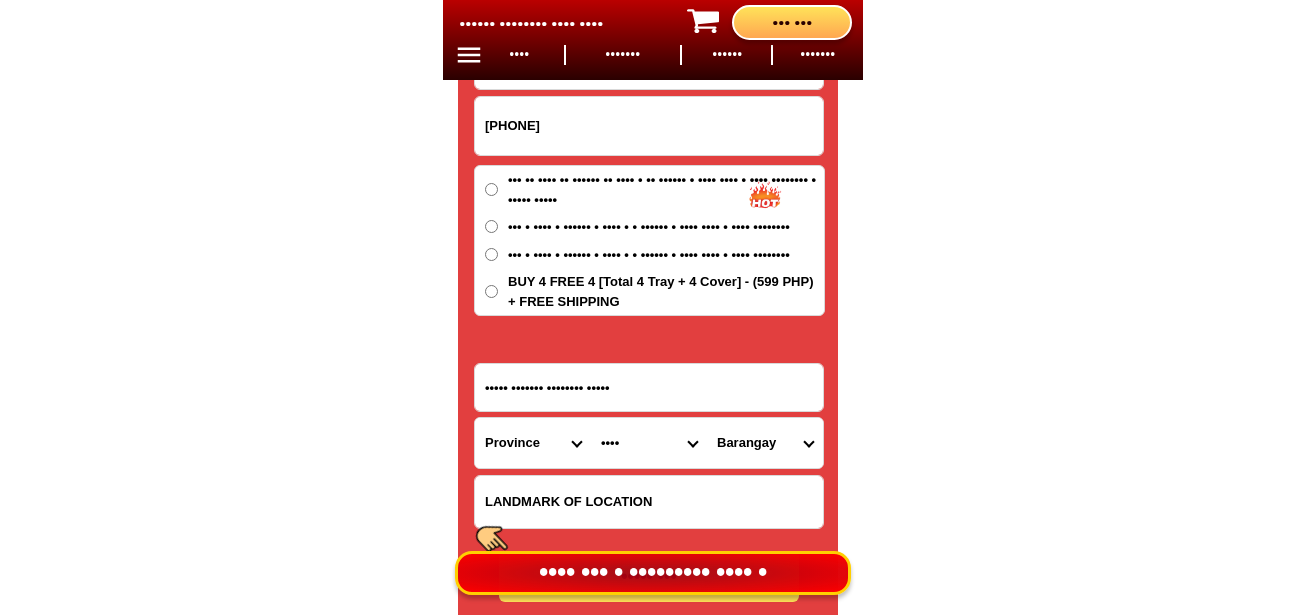click on "Province Abra Agusan-del-norte Agusan-del-sur Aklan Albay Antique Apayao Aurora Basilan Bataan Batanes Batangas Benguet Biliran Bohol Bukidnon Bulacan Cagayan Camarines-norte Camarines-sur Camiguin Capiz Catanduanes Cavite Cebu Cotabato Davao-de-oro Davao-del-norte Davao-del-sur Davao-occidental Davao-oriental Dinagat-islands Eastern-samar Guimaras Ifugao Ilocos-norte Ilocos-sur Iloilo Isabela Kalinga La-union Laguna Lanao-del-norte Lanao-del-sur Leyte Maguindanao Marinduque Masbate Metro-manila Misamis-occidental Misamis-oriental Mountain-province Negros-occidental Negros-oriental Northern-samar Nueva-ecija Nueva-vizcaya Occidental-mindoro Oriental-mindoro Palawan Pampanga Pangasinan Quezon Quirino Rizal Romblon Sarangani Siquijor Sorsogon South-cotabato Southern-leyte Sultan-kudarat Sulu Surigao-del-norte Surigao-del-sur Tarlac Tawi-tawi Western-samar Zambales Zamboanga-del-norte Zamboanga-del-sur Zamboanga-sibugay" at bounding box center [533, 443] 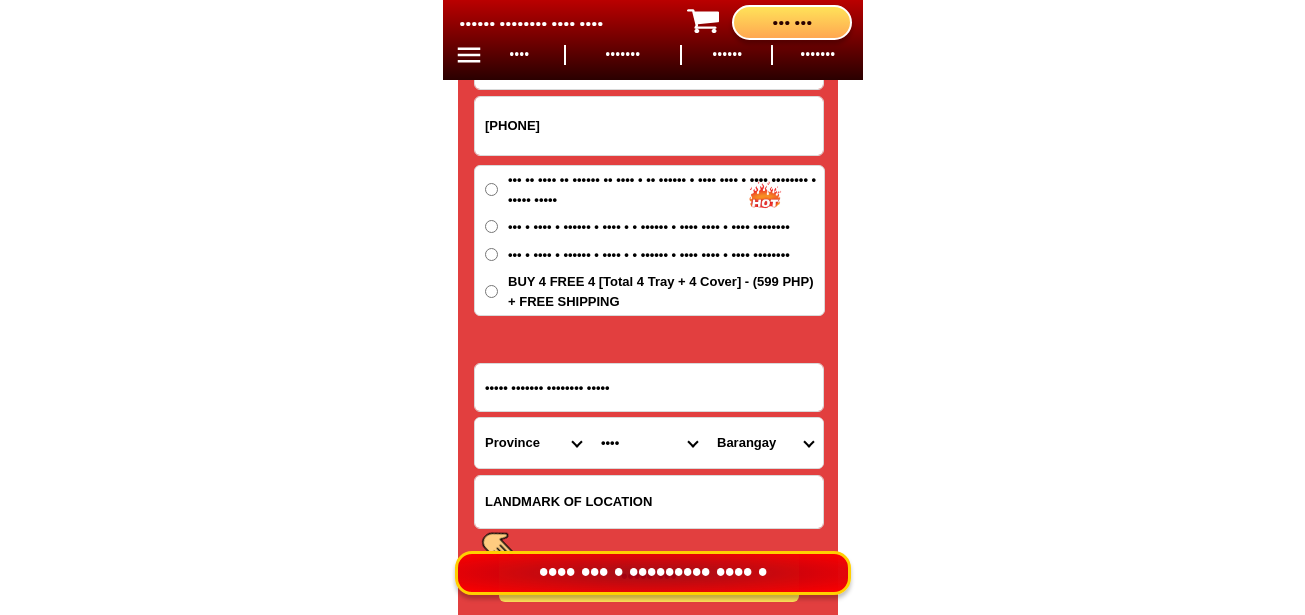 select on "63_8" 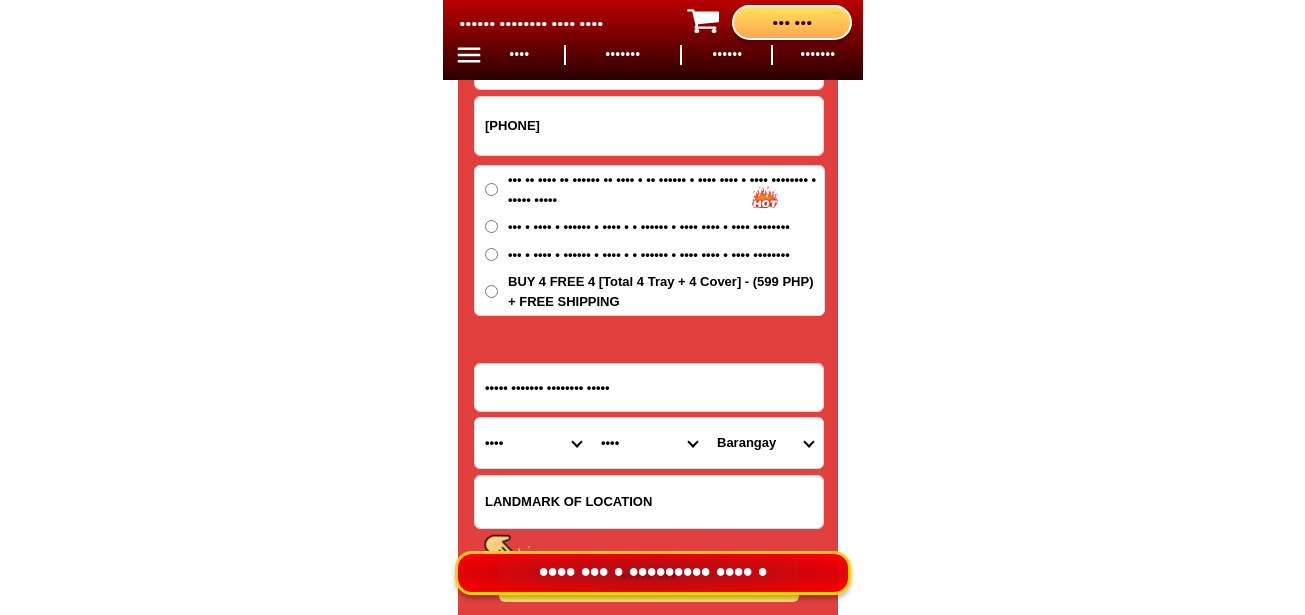 click on "Province Abra Agusan-del-norte Agusan-del-sur Aklan Albay Antique Apayao Aurora Basilan Bataan Batanes Batangas Benguet Biliran Bohol Bukidnon Bulacan Cagayan Camarines-norte Camarines-sur Camiguin Capiz Catanduanes Cavite Cebu Cotabato Davao-de-oro Davao-del-norte Davao-del-sur Davao-occidental Davao-oriental Dinagat-islands Eastern-samar Guimaras Ifugao Ilocos-norte Ilocos-sur Iloilo Isabela Kalinga La-union Laguna Lanao-del-norte Lanao-del-sur Leyte Maguindanao Marinduque Masbate Metro-manila Misamis-occidental Misamis-oriental Mountain-province Negros-occidental Negros-oriental Northern-samar Nueva-ecija Nueva-vizcaya Occidental-mindoro Oriental-mindoro Palawan Pampanga Pangasinan Quezon Quirino Rizal Romblon Sarangani Siquijor Sorsogon South-cotabato Southern-leyte Sultan-kudarat Sulu Surigao-del-norte Surigao-del-sur Tarlac Tawi-tawi Western-samar Zambales Zamboanga-del-norte Zamboanga-del-sur Zamboanga-sibugay" at bounding box center (533, 443) 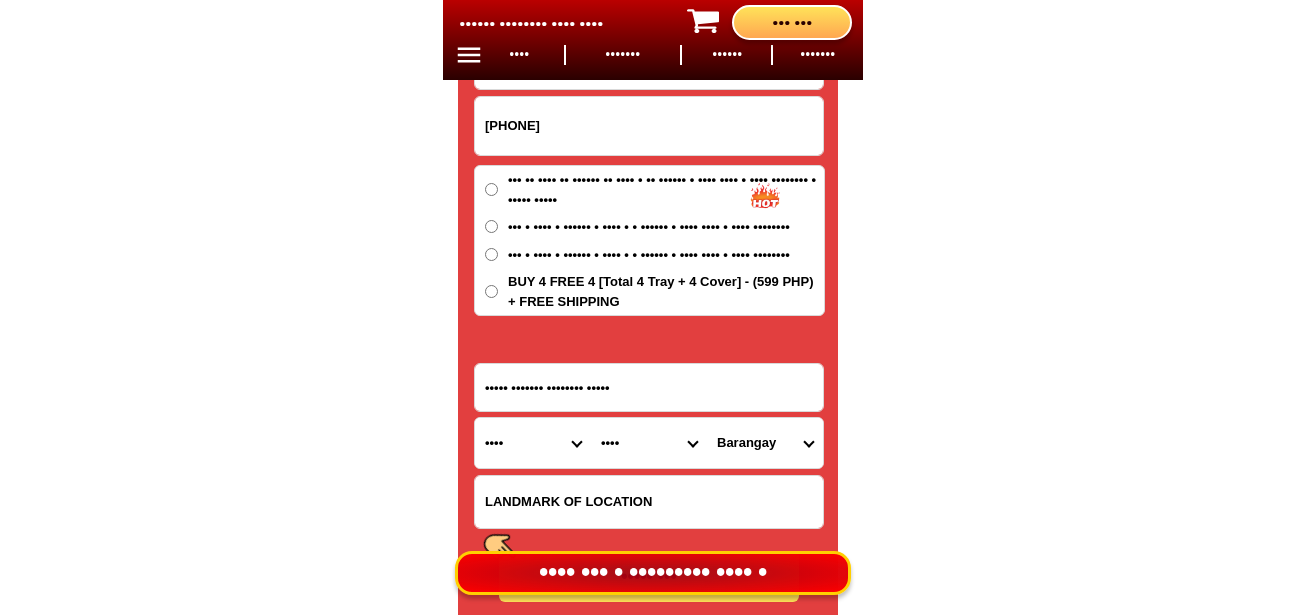 drag, startPoint x: 627, startPoint y: 442, endPoint x: 632, endPoint y: 423, distance: 19.646883 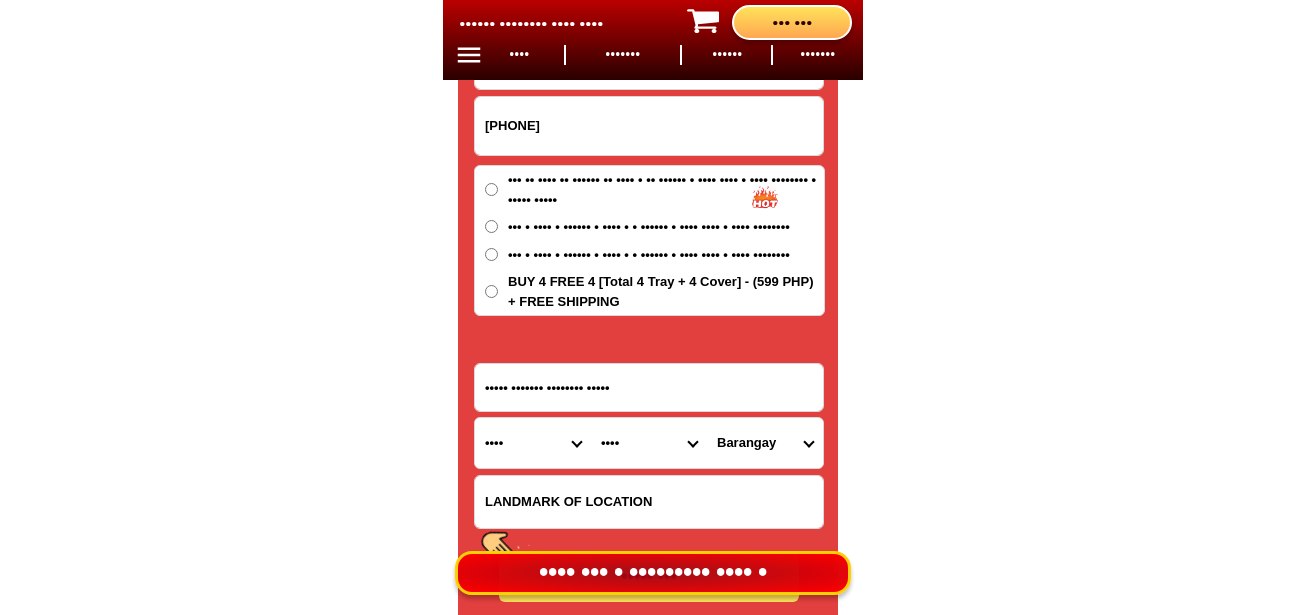 click on "City Alcoy Aloguinsan Argao Asturias Badian Balamban Bantayan Barili Bogo-city Boljoon Borbon Carcar-city Catmon Cebu-alcantara Cebu-alegria Cebu-carmen Cebu-city Cebu-compostela Cebu-liloan Cebu-naga-city Cebu-pilar Cebu-san-fernando Cebu-san-francisco Cebu-san-remigio Cebu-santa-fe Cebu-sogod Cebu-talisay-city Cebu-tuburan Cebu-tudela Consolacion CORDOVA Daanbantayan Dalaguete Danao-city Dumanjug Ginatilan Lapu-lapu-city Madridejos Malabuyoc Mandaue-city Medellin Minglanilla Moalboal Oslob Pinamungahan Poro Ronda Samboan Santander Sibonga Tabogon Tabuelan Toledo-city" at bounding box center (649, 443) 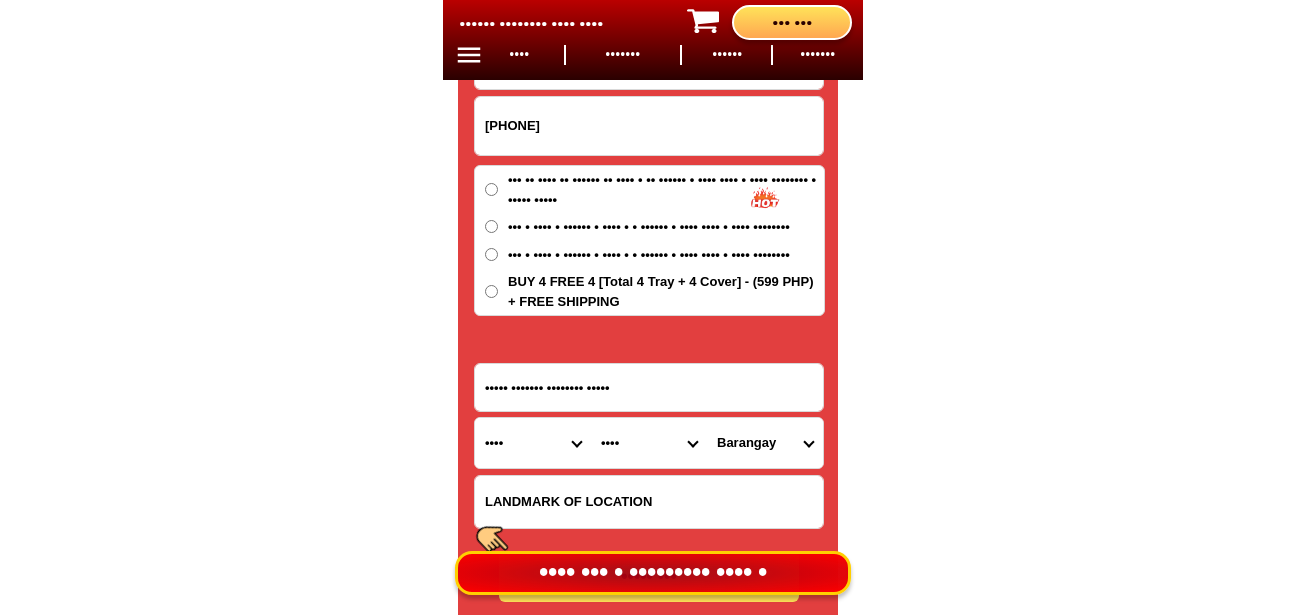 select on "63_83104" 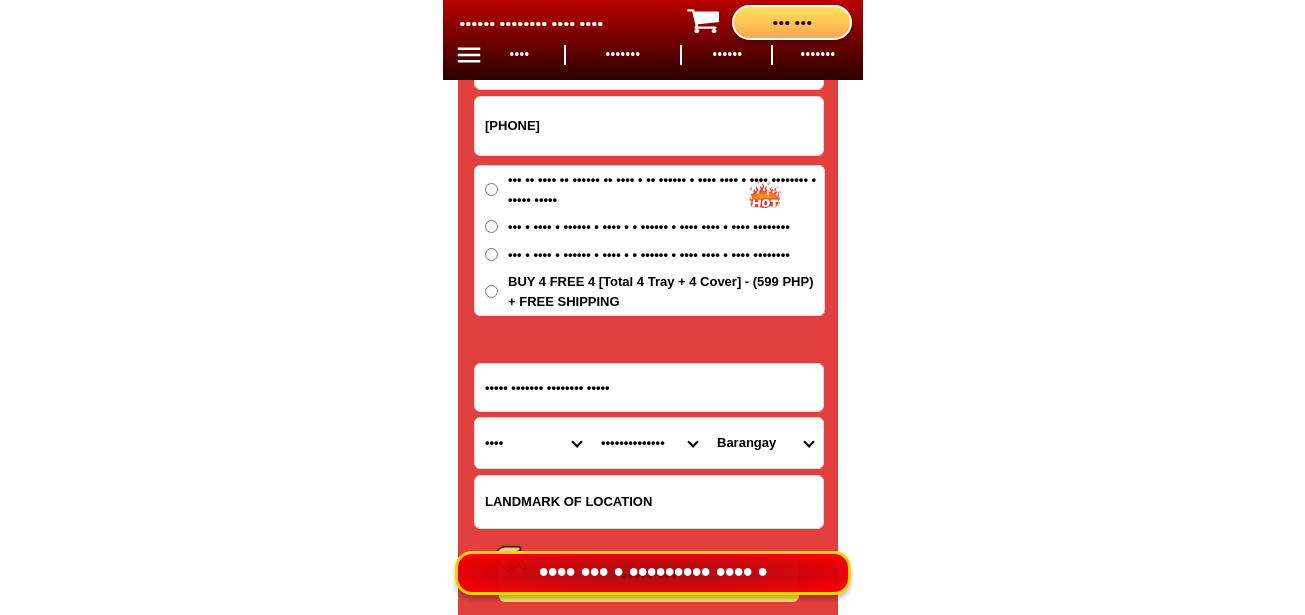 click on "City Alcoy Aloguinsan Argao Asturias Badian Balamban Bantayan Barili Bogo-city Boljoon Borbon Carcar-city Catmon Cebu-alcantara Cebu-alegria Cebu-carmen Cebu-city Cebu-compostela Cebu-liloan Cebu-naga-city Cebu-pilar Cebu-san-fernando Cebu-san-francisco Cebu-san-remigio Cebu-santa-fe Cebu-sogod Cebu-talisay-city Cebu-tuburan Cebu-tudela Consolacion CORDOVA Daanbantayan Dalaguete Danao-city Dumanjug Ginatilan Lapu-lapu-city Madridejos Malabuyoc Mandaue-city Medellin Minglanilla Moalboal Oslob Pinamungahan Poro Ronda Samboan Santander Sibonga Tabogon Tabuelan Toledo-city" at bounding box center [649, 443] 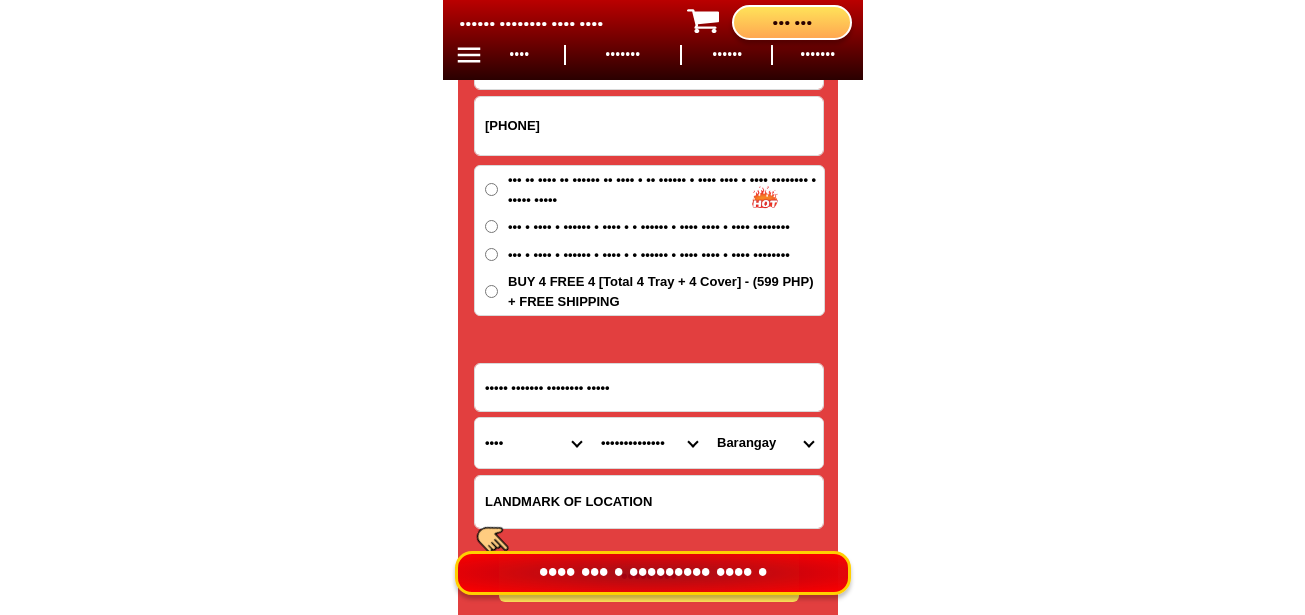 drag, startPoint x: 529, startPoint y: 457, endPoint x: 530, endPoint y: 443, distance: 14.035668 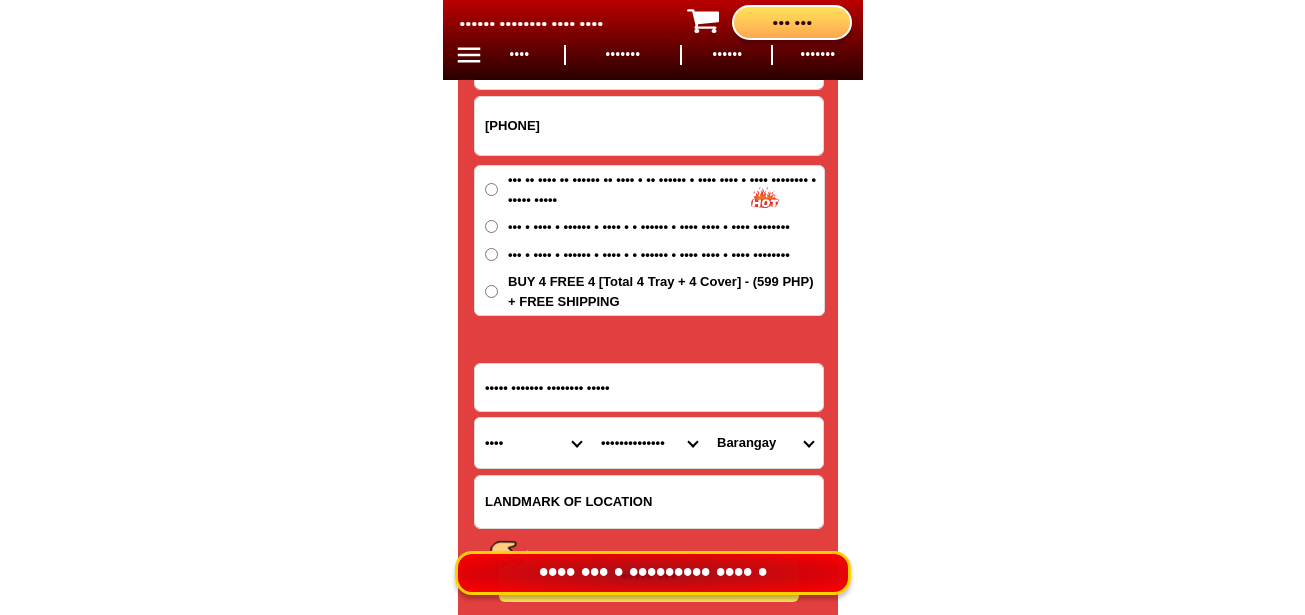 click on "Province Abra Agusan-del-norte Agusan-del-sur Aklan Albay Antique Apayao Aurora Basilan Bataan Batanes Batangas Benguet Biliran Bohol Bukidnon Bulacan Cagayan Camarines-norte Camarines-sur Camiguin Capiz Catanduanes Cavite Cebu Cotabato Davao-de-oro Davao-del-norte Davao-del-sur Davao-occidental Davao-oriental Dinagat-islands Eastern-samar Guimaras Ifugao Ilocos-norte Ilocos-sur Iloilo Isabela Kalinga La-union Laguna Lanao-del-norte Lanao-del-sur Leyte Maguindanao Marinduque Masbate Metro-manila Misamis-occidental Misamis-oriental Mountain-province Negros-occidental Negros-oriental Northern-samar Nueva-ecija Nueva-vizcaya Occidental-mindoro Oriental-mindoro Palawan Pampanga Pangasinan Quezon Quirino Rizal Romblon Sarangani Siquijor Sorsogon South-cotabato Southern-leyte Sultan-kudarat Sulu Surigao-del-norte Surigao-del-sur Tarlac Tawi-tawi Western-samar Zambales Zamboanga-del-norte Zamboanga-del-sur Zamboanga-sibugay" at bounding box center [533, 443] 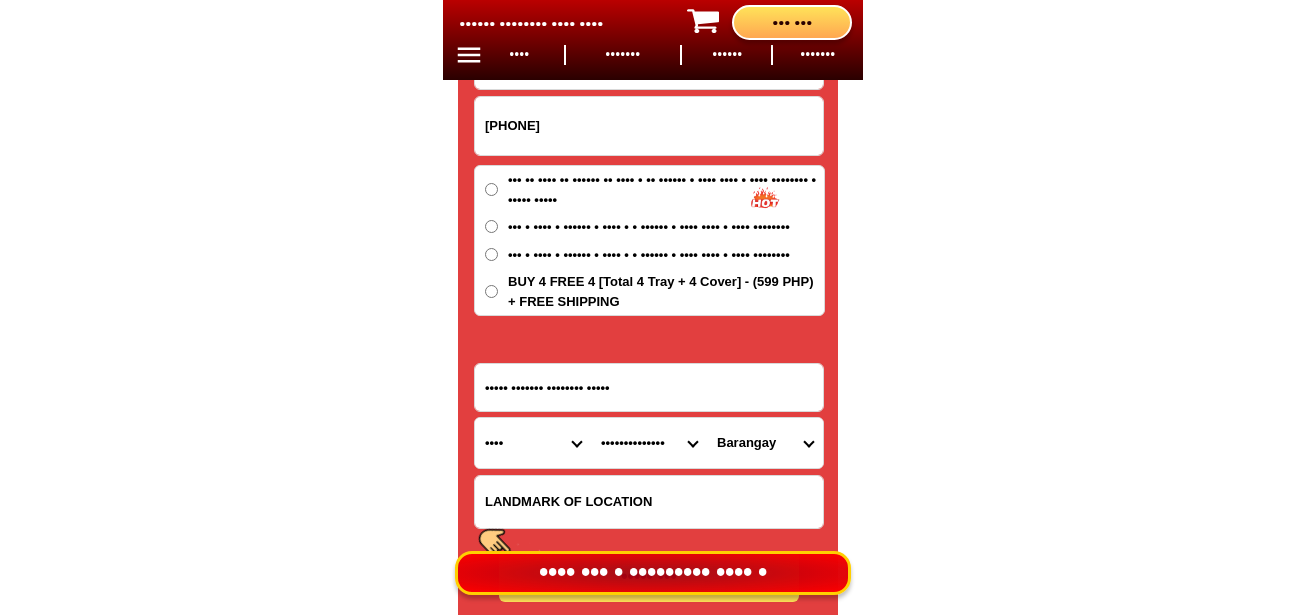 select on "63_137" 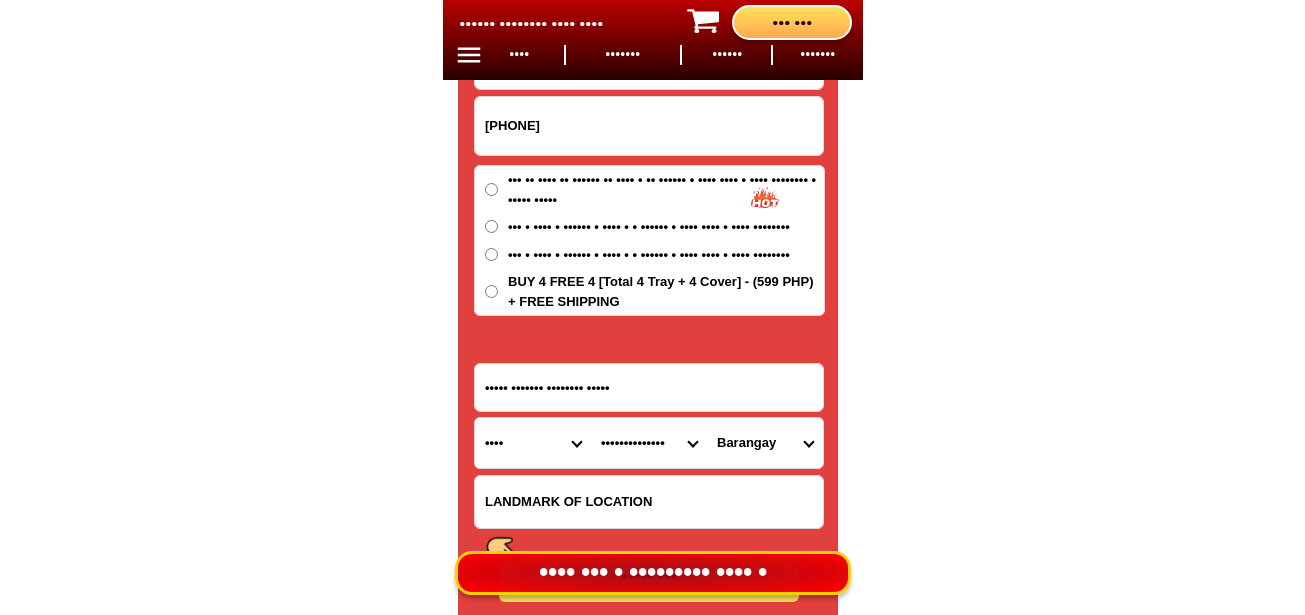 click on "Province Abra Agusan-del-norte Agusan-del-sur Aklan Albay Antique Apayao Aurora Basilan Bataan Batanes Batangas Benguet Biliran Bohol Bukidnon Bulacan Cagayan Camarines-norte Camarines-sur Camiguin Capiz Catanduanes Cavite Cebu Cotabato Davao-de-oro Davao-del-norte Davao-del-sur Davao-occidental Davao-oriental Dinagat-islands Eastern-samar Guimaras Ifugao Ilocos-norte Ilocos-sur Iloilo Isabela Kalinga La-union Laguna Lanao-del-norte Lanao-del-sur Leyte Maguindanao Marinduque Masbate Metro-manila Misamis-occidental Misamis-oriental Mountain-province Negros-occidental Negros-oriental Northern-samar Nueva-ecija Nueva-vizcaya Occidental-mindoro Oriental-mindoro Palawan Pampanga Pangasinan Quezon Quirino Rizal Romblon Sarangani Siquijor Sorsogon South-cotabato Southern-leyte Sultan-kudarat Sulu Surigao-del-norte Surigao-del-sur Tarlac Tawi-tawi Western-samar Zambales Zamboanga-del-norte Zamboanga-del-sur Zamboanga-sibugay" at bounding box center (533, 443) 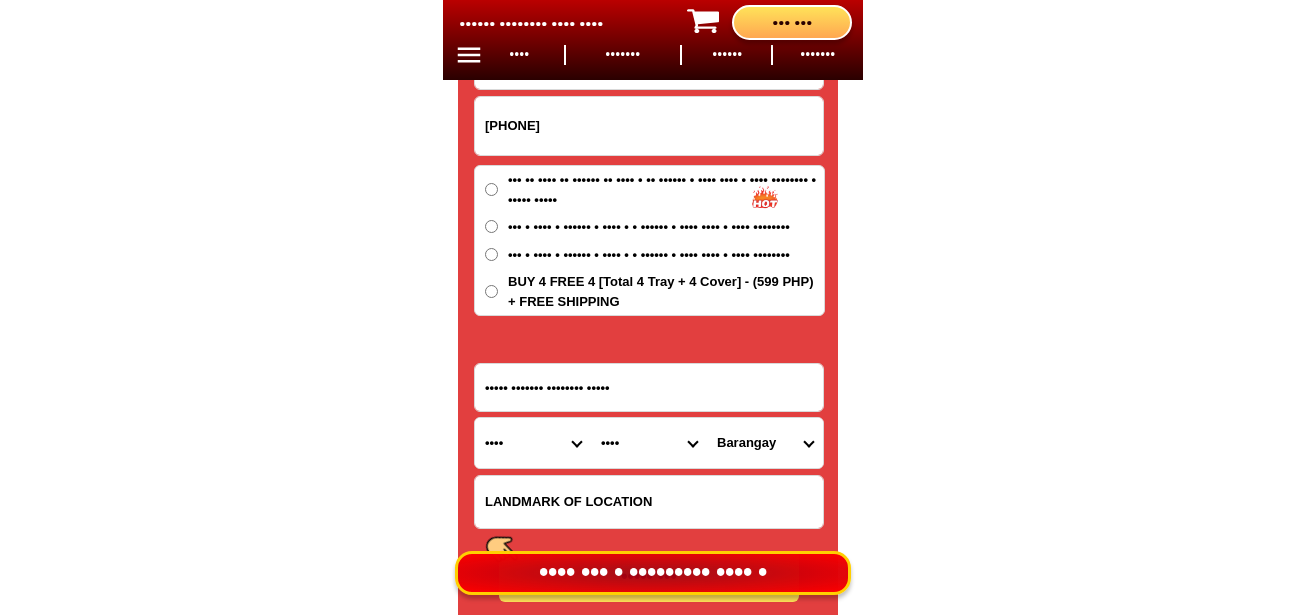 click on "City Alburquerque Antequera Baclayon Balilihan Bien-unido Bilar Bohol-alicia Bohol-anda Bohol-batuan Bohol-buenavista Bohol-carmen Bohol-clarin Bohol-cortes Bohol-mabini Bohol-pilar Bohol-san-isidro Bohol-san-miguel Bohol-valencia Calape Candijay Catigbian Corella Dagohoy Danao Dauis Dimiao Duero Garcia-hernandez GETAFE Guindulman Inabanga Jagna Lila Loay Loboc Loon Maribojoc Panglao Pres.-carlos-p.-garcia Sagbayan Sevilla Sierra-bullones Sikatuna Tagbilaran-city Talibon Trinidad Tubigon Ubay" at bounding box center (649, 443) 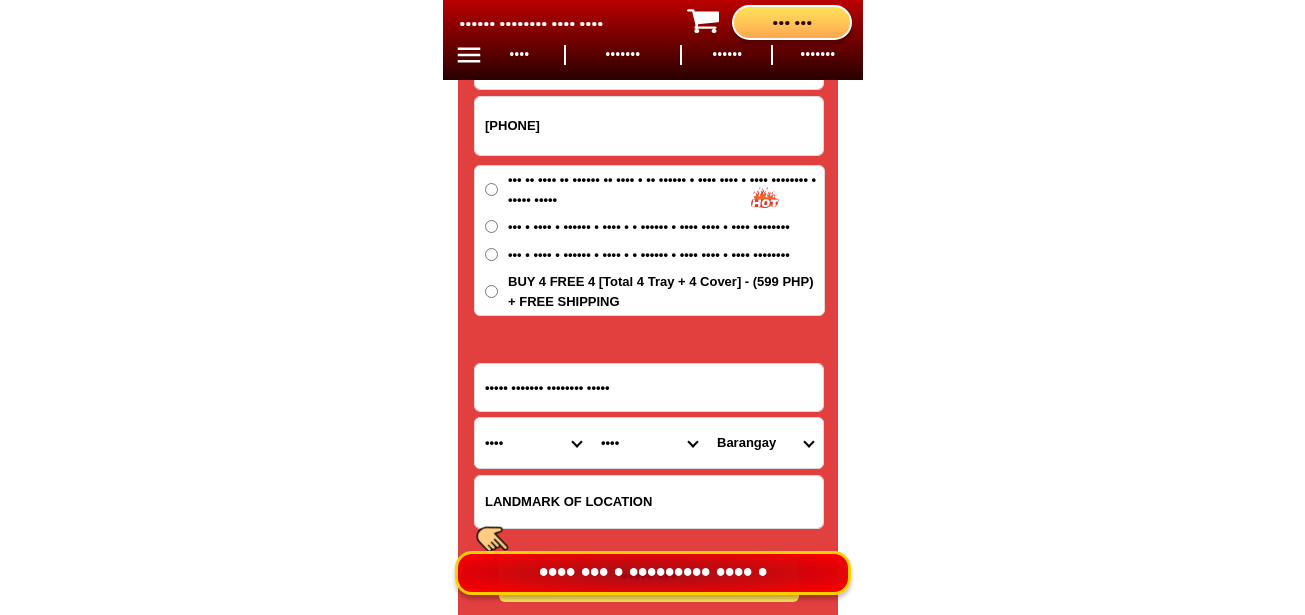 click on "BIG SALE TODAY ONLY BUY MORE SAVE MORE MONEY 80% OFF BUY 10 + FREE SHIPPING FREE 10 Marvin Augustin Food Tray CONTACT REVIEW PRODUCT HOME BUY NOW Product Information Type Made in Send from Food Tray Japan Metro Manila Details Material :  304 Stainless Steel Tray and PVC Flexible Lid
Product Size :  25.5 x 20 x 5,5 (cm)
Rolled Edge:  Prevent cut to hands
Healthy:  Anti-bacterial, anti-grease, non-stick, easy to clean
Usage:  Food preservation, food storage, baking trays, cooking trays, BBQ trays   FREE SHIPPING
BUY 10 GET 10   49 ONLY THIS WEEK 80% OFF FLASH SALE TODAY 00 Days 00 Hours 00 Minutes 00 Seconds Day Hour Minute Second BUY 10 GET 10 FREE SHIPPING + COD ₱999 Best Saving Buy 8 Get 8 ₱799 FREE SHIPPING + COD PHP 3,599 (80% off) Buy 6 Get 6 ₱699 FREE SHIPPING + COD Gumersinda Añana Babida 09505330660 ORDER NOW Maria Rosario Inabanga Bohol Province Abra Agusan-del-norte Agusan-del-sur Aklan Albay Antique Apayao Aurora Basilan Bataan Batanes Batangas Benguet Biliran OK" at bounding box center [652, -6552] 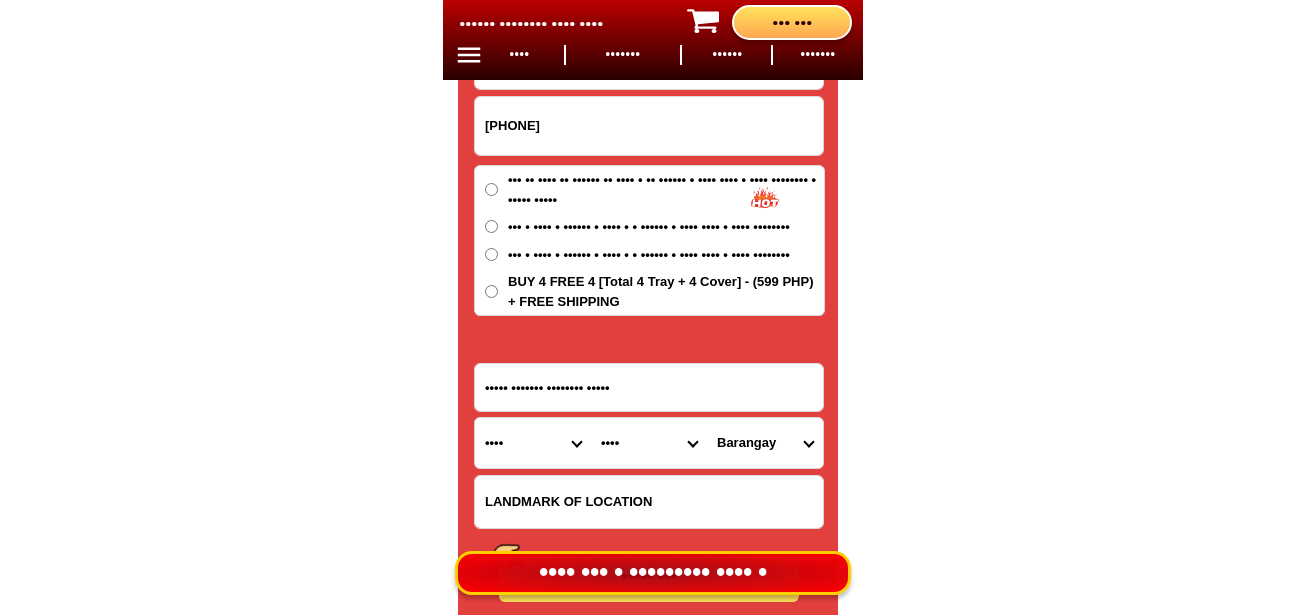 click on "City Alburquerque Antequera Baclayon Balilihan Bien-unido Bilar Bohol-alicia Bohol-anda Bohol-batuan Bohol-buenavista Bohol-carmen Bohol-clarin Bohol-cortes Bohol-mabini Bohol-pilar Bohol-san-isidro Bohol-san-miguel Bohol-valencia Calape Candijay Catigbian Corella Dagohoy Danao Dauis Dimiao Duero Garcia-hernandez GETAFE Guindulman Inabanga Jagna Lila Loay Loboc Loon Maribojoc Panglao Pres.-carlos-p.-garcia Sagbayan Sevilla Sierra-bullones Sikatuna Tagbilaran-city Talibon Trinidad Tubigon Ubay" at bounding box center (649, 443) 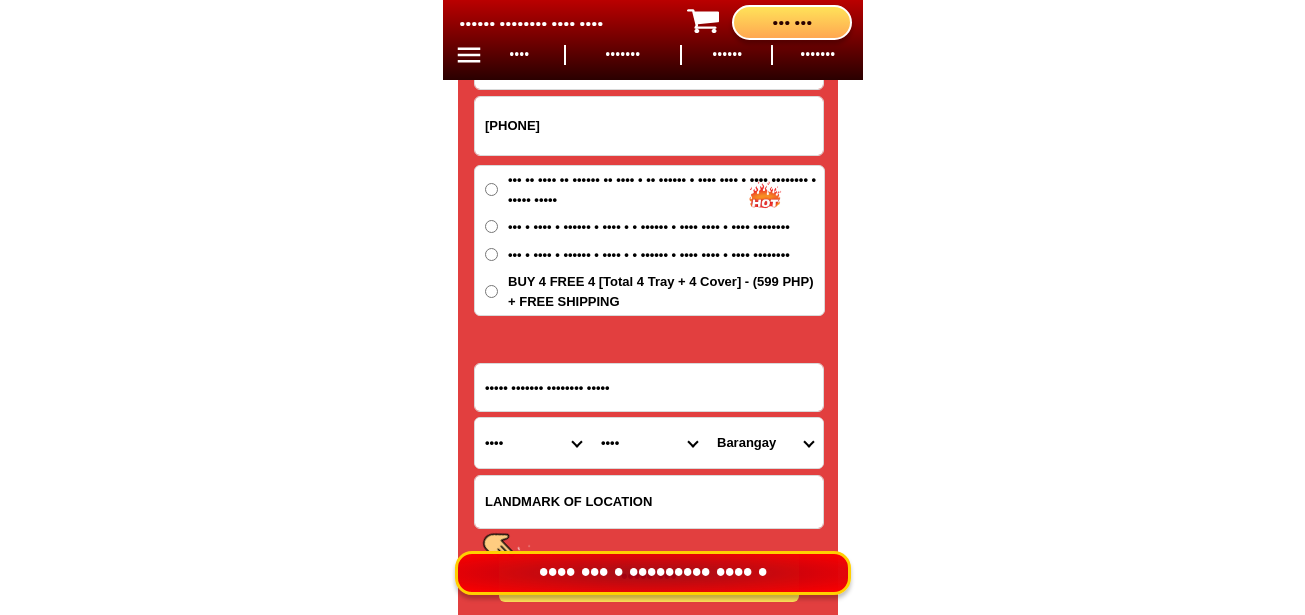 select on "63_1373525" 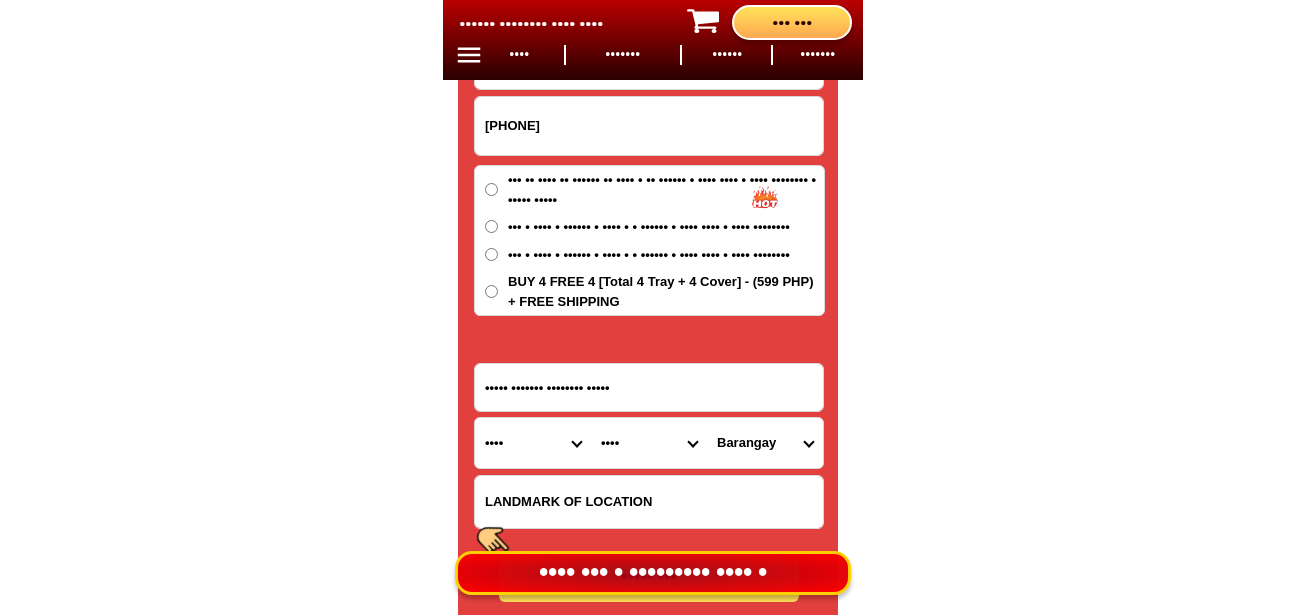 click on "City Alburquerque Antequera Baclayon Balilihan Bien-unido Bilar Bohol-alicia Bohol-anda Bohol-batuan Bohol-buenavista Bohol-carmen Bohol-clarin Bohol-cortes Bohol-mabini Bohol-pilar Bohol-san-isidro Bohol-san-miguel Bohol-valencia Calape Candijay Catigbian Corella Dagohoy Danao Dauis Dimiao Duero Garcia-hernandez GETAFE Guindulman Inabanga Jagna Lila Loay Loboc Loon Maribojoc Panglao Pres.-carlos-p.-garcia Sagbayan Sevilla Sierra-bullones Sikatuna Tagbilaran-city Talibon Trinidad Tubigon Ubay" at bounding box center [649, 443] 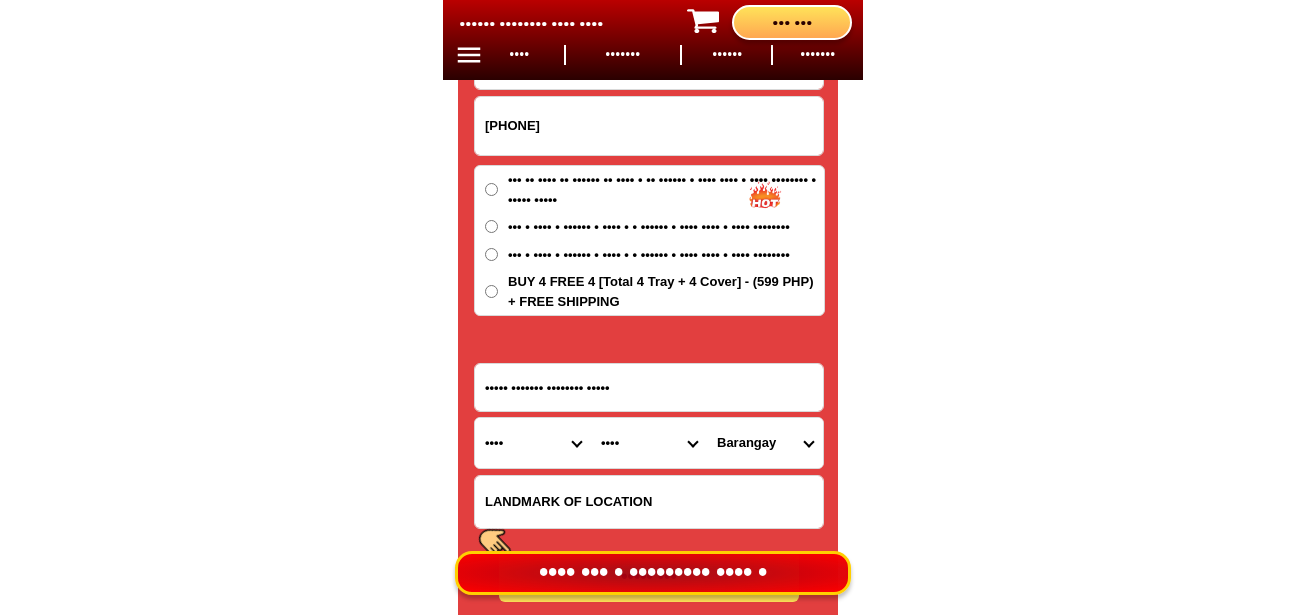 click on "Barangay Anonang Badiang Baguhan Bahan Banahao Baogo Bugang Cagawasan Cagayan Cambitoon Canlinte Cawayan Cogon Cuaming Dagnawan Dagohoy Dait sur Datag Fatima Hambongan Ilaud (pob.) Ilaya Ilihan Lapacan norte Lapacan sur Lawis Liloan norte Liloan sur Lomboy Lonoy cainsican Lonoy roma Lutao Luyo Mabuhay Maria rosario Nabuad Napo Ondol Poblacion Riverside Saa San isidro San jose Santo nino Santo rosario Sua Tambook Tungod U-og Ubujan" at bounding box center [765, 443] 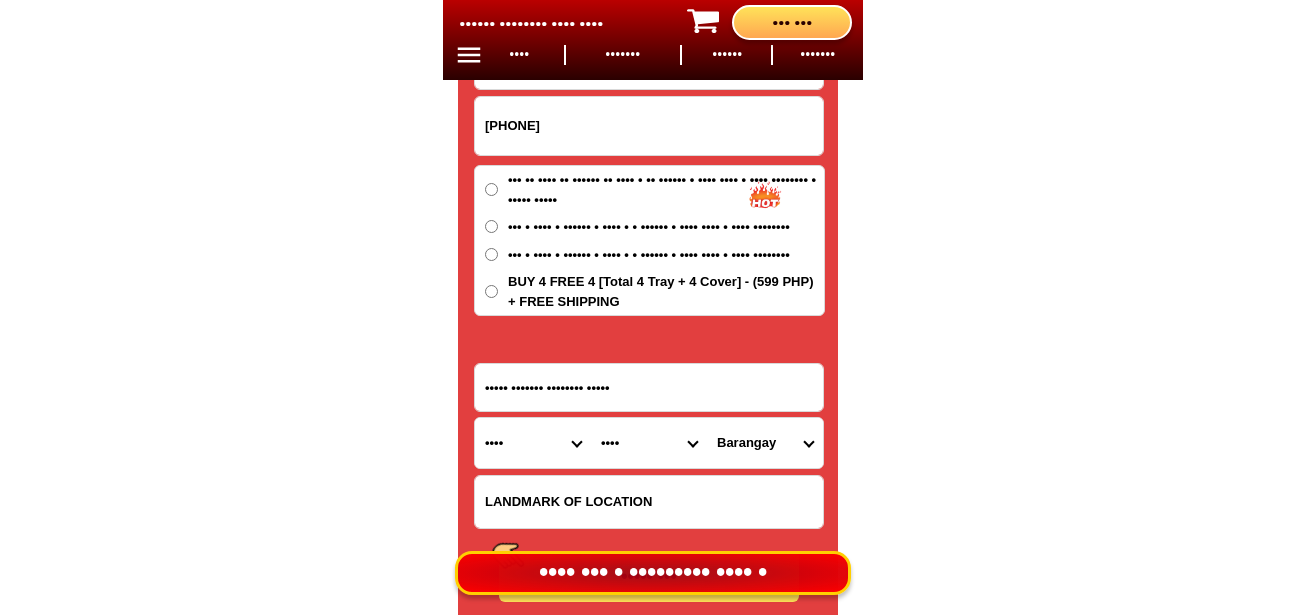 select on "63_13735255415" 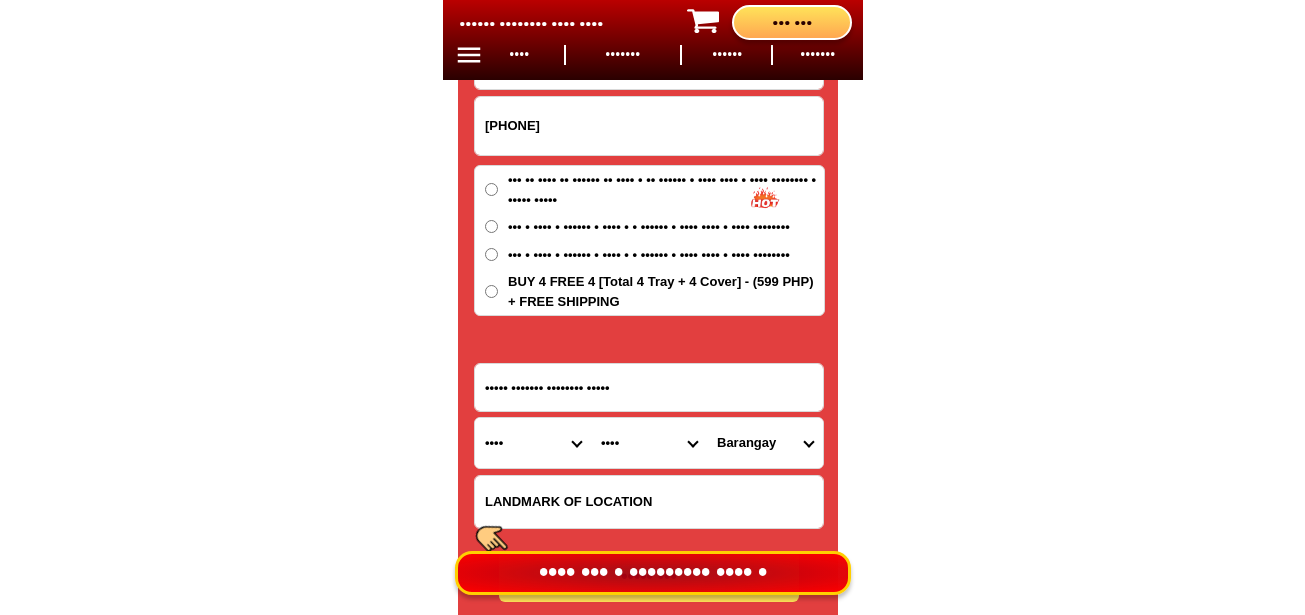 click on "Barangay Anonang Badiang Baguhan Bahan Banahao Baogo Bugang Cagawasan Cagayan Cambitoon Canlinte Cawayan Cogon Cuaming Dagnawan Dagohoy Dait sur Datag Fatima Hambongan Ilaud (pob.) Ilaya Ilihan Lapacan norte Lapacan sur Lawis Liloan norte Liloan sur Lomboy Lonoy cainsican Lonoy roma Lutao Luyo Mabuhay Maria rosario Nabuad Napo Ondol Poblacion Riverside Saa San isidro San jose Santo nino Santo rosario Sua Tambook Tungod U-og Ubujan" at bounding box center [765, 443] 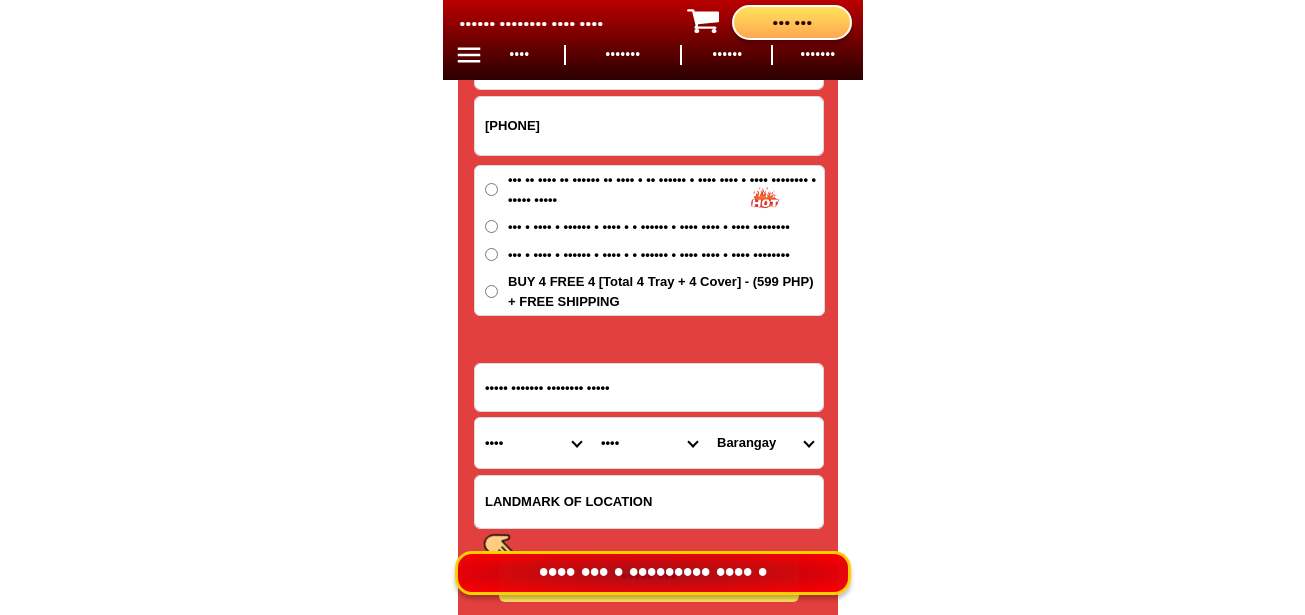 scroll, scrollTop: 16878, scrollLeft: 0, axis: vertical 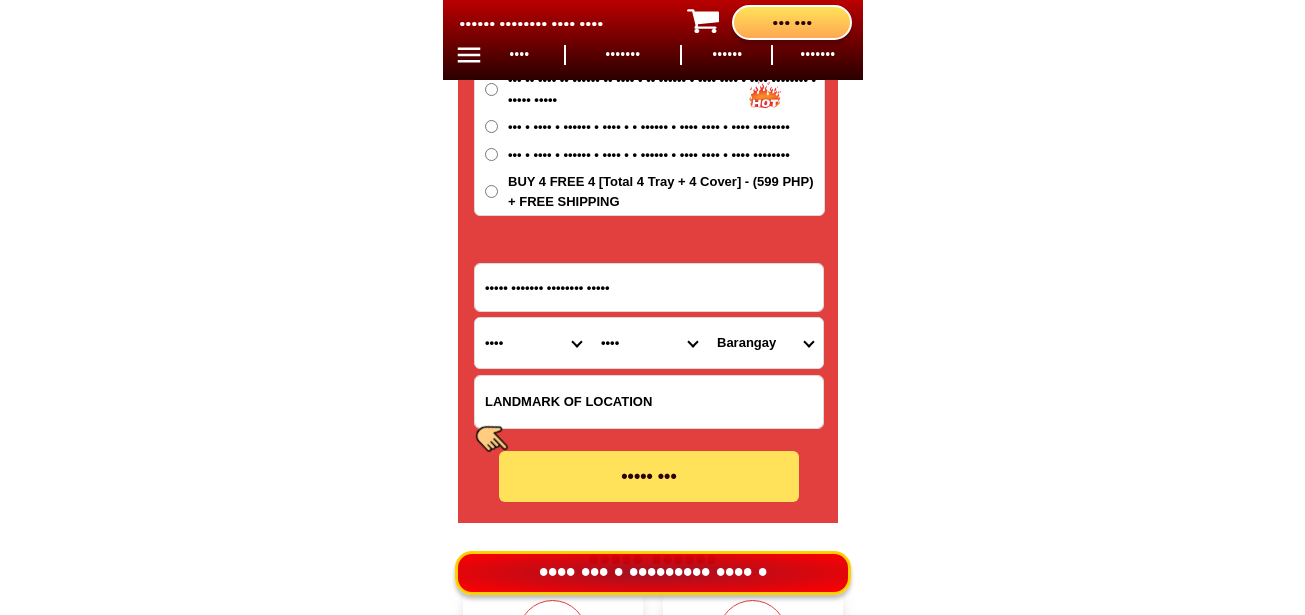 click on "ORDER NOW" at bounding box center [649, 476] 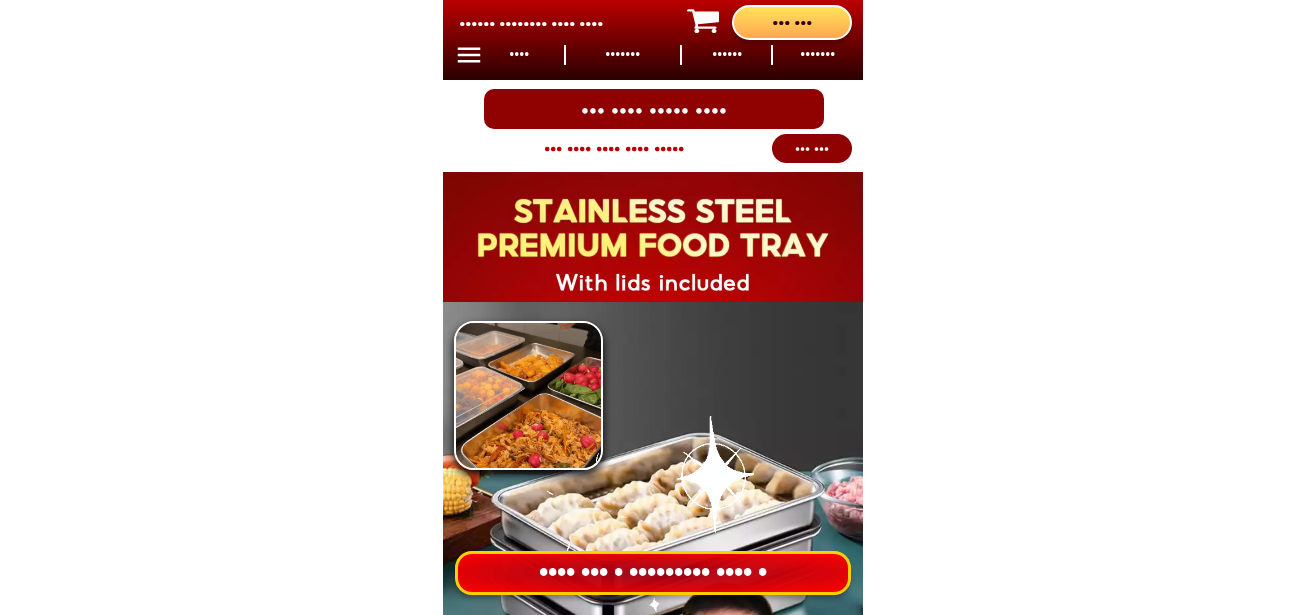 scroll, scrollTop: 0, scrollLeft: 0, axis: both 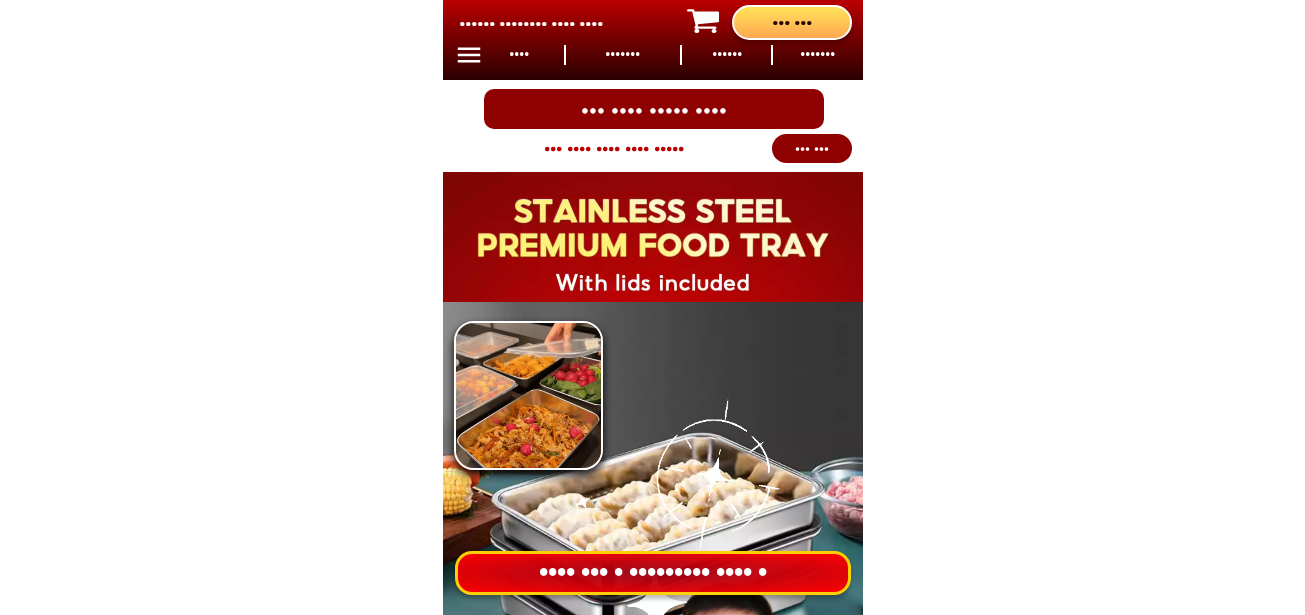 drag, startPoint x: 0, startPoint y: 0, endPoint x: 647, endPoint y: 581, distance: 869.5804 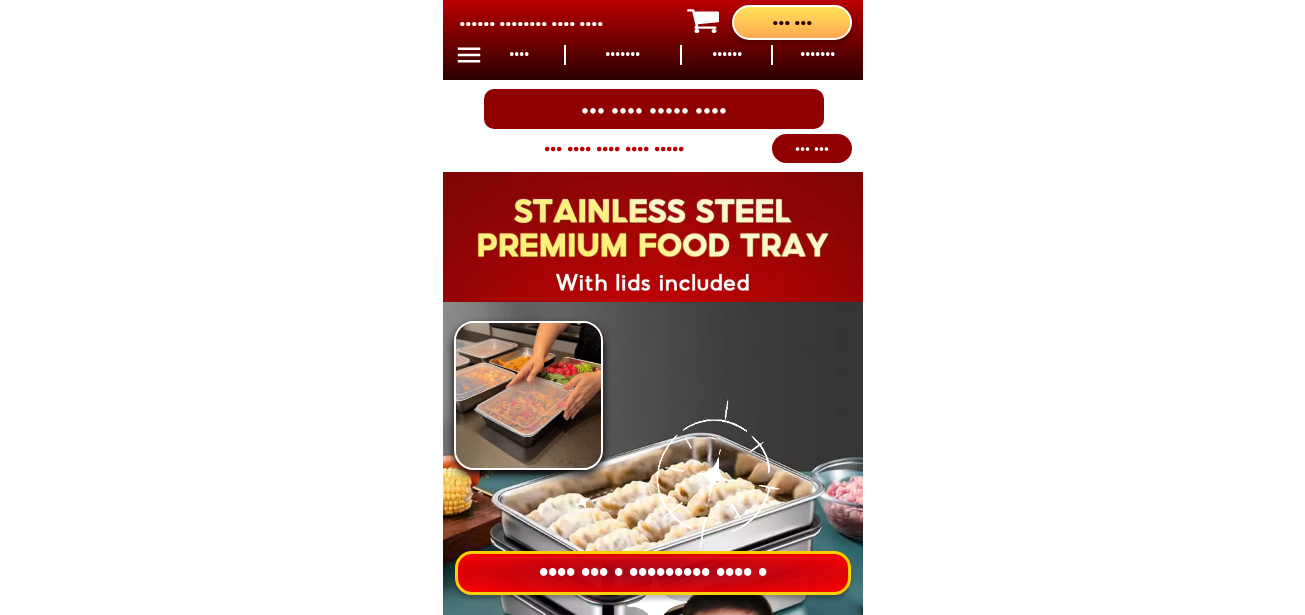 click on "•••• ••• • ••••••••• •••• •" at bounding box center (653, 573) 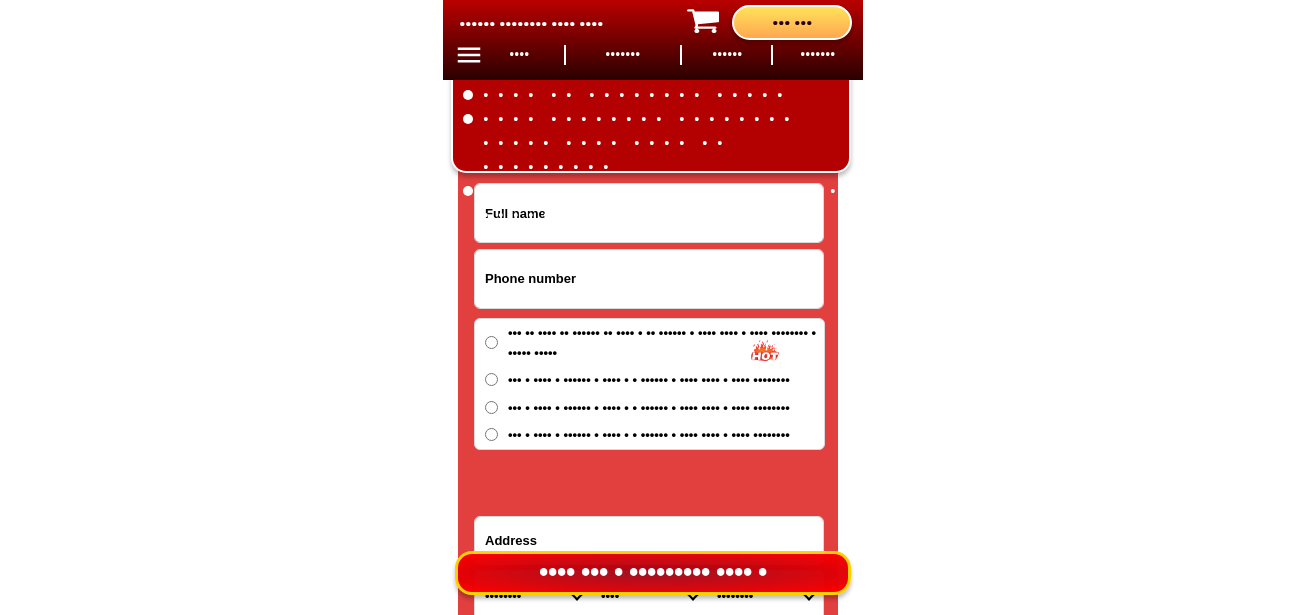 scroll, scrollTop: 16678, scrollLeft: 0, axis: vertical 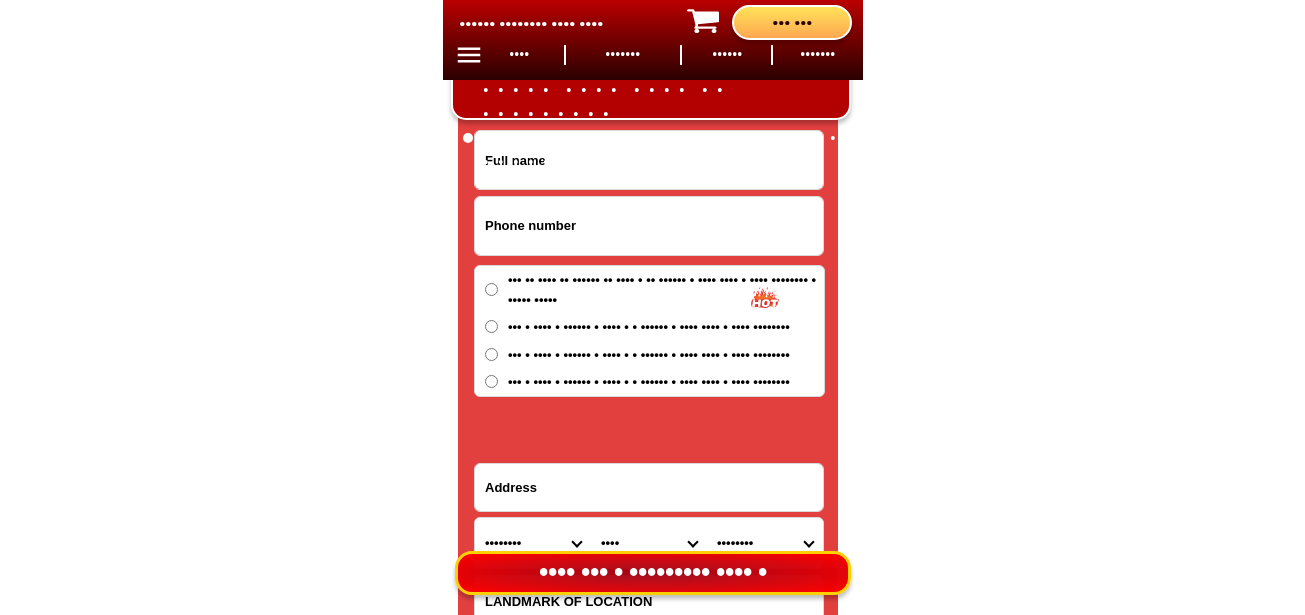 click at bounding box center [649, 226] 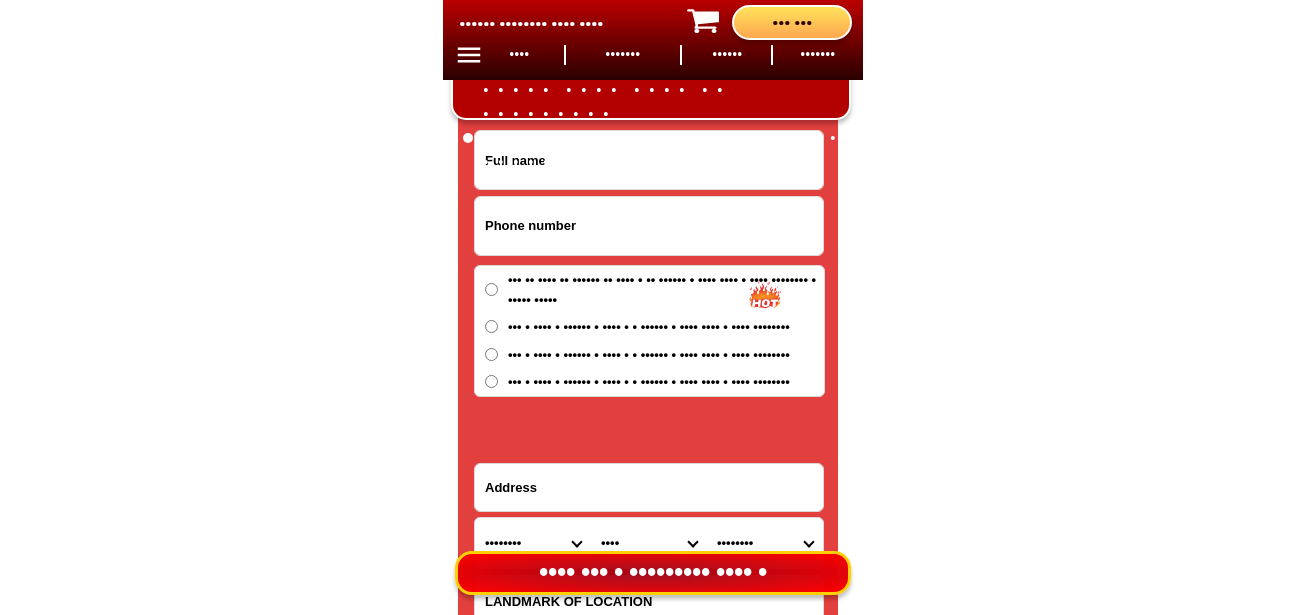 paste on "•••••••••••" 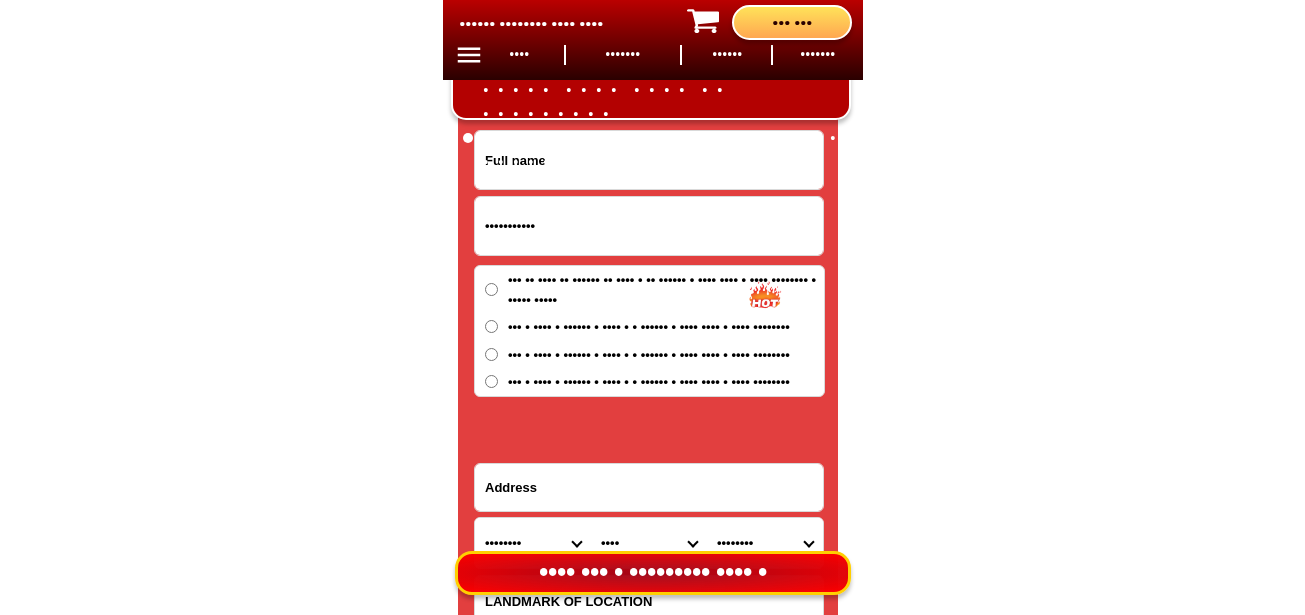 type on "•••••••••••" 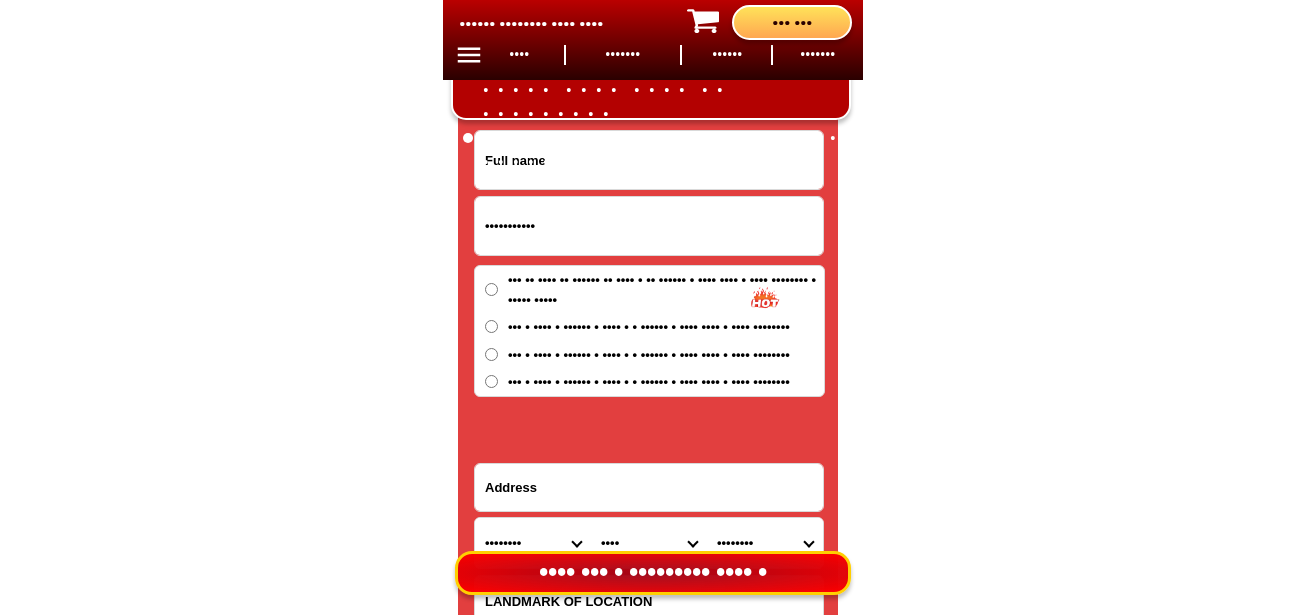 click at bounding box center [649, 160] 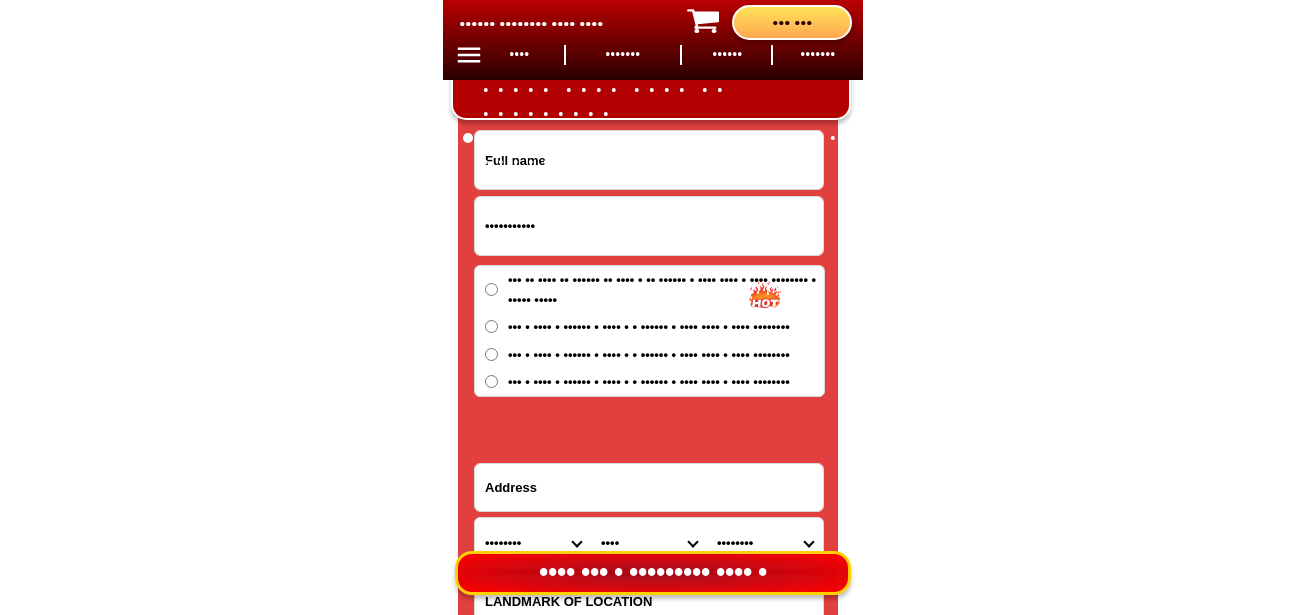 paste on "••••• ••••••••• ••••• • • ••••••• • ••• ••••••••• •••••• ••• •••" 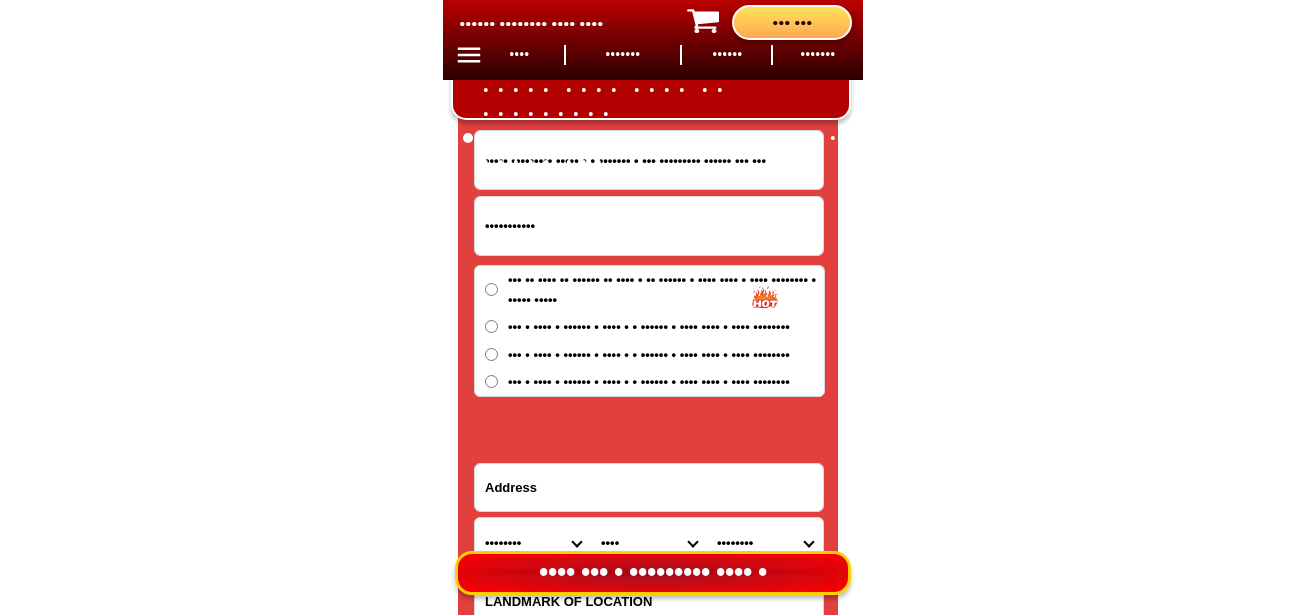 scroll, scrollTop: 0, scrollLeft: 81, axis: horizontal 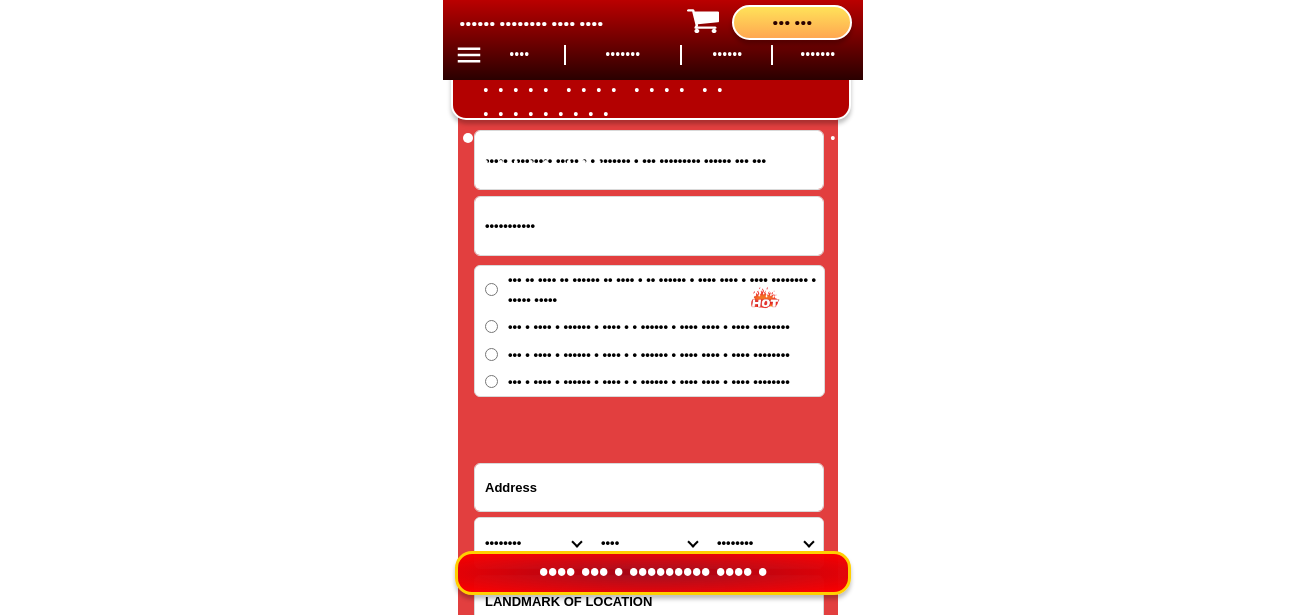 drag, startPoint x: 496, startPoint y: 168, endPoint x: 418, endPoint y: 168, distance: 78 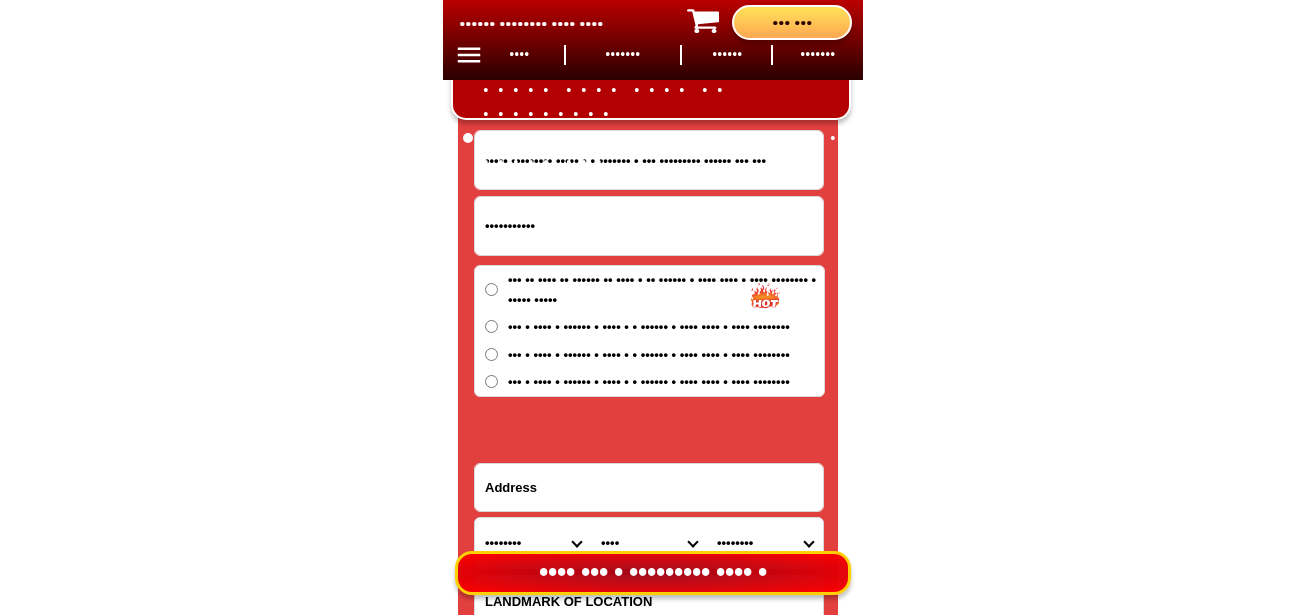 click on "••• •••• ••••• •••• ••• •••• •••• •••• ••••• ••• ••• ••• •• • •••• •••••••• •••• •• •••••• •••••••• •••• •••• ••••••• •••••• ••••••• •••• ••• ••• ••••••• ••••••••••• •••• •••• •• •••• •••• •••• •••• ••••• ••••• •••••• ••••••• •••••••• •  ••• ••••••••• ••••• •••• ••• ••• •••••••• •••
••••••• •••• •  •••• • •• • ••• ••••
•••••• •••••  ••••••• ••• •• •••••
••••••••  ••••••••••••••• •••••••••••• •••••••••• •••• •• •••••
••••••  •••• ••••••••••••• •••• •••••••• •••••• •••••• ••••••• •••••• ••• •••••   •••• ••••••••
••• •• ••• ••   •• •••• •••• •••• ••• ••• ••••• •••• ••••• •• •••• •• ••••• •• ••••••• •• ••••••• ••• •••• •••••• •••••• ••• •• ••• •• •••• •••••••• • ••• •••• •••• •••••• ••• • ••• • •••• •••• •••••••• • ••• ••• ••••• •••• •••• ••• • ••• • •••• •••• •••••••• • ••• ••••• ••••••••• ••••• • • ••••••• • ••• ••••••••• •••••• ••• ••• ••••••••••• ••••• ••• •••••••• •••• •••••••••••••••• •••••••••••••• ••••• ••••• ••••••• •••••• •••••• ••••••• •••••• ••••••• •••••••• •••••" at bounding box center (652, -6452) 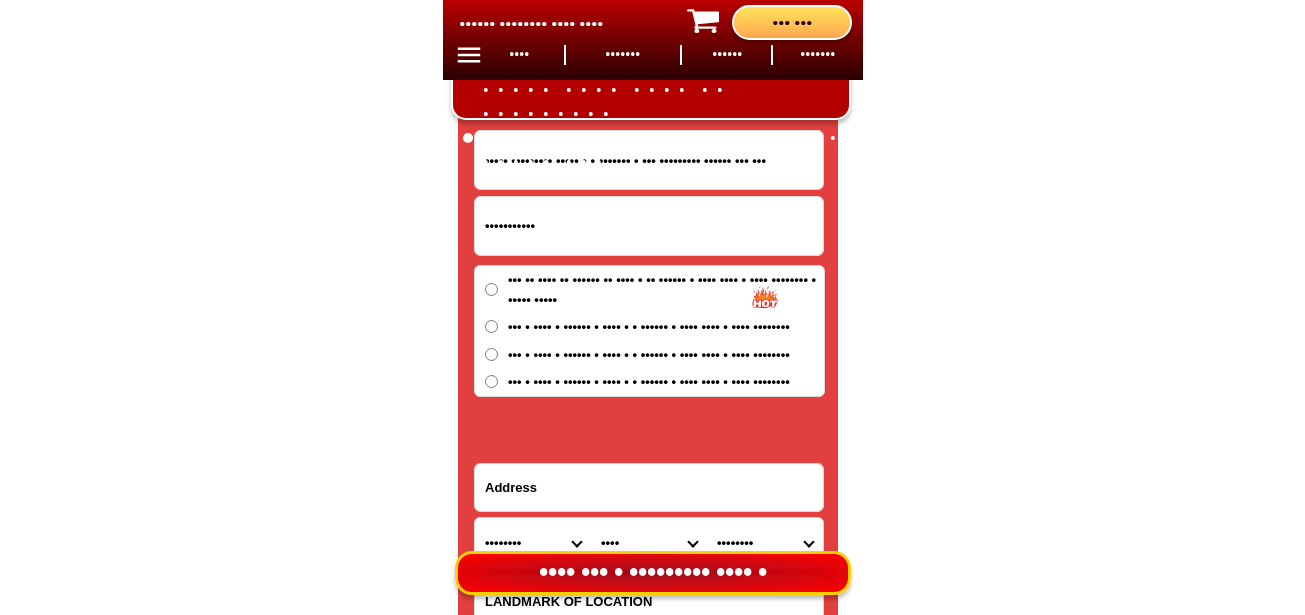 drag, startPoint x: 568, startPoint y: 153, endPoint x: 579, endPoint y: 155, distance: 11.18034 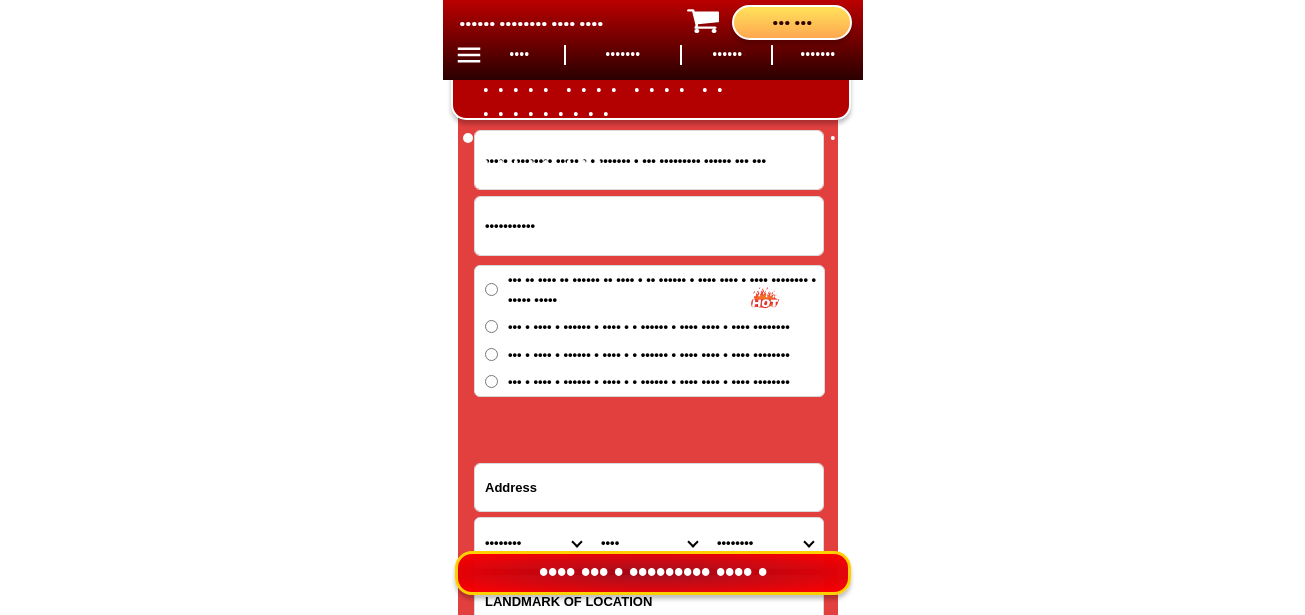 click on "Nelly Castañeda purok 1 A brangay 5 San Francisco Agusan del Sur" at bounding box center (649, 160) 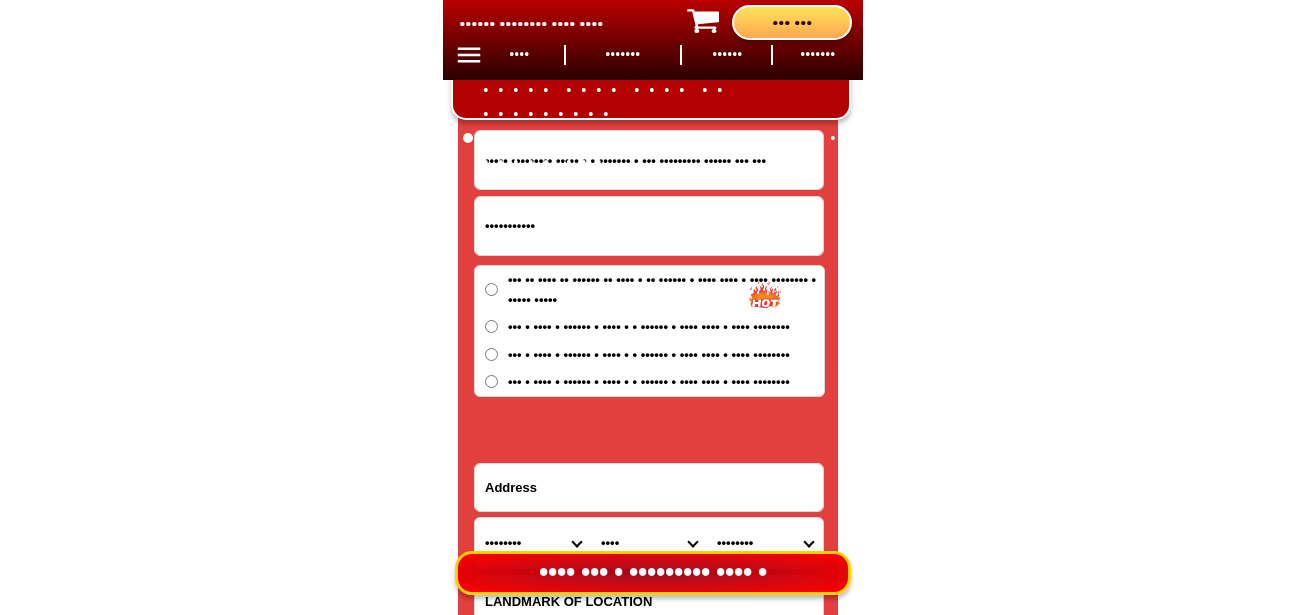 click on "Nelly Castañeda purok 1 A brangay 5 San Francisco Agusan del Sur" at bounding box center (649, 160) 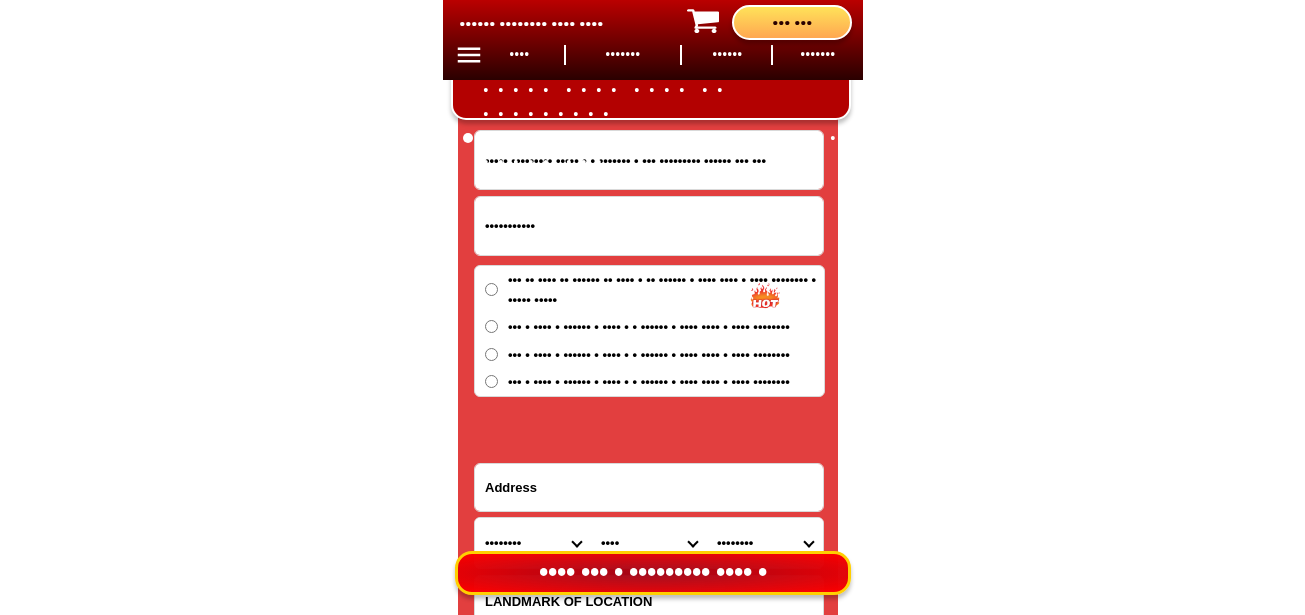 drag, startPoint x: 587, startPoint y: 163, endPoint x: 881, endPoint y: 173, distance: 294.17 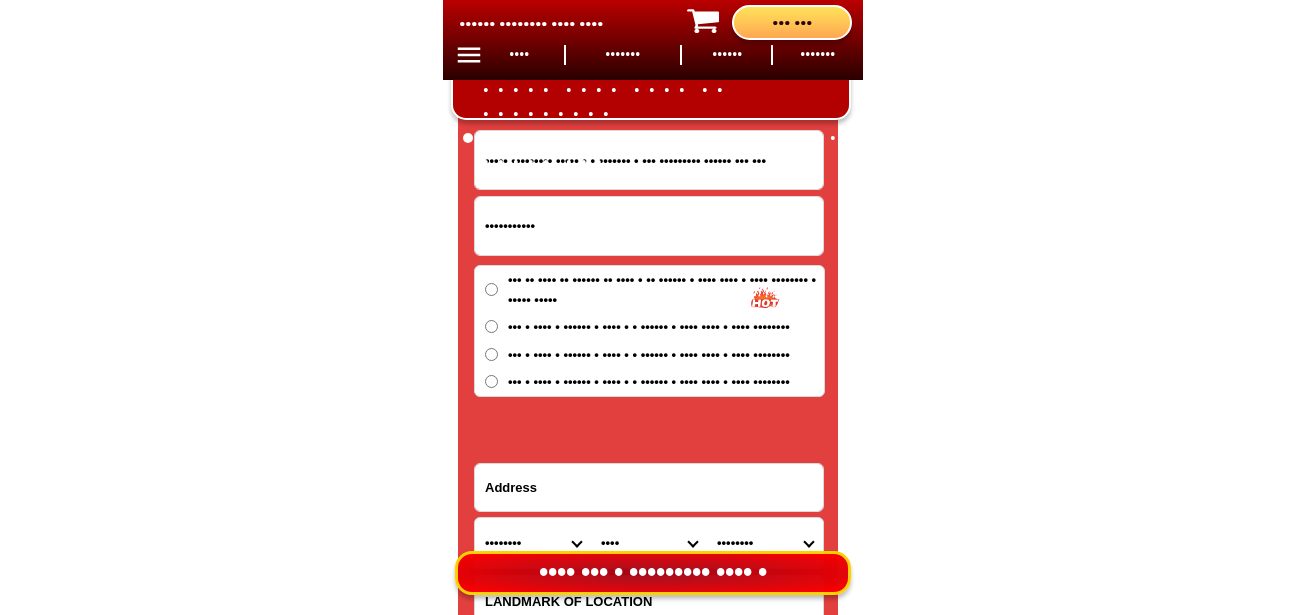click on "BIG SALE TODAY ONLY BUY MORE SAVE MORE MONEY 80% OFF BUY 10 + FREE SHIPPING FREE 10 Marvin Augustin Food Tray CONTACT REVIEW PRODUCT HOME BUY NOW Product Information Type Made in Send from Food Tray Japan Metro Manila Details Material :  304 Stainless Steel Tray and PVC Flexible Lid
Product Size :  25.5 x 20 x 5,5 (cm)
Rolled Edge:  Prevent cut to hands
Healthy:  Anti-bacterial, anti-grease, non-stick, easy to clean
Usage:  Food preservation, food storage, baking trays, cooking trays, BBQ trays   FREE SHIPPING
BUY 10 GET 10   49 ONLY THIS WEEK 80% OFF FLASH SALE TODAY 00 Days 00 Hours 00 Minutes 00 Seconds Day Hour Minute Second BUY 10 GET 10 FREE SHIPPING + COD ₱999 Best Saving Buy 8 Get 8 ₱799 FREE SHIPPING + COD PHP 3,599 (80% off) Buy 6 Get 6 ₱699 FREE SHIPPING + COD Nelly Castañeda purok 1 A brangay 5 San Francisco Agusan del Sur 09855759790 ORDER NOW Province Abra Agusan-del-norte Agusan-del-sur Aklan Albay Antique Apayao Aurora Basilan Bataan Batanes Batangas Bohol" at bounding box center (652, -6452) 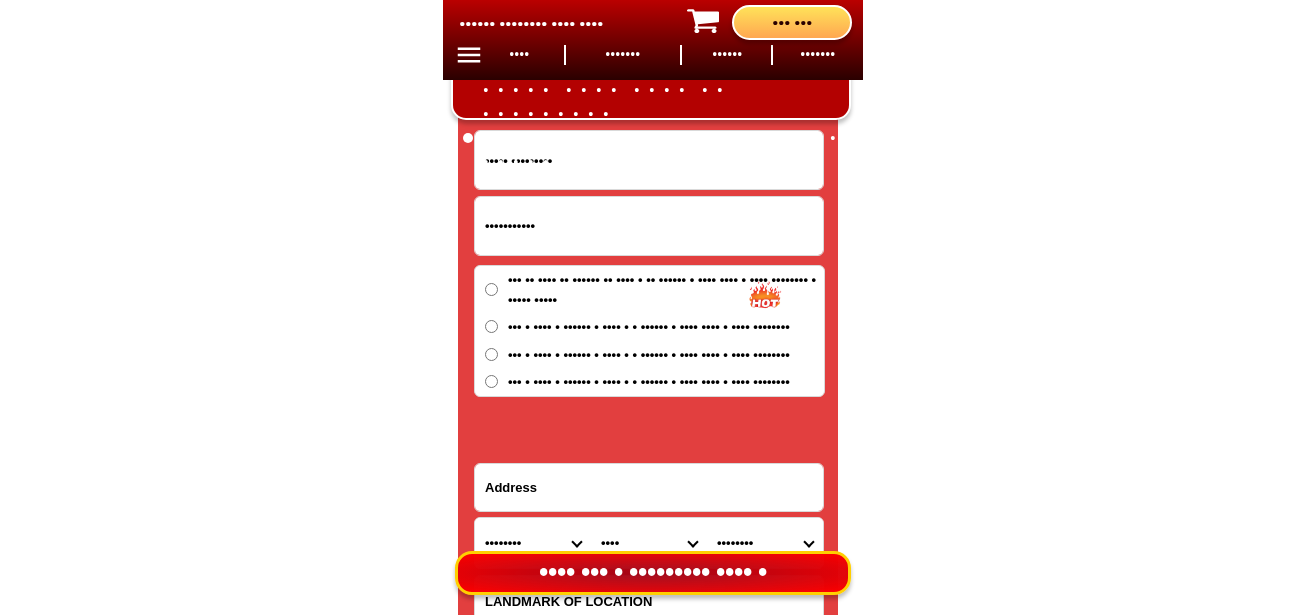 scroll, scrollTop: 0, scrollLeft: 0, axis: both 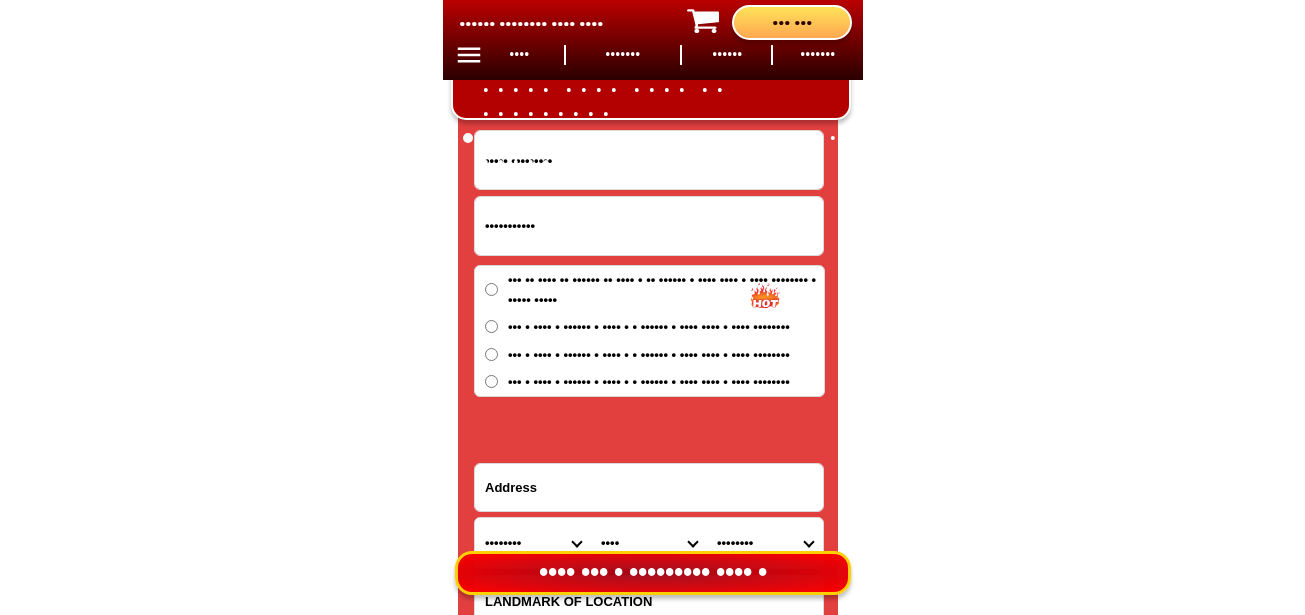 type on "Nelly Castañeda" 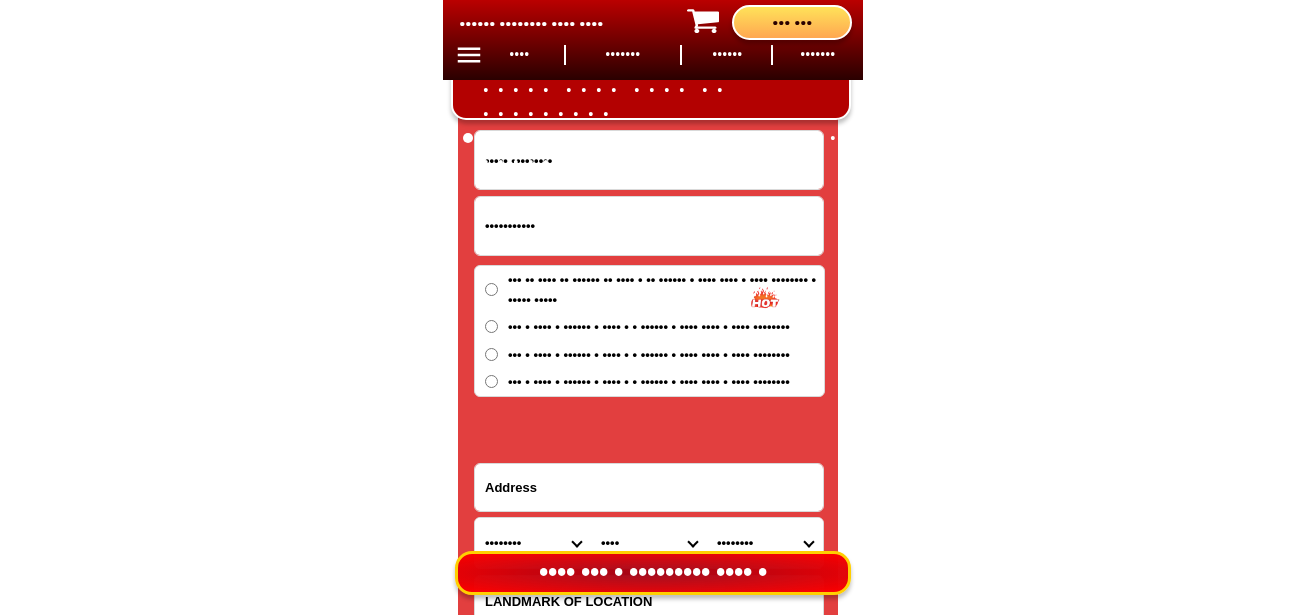 click at bounding box center (649, 487) 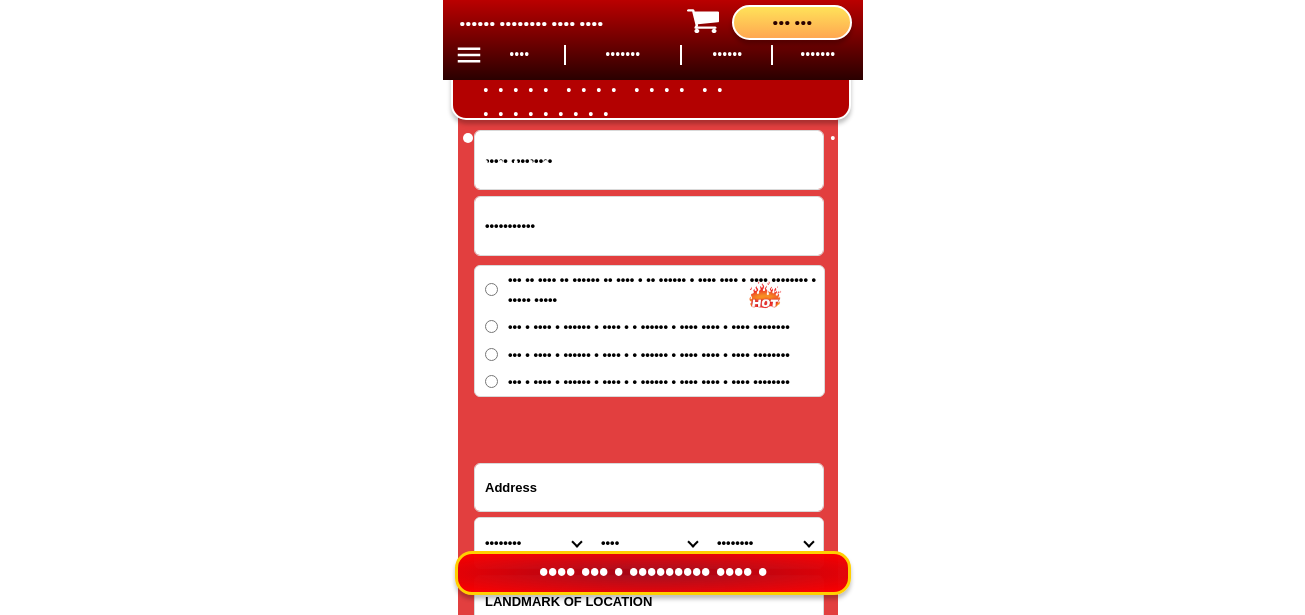 paste on "purok 1 A brangay 5 San Francisco Agusan del Sur" 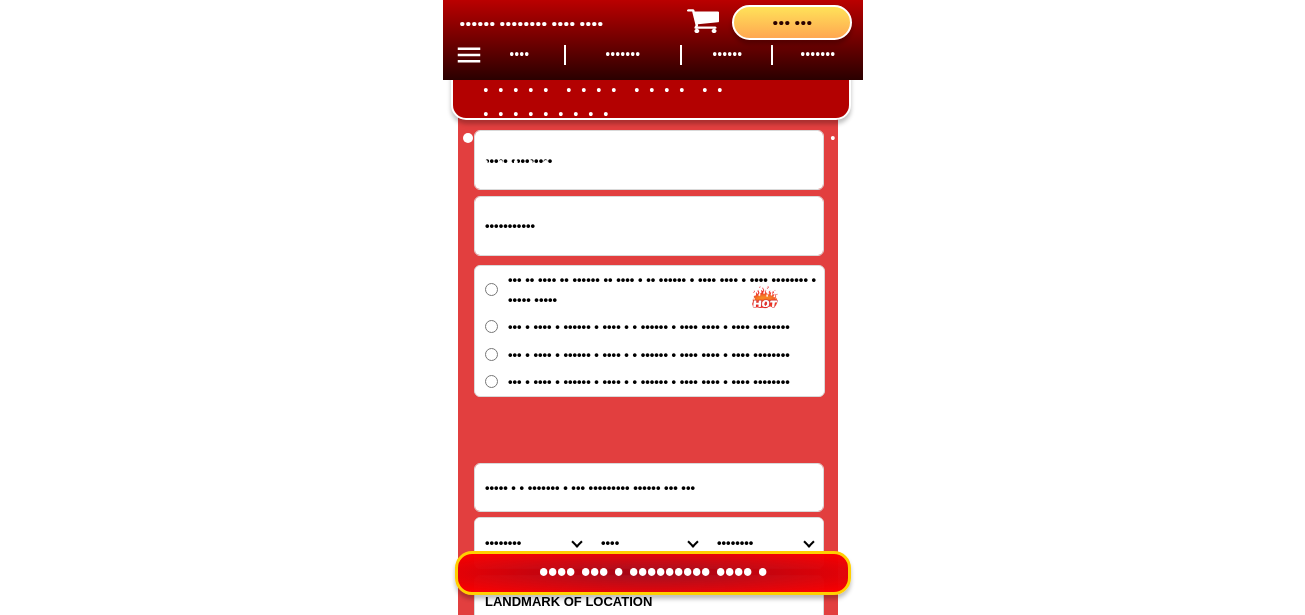 type on "purok 1 A brangay 5 San Francisco Agusan del Sur" 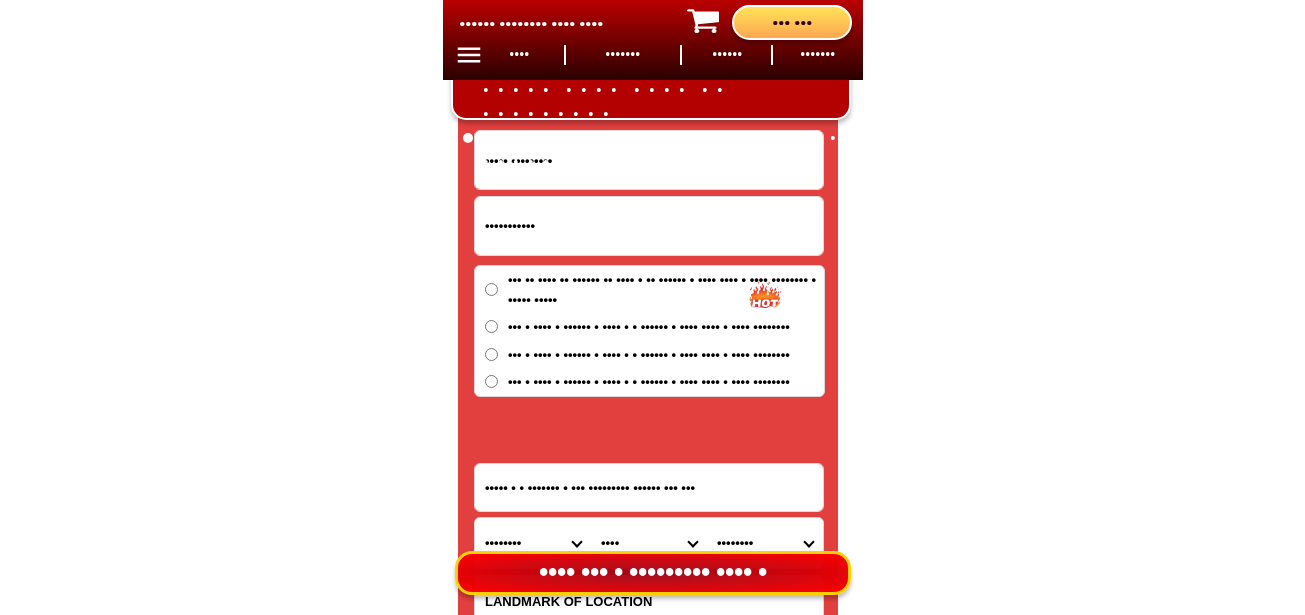 scroll, scrollTop: 16778, scrollLeft: 0, axis: vertical 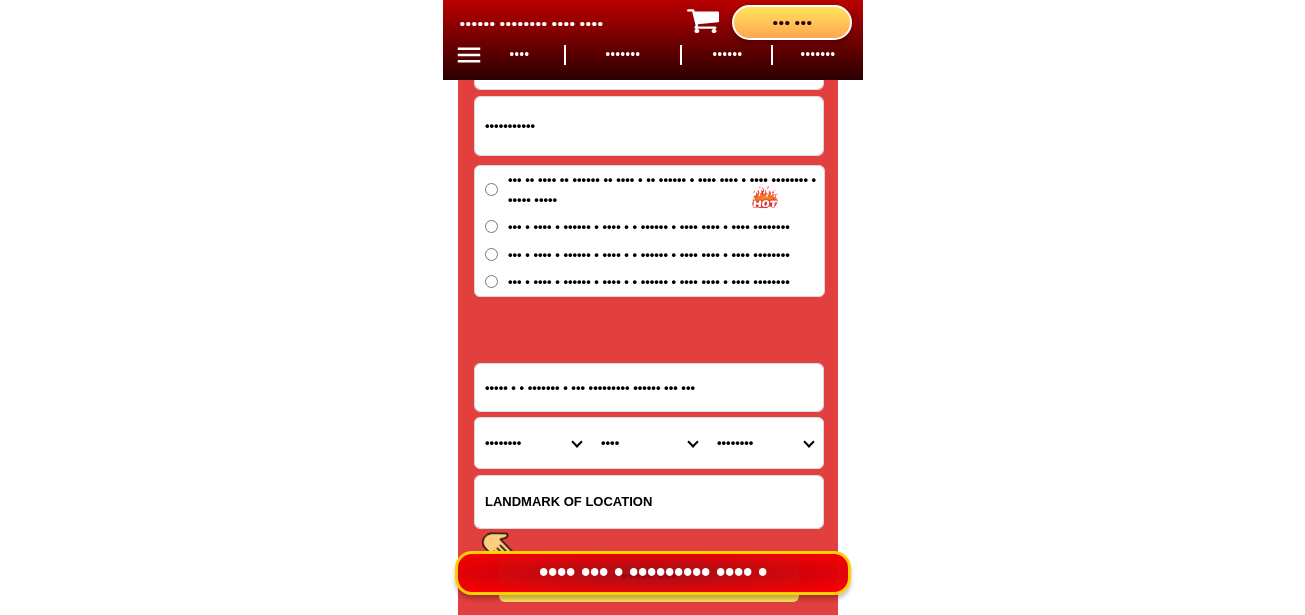 click on "•••••••• •••• •••••••••••••••• •••••••••••••• ••••• ••••• ••••••• •••••• •••••• ••••••• •••••• ••••••• •••••••• ••••••• ••••••• ••••• •••••••• ••••••• ••••••• ••••••••••••••• ••••••••••••• •••••••• ••••• ••••••••••• •••••• •••• •••••••• •••••••••••• ••••••••••••••• ••••••••••••• •••••••••••••••• •••••••••••••• ••••••••••••••• ••••••••••••• •••••••• •••••• •••••••••••• •••••••••• •••••• ••••••• ••••••• •••••••• •••••• ••••••••••••••• ••••••••••••• ••••• ••••••••••• •••••••••• ••••••• •••••••••••• •••••••••••••••••• •••••••••••••••• ••••••••••••••••• ••••••••••••••••• ••••••••••••••• •••••••••••••• ••••••••••• ••••••••••••• •••••••••••••••••• •••••••••••••••• ••••••• •••••••• •••••••••• •••••• ••••••• ••••• ••••••• ••••••••• •••••••• •••••••• •••••••••••••• •••••••••••••• •••••••••••••• •••• ••••••••••••••••• ••••••••••••••• •••••• ••••••••• ••••••••••••• •••••••• ••••••••••••••••••• ••••••••••••••••• •••••••••••••••••" at bounding box center (533, 443) 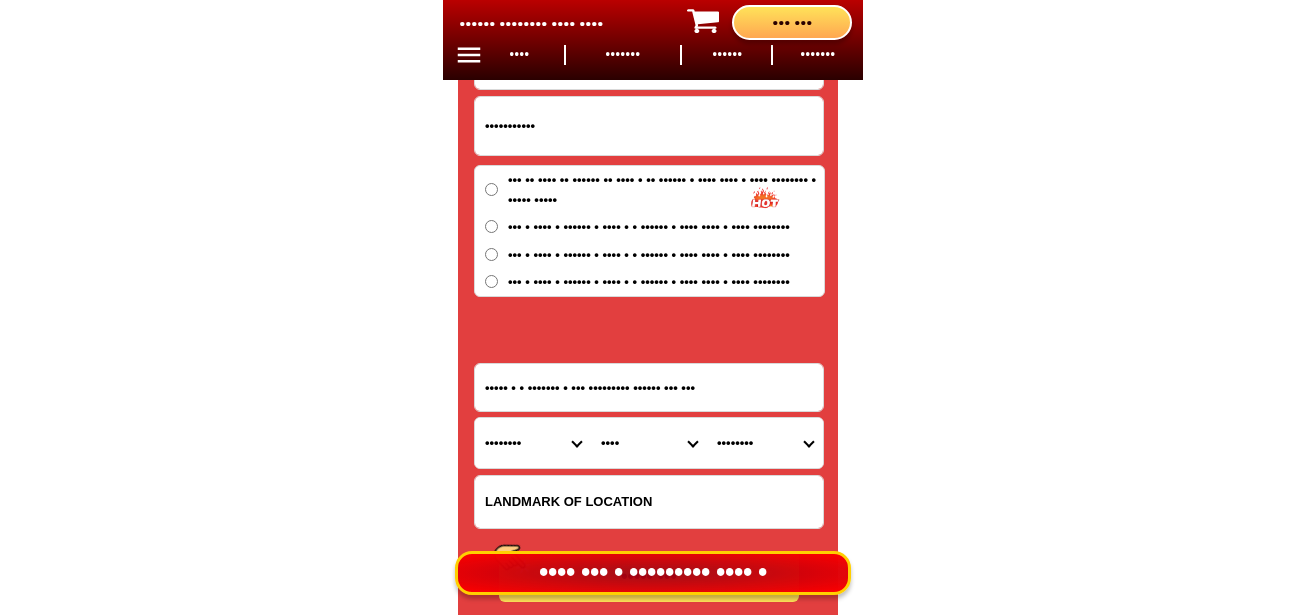 select on "63_701" 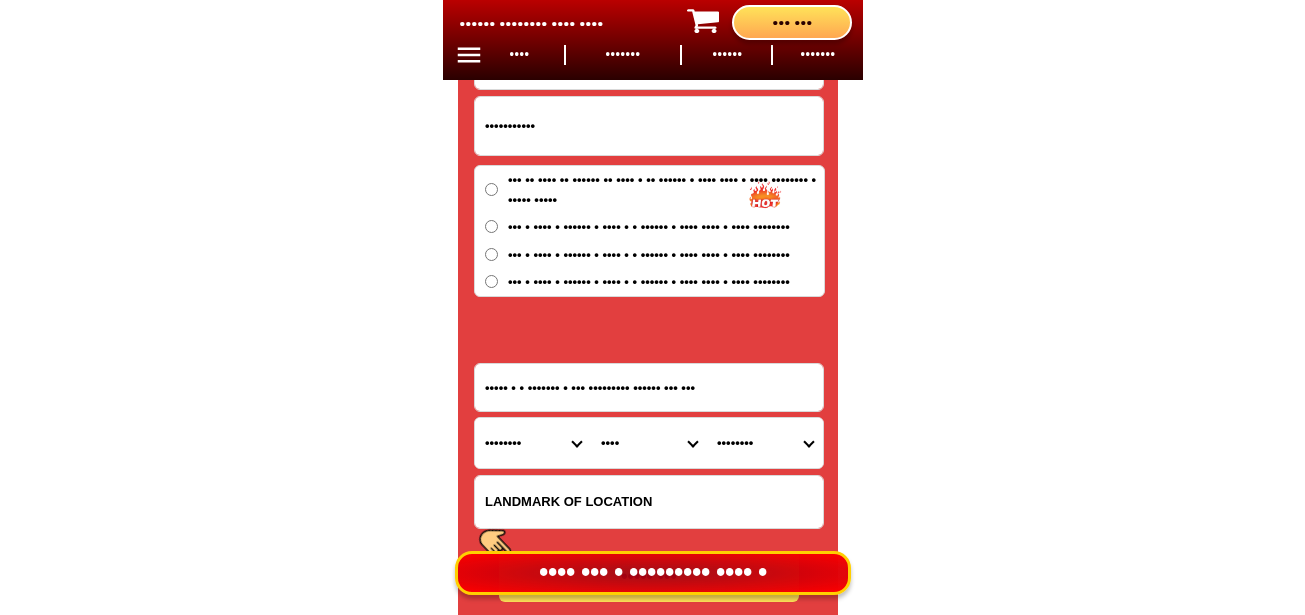 click on "•••••••• •••• •••••••••••••••• •••••••••••••• ••••• ••••• ••••••• •••••• •••••• ••••••• •••••• ••••••• •••••••• ••••••• ••••••• ••••• •••••••• ••••••• ••••••• ••••••••••••••• ••••••••••••• •••••••• ••••• ••••••••••• •••••• •••• •••••••• •••••••••••• ••••••••••••••• ••••••••••••• •••••••••••••••• •••••••••••••• ••••••••••••••• ••••••••••••• •••••••• •••••• •••••••••••• •••••••••• •••••• ••••••• ••••••• •••••••• •••••• ••••••••••••••• ••••••••••••• ••••• ••••••••••• •••••••••• ••••••• •••••••••••• •••••••••••••••••• •••••••••••••••• ••••••••••••••••• ••••••••••••••••• ••••••••••••••• •••••••••••••• ••••••••••• ••••••••••••• •••••••••••••••••• •••••••••••••••• ••••••• •••••••• •••••••••• •••••• ••••••• ••••• ••••••• ••••••••• •••••••• •••••••• •••••••••••••• •••••••••••••• •••••••••••••• •••• ••••••••••••••••• ••••••••••••••• •••••• ••••••••• ••••••••••••• •••••••• ••••••••••••••••••• ••••••••••••••••• •••••••••••••••••" at bounding box center [533, 443] 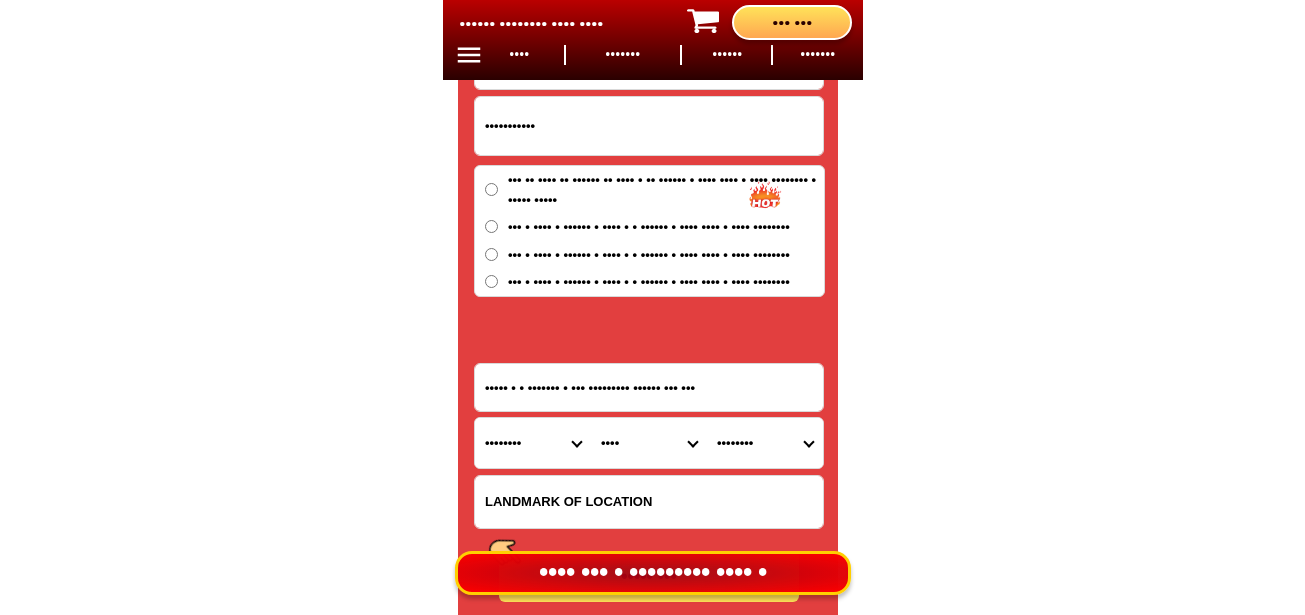 drag, startPoint x: 634, startPoint y: 437, endPoint x: 630, endPoint y: 419, distance: 18.439089 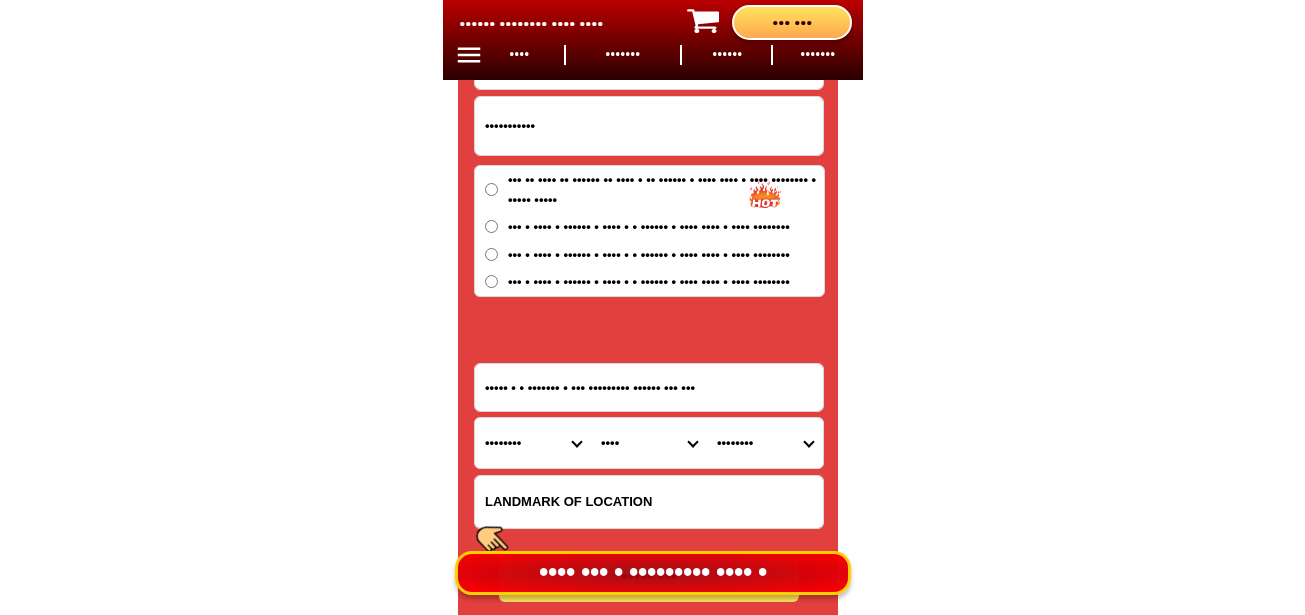 click on "City Agusan-del-sur-esperanza Agusan-del-sur-la-paz Agusan-del-sur-loreto Agusan-del-sur-rosario Agusan-del-sur-san-francisco Agusan-del-sur-san-luis Bayugan-city Bunawan Prosperidad Santa-josefa Sibagat Talacogon Trento Veruela" at bounding box center [649, 443] 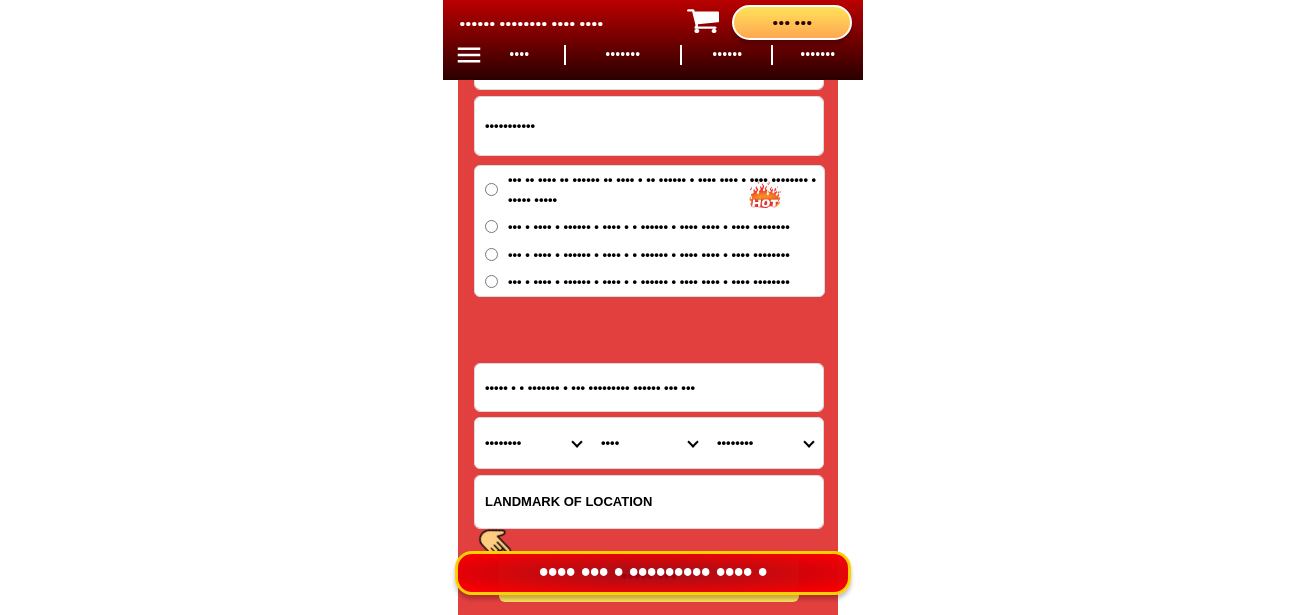 select on "63_7019572" 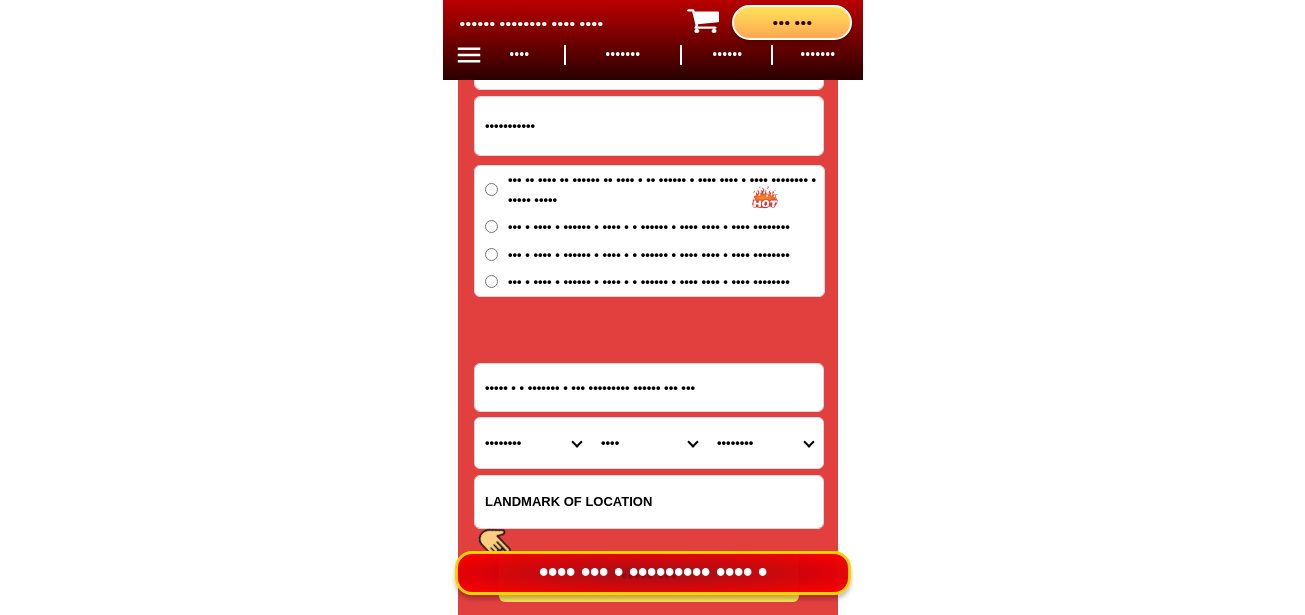 click on "City Agusan-del-sur-esperanza Agusan-del-sur-la-paz Agusan-del-sur-loreto Agusan-del-sur-rosario Agusan-del-sur-san-francisco Agusan-del-sur-san-luis Bayugan-city Bunawan Prosperidad Santa-josefa Sibagat Talacogon Trento Veruela" at bounding box center [649, 443] 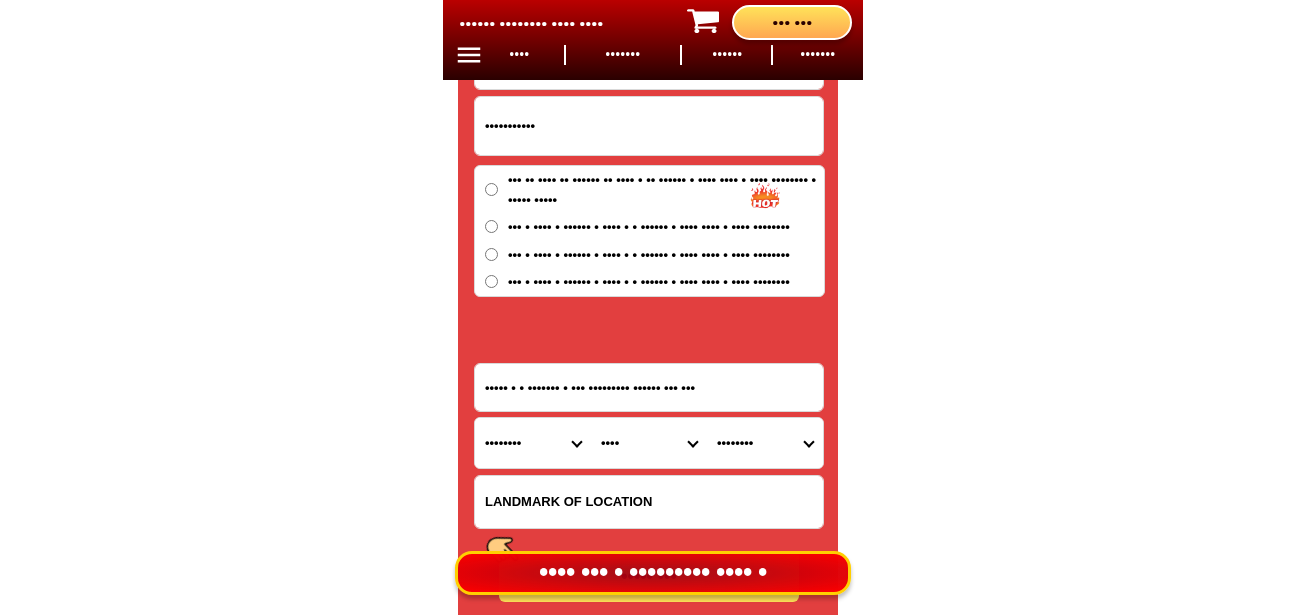 click on "Barangay Alegria Barangay 1 (pob.) Barangay 2 (pob.) Barangay 3 (pob.) Barangay 4 (pob.) Barangay 5 (pob.) Bayugan 2 Bitan-agan Borbon Buenasuerte Caimpugan Das-agan Ebro Hubang Karaus Ladgadan Lapinigan Lucac Mate New visayas Ormaca Pasta Pisa-an Rizal San isidro Santa ana Tagapua" at bounding box center (765, 443) 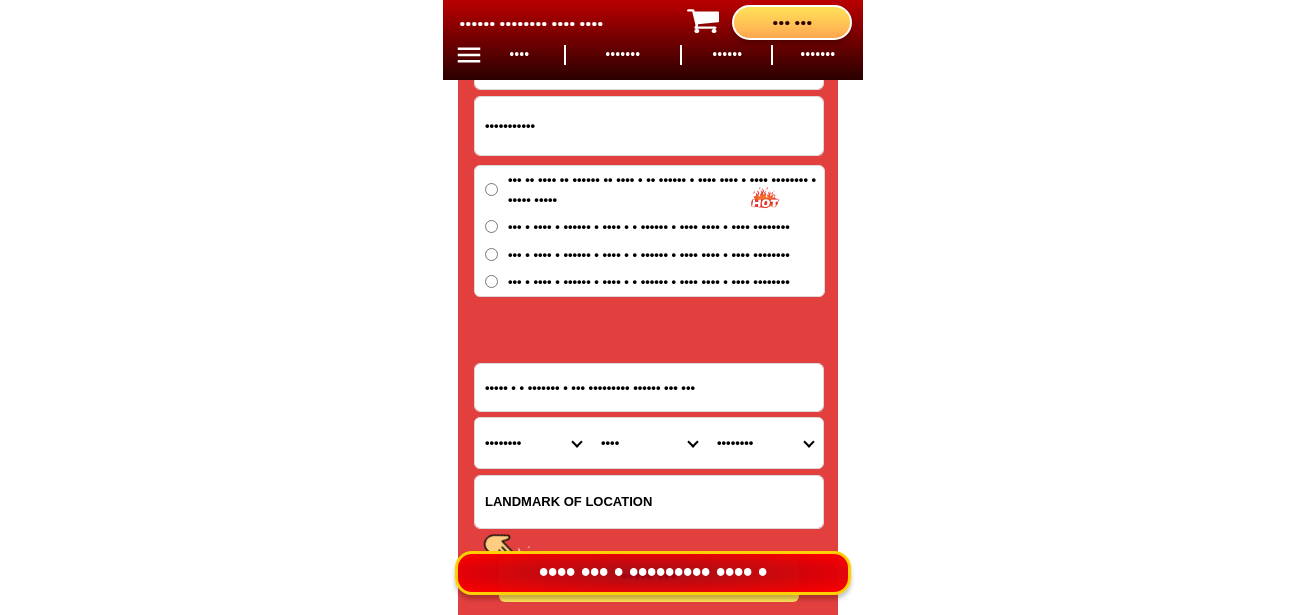 select on "63_70195721961" 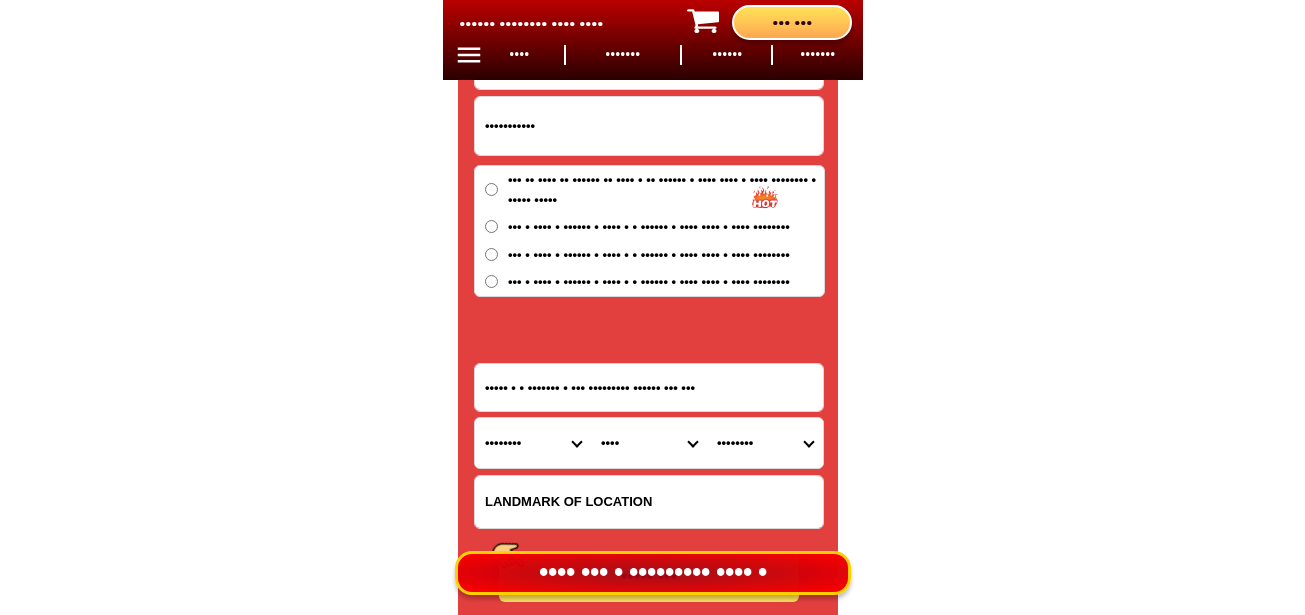 click on "Barangay Alegria Barangay 1 (pob.) Barangay 2 (pob.) Barangay 3 (pob.) Barangay 4 (pob.) Barangay 5 (pob.) Bayugan 2 Bitan-agan Borbon Buenasuerte Caimpugan Das-agan Ebro Hubang Karaus Ladgadan Lapinigan Lucac Mate New visayas Ormaca Pasta Pisa-an Rizal San isidro Santa ana Tagapua" at bounding box center (765, 443) 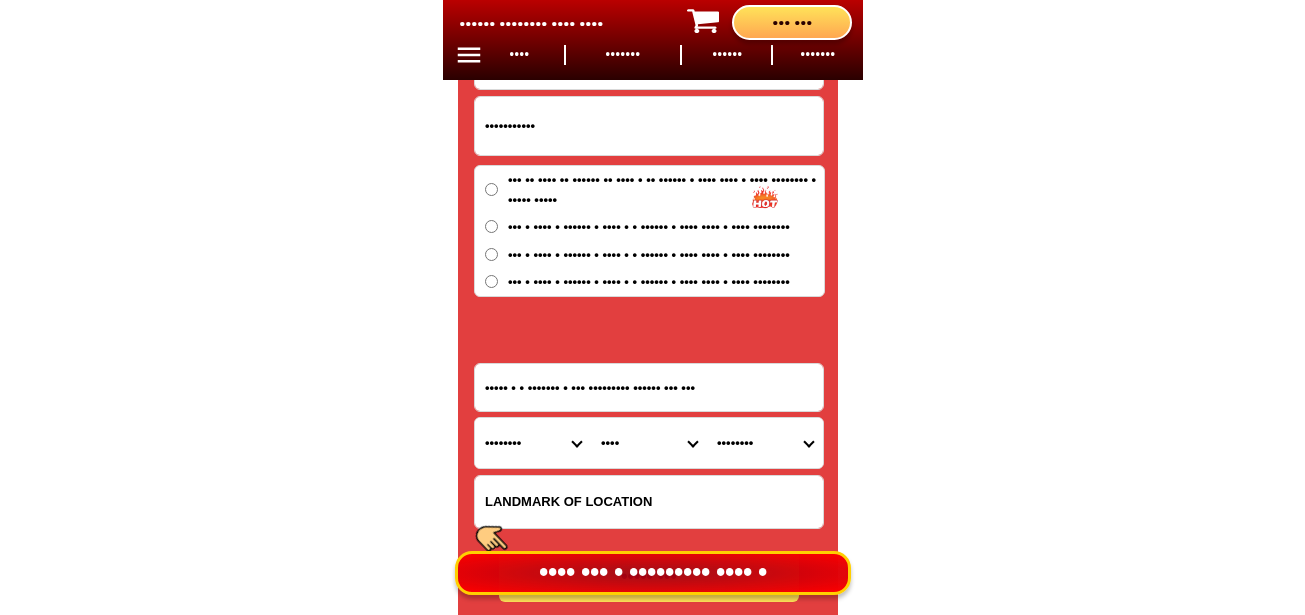scroll, scrollTop: 16878, scrollLeft: 0, axis: vertical 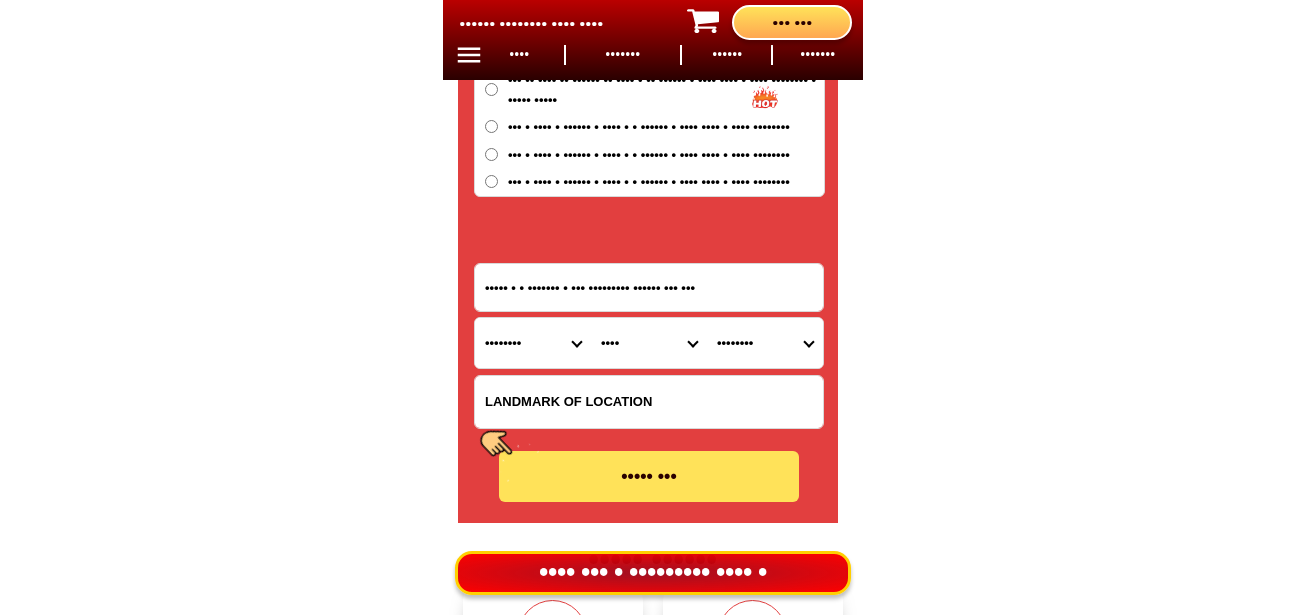 click on "••••• •••" at bounding box center (649, 476) 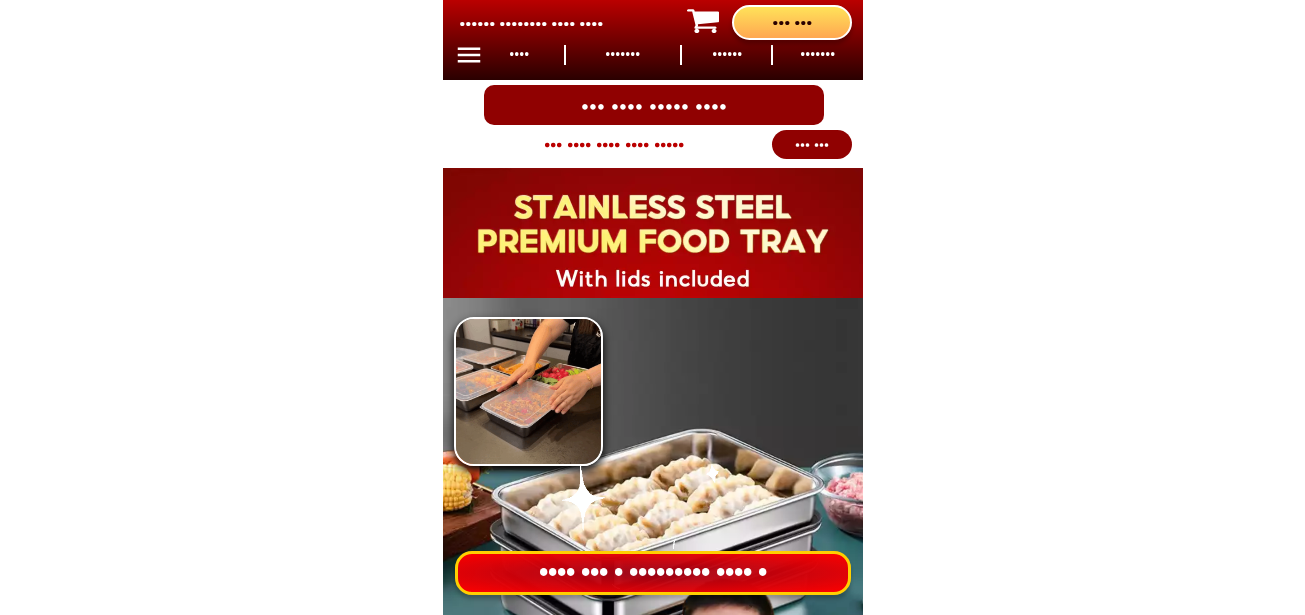 click on "•••• ••• • ••••••••• •••• •" at bounding box center [653, 572] 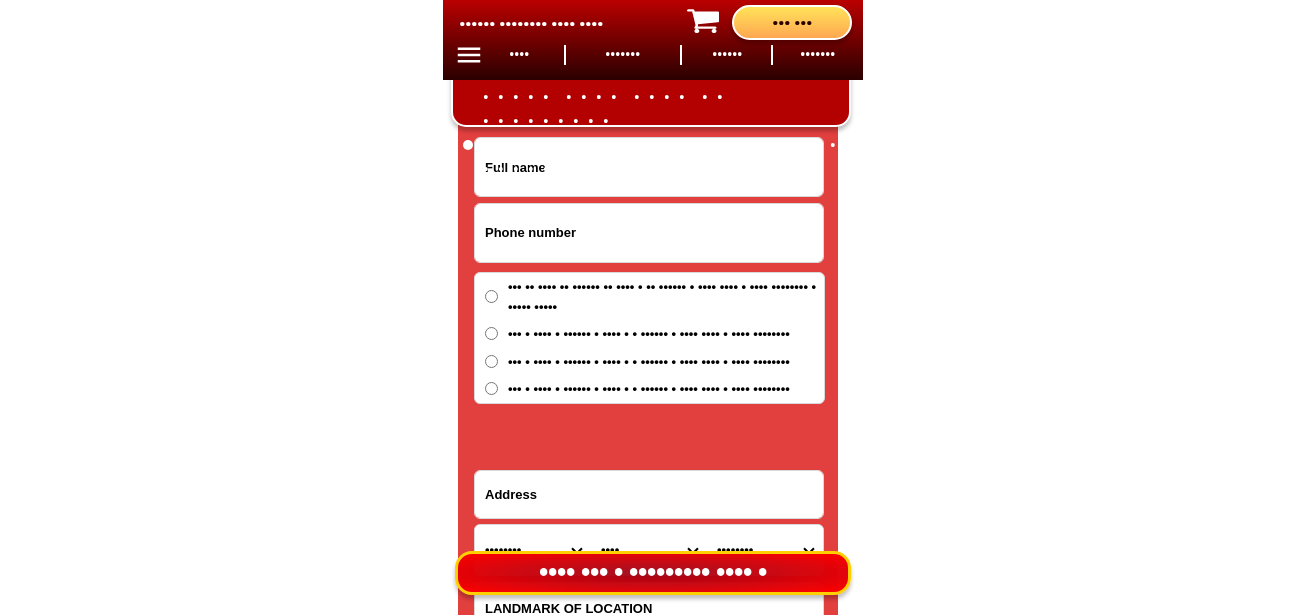 scroll, scrollTop: 16678, scrollLeft: 0, axis: vertical 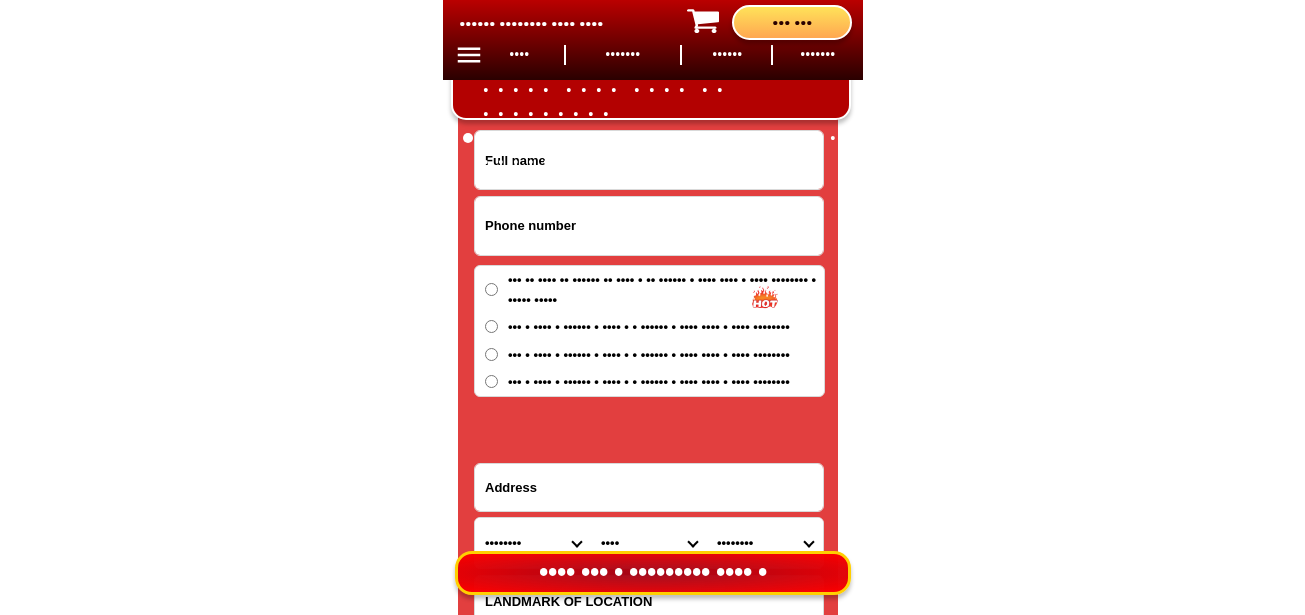 drag, startPoint x: 559, startPoint y: 246, endPoint x: 559, endPoint y: 231, distance: 15 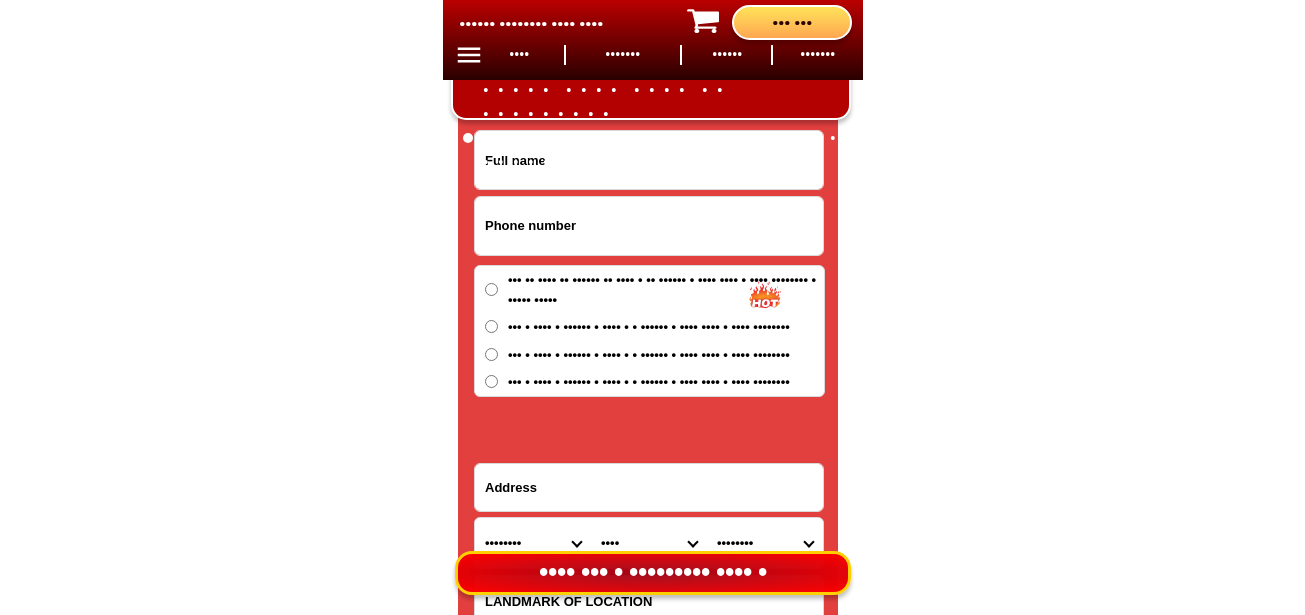 click at bounding box center (649, 226) 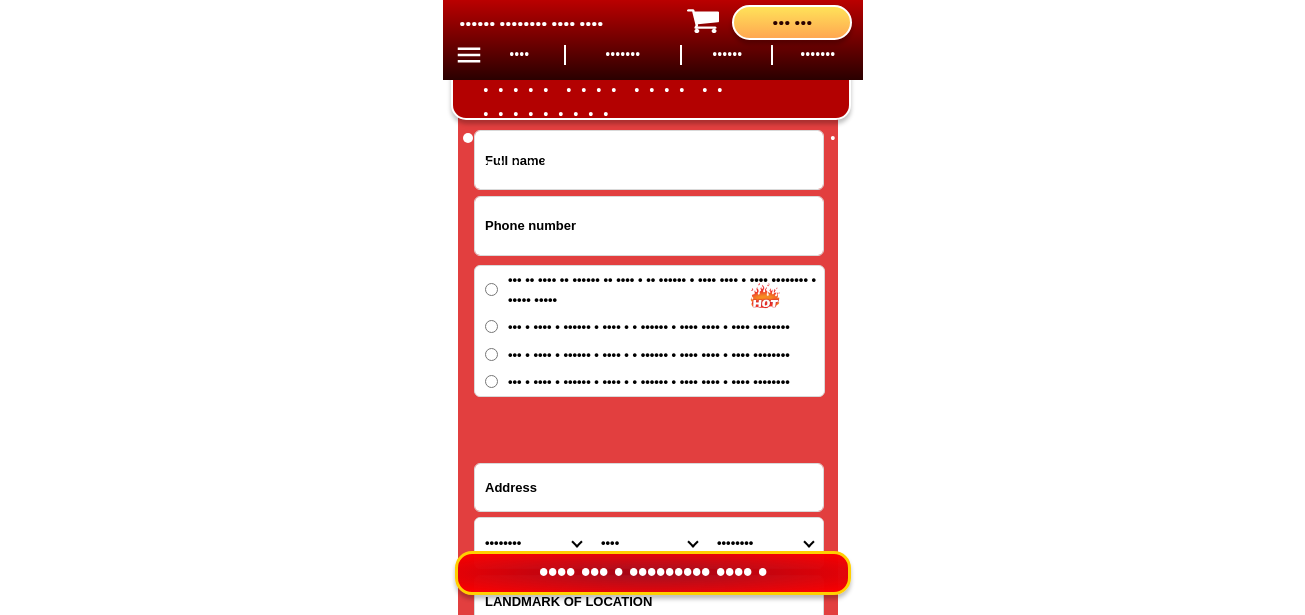 paste on "09072076576" 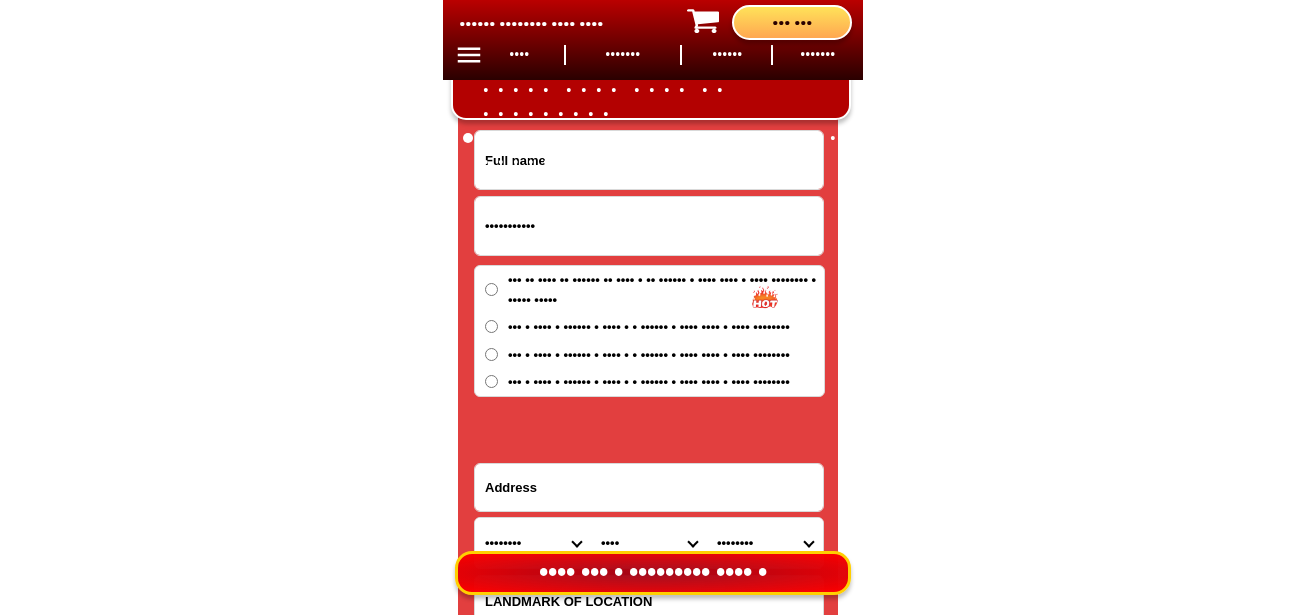 type on "09072076576" 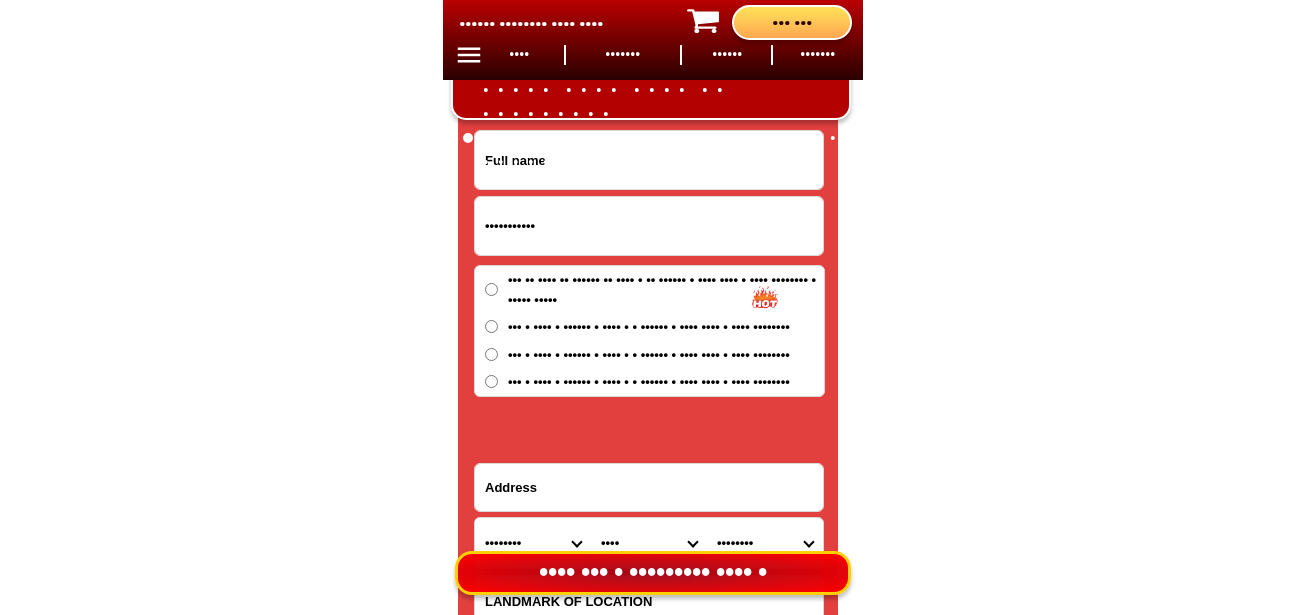 click at bounding box center (649, 160) 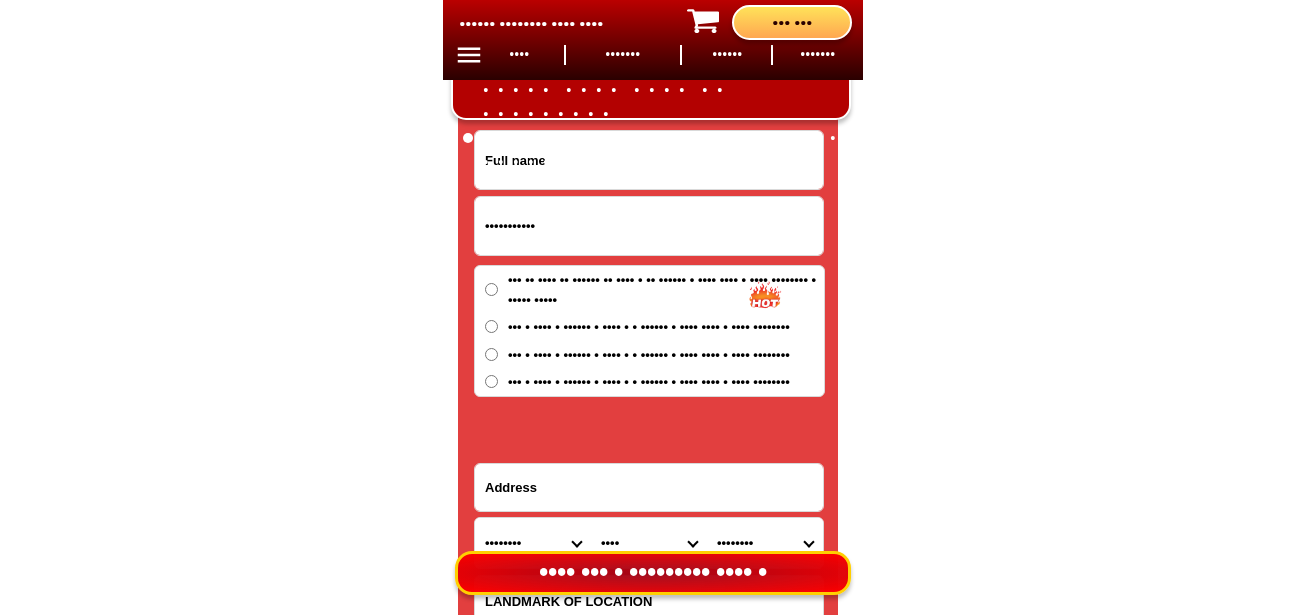 paste on "Myrna r. Vibas"" 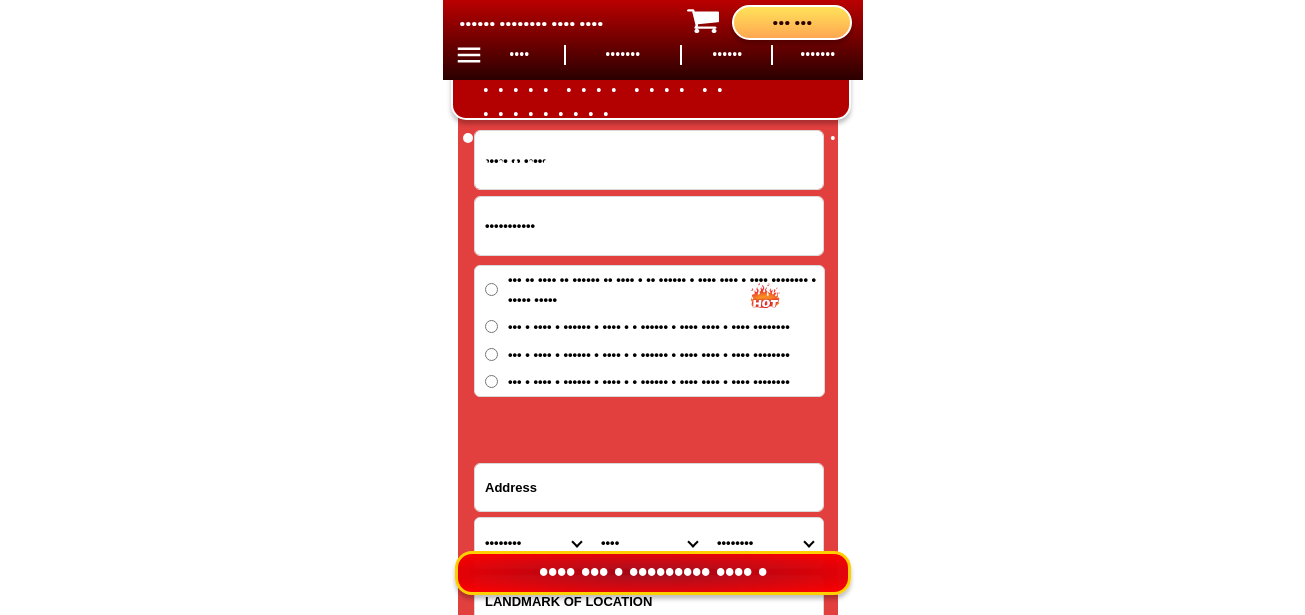 type on "Myrna r. Vibas" 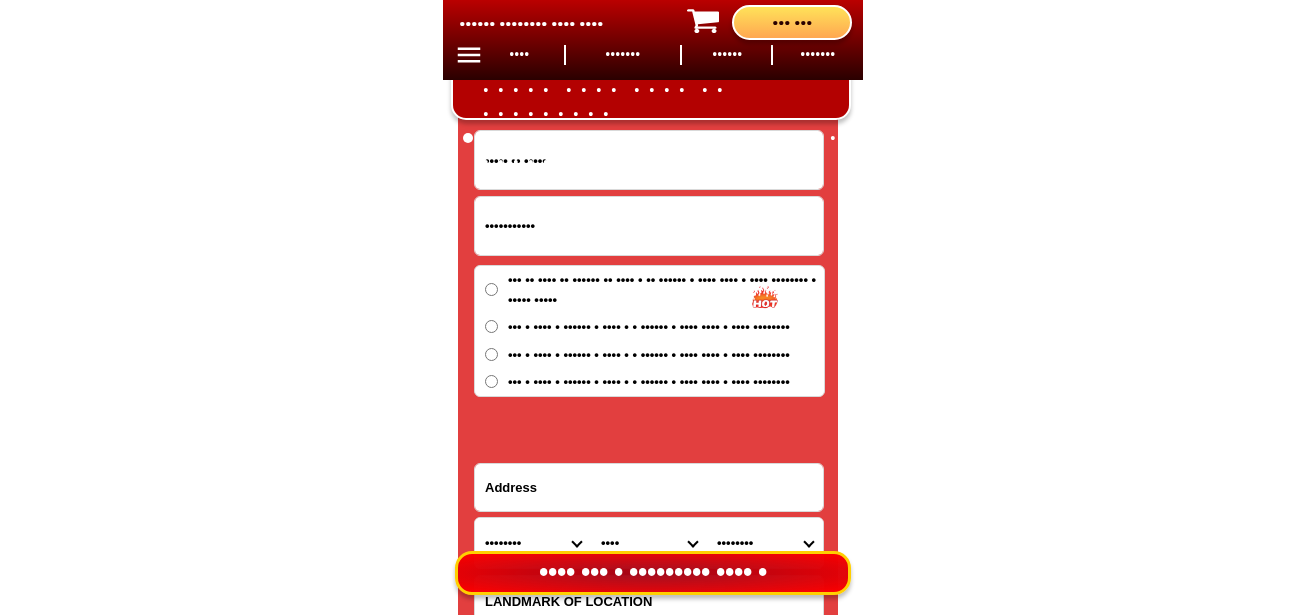 click at bounding box center (649, 487) 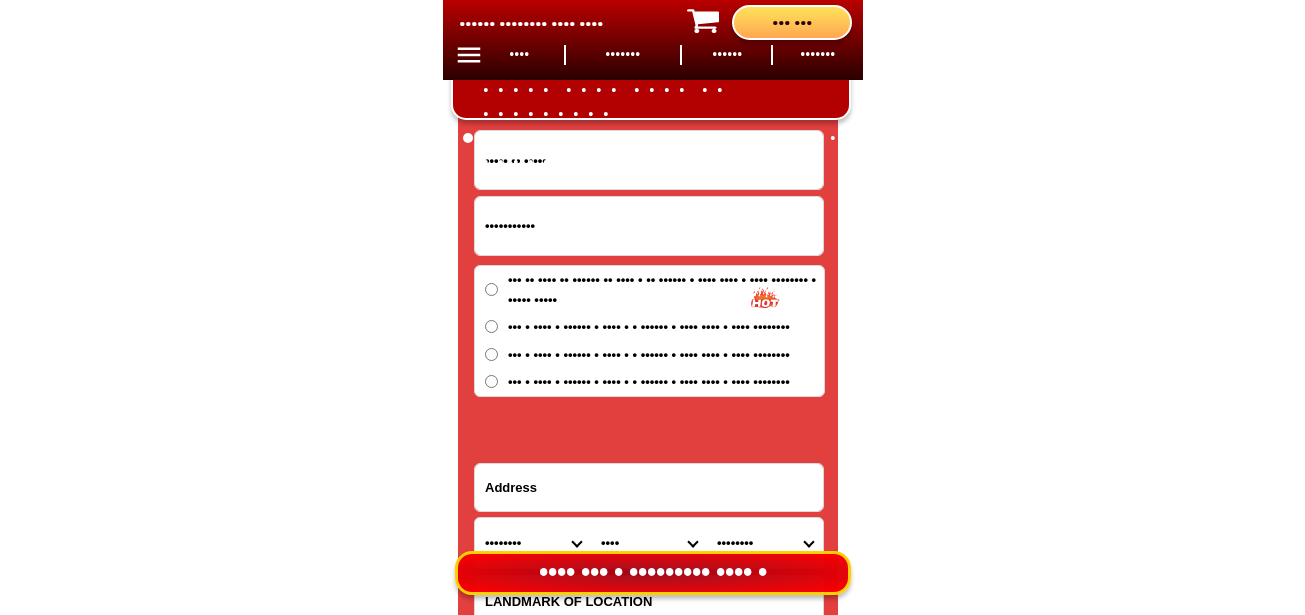 paste on "Masbate alas" 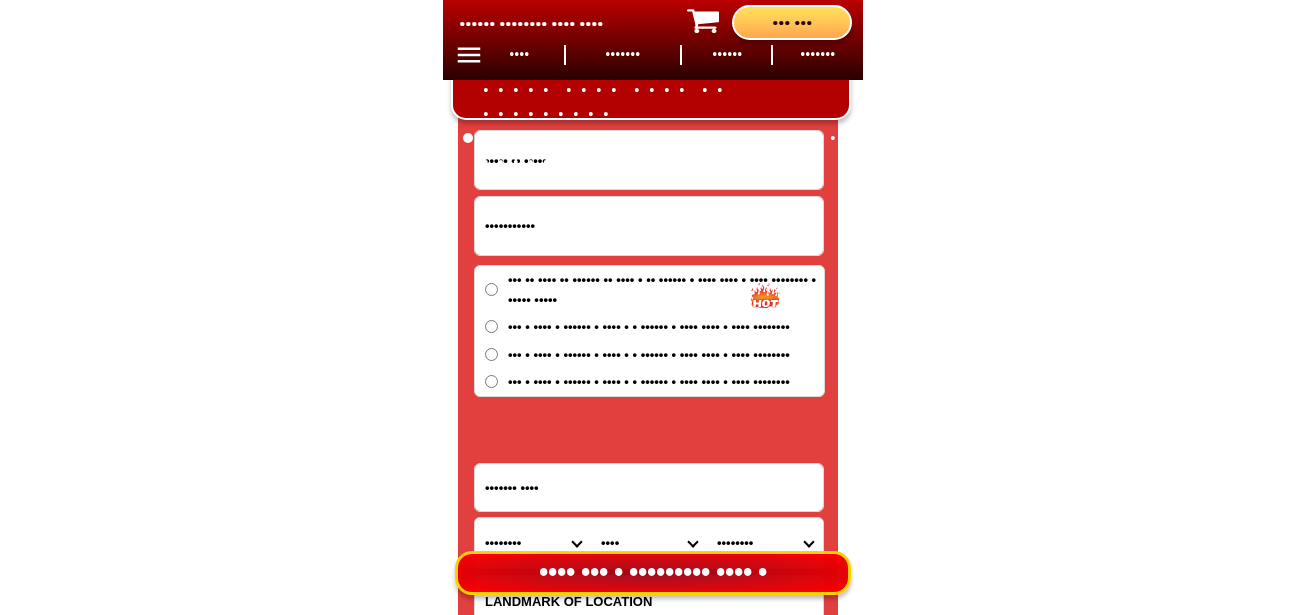 type on "Masbate alas" 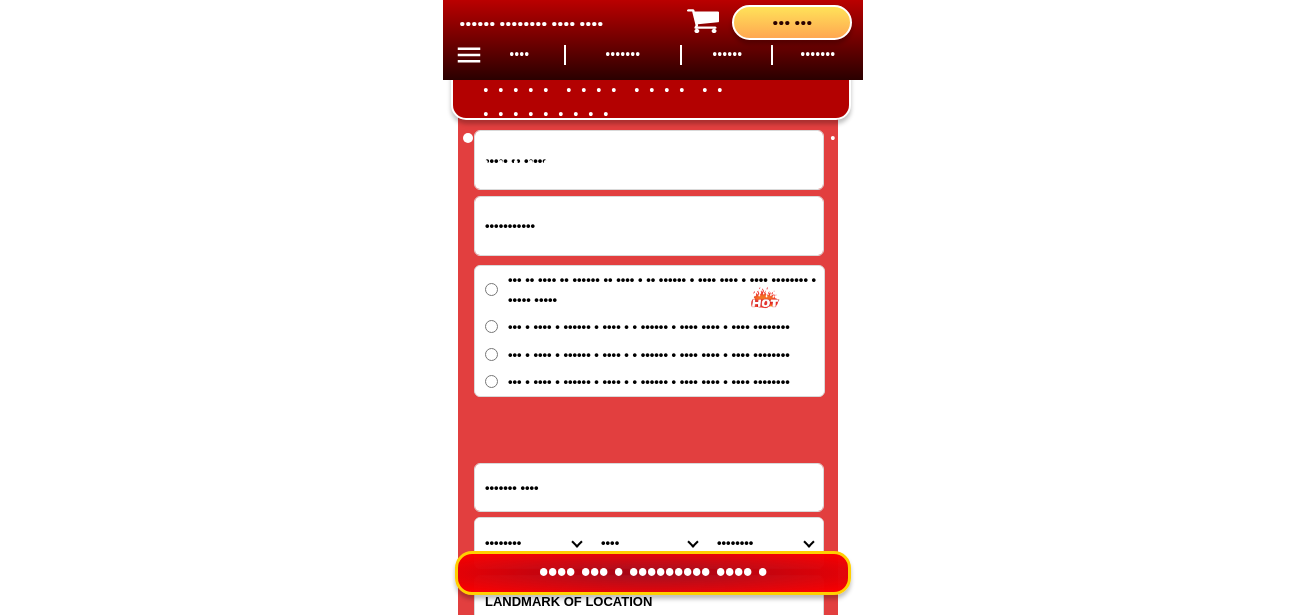 click on "BUY 4 FREE 4 [Total 4 Tray + 4 Cover] - ([PRICE] PHP) + FREE SHIPPING" at bounding box center (666, 289) 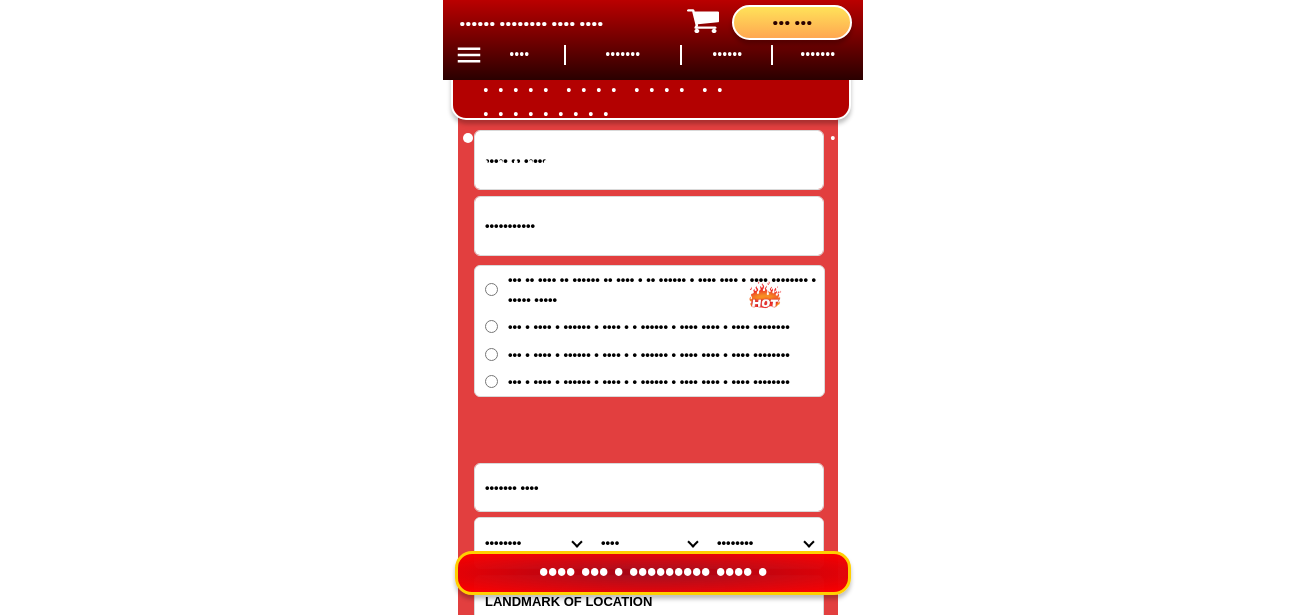 click on "BUY 4 FREE 4 [Total 4 Tray + 4 Cover] - ([PRICE] PHP) + FREE SHIPPING" at bounding box center (491, 381) 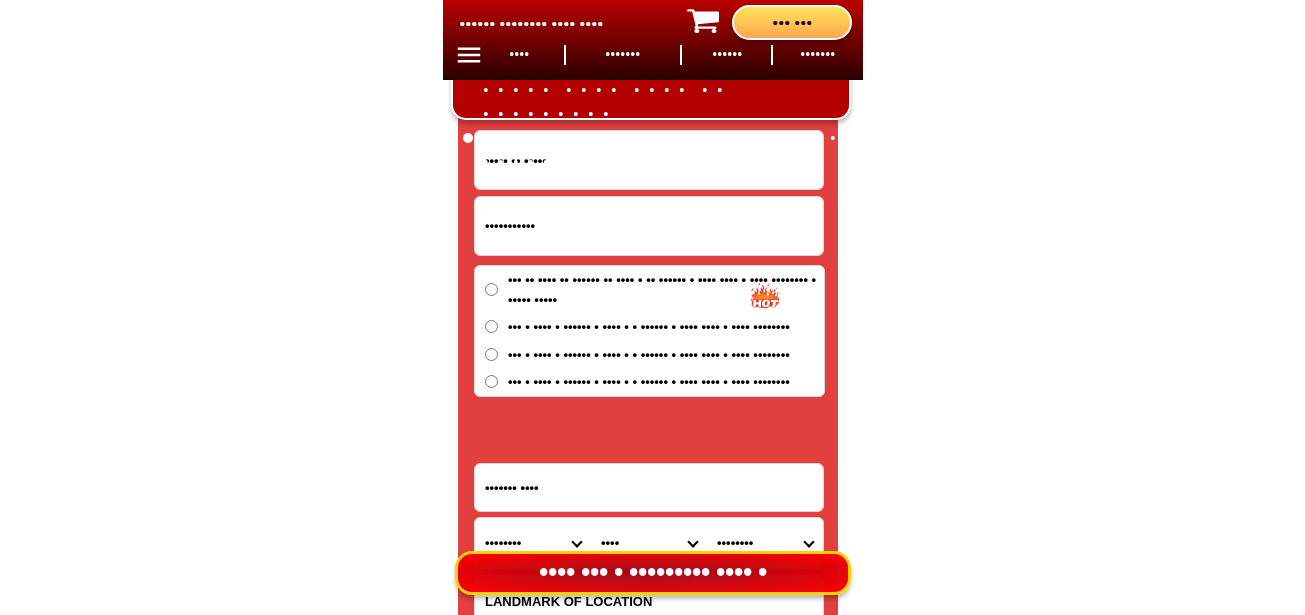 radio on "true" 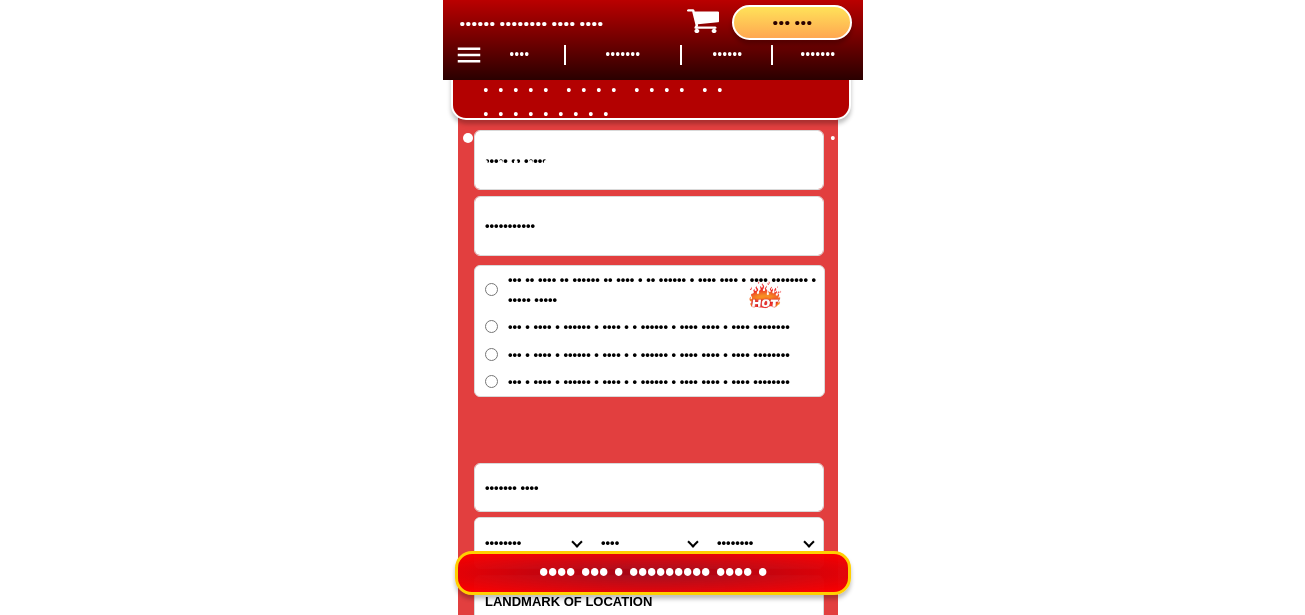 scroll, scrollTop: 16778, scrollLeft: 0, axis: vertical 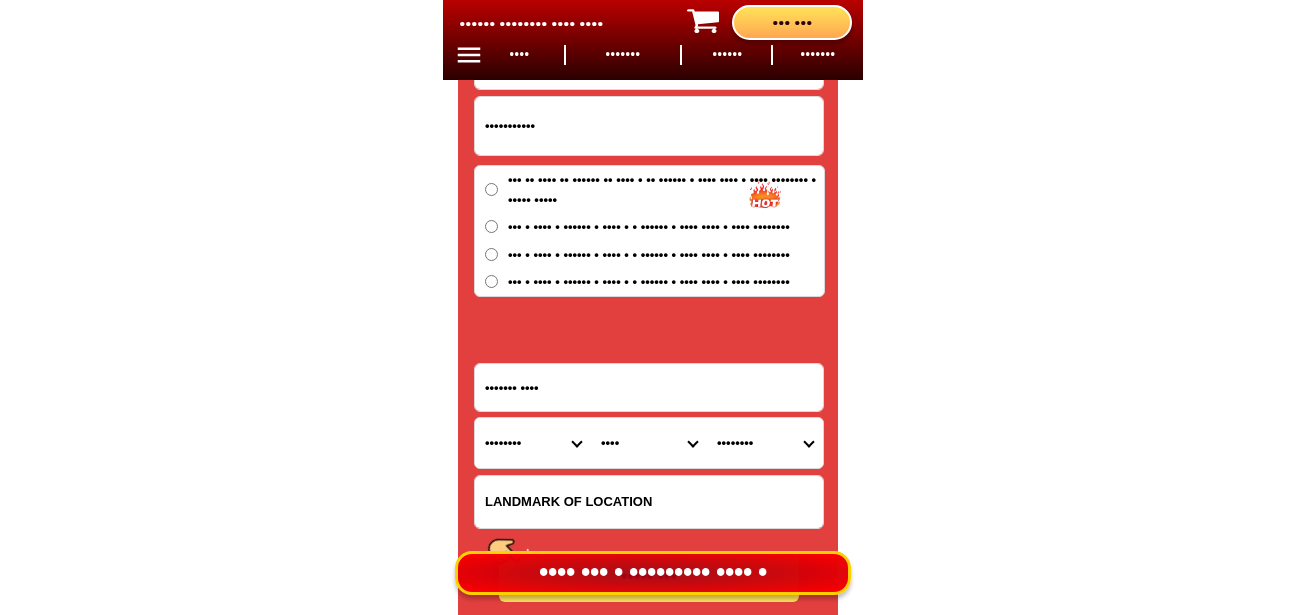 click at bounding box center [649, 502] 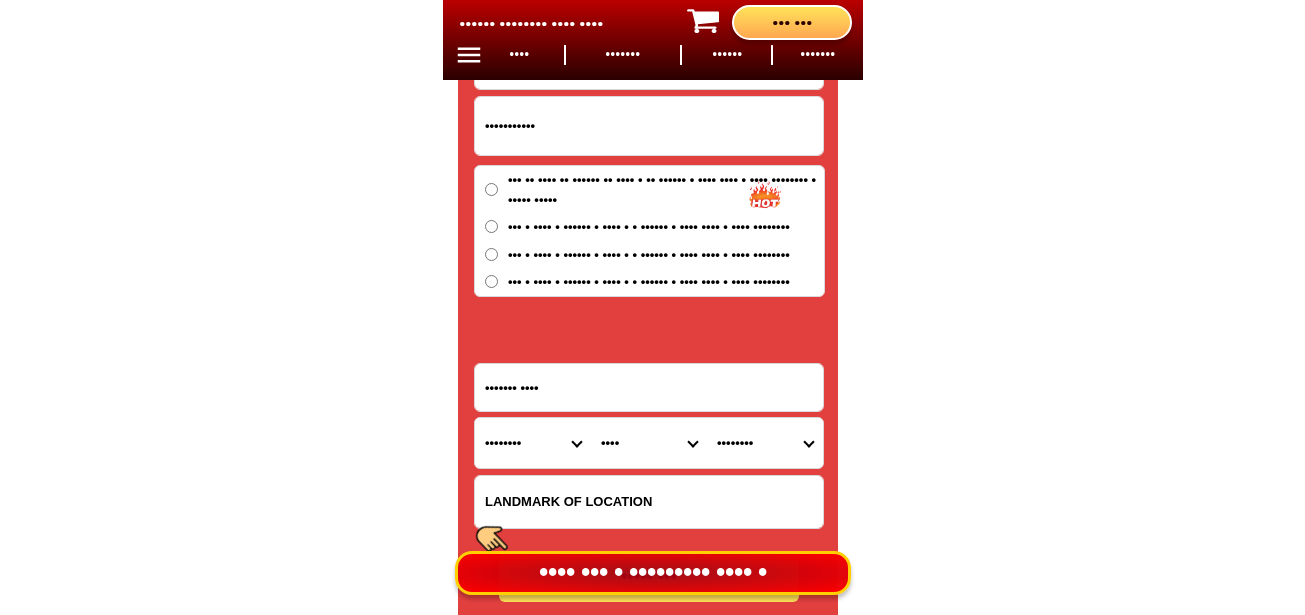 paste on "Near catholic church" 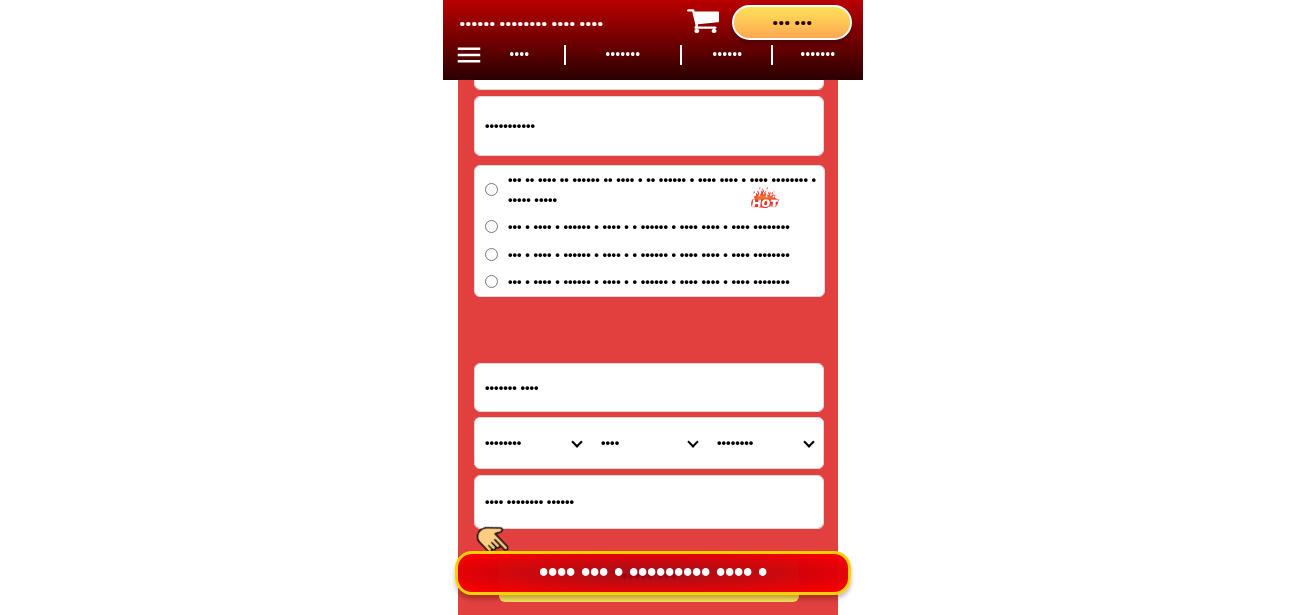 type on "Near catholic church" 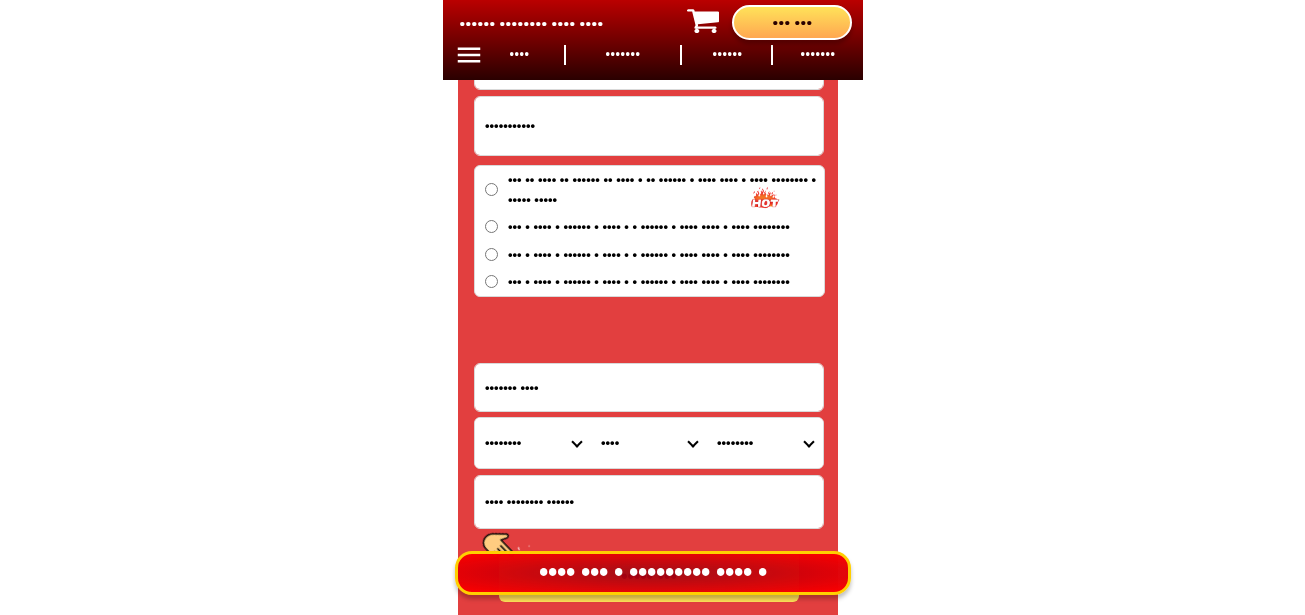 drag, startPoint x: 519, startPoint y: 435, endPoint x: 524, endPoint y: 421, distance: 14.866069 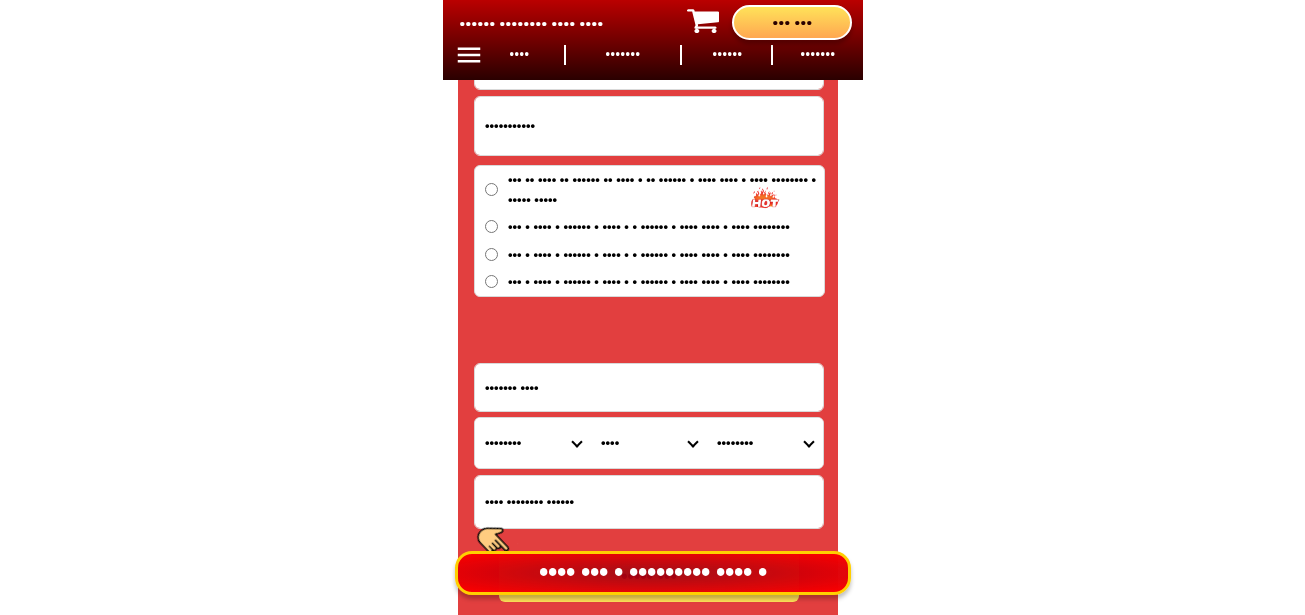 click on "Province Abra Agusan-del-norte Agusan-del-sur Aklan Albay Antique Apayao Aurora Basilan Bataan Batanes Batangas Benguet Biliran Bohol Bukidnon Bulacan Cagayan Camarines-norte Camarines-sur Camiguin Capiz Catanduanes Cavite Cebu Cotabato Davao-de-oro Davao-del-norte Davao-del-sur Davao-occidental Davao-oriental Dinagat-islands Eastern-samar Guimaras Ifugao Ilocos-norte Ilocos-sur Iloilo Isabela Kalinga La-union Laguna Lanao-del-norte Lanao-del-sur Leyte Maguindanao Marinduque Masbate Metro-manila Misamis-occidental Misamis-oriental Mountain-province Negros-occidental Negros-oriental Northern-samar Nueva-ecija Nueva-vizcaya Occidental-mindoro Oriental-mindoro Palawan Pampanga Pangasinan Quezon Quirino Rizal Romblon Sarangani Siquijor Sorsogon South-cotabato Southern-leyte Sultan-kudarat Sulu Surigao-del-norte Surigao-del-sur Tarlac Tawi-tawi Western-samar Zambales Zamboanga-del-norte Zamboanga-del-sur Zamboanga-sibugay" at bounding box center [533, 443] 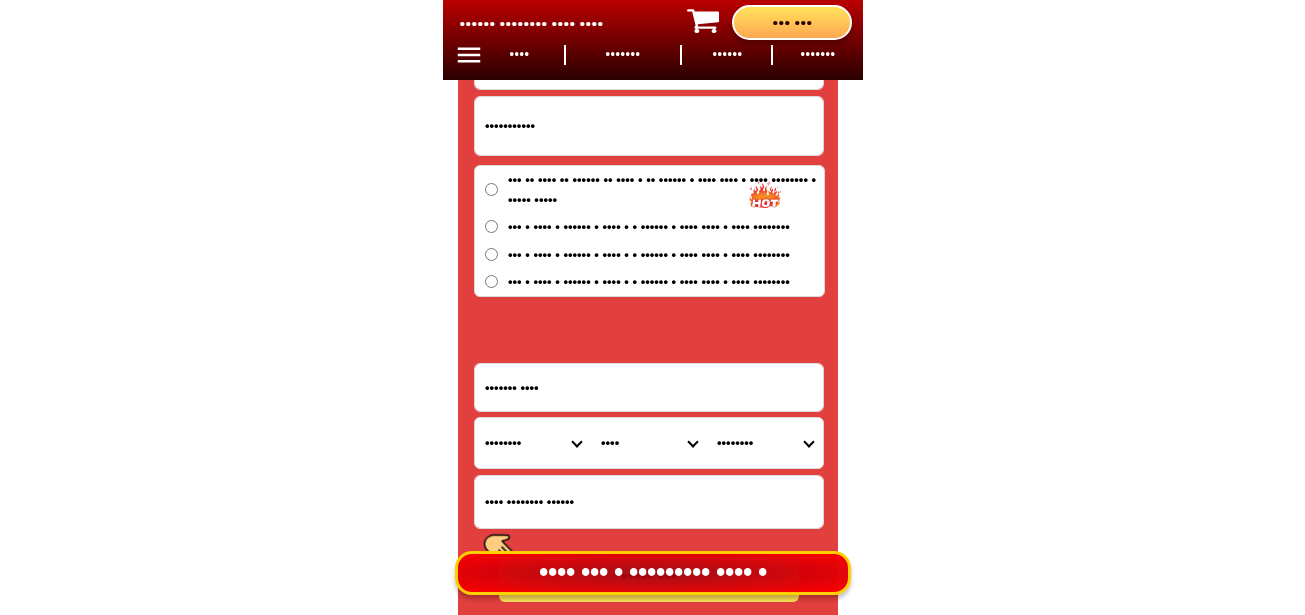 select on "63_626" 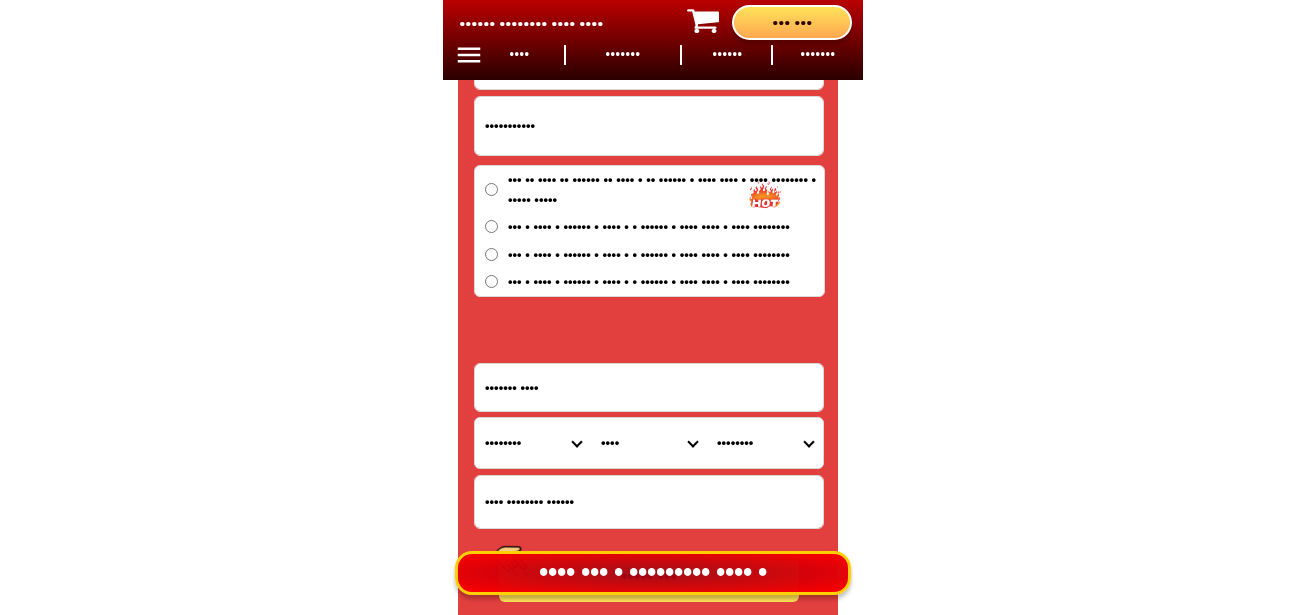 click on "Province Abra Agusan-del-norte Agusan-del-sur Aklan Albay Antique Apayao Aurora Basilan Bataan Batanes Batangas Benguet Biliran Bohol Bukidnon Bulacan Cagayan Camarines-norte Camarines-sur Camiguin Capiz Catanduanes Cavite Cebu Cotabato Davao-de-oro Davao-del-norte Davao-del-sur Davao-occidental Davao-oriental Dinagat-islands Eastern-samar Guimaras Ifugao Ilocos-norte Ilocos-sur Iloilo Isabela Kalinga La-union Laguna Lanao-del-norte Lanao-del-sur Leyte Maguindanao Marinduque Masbate Metro-manila Misamis-occidental Misamis-oriental Mountain-province Negros-occidental Negros-oriental Northern-samar Nueva-ecija Nueva-vizcaya Occidental-mindoro Oriental-mindoro Palawan Pampanga Pangasinan Quezon Quirino Rizal Romblon Sarangani Siquijor Sorsogon South-cotabato Southern-leyte Sultan-kudarat Sulu Surigao-del-norte Surigao-del-sur Tarlac Tawi-tawi Western-samar Zambales Zamboanga-del-norte Zamboanga-del-sur Zamboanga-sibugay" at bounding box center (533, 443) 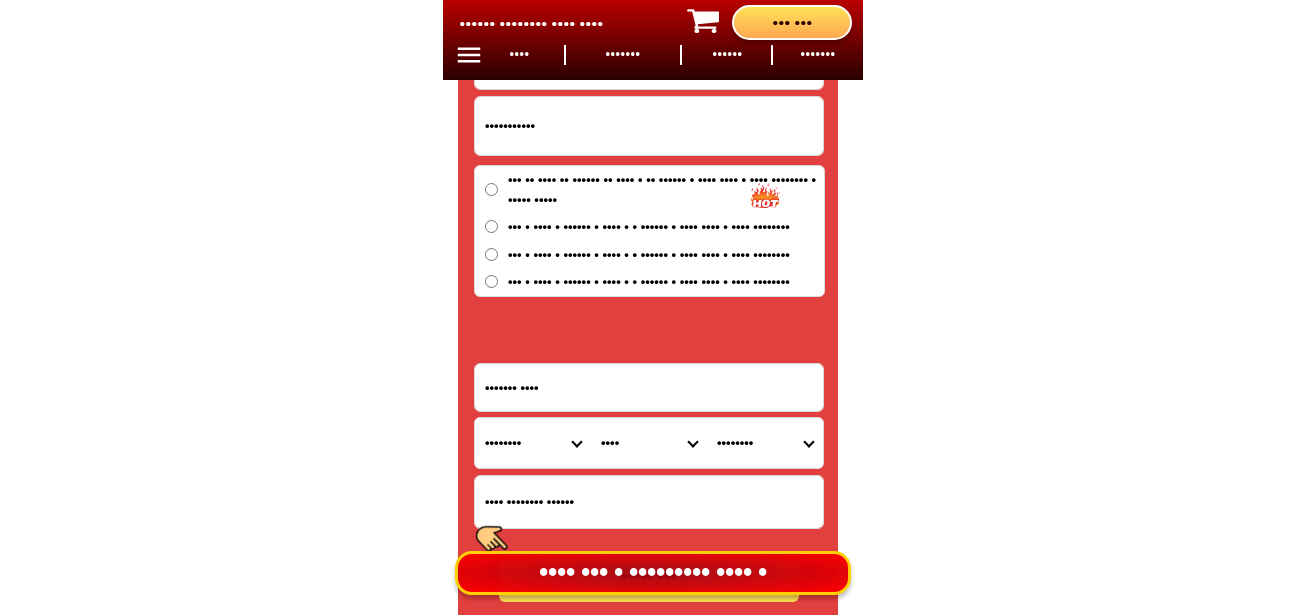 scroll, scrollTop: 16878, scrollLeft: 0, axis: vertical 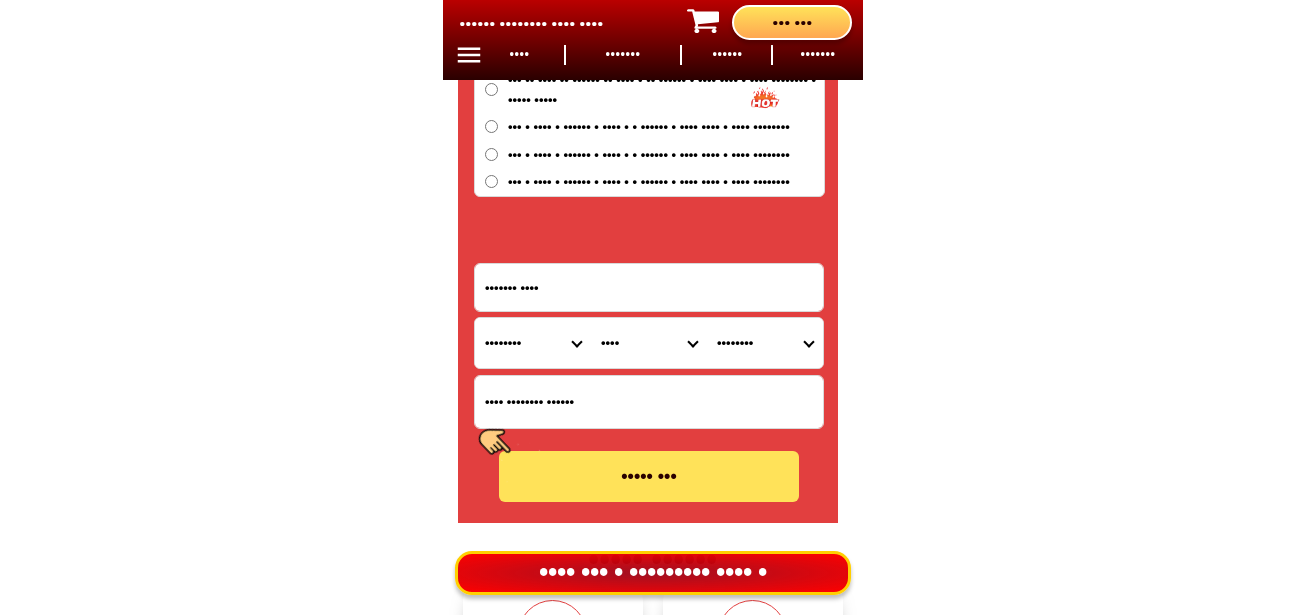 click on "ORDER NOW" at bounding box center [649, 476] 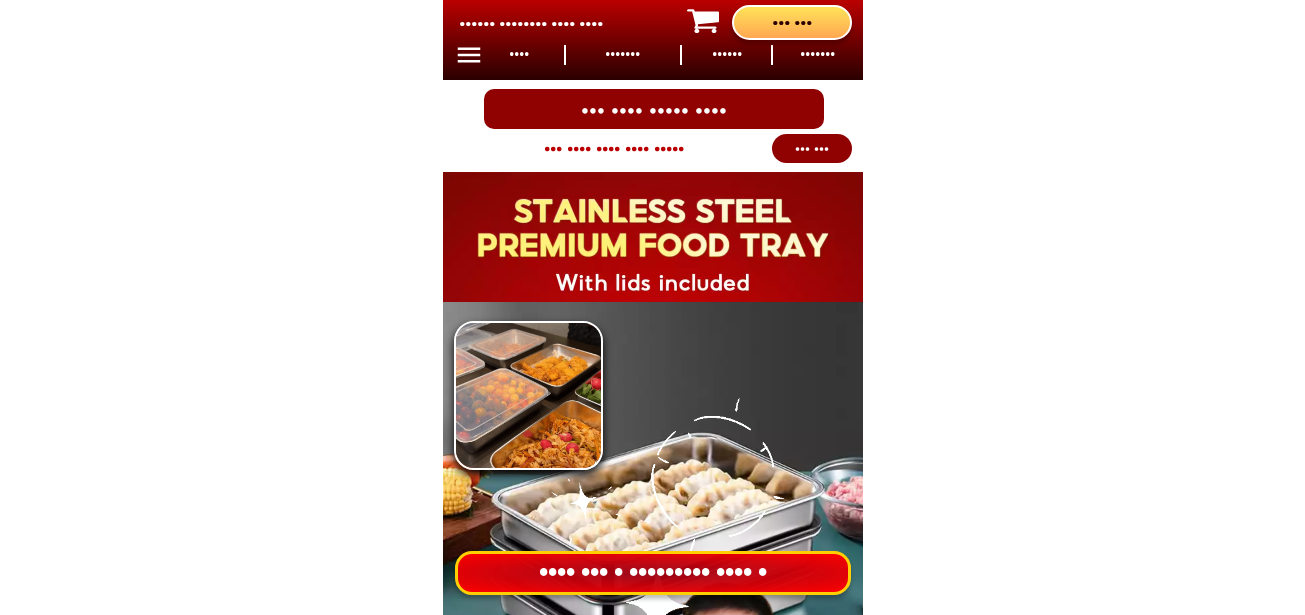 scroll, scrollTop: 0, scrollLeft: 0, axis: both 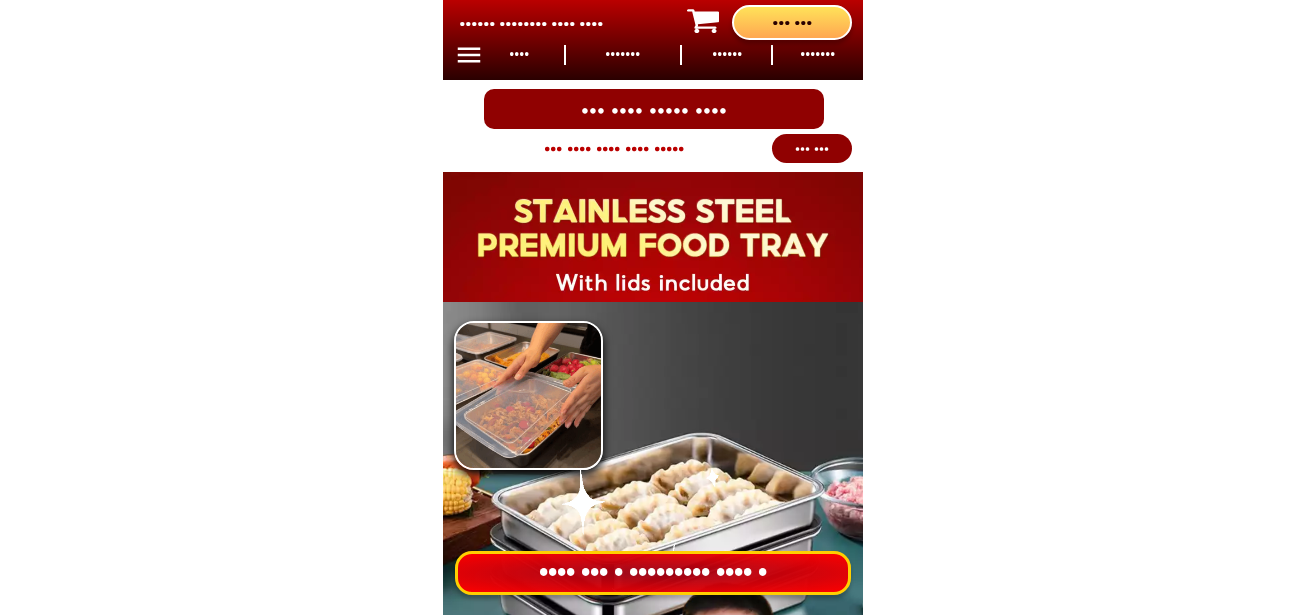 click on "SALE 80% + Mag-Click Dito !" at bounding box center (653, 573) 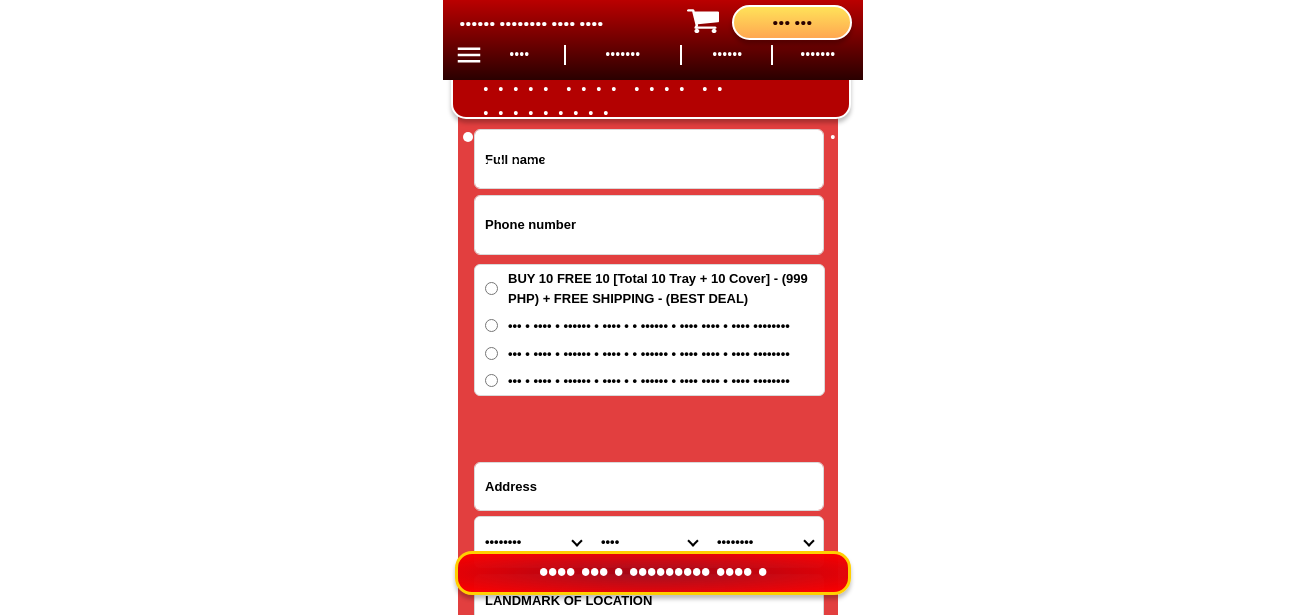 scroll, scrollTop: 16678, scrollLeft: 0, axis: vertical 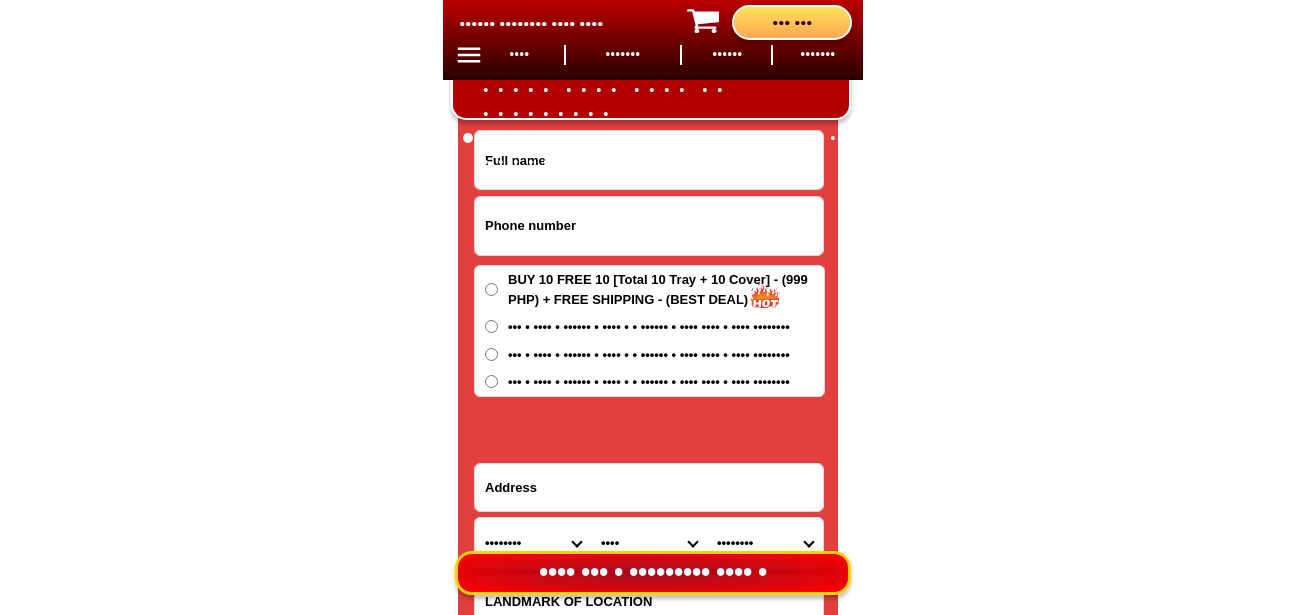 drag, startPoint x: 562, startPoint y: 232, endPoint x: 566, endPoint y: 221, distance: 11.7046995 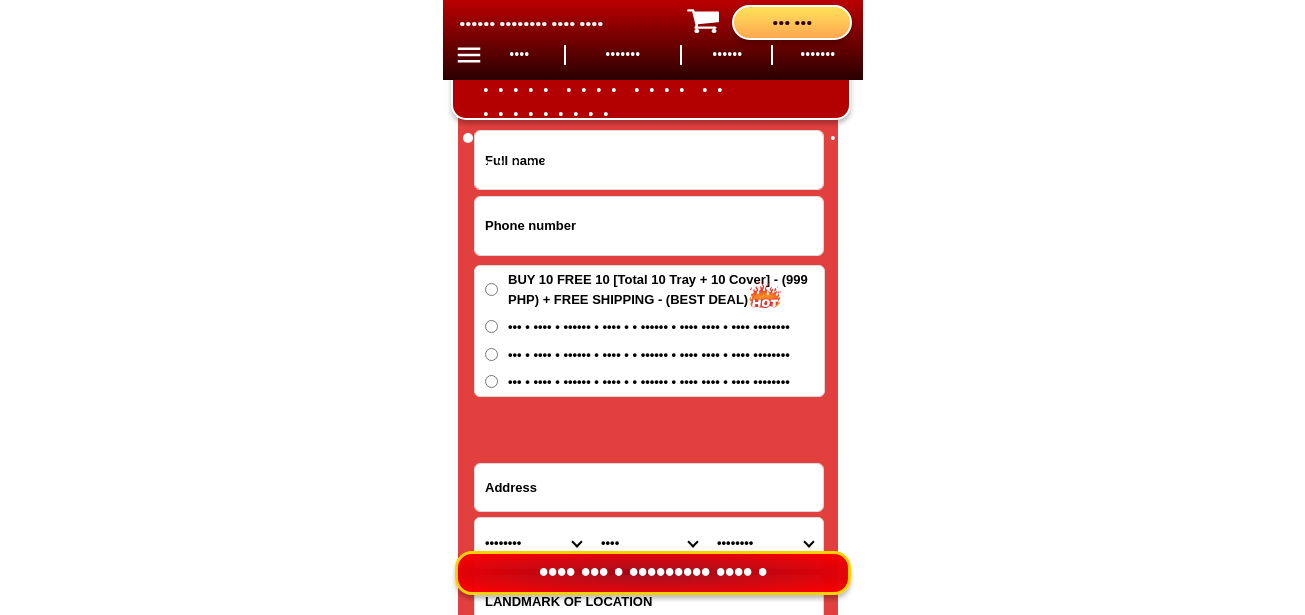 click at bounding box center (649, 226) 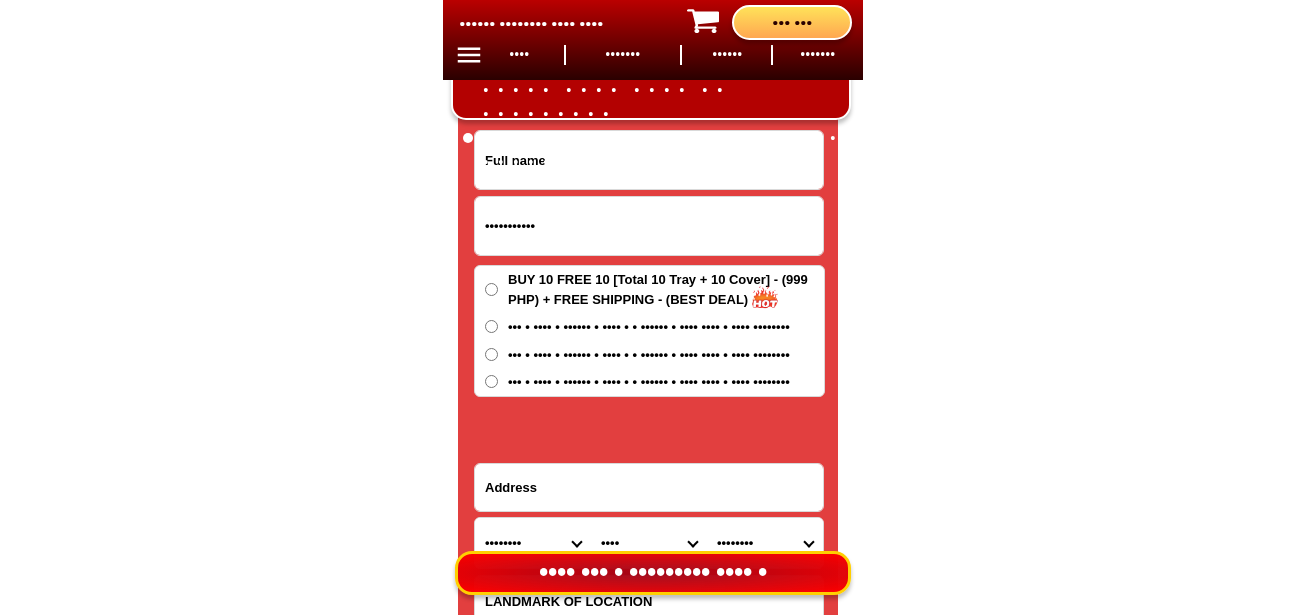type on "09362913966" 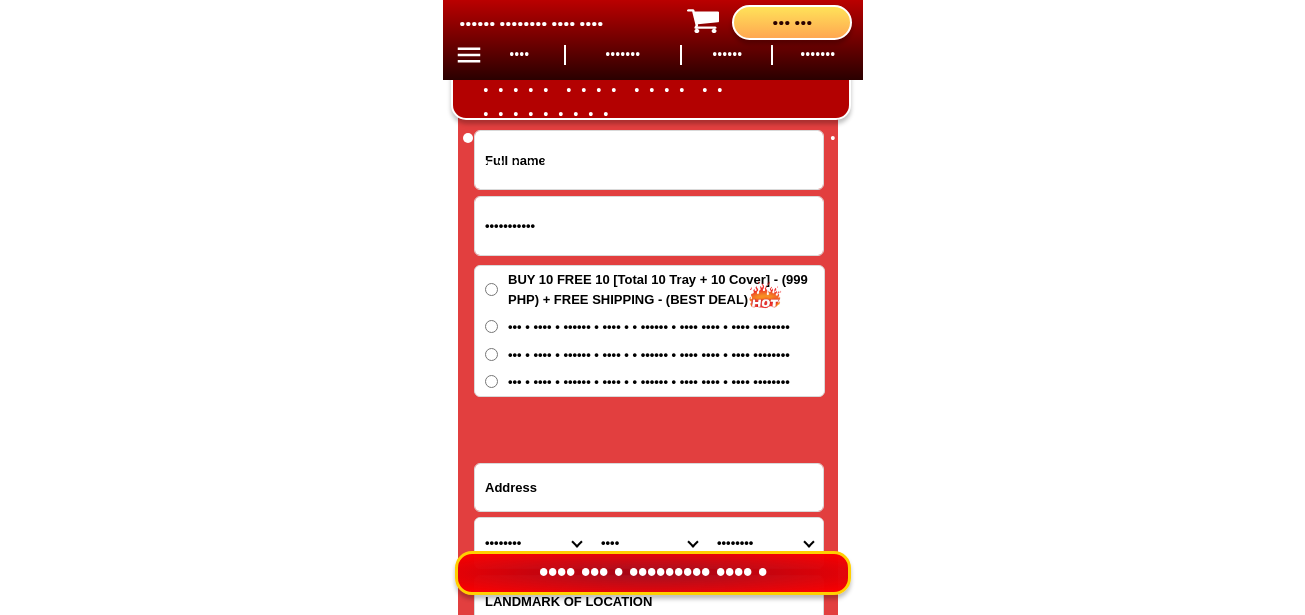 click at bounding box center [649, 160] 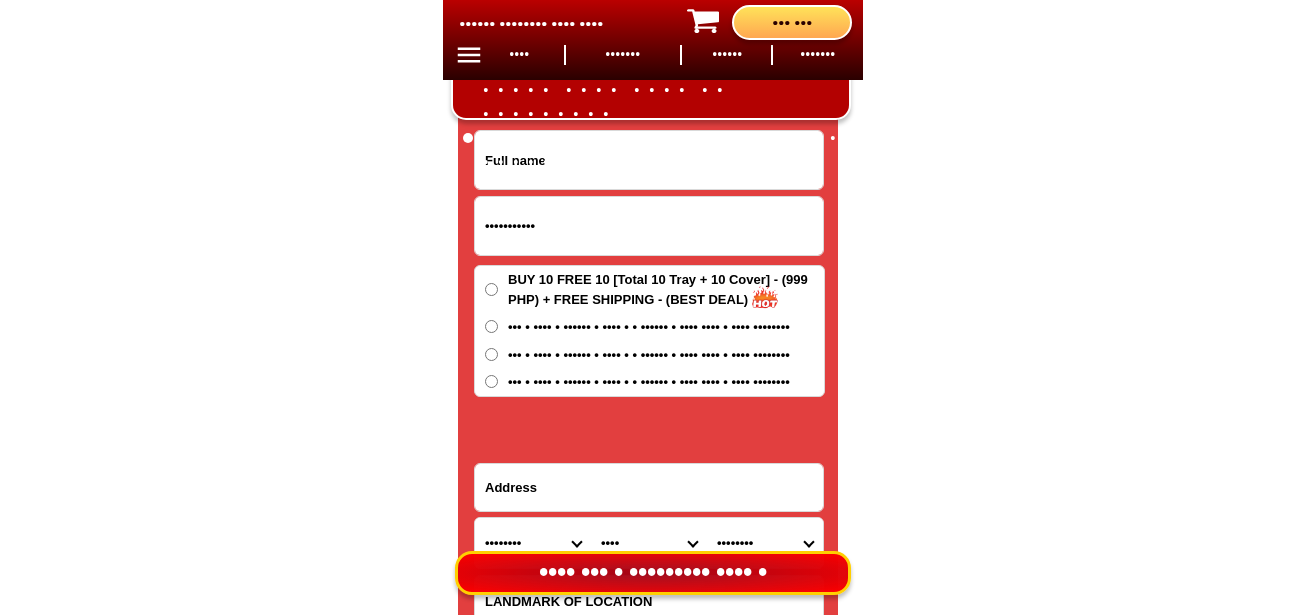 paste on "Nelly m see" 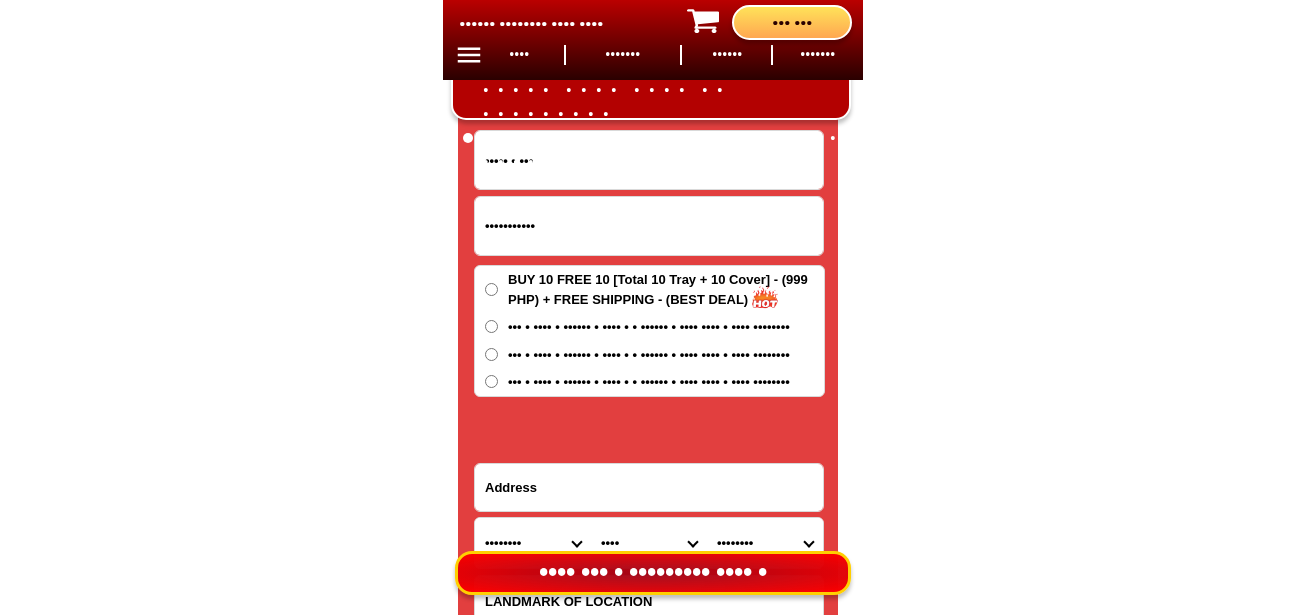 type on "Nelly m see" 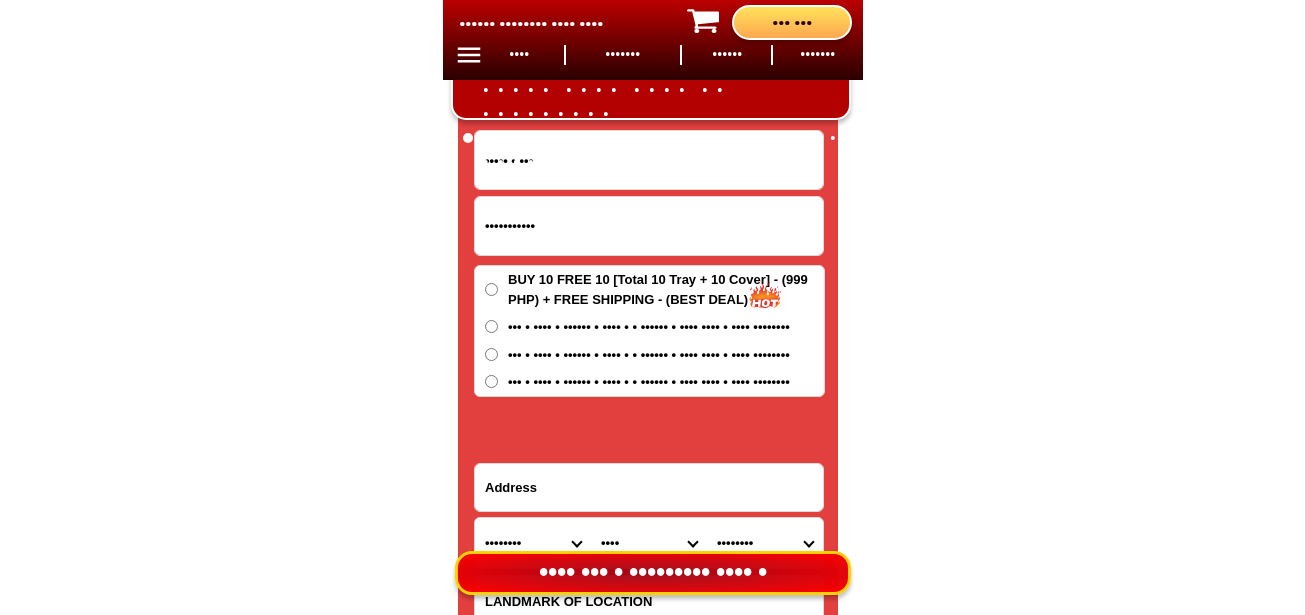 drag, startPoint x: 651, startPoint y: 320, endPoint x: 619, endPoint y: 424, distance: 108.81177 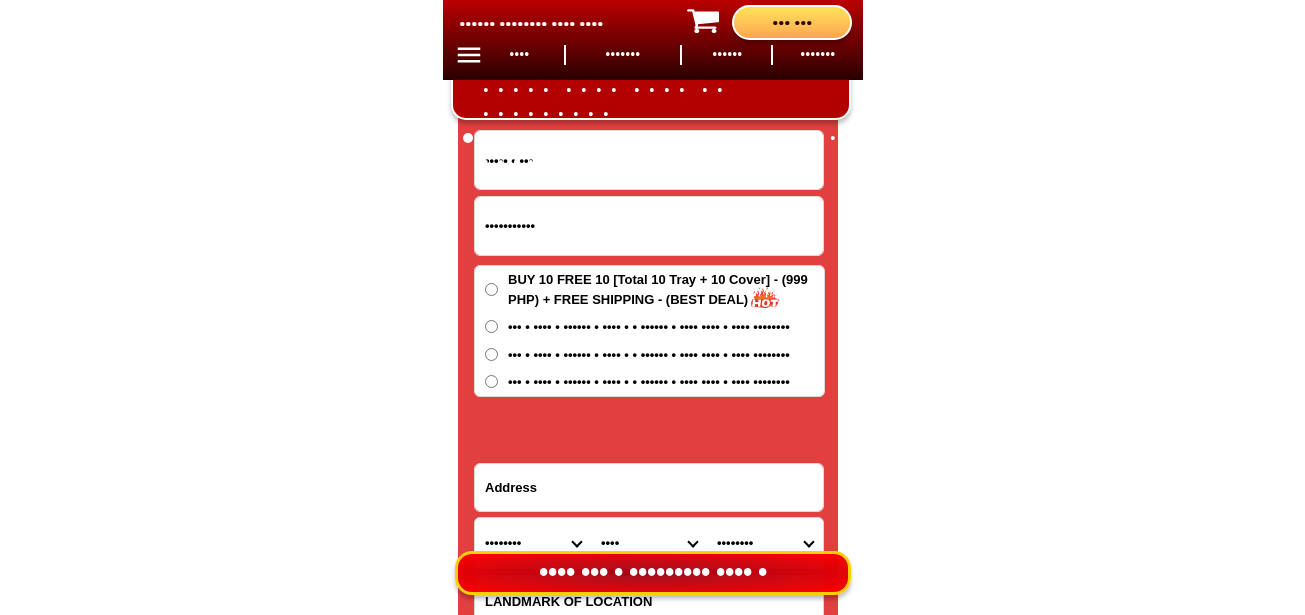 click on "BUY 8 FREE 8 [Total 8 Tray + 8 Cover] - ([PRICE] PHP) + FREE SHIPPING" at bounding box center [491, 336] 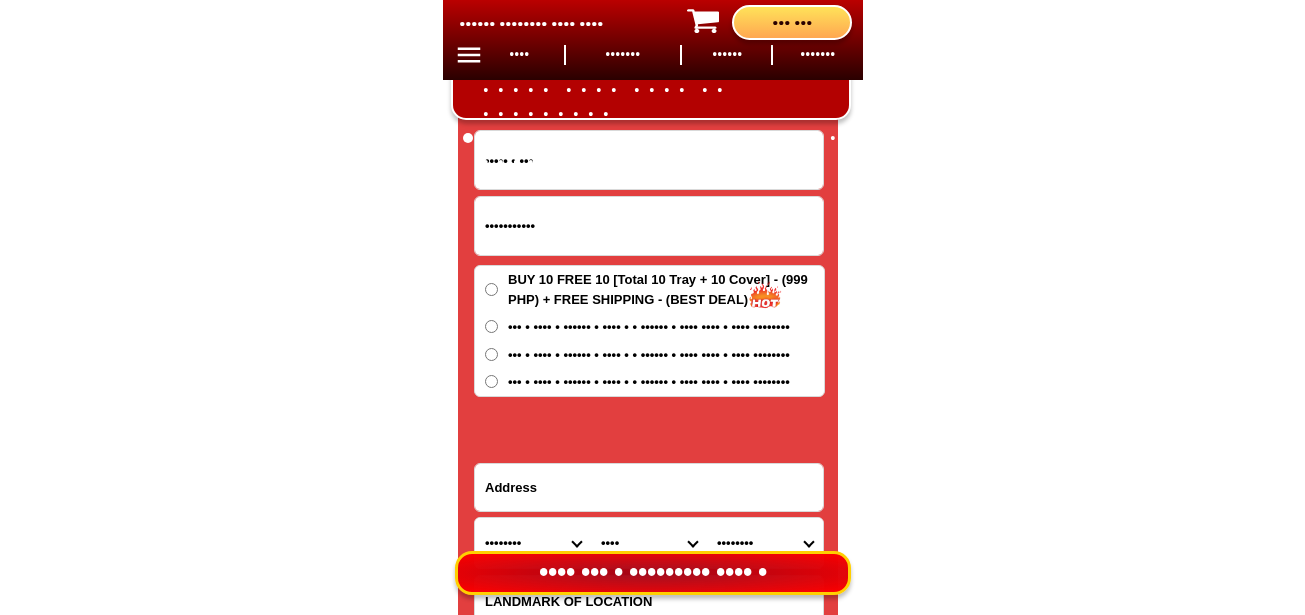 radio on "true" 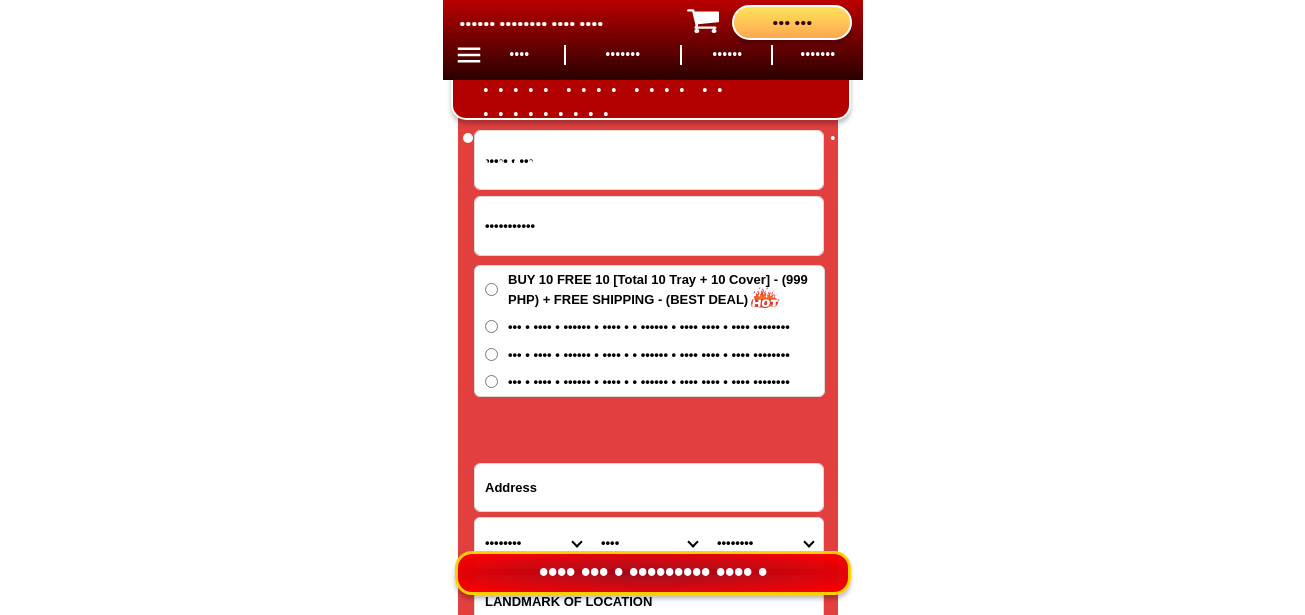 click at bounding box center (649, 487) 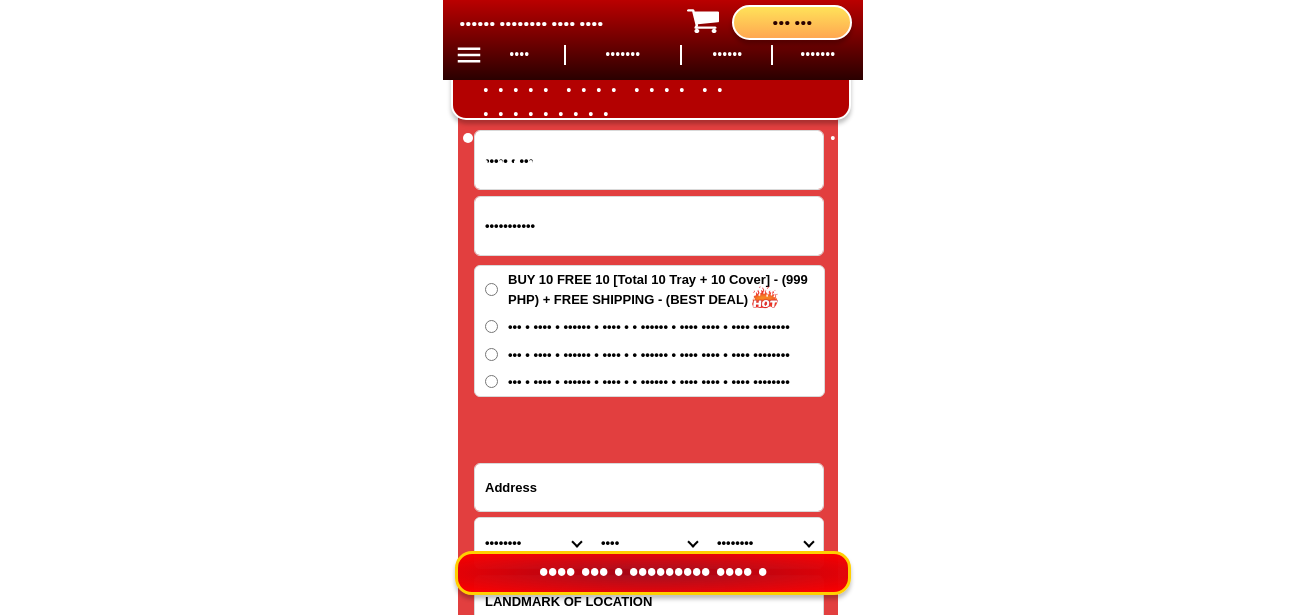paste on "Cabatuan centro front of municipalty cabatuan isabela" 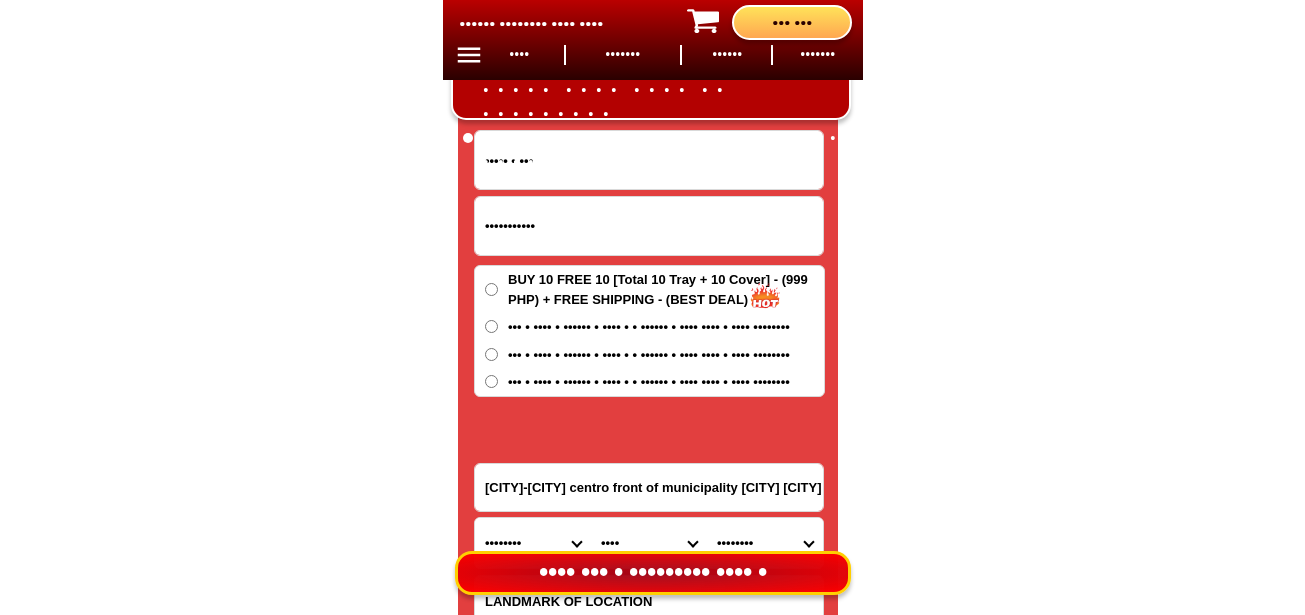 type on "Cabatuan centro front of municipalty cabatuan isabela" 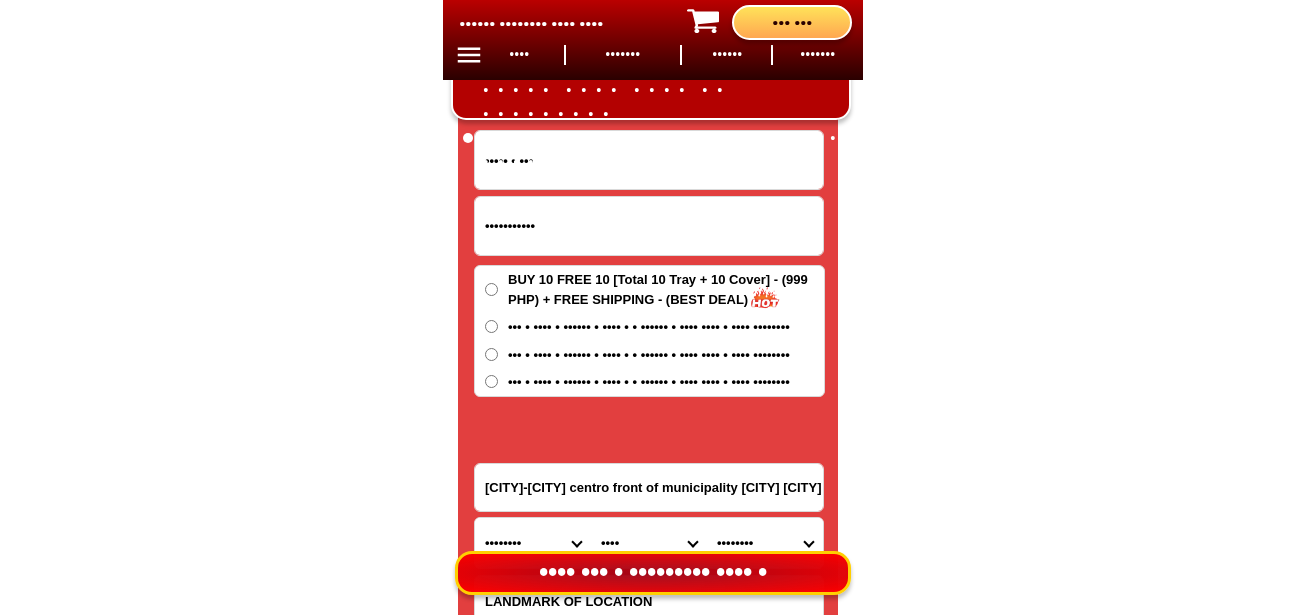 scroll, scrollTop: 16778, scrollLeft: 0, axis: vertical 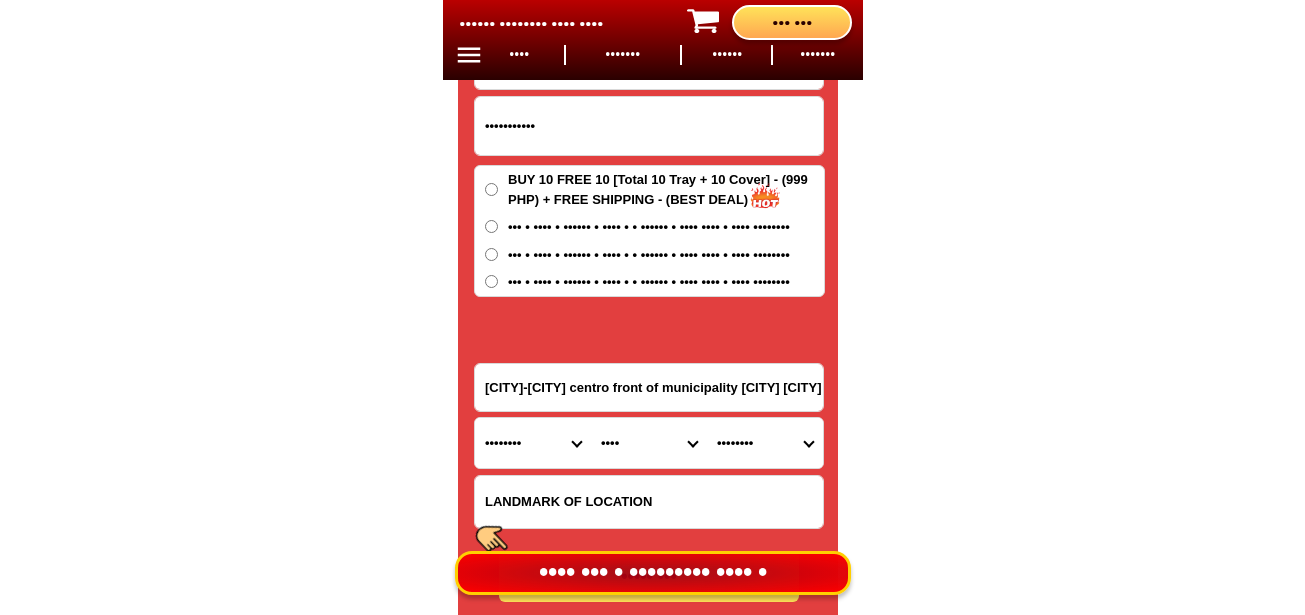 click at bounding box center (649, 502) 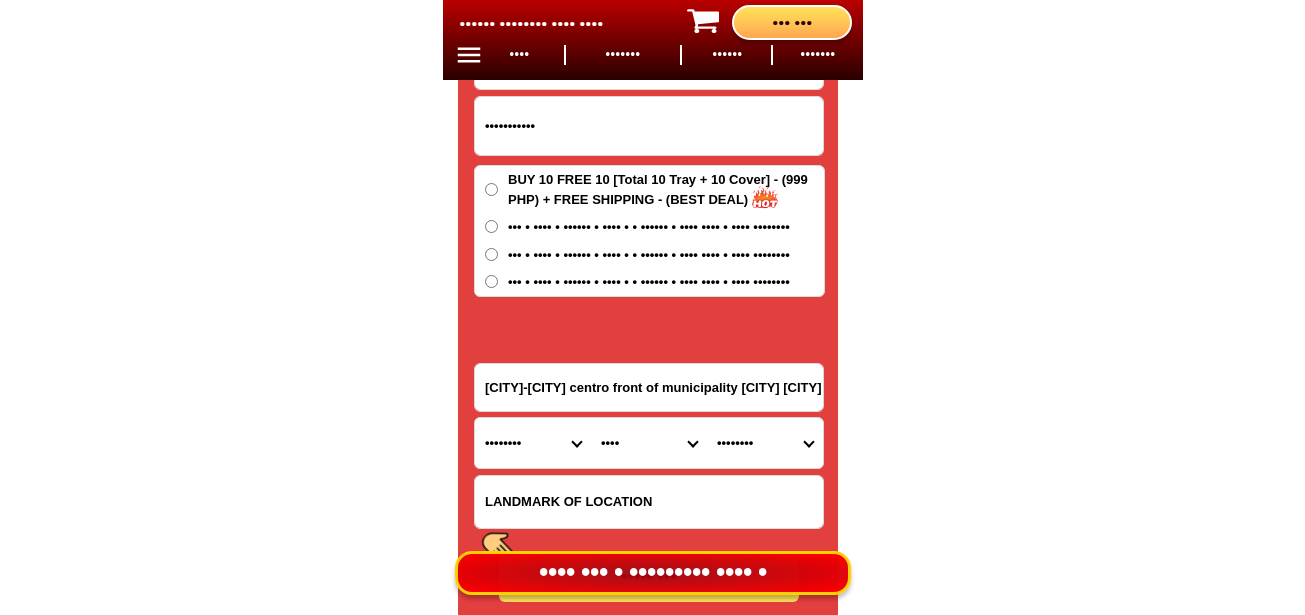 paste on "Franks n burger front of cabatuan municipality" 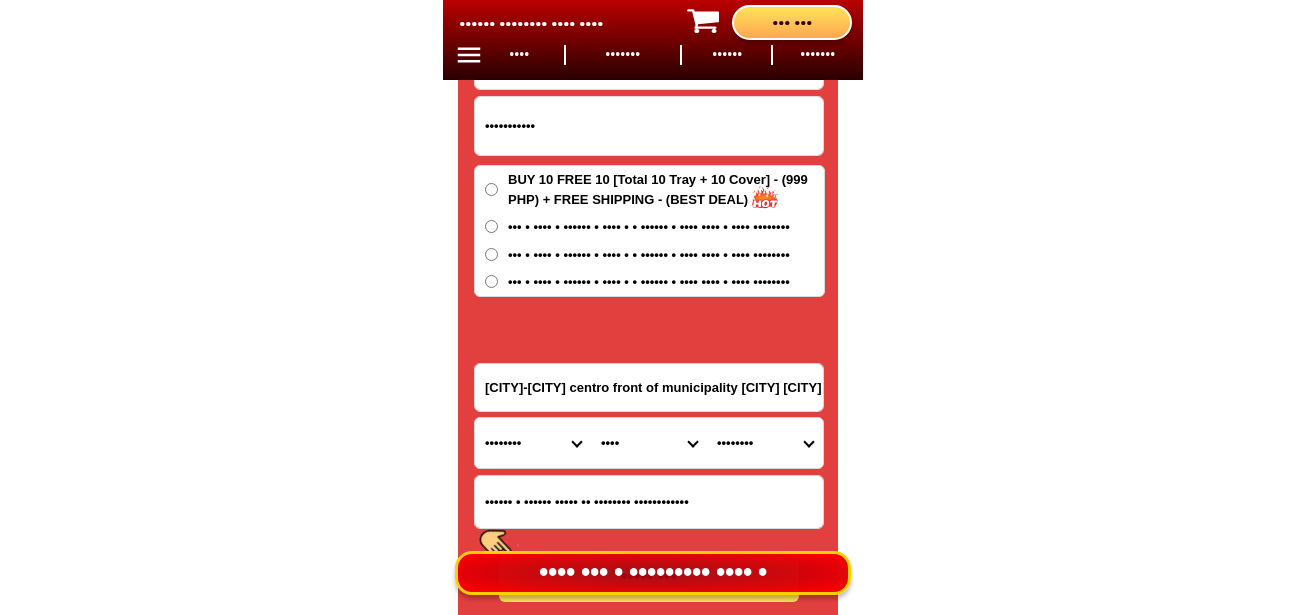 type on "Franks n burger front of cabatuan municipality" 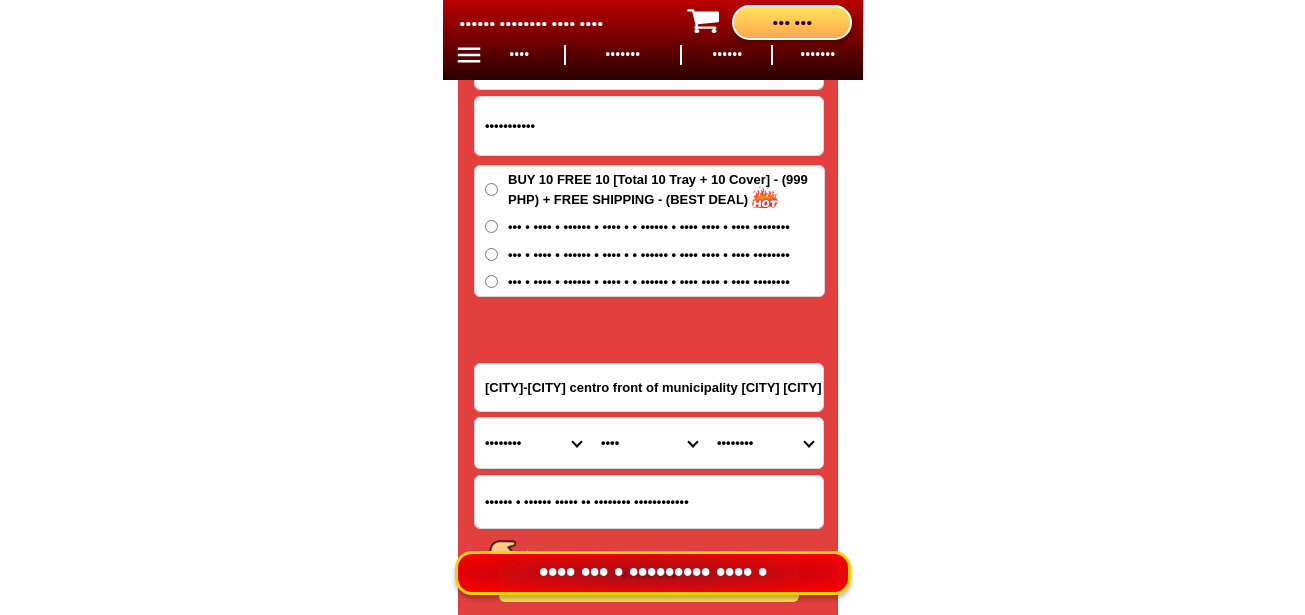 click on "Province Abra Agusan-del-norte Agusan-del-sur Aklan Albay Antique Apayao Aurora Basilan Bataan Batanes Batangas Benguet Biliran Bohol Bukidnon Bulacan Cagayan Camarines-norte Camarines-sur Camiguin Capiz Catanduanes Cavite Cebu Cotabato Davao-de-oro Davao-del-norte Davao-del-sur Davao-occidental Davao-oriental Dinagat-islands Eastern-samar Guimaras Ifugao Ilocos-norte Ilocos-sur Iloilo Isabela Kalinga La-union Laguna Lanao-del-norte Lanao-del-sur Leyte Maguindanao Marinduque Masbate Metro-manila Misamis-occidental Misamis-oriental Mountain-province Negros-occidental Negros-oriental Northern-samar Nueva-ecija Nueva-vizcaya Occidental-mindoro Oriental-mindoro Palawan Pampanga Pangasinan Quezon Quirino Rizal Romblon Sarangani Siquijor Sorsogon South-cotabato Southern-leyte Sultan-kudarat Sulu Surigao-del-norte Surigao-del-sur Tarlac Tawi-tawi Western-samar Zambales Zamboanga-del-norte Zamboanga-del-sur Zamboanga-sibugay" at bounding box center [533, 443] 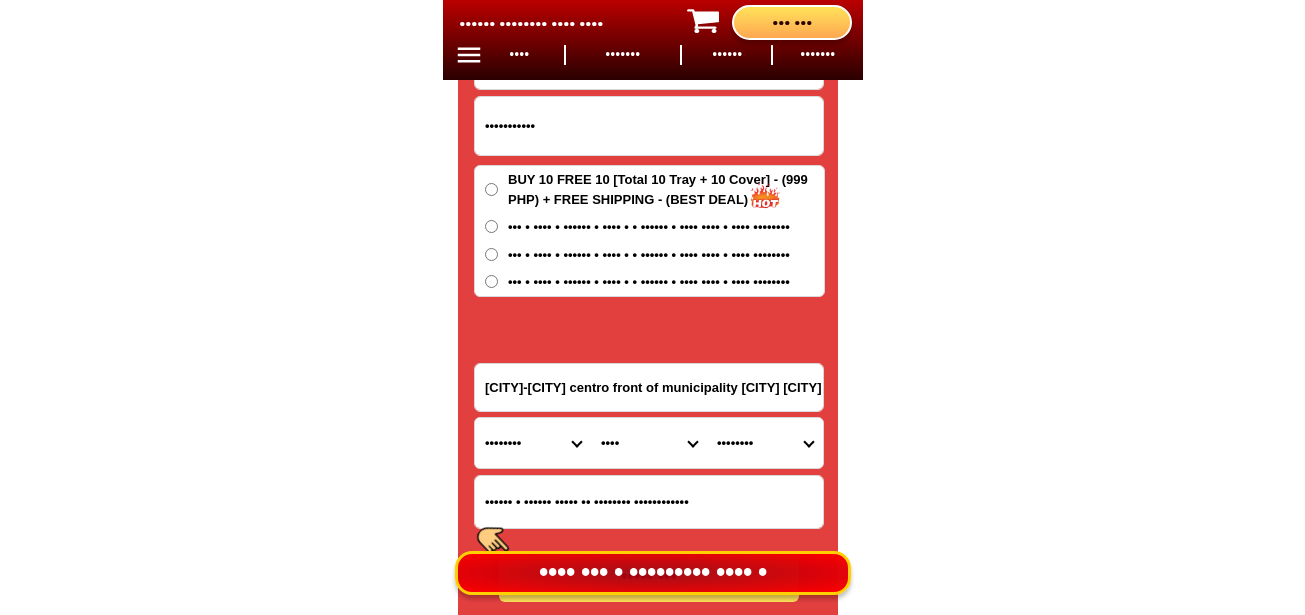 select on "63_305" 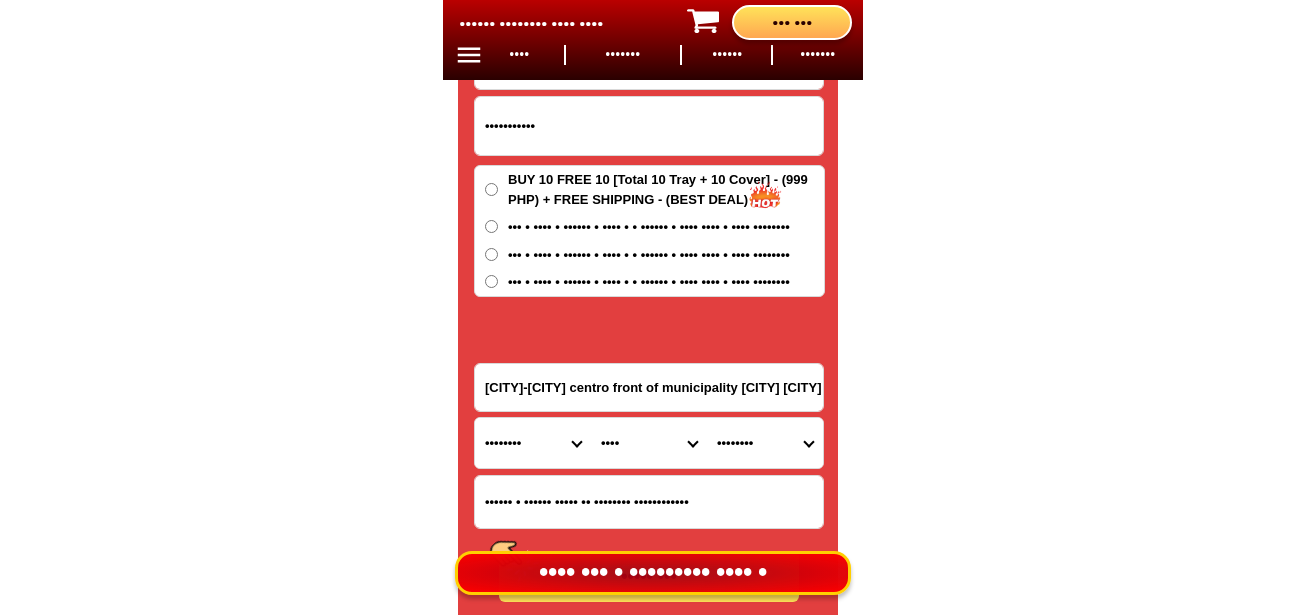 click on "Province Abra Agusan-del-norte Agusan-del-sur Aklan Albay Antique Apayao Aurora Basilan Bataan Batanes Batangas Benguet Biliran Bohol Bukidnon Bulacan Cagayan Camarines-norte Camarines-sur Camiguin Capiz Catanduanes Cavite Cebu Cotabato Davao-de-oro Davao-del-norte Davao-del-sur Davao-occidental Davao-oriental Dinagat-islands Eastern-samar Guimaras Ifugao Ilocos-norte Ilocos-sur Iloilo Isabela Kalinga La-union Laguna Lanao-del-norte Lanao-del-sur Leyte Maguindanao Marinduque Masbate Metro-manila Misamis-occidental Misamis-oriental Mountain-province Negros-occidental Negros-oriental Northern-samar Nueva-ecija Nueva-vizcaya Occidental-mindoro Oriental-mindoro Palawan Pampanga Pangasinan Quezon Quirino Rizal Romblon Sarangani Siquijor Sorsogon South-cotabato Southern-leyte Sultan-kudarat Sulu Surigao-del-norte Surigao-del-sur Tarlac Tawi-tawi Western-samar Zambales Zamboanga-del-norte Zamboanga-del-sur Zamboanga-sibugay" at bounding box center (533, 443) 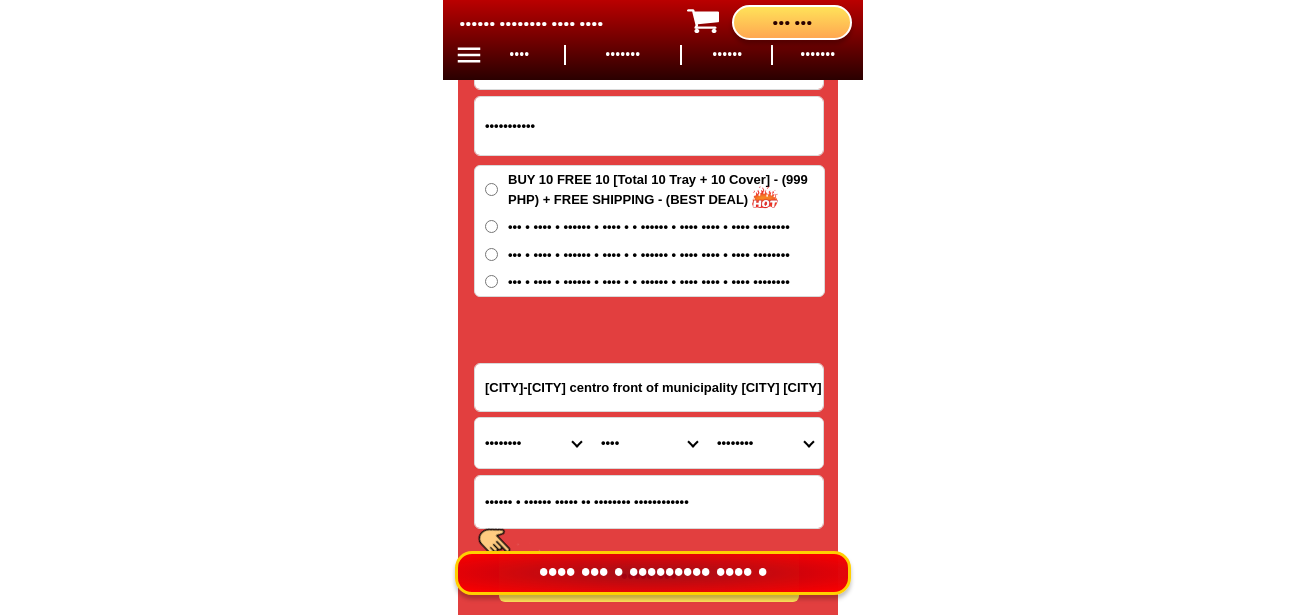 click on "City Angadanan Benito-soliven Cabagan Cauayan-city Cordon Delfin-albano Dinapigue Divilacan Echague Gamu Ilagan Isabela-alicia Isabela-aurora Isabela-burgos Isabela-cabatuan Isabela-isabela-city Isabela-luna Isabela-naguilian Isabela-quezon Isabela-quirino Isabela-roxas Isabela-san-agustin Isabela-san-isidro Isabela-san-manuel Isabela-san-mateo Isabela-san-pablo Isabela-santa-maria Isabela-santo-tomas Jones Maconacon Mallig Palanan Ramon Reina-mercedes San-guillermo San-mariano Santiago-city Tumauini" at bounding box center (649, 443) 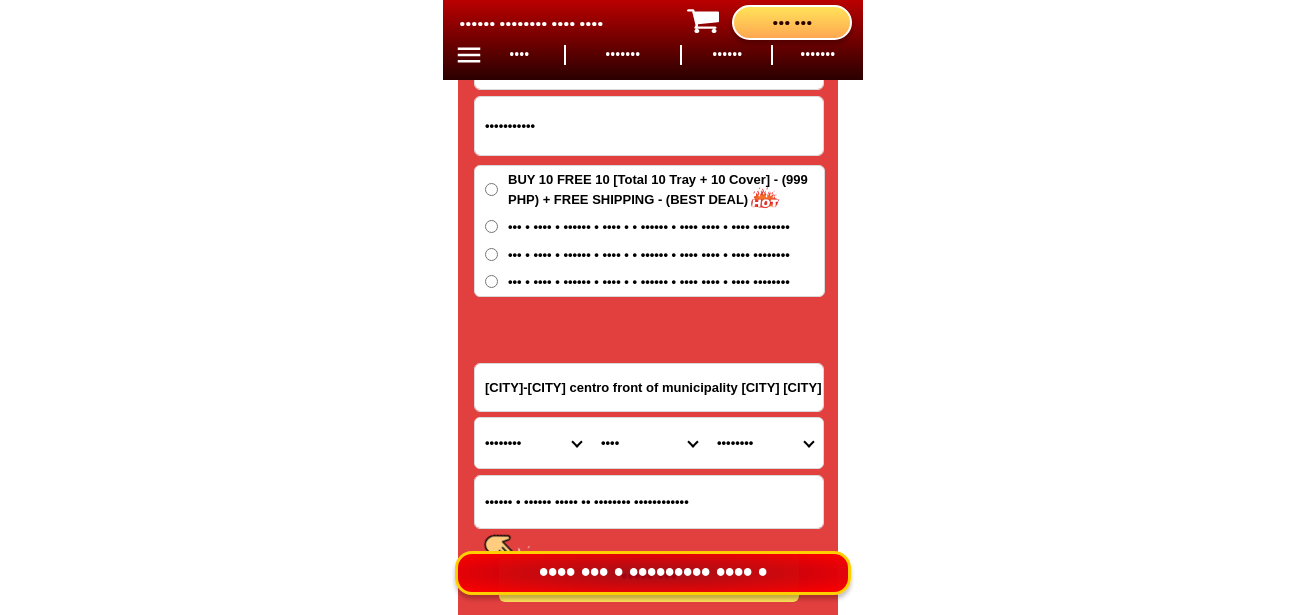 click on "City Angadanan Benito-soliven Cabagan Cauayan-city Cordon Delfin-albano Dinapigue Divilacan Echague Gamu Ilagan Isabela-alicia Isabela-aurora Isabela-burgos Isabela-cabatuan Isabela-isabela-city Isabela-luna Isabela-naguilian Isabela-quezon Isabela-quirino Isabela-roxas Isabela-san-agustin Isabela-san-isidro Isabela-san-manuel Isabela-san-mateo Isabela-san-pablo Isabela-santa-maria Isabela-santo-tomas Jones Maconacon Mallig Palanan Ramon Reina-mercedes San-guillermo San-mariano Santiago-city Tumauini" at bounding box center (649, 443) 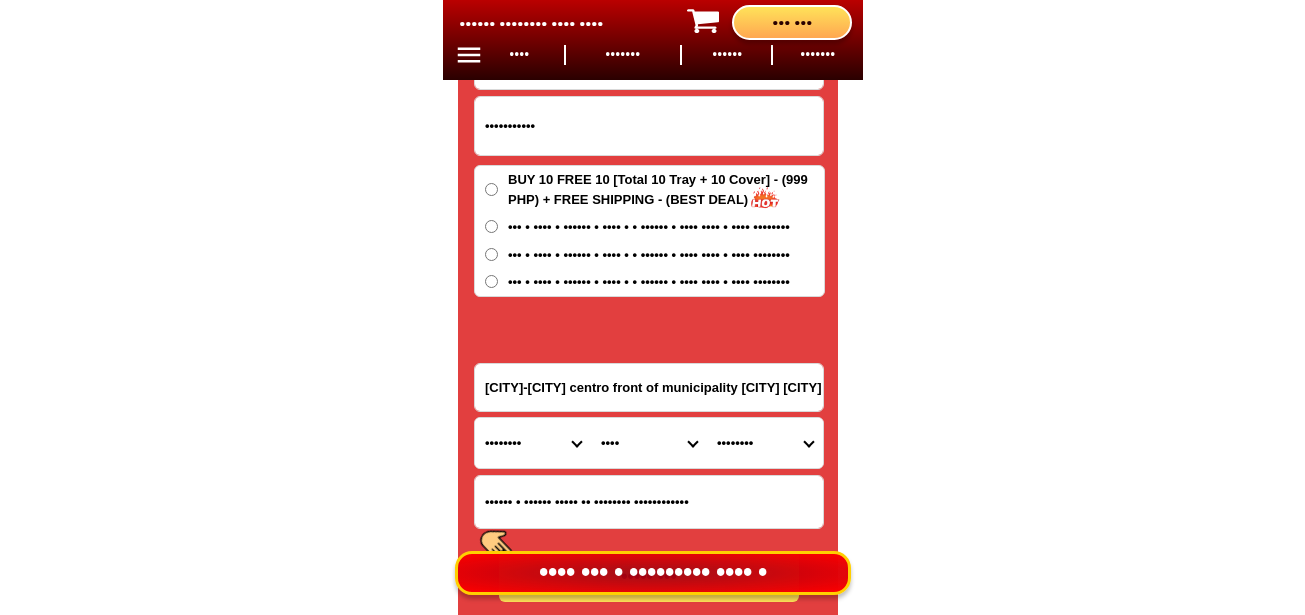 drag, startPoint x: 625, startPoint y: 454, endPoint x: 627, endPoint y: 418, distance: 36.05551 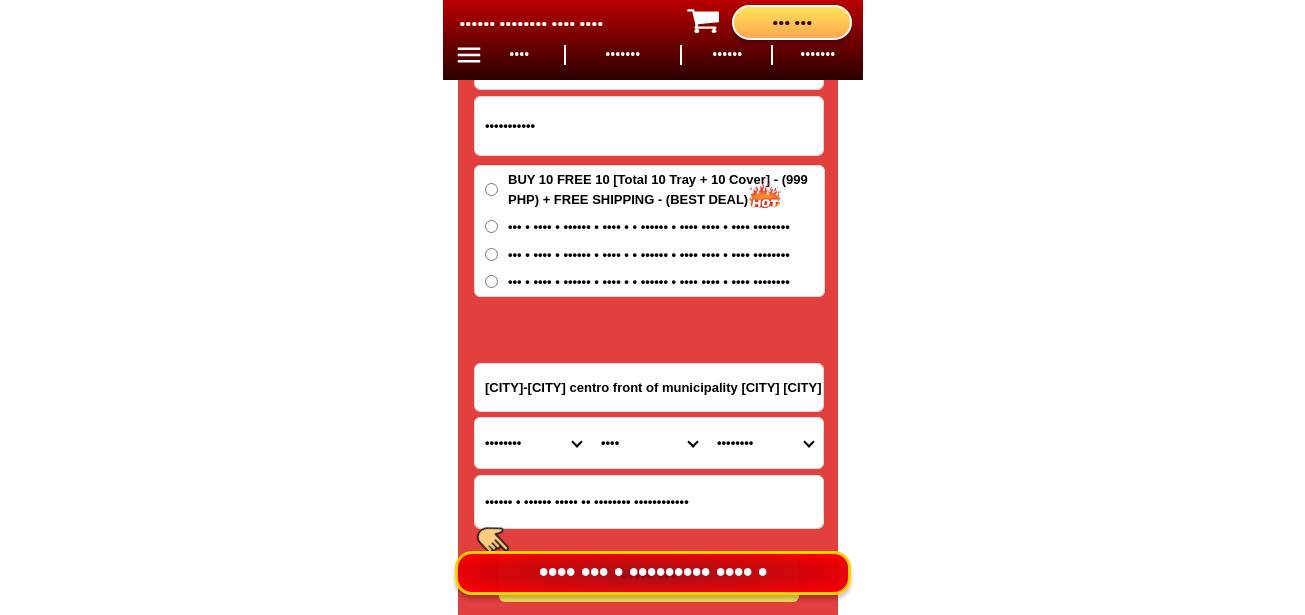 click on "City Angadanan Benito-soliven Cabagan Cauayan-city Cordon Delfin-albano Dinapigue Divilacan Echague Gamu Ilagan Isabela-alicia Isabela-aurora Isabela-burgos Isabela-cabatuan Isabela-isabela-city Isabela-luna Isabela-naguilian Isabela-quezon Isabela-quirino Isabela-roxas Isabela-san-agustin Isabela-san-isidro Isabela-san-manuel Isabela-san-mateo Isabela-san-pablo Isabela-santa-maria Isabela-santo-tomas Jones Maconacon Mallig Palanan Ramon Reina-mercedes San-guillermo San-mariano Santiago-city Tumauini" at bounding box center (649, 443) 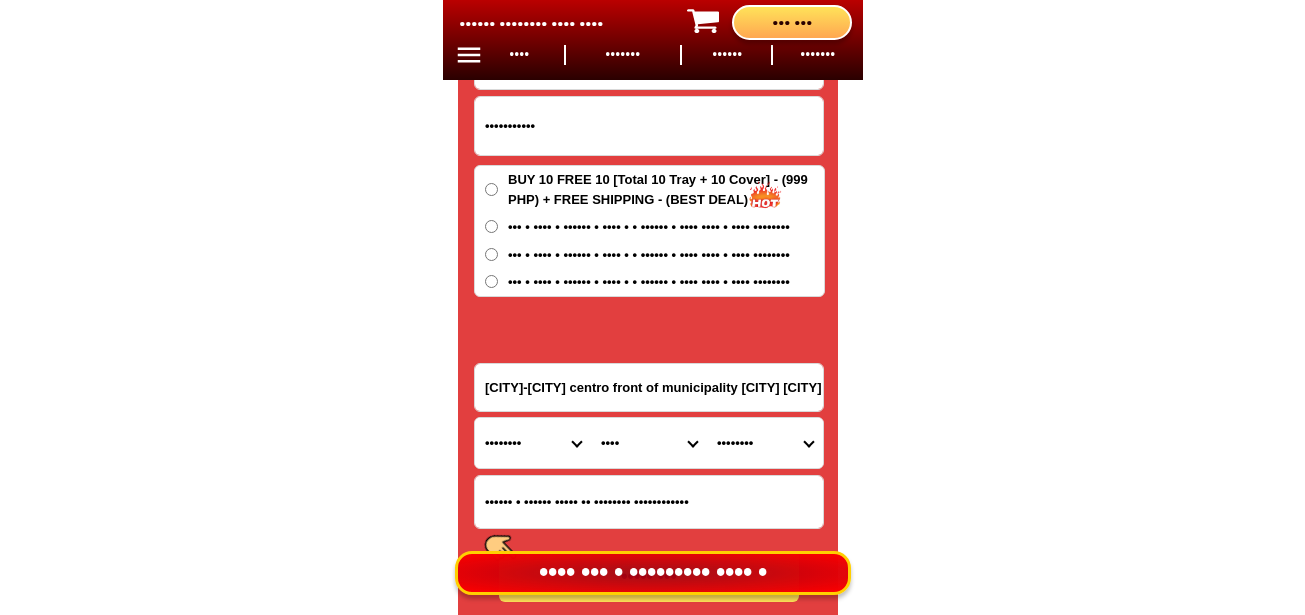 select on "63_3051396" 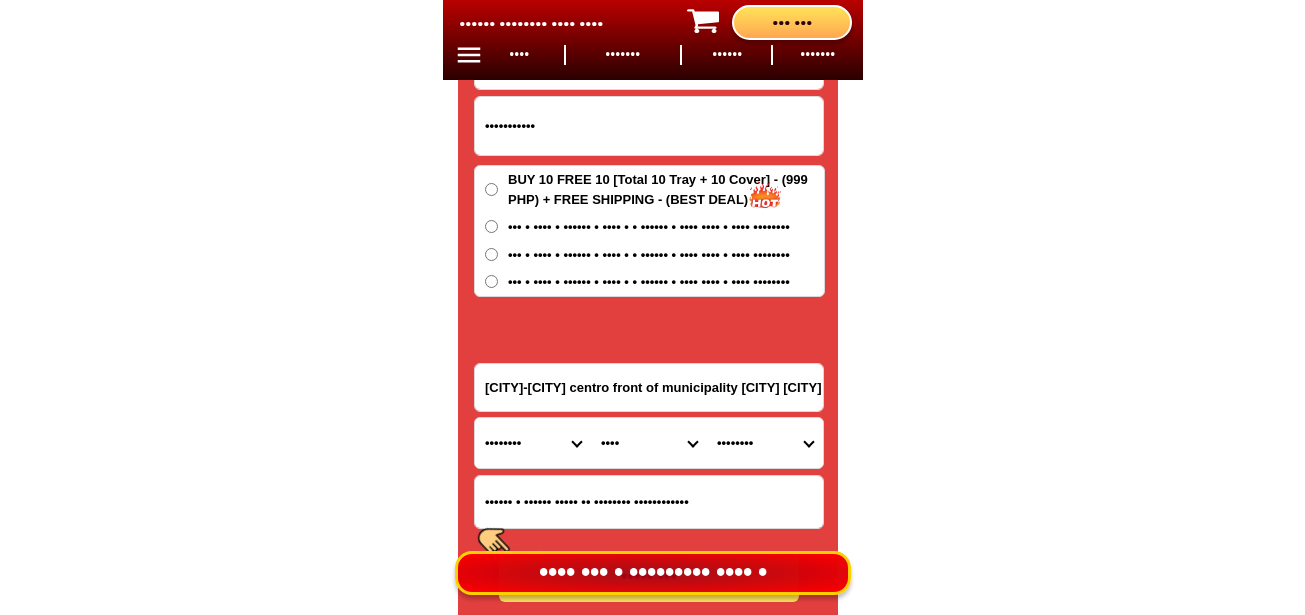 click on "City Angadanan Benito-soliven Cabagan Cauayan-city Cordon Delfin-albano Dinapigue Divilacan Echague Gamu Ilagan Isabela-alicia Isabela-aurora Isabela-burgos Isabela-cabatuan Isabela-isabela-city Isabela-luna Isabela-naguilian Isabela-quezon Isabela-quirino Isabela-roxas Isabela-san-agustin Isabela-san-isidro Isabela-san-manuel Isabela-san-mateo Isabela-san-pablo Isabela-santa-maria Isabela-santo-tomas Jones Maconacon Mallig Palanan Ramon Reina-mercedes San-guillermo San-mariano Santiago-city Tumauini" at bounding box center (649, 443) 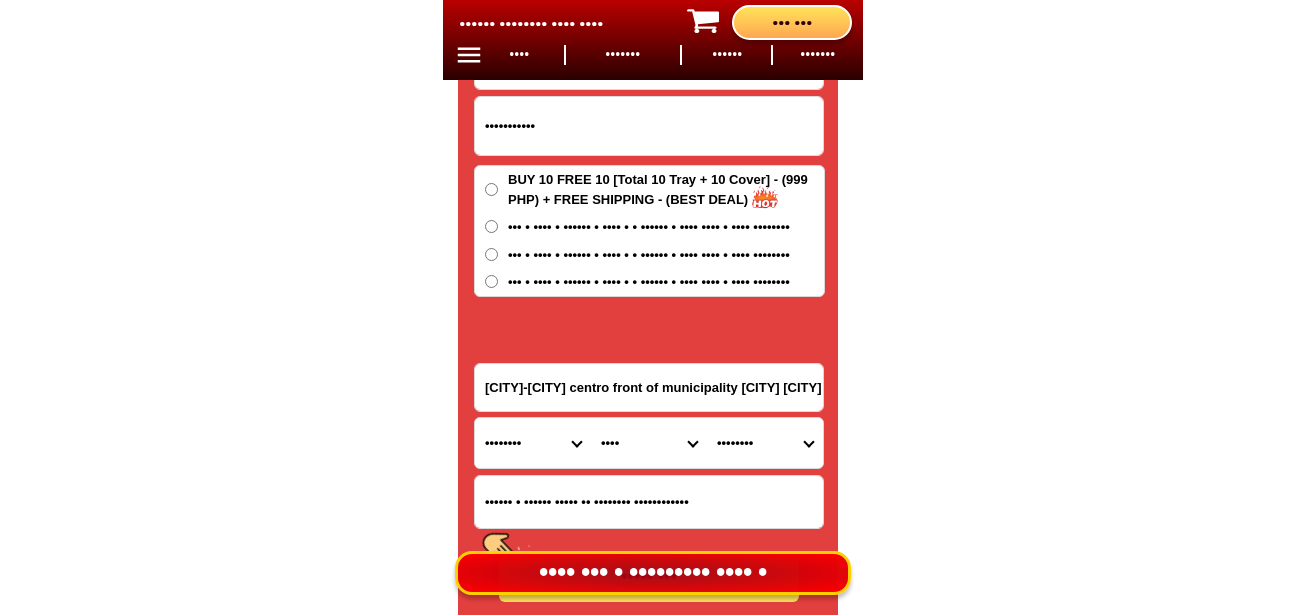 drag, startPoint x: 745, startPoint y: 436, endPoint x: 745, endPoint y: 425, distance: 11 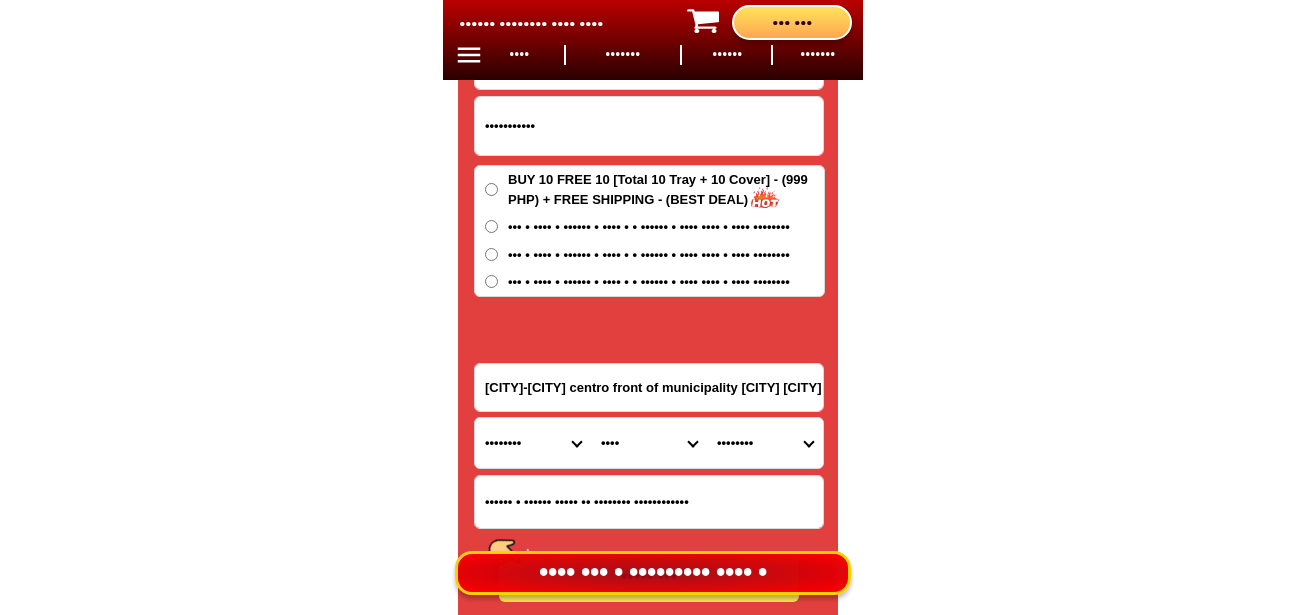 click on "Barangay Calaocan Canan Centro (pob.) Culing centro Culing east Culing west Del corpuz Del pilar Diamantina La paz Luzon Macalaoat Magdalena Magsaysay Namnama Nueva era Paraiso Rang-ay (caggong) Sampaloc San andres (teodoro abad) Saranay Tandul" at bounding box center (765, 443) 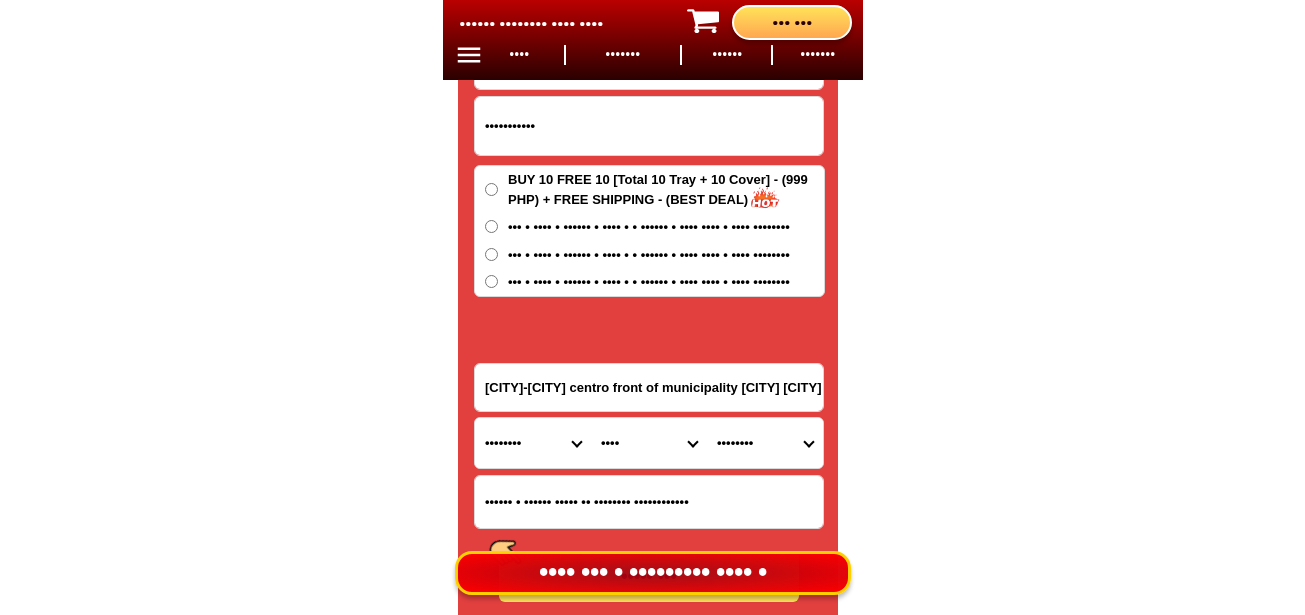 click on "BIG SALE TODAY ONLY BUY MORE SAVE MORE MONEY 80% OFF BUY 10 + FREE SHIPPING FREE 10 Marvin Augustin Food Tray CONTACT REVIEW PRODUCT HOME BUY NOW Product Information Type Made in Send from Food Tray Japan Metro Manila Details Material :  304 Stainless Steel Tray and PVC Flexible Lid
Product Size :  25.5 x 20 x 5,5 (cm)
Rolled Edge:  Prevent cut to hands
Healthy:  Anti-bacterial, anti-grease, non-stick, easy to clean
Usage:  Food preservation, food storage, baking trays, cooking trays, BBQ trays   FREE SHIPPING
BUY 10 GET 10   49 ONLY THIS WEEK 80% OFF FLASH SALE TODAY 00 Days 00 Hours 00 Minutes 00 Seconds Day Hour Minute Second BUY 10 GET 10 FREE SHIPPING + COD ₱999 Best Saving Buy 8 Get 8 ₱799 FREE SHIPPING + COD PHP 3,599 (80% off) Buy 6 Get 6 ₱699 FREE SHIPPING + COD Nelly m see 09362913966 ORDER NOW Cabatuan centro front of municipalty cabatuan isabela Province Abra Agusan-del-norte Agusan-del-sur Aklan Albay Antique Apayao Aurora Basilan Bataan Batanes Batangas Bohol" at bounding box center [652, -6552] 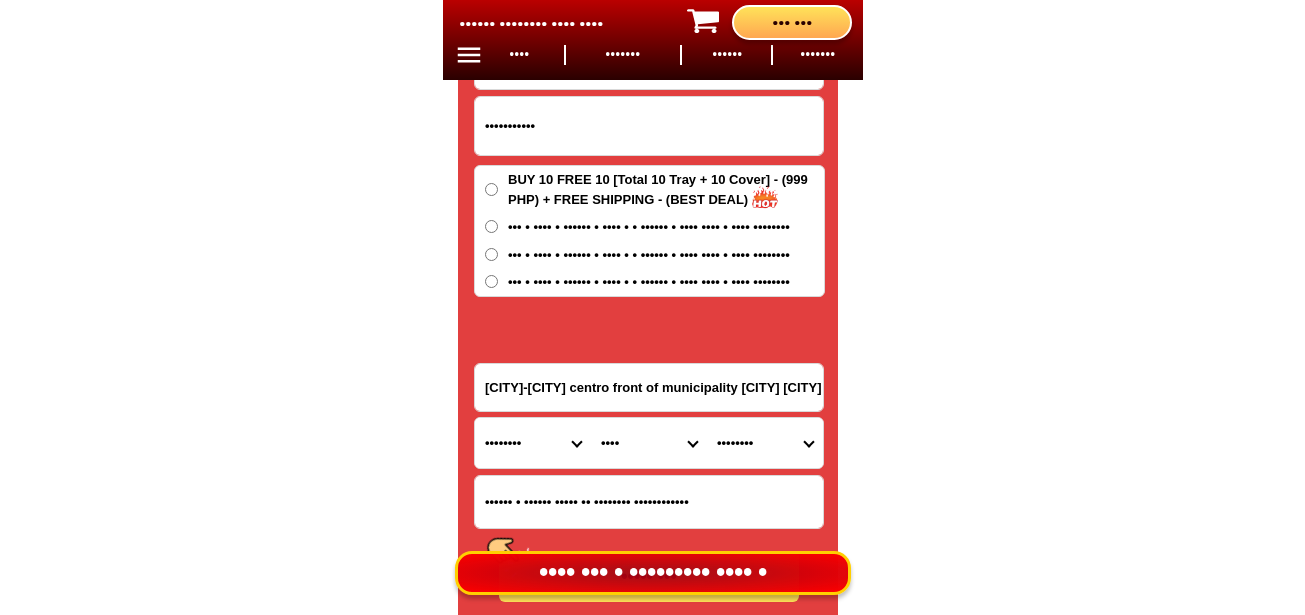 click on "Cabatuan centro front of municipalty cabatuan isabela" at bounding box center [649, 387] 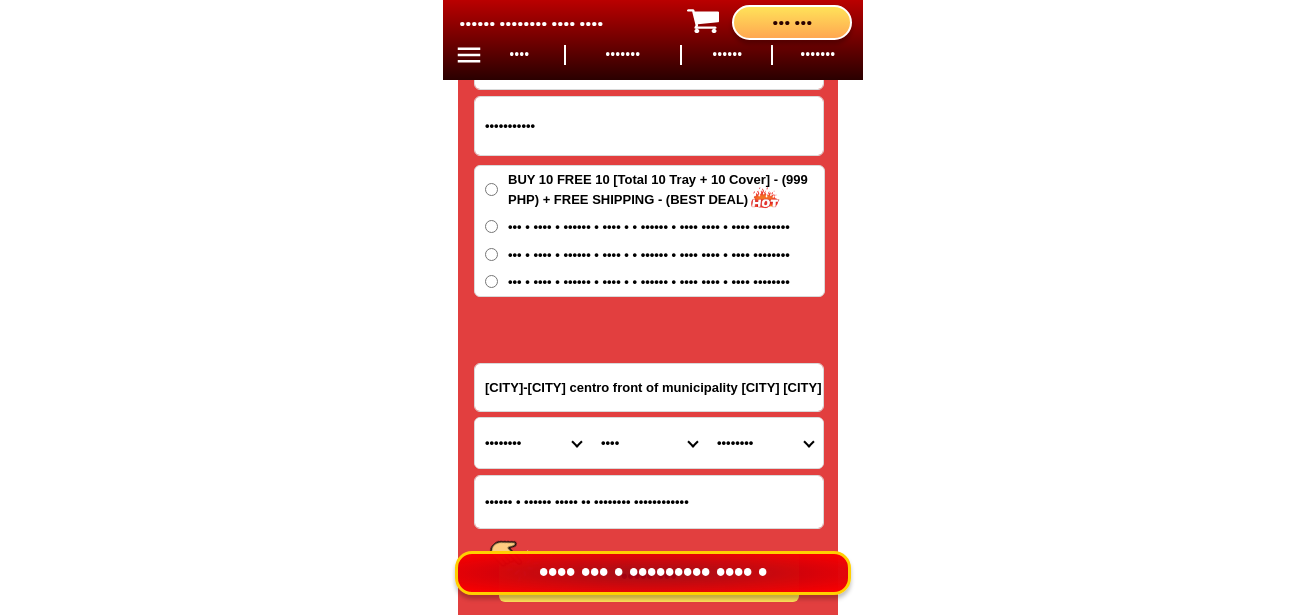 click on "Barangay Calaocan Canan Centro (pob.) Culing centro Culing east Culing west Del corpuz Del pilar Diamantina La paz Luzon Macalaoat Magdalena Magsaysay Namnama Nueva era Paraiso Rang-ay (caggong) Sampaloc San andres (teodoro abad) Saranay Tandul" at bounding box center (765, 443) 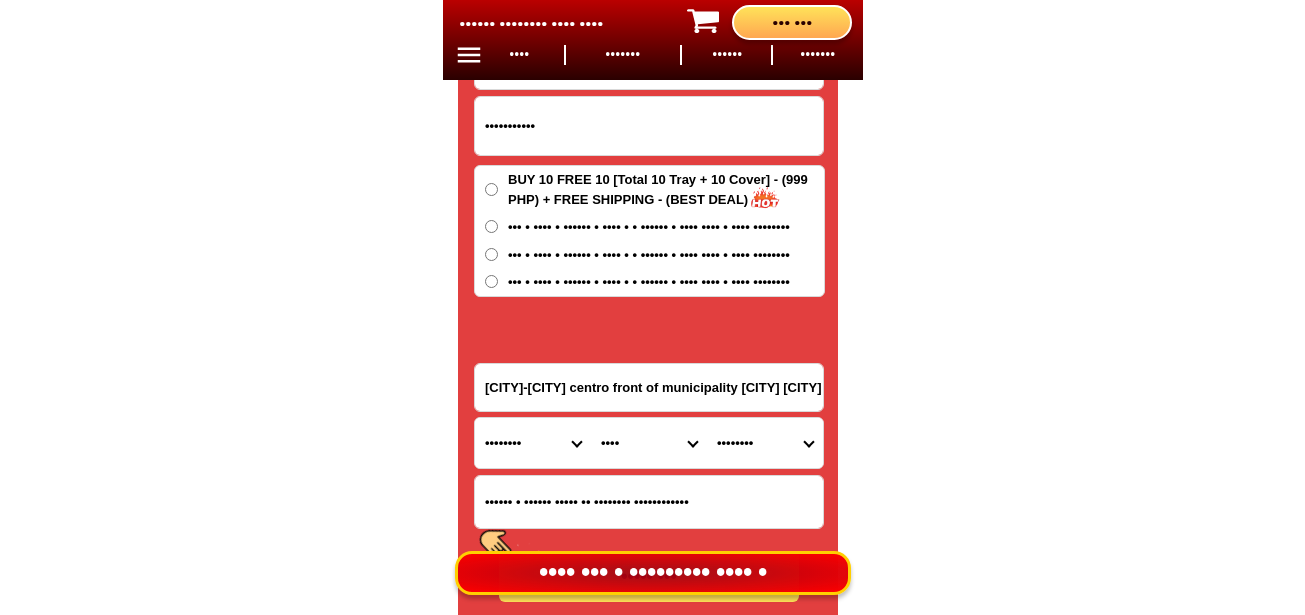 select on "63_30513968379" 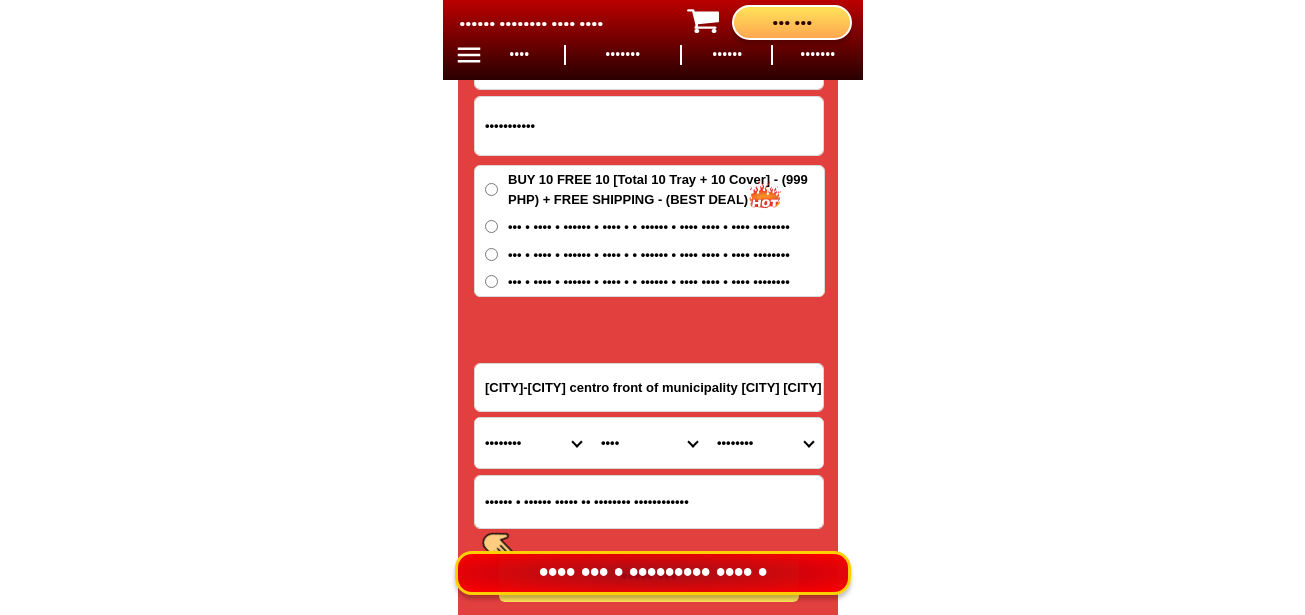 click on "Barangay Calaocan Canan Centro (pob.) Culing centro Culing east Culing west Del corpuz Del pilar Diamantina La paz Luzon Macalaoat Magdalena Magsaysay Namnama Nueva era Paraiso Rang-ay (caggong) Sampaloc San andres (teodoro abad) Saranay Tandul" at bounding box center (765, 443) 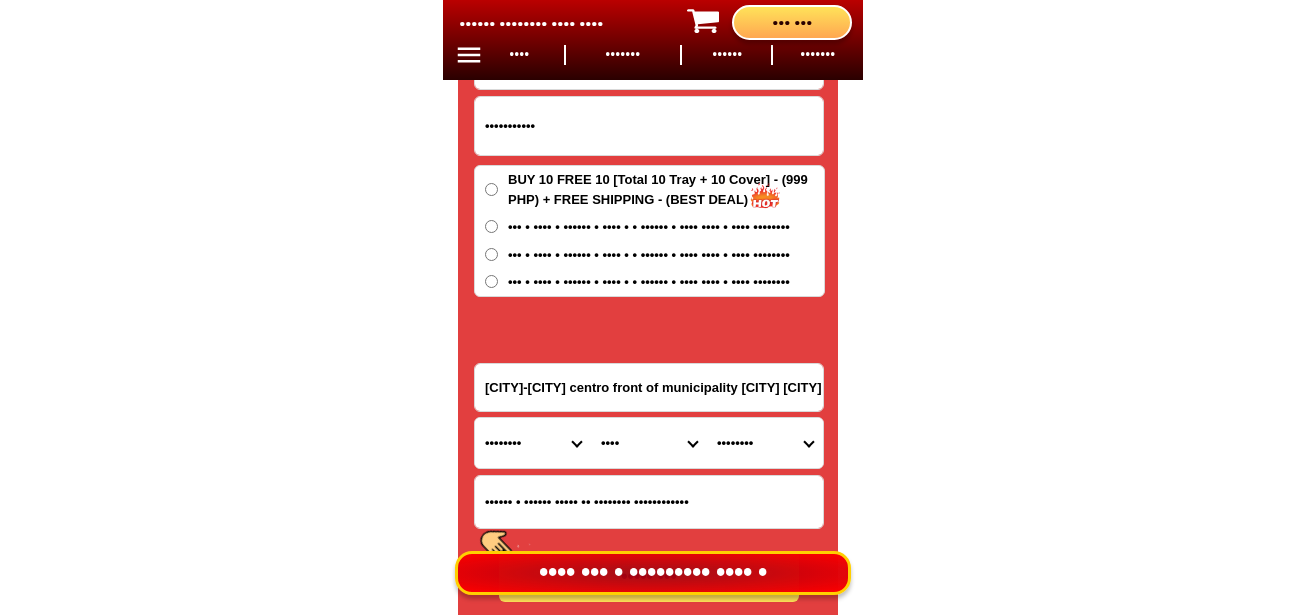 scroll, scrollTop: 16878, scrollLeft: 0, axis: vertical 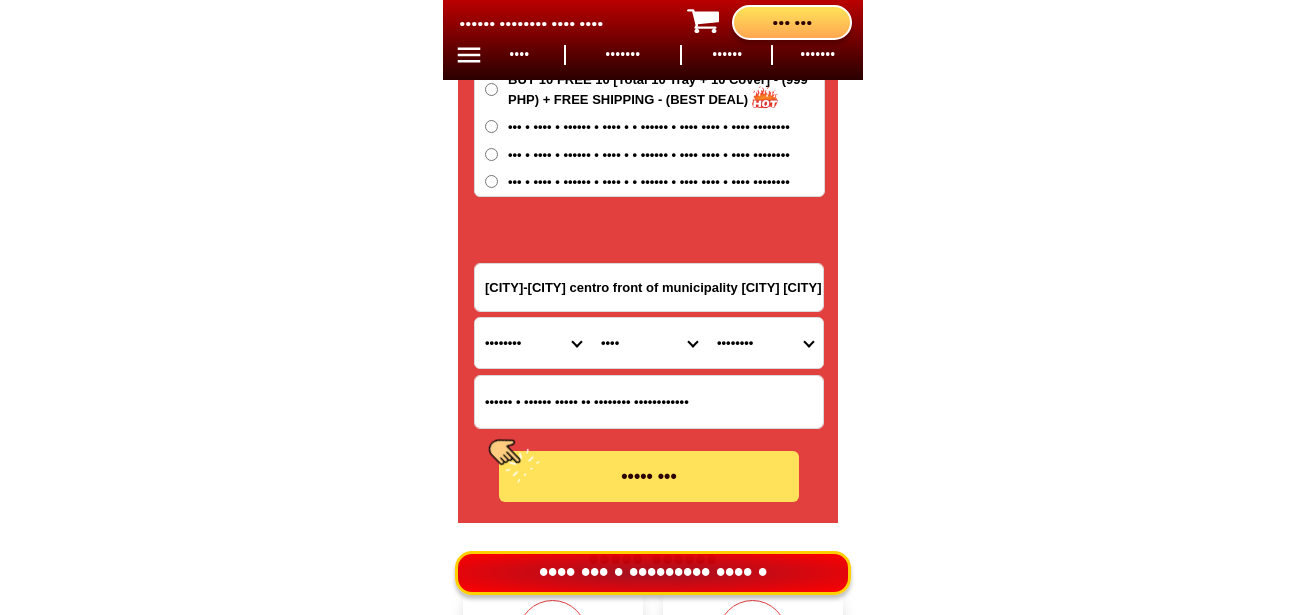click on "ORDER NOW" at bounding box center [649, 476] 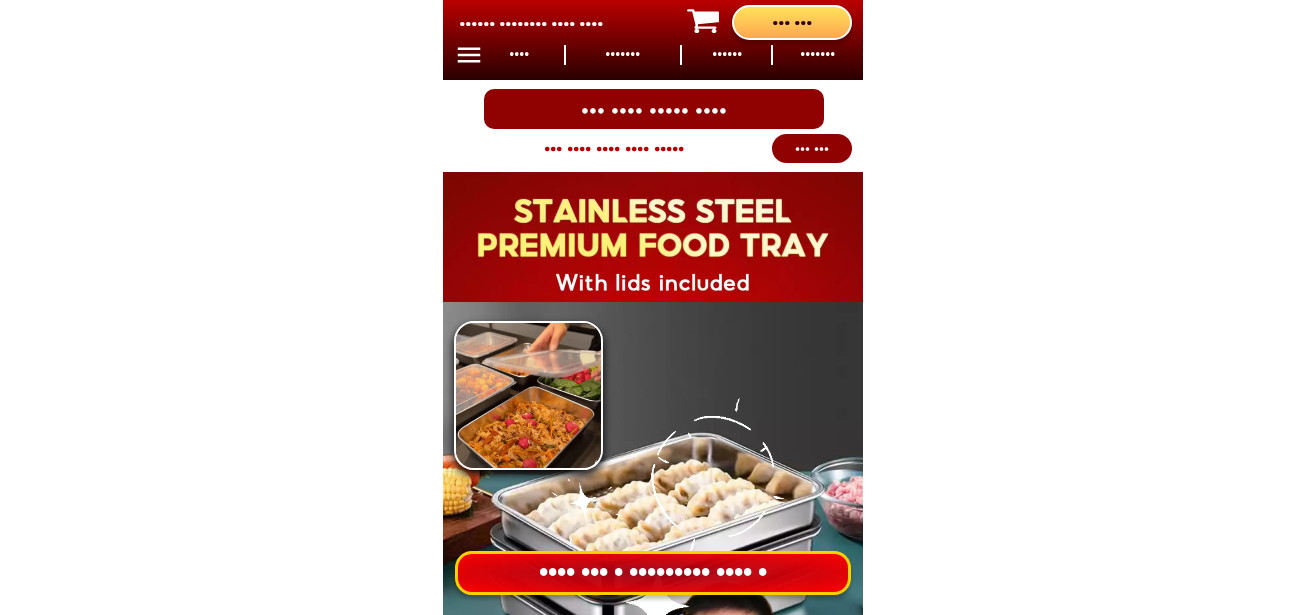 scroll, scrollTop: 0, scrollLeft: 0, axis: both 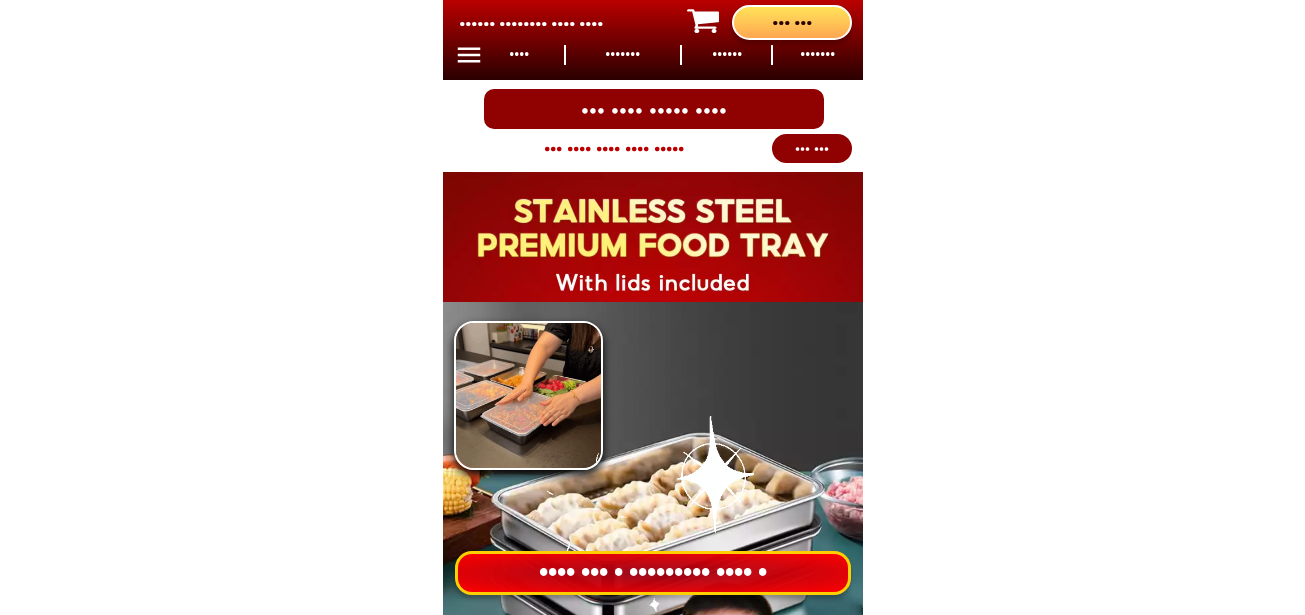 click on "•••• ••• • ••••••••• •••• •" at bounding box center [653, 573] 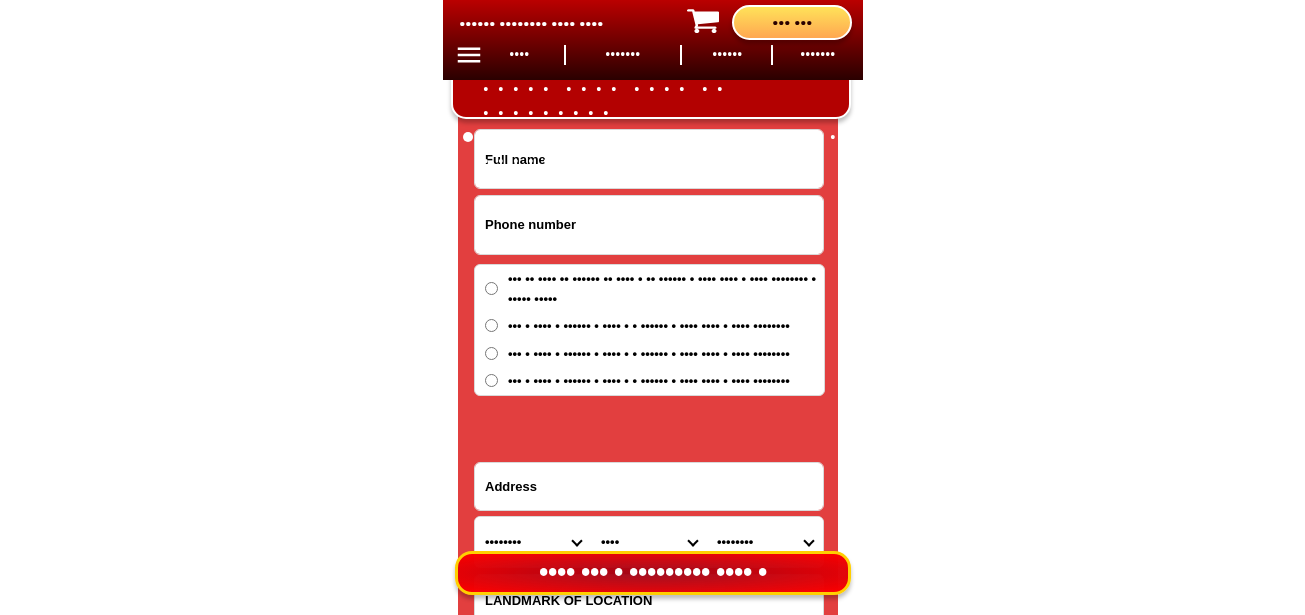 scroll, scrollTop: 16678, scrollLeft: 0, axis: vertical 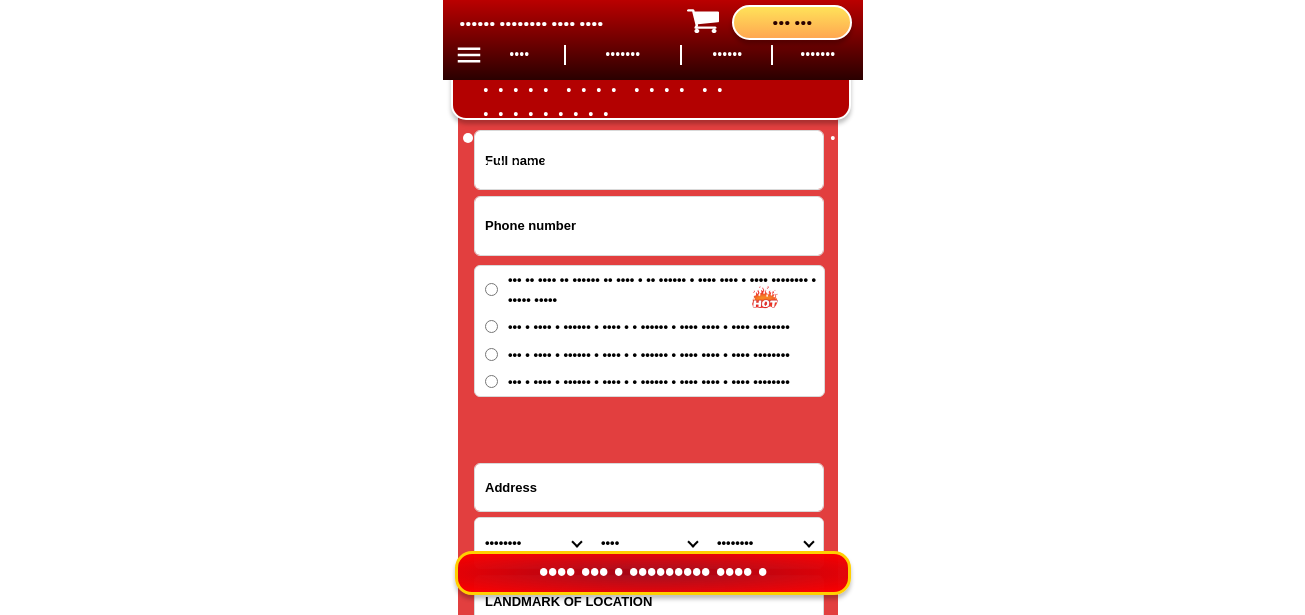 click at bounding box center [649, 226] 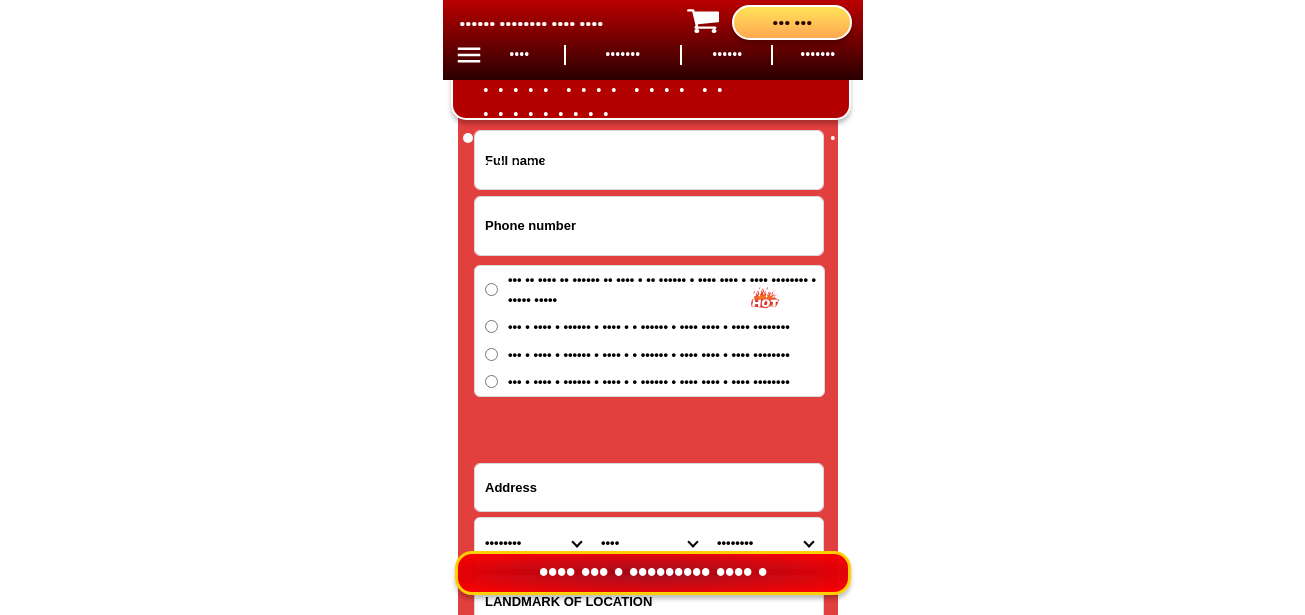 paste on "•••••••••••" 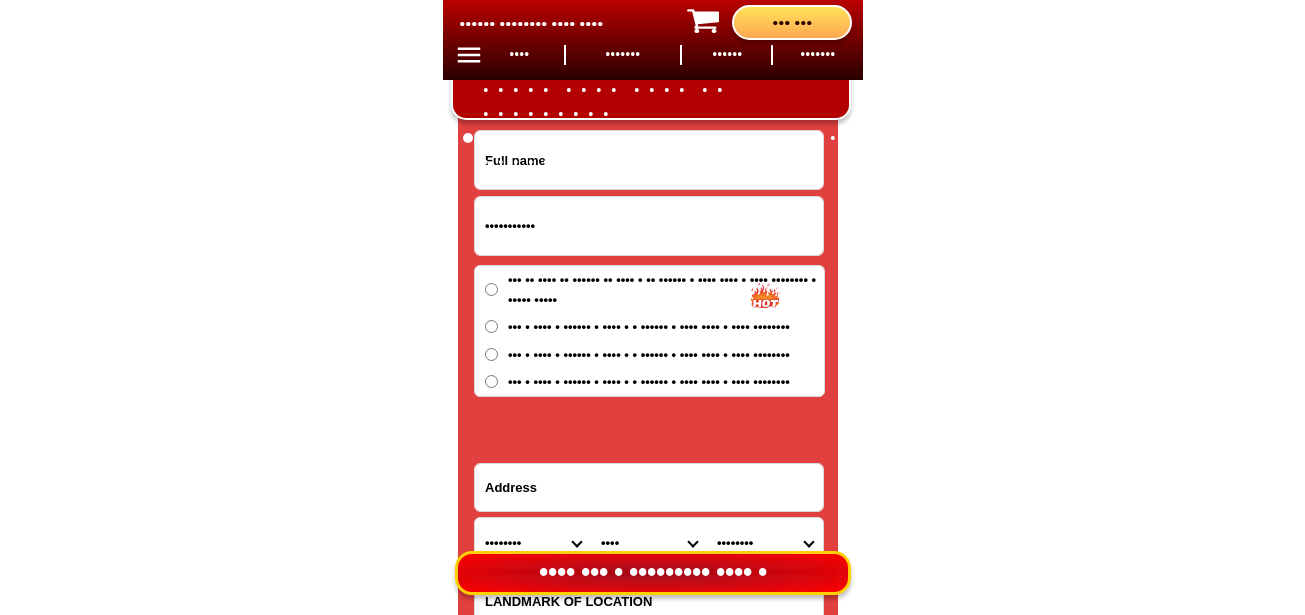 type on "•••••••••••" 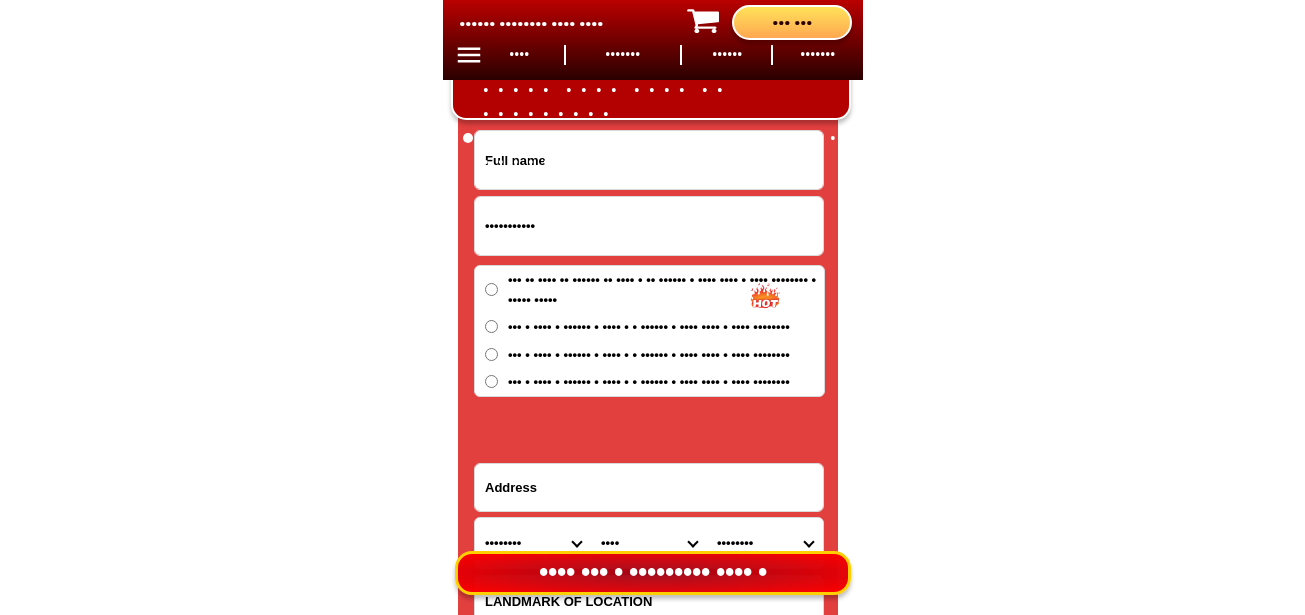 click at bounding box center (649, 160) 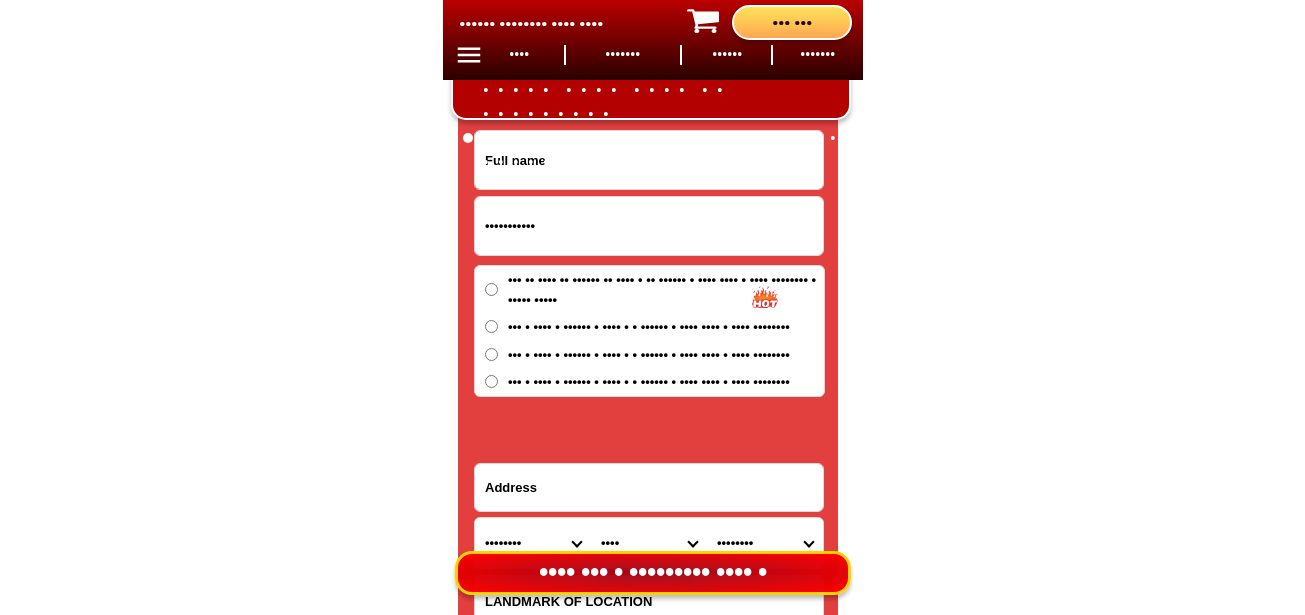 paste on "•••••• •••••••" 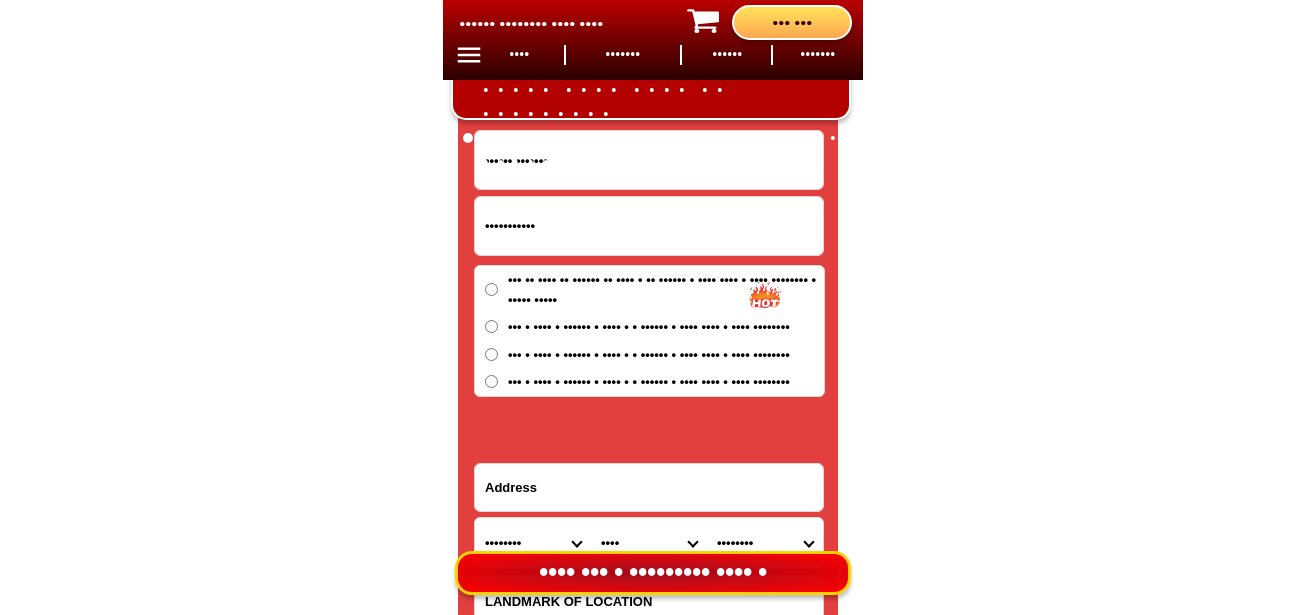type on "•••••• •••••••" 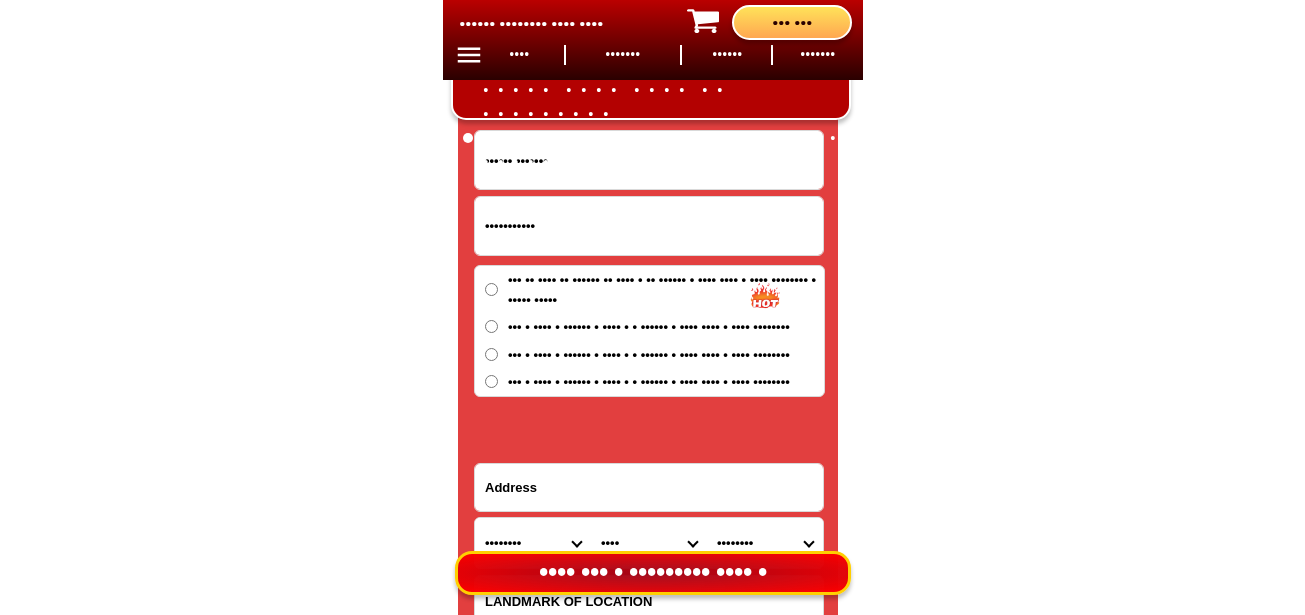 drag, startPoint x: 649, startPoint y: 490, endPoint x: 629, endPoint y: 480, distance: 22.36068 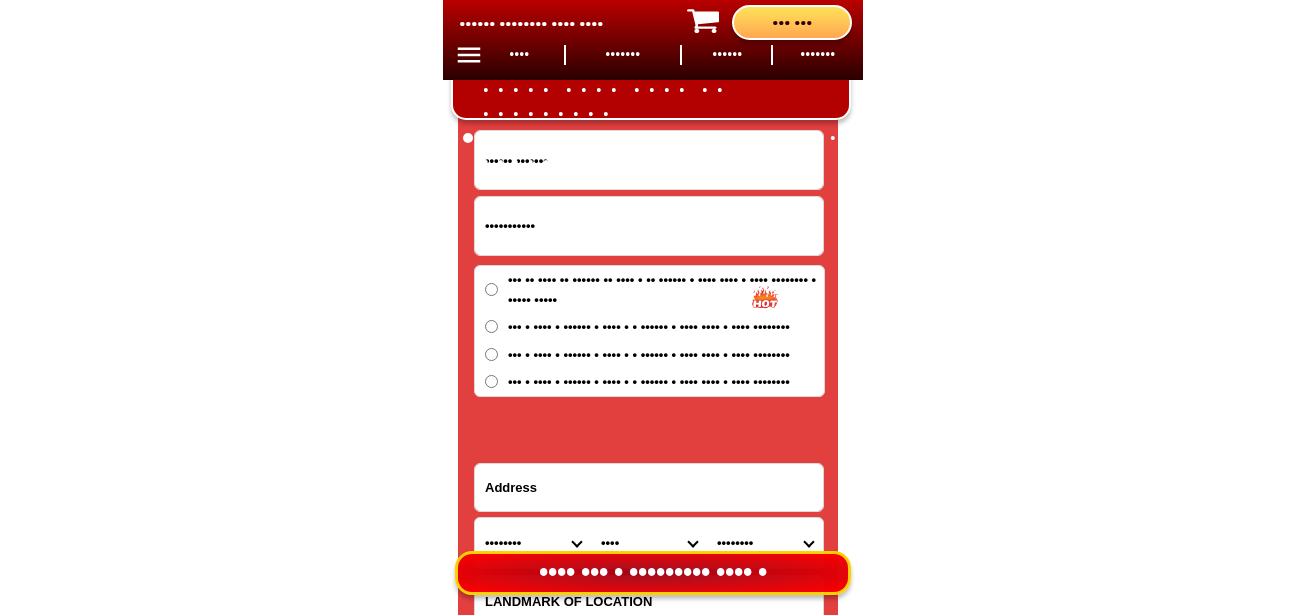 paste on "•••••••••• ••••••••• •••••••••••••• ••••••••" 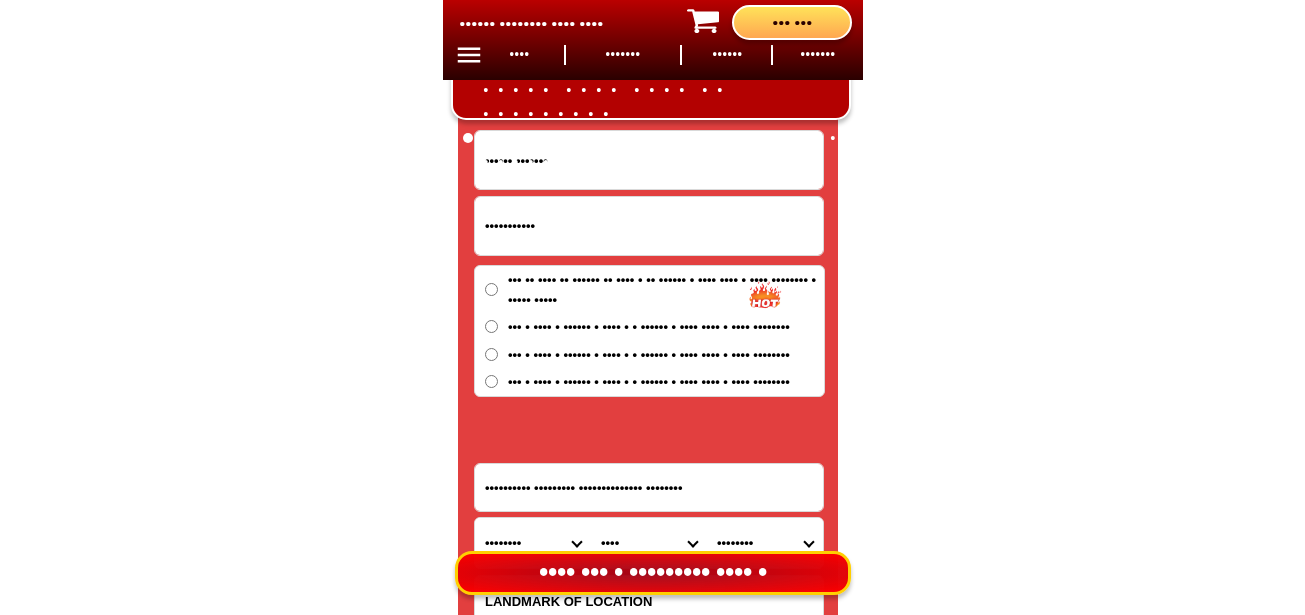 type on "•••••••••• ••••••••• •••••••••••••• ••••••••" 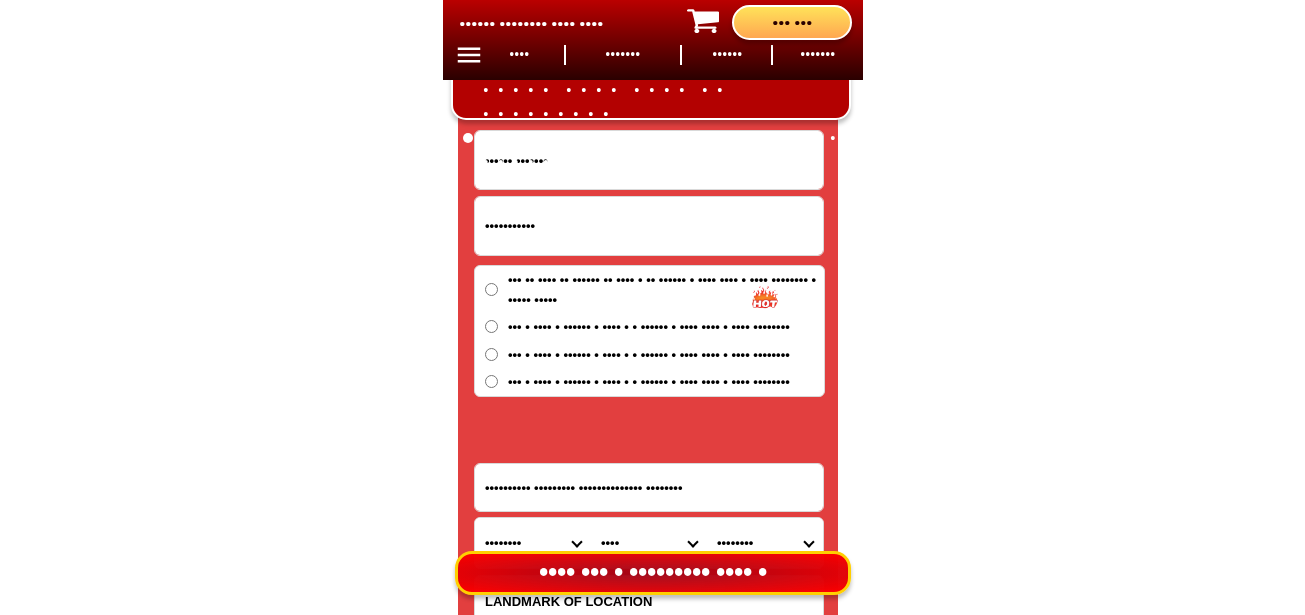 click on "••• • •••• • •••••• • •••• • • •••••• • •••• •••• • •••• ••••••••" at bounding box center [666, 289] 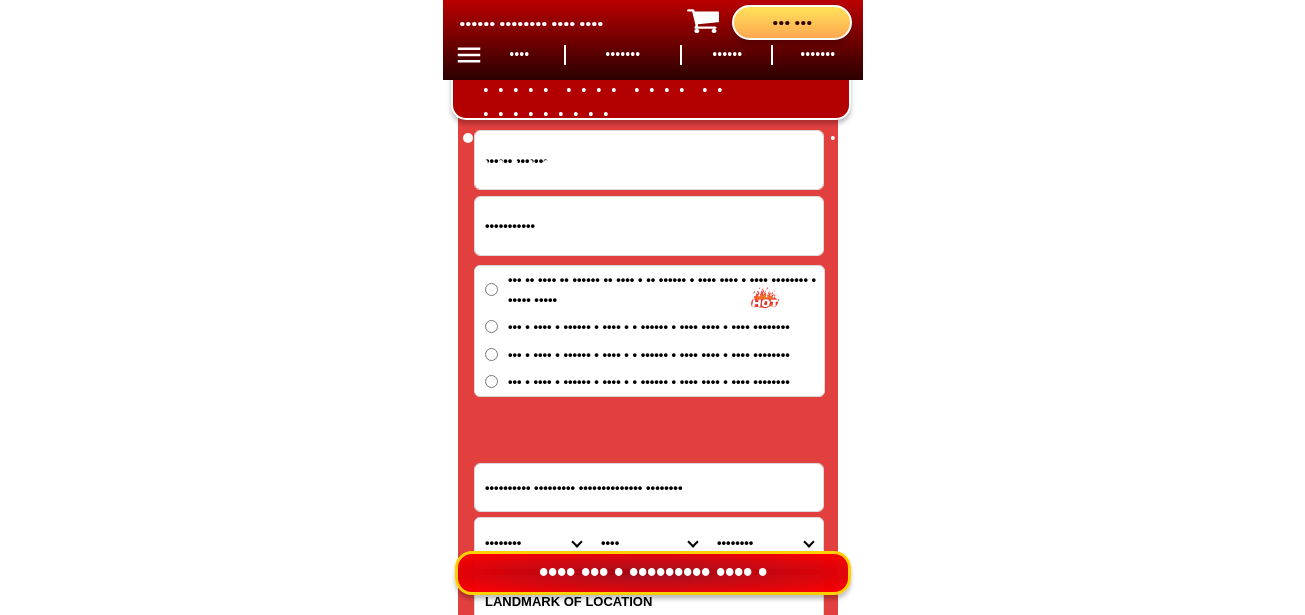 click on "••• • •••• • •••••• • •••• • • •••••• • •••• •••• • •••• ••••••••" at bounding box center [491, 326] 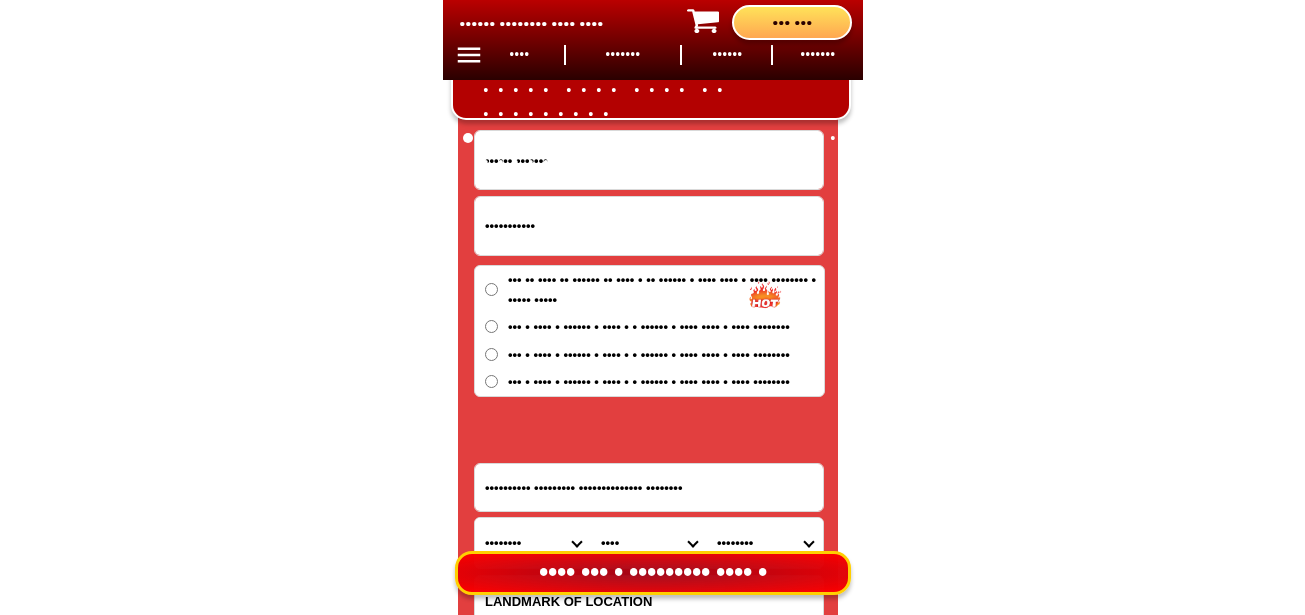 radio on "••••" 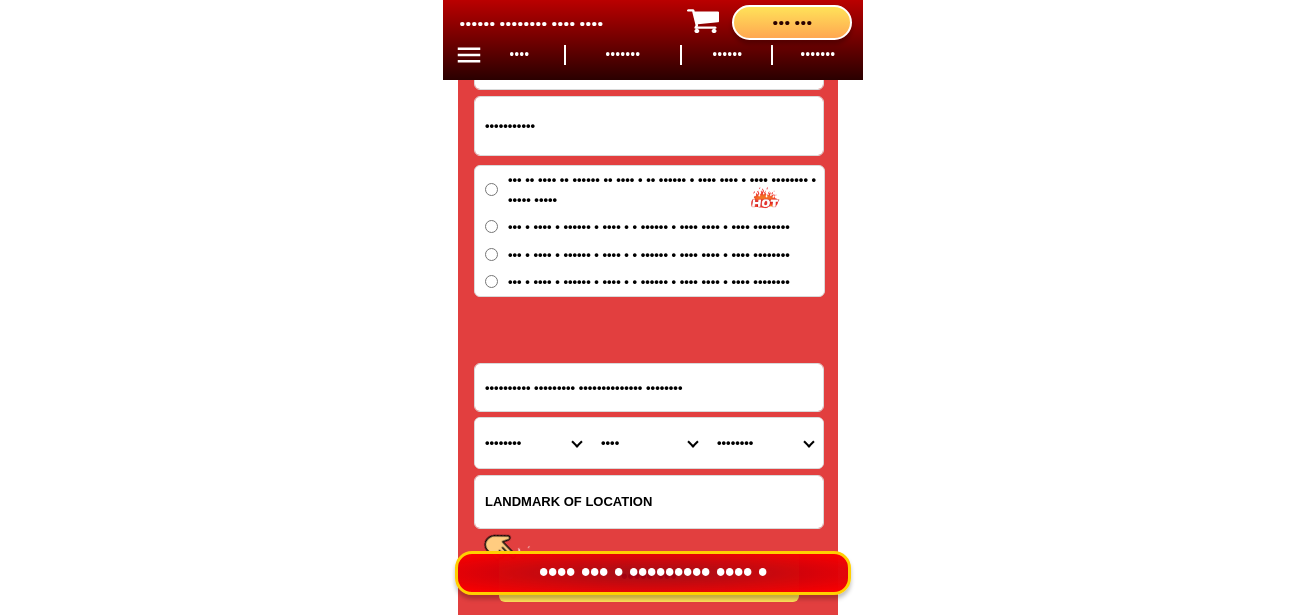 click at bounding box center [649, 502] 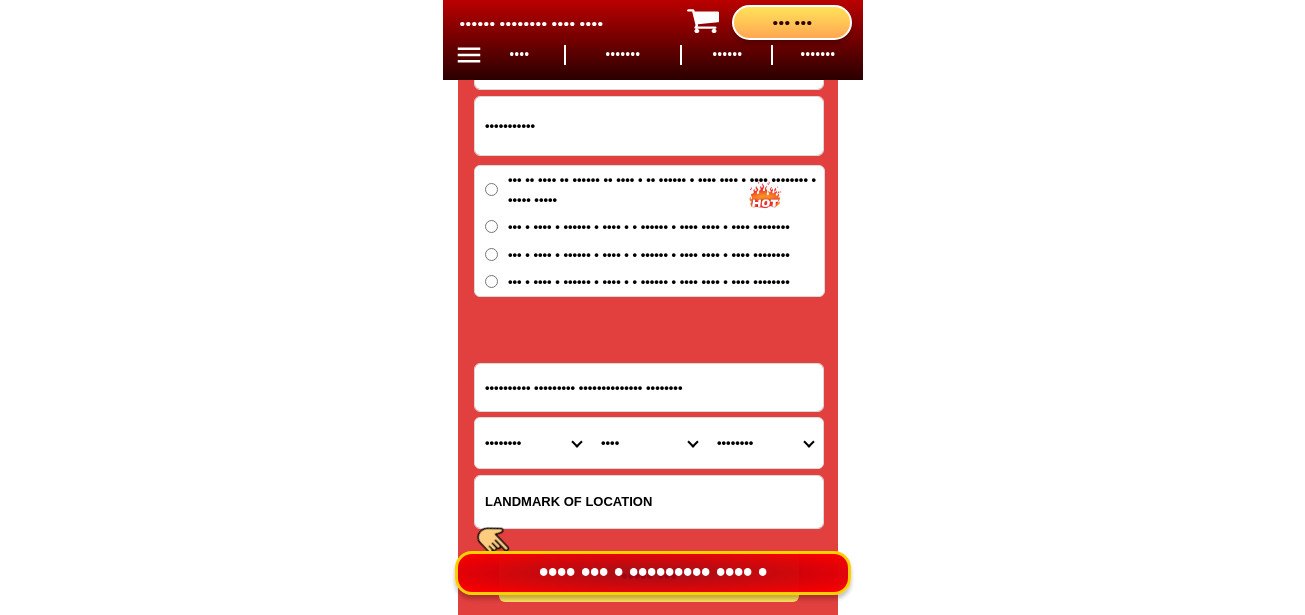 paste on "••• •••••• ••••••" 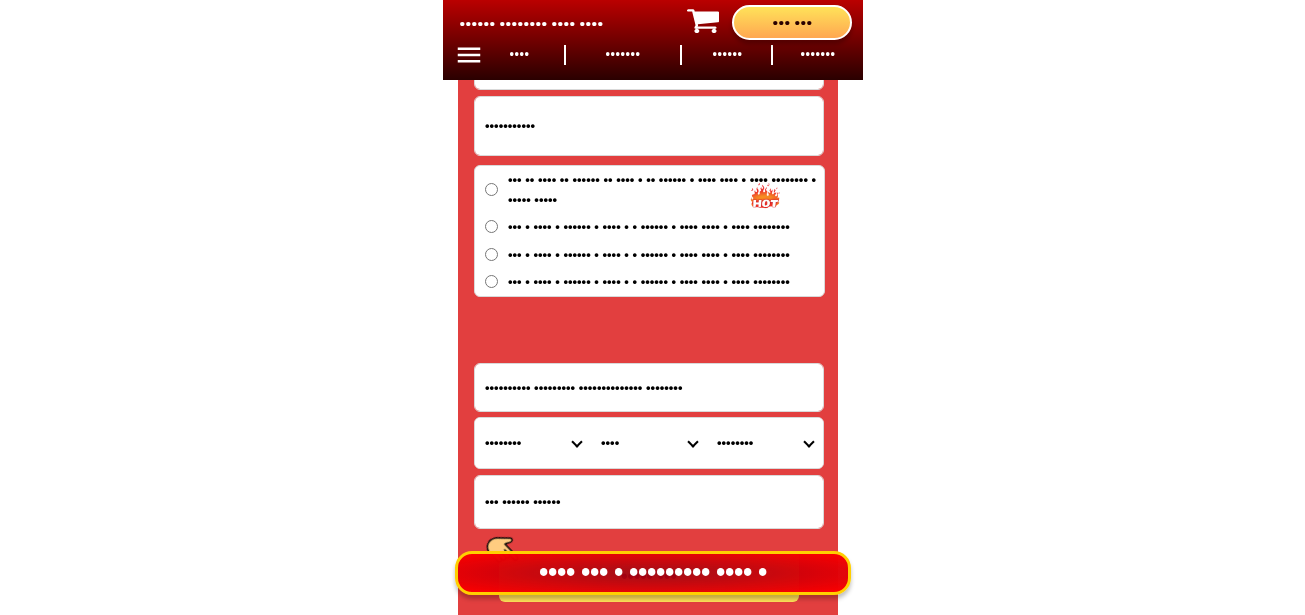 type on "••• •••••• ••••••" 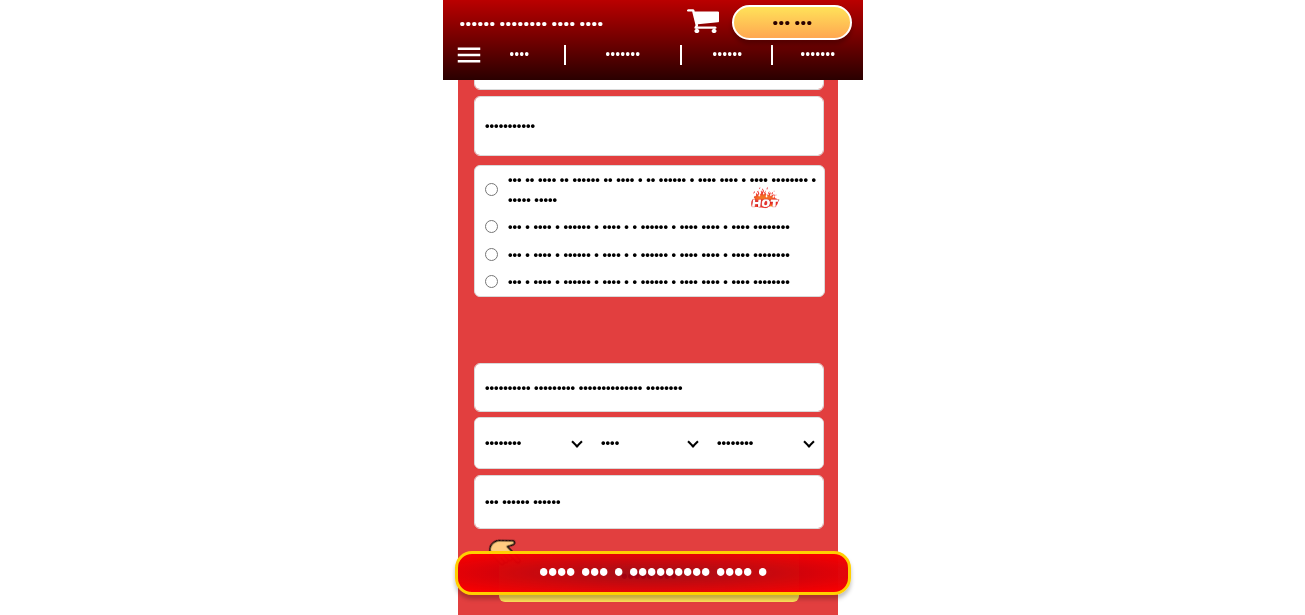 drag, startPoint x: 726, startPoint y: 386, endPoint x: 447, endPoint y: 388, distance: 279.00717 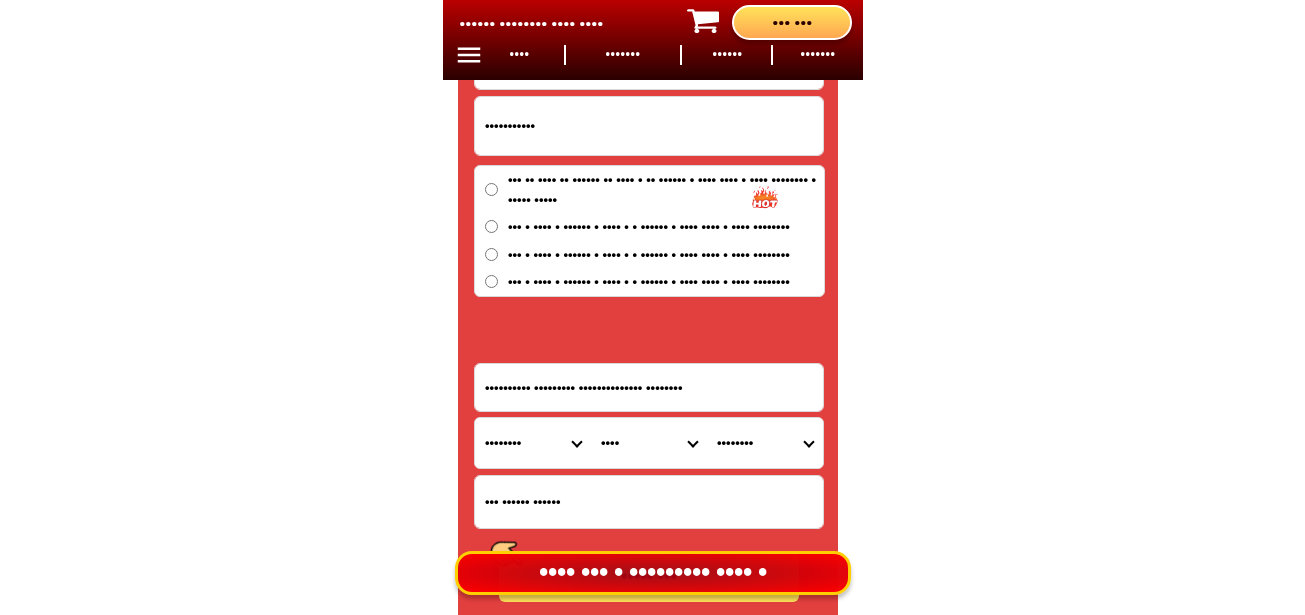 click on "•••••• ••••••• ••••••••••• ••••• ••• •••••••••• ••••••••• •••••••••••••• •••••••• •••••••• •••• •••••••••••••••• •••••••••••••• ••••• ••••• ••••••• •••••• •••••• ••••••• •••••• ••••••• •••••••• ••••••• ••••••• ••••• •••••••• ••••••• ••••••• ••••••••••••••• ••••••••••••• •••••••• ••••• ••••••••••• •••••• •••• •••••••• •••••••••••• ••••••••••••••• ••••••••••••• •••••••••••••••• •••••••••••••• ••••••••••••••• ••••••••••••• •••••••• •••••• •••••••••••• •••••••••• •••••• ••••••• ••••••• •••••••• •••••• ••••••••••••••• ••••••••••••• ••••• ••••••••••• •••••••••• ••••••• •••••••••••• •••••••••••••••••• •••••••••••••••• ••••••••••••••••• ••••••••••••••••• ••••••••••••••• •••••••••••••• ••••••••••• ••••••••••••• •••••••••••••••••• •••••••••••••••• ••••••• •••••••• •••••••••• •••••• ••••••• ••••• ••••••• ••••••••• •••••••• •••••••• •••••••••••••• •••••••••••••• •••••••••••••• •••• ••••••••••••••••• ••••••••••••••• •••••• ••••••••• ••••••••••••• •••••••• ••••••••••••••••••• ••••••••••••••••• ••••••••••••••••• ••••" at bounding box center [653, 262] 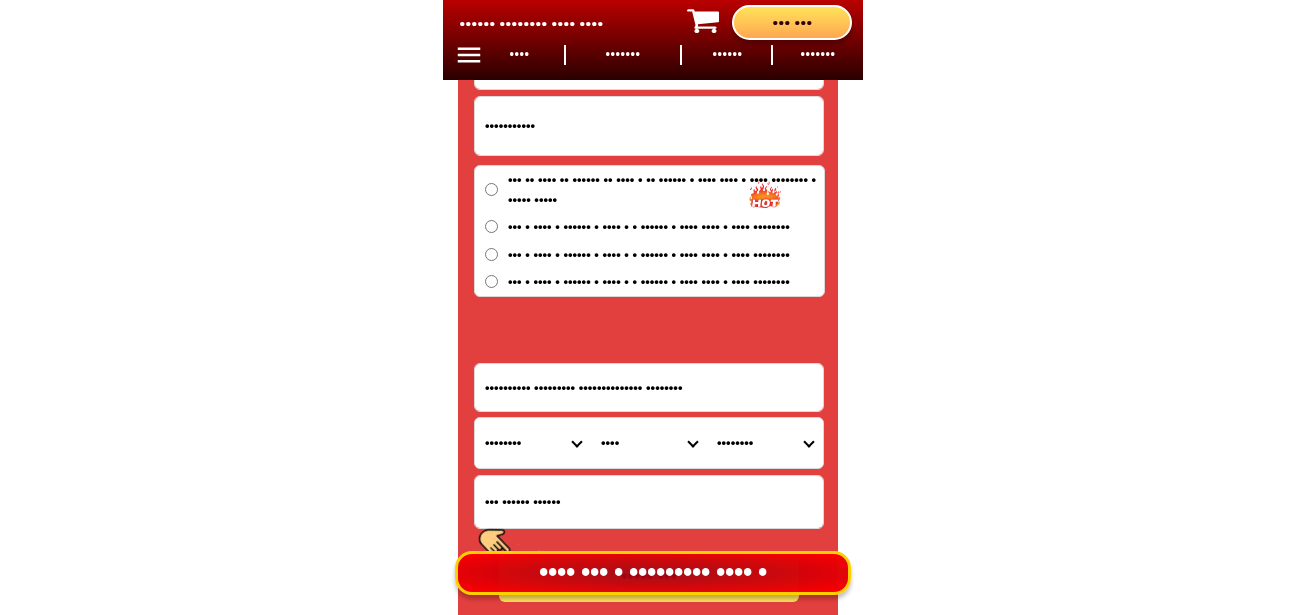 click on "•••••••• •••• •••••••••••••••• •••••••••••••• ••••• ••••• ••••••• •••••• •••••• ••••••• •••••• ••••••• •••••••• ••••••• ••••••• ••••• •••••••• ••••••• ••••••• ••••••••••••••• ••••••••••••• •••••••• ••••• ••••••••••• •••••• •••• •••••••• •••••••••••• ••••••••••••••• ••••••••••••• •••••••••••••••• •••••••••••••• ••••••••••••••• ••••••••••••• •••••••• •••••• •••••••••••• •••••••••• •••••• ••••••• ••••••• •••••••• •••••• ••••••••••••••• ••••••••••••• ••••• ••••••••••• •••••••••• ••••••• •••••••••••• •••••••••••••••••• •••••••••••••••• ••••••••••••••••• ••••••••••••••••• ••••••••••••••• •••••••••••••• ••••••••••• ••••••••••••• •••••••••••••••••• •••••••••••••••• ••••••• •••••••• •••••••••• •••••• ••••••• ••••• ••••••• ••••••••• •••••••• •••••••• •••••••••••••• •••••••••••••• •••••••••••••• •••• ••••••••••••••••• ••••••••••••••• •••••• ••••••••• ••••••••••••• •••••••• ••••••••••••••••••• ••••••••••••••••• •••••••••••••••••" at bounding box center (533, 443) 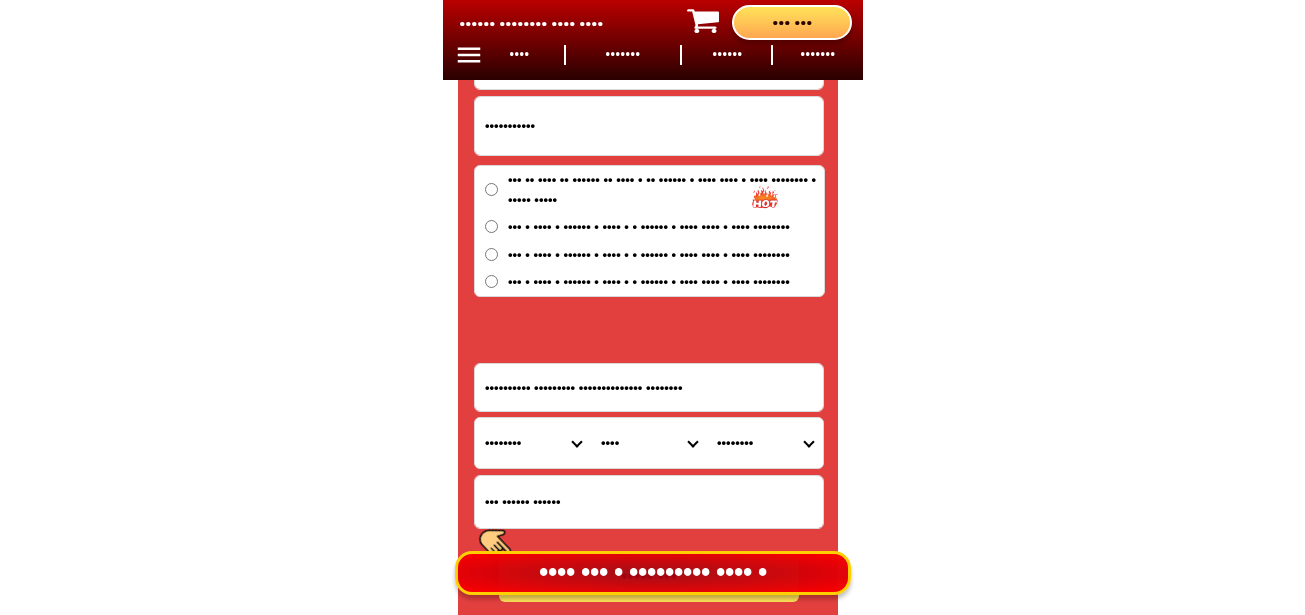 select on "••••••" 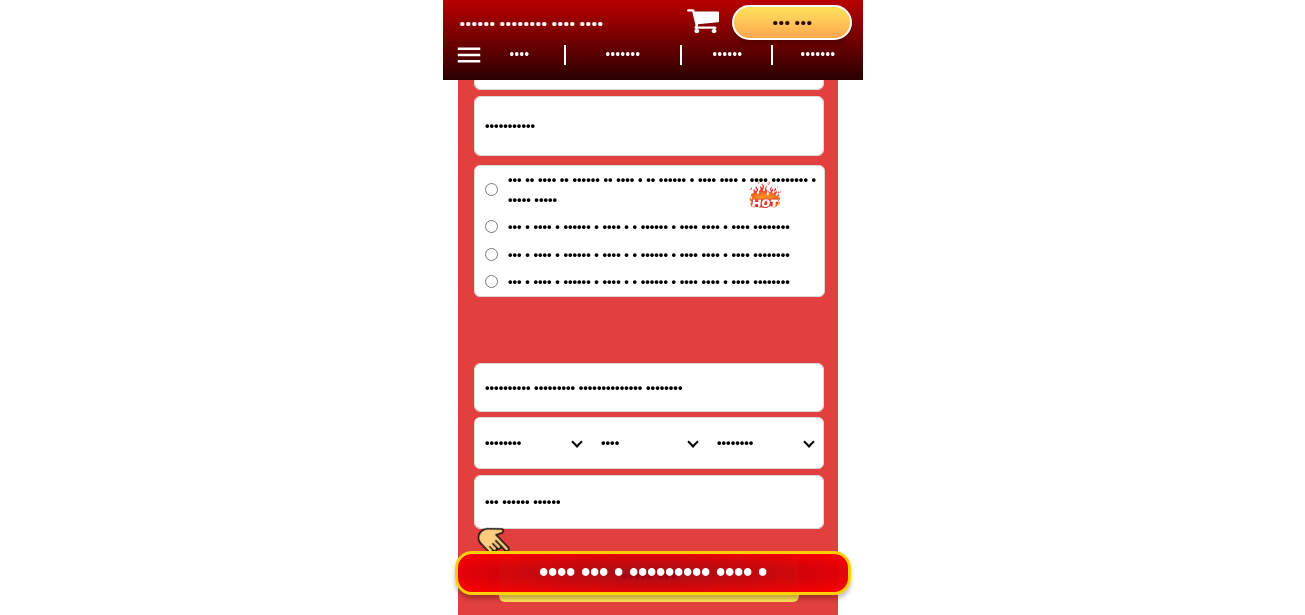 click on "•••••••• •••• •••••••••••••••• •••••••••••••• ••••• ••••• ••••••• •••••• •••••• ••••••• •••••• ••••••• •••••••• ••••••• ••••••• ••••• •••••••• ••••••• ••••••• ••••••••••••••• ••••••••••••• •••••••• ••••• ••••••••••• •••••• •••• •••••••• •••••••••••• ••••••••••••••• ••••••••••••• •••••••••••••••• •••••••••••••• ••••••••••••••• ••••••••••••• •••••••• •••••• •••••••••••• •••••••••• •••••• ••••••• ••••••• •••••••• •••••• ••••••••••••••• ••••••••••••• ••••• ••••••••••• •••••••••• ••••••• •••••••••••• •••••••••••••••••• •••••••••••••••• ••••••••••••••••• ••••••••••••••••• ••••••••••••••• •••••••••••••• ••••••••••• ••••••••••••• •••••••••••••••••• •••••••••••••••• ••••••• •••••••• •••••••••• •••••• ••••••• ••••• ••••••• ••••••••• •••••••• •••••••• •••••••••••••• •••••••••••••• •••••••••••••• •••• ••••••••••••••••• ••••••••••••••• •••••• ••••••••• ••••••••••••• •••••••• ••••••••••••••••••• ••••••••••••••••• •••••••••••••••••" at bounding box center (533, 443) 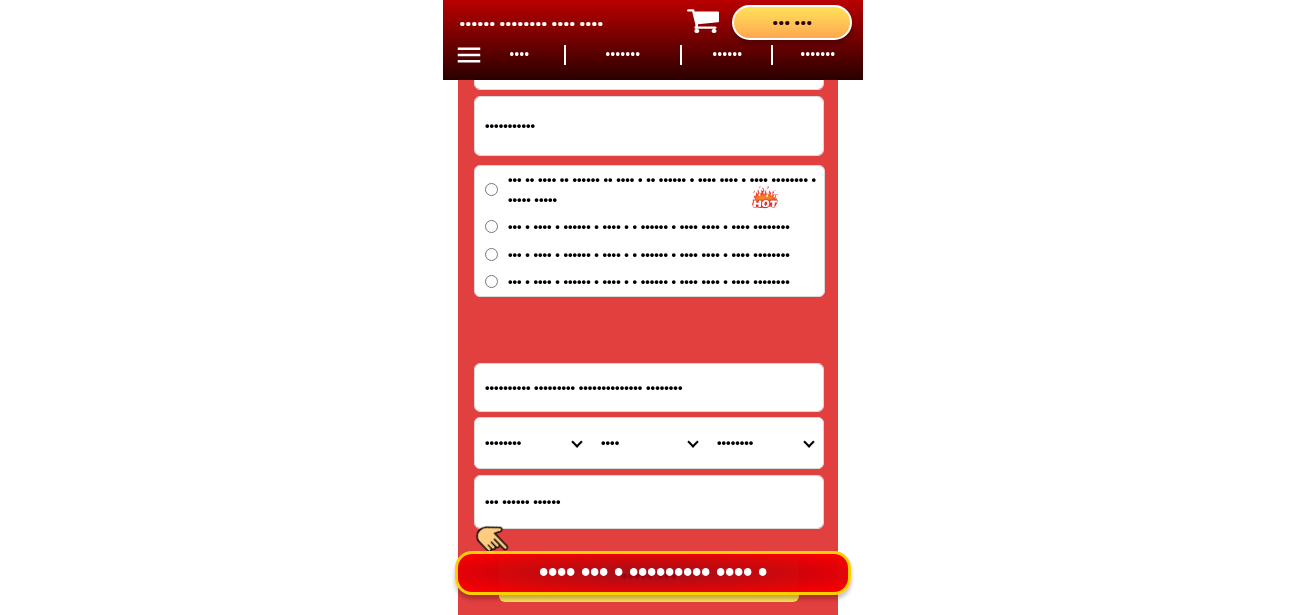 drag, startPoint x: 617, startPoint y: 450, endPoint x: 622, endPoint y: 437, distance: 13.928389 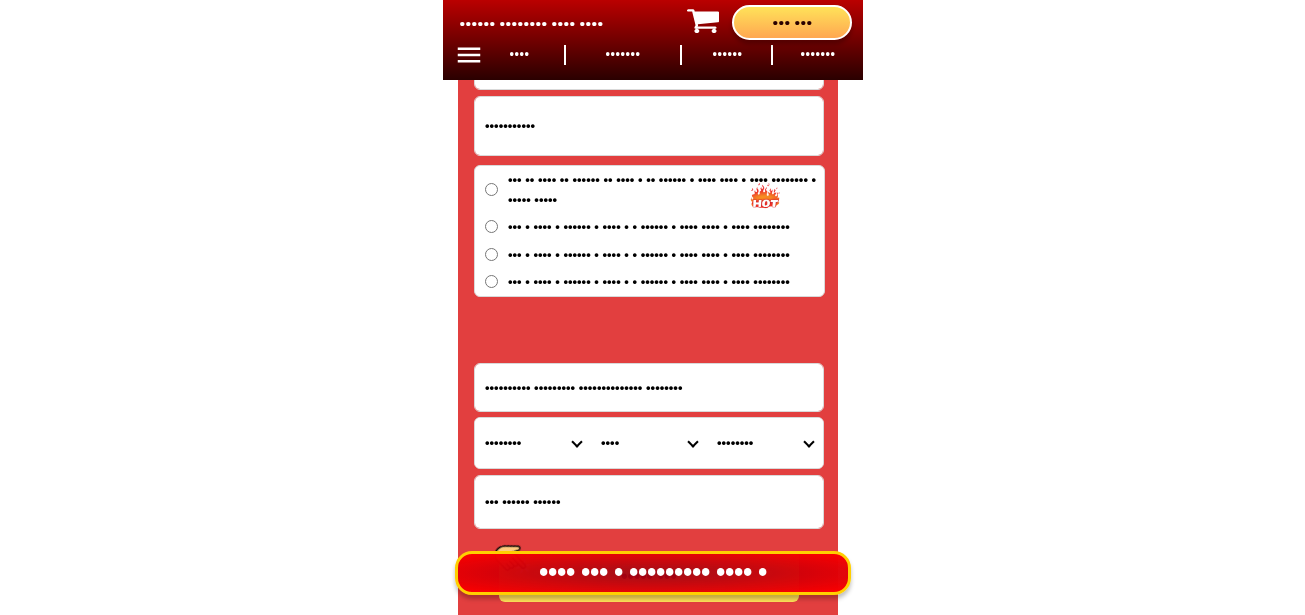 click on "•••• •••••••••••••••••• •••••• •••• ••••• •••••••• •••••••••••••••••" at bounding box center (649, 443) 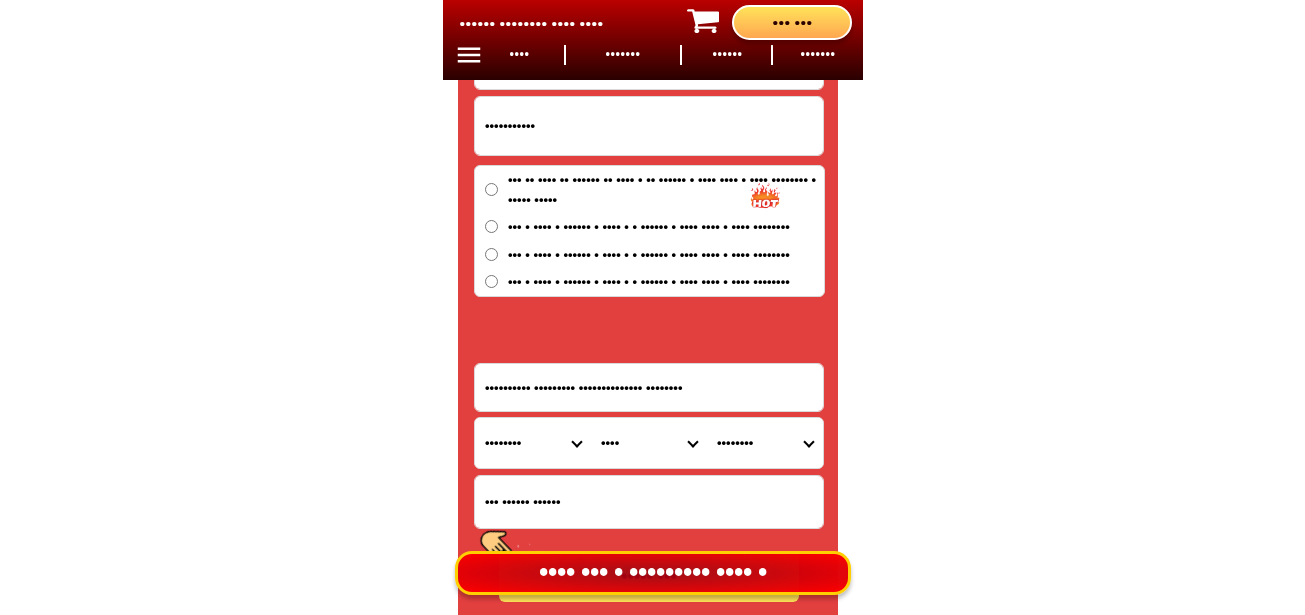 select on "••••••••••" 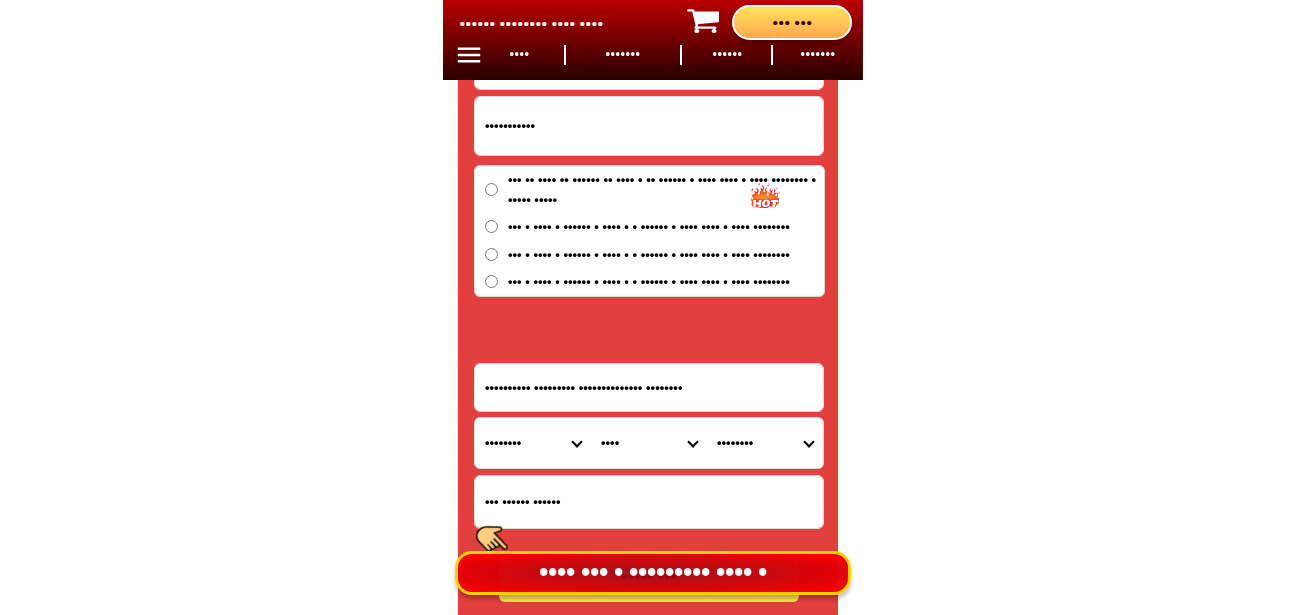 click on "•••• •••••••••••••••••• •••••• •••• ••••• •••••••• •••••••••••••••••" at bounding box center (649, 443) 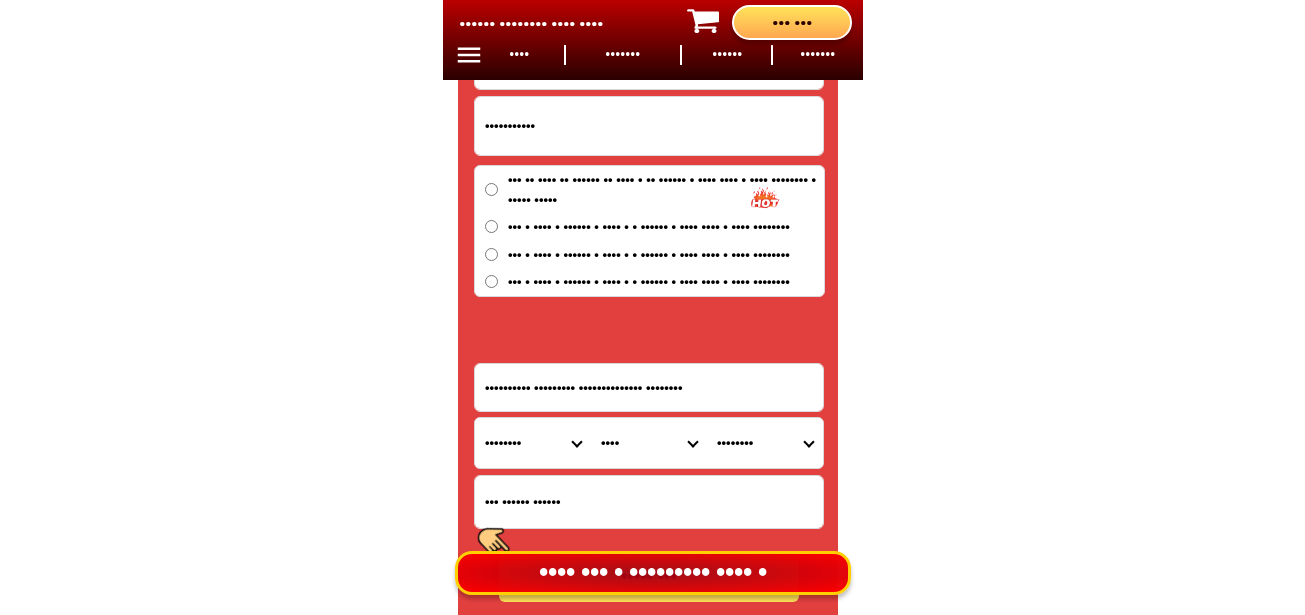 click on "•••••••• ••••••••• ••••••• ••••••••• ••••••••• ••••••••• •••••• ••••• •••• ••••••• ••••••••• •••••••• ••••••• •••••••• ••••••• •••••" at bounding box center [765, 443] 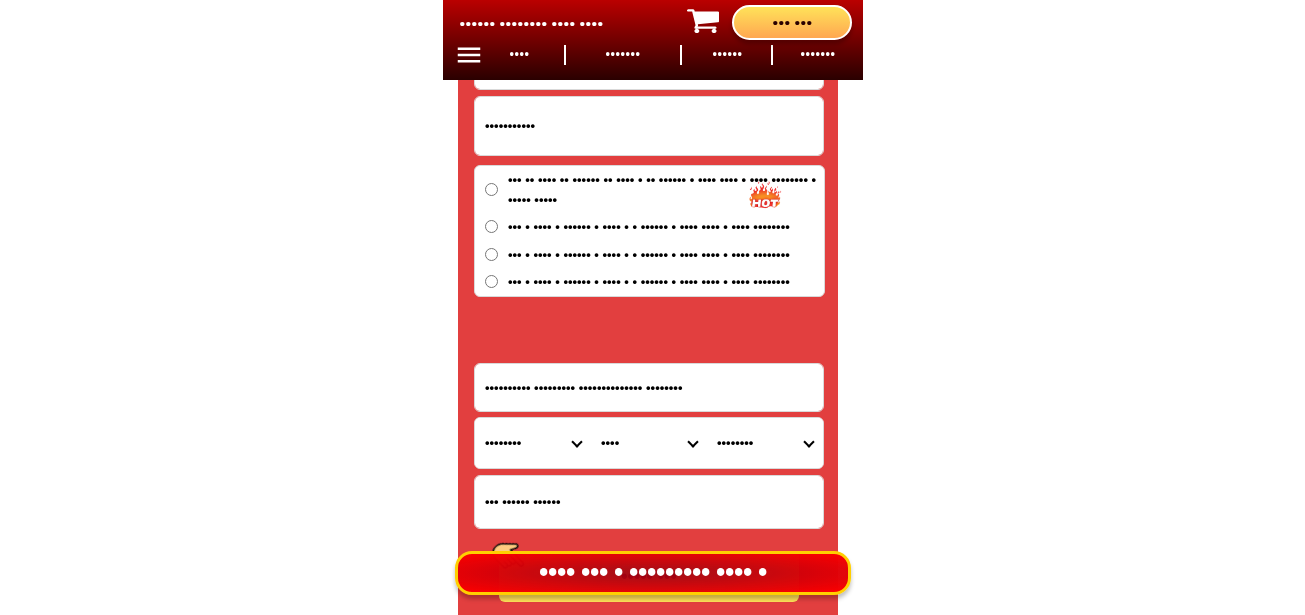 select on "•••••••••••••••" 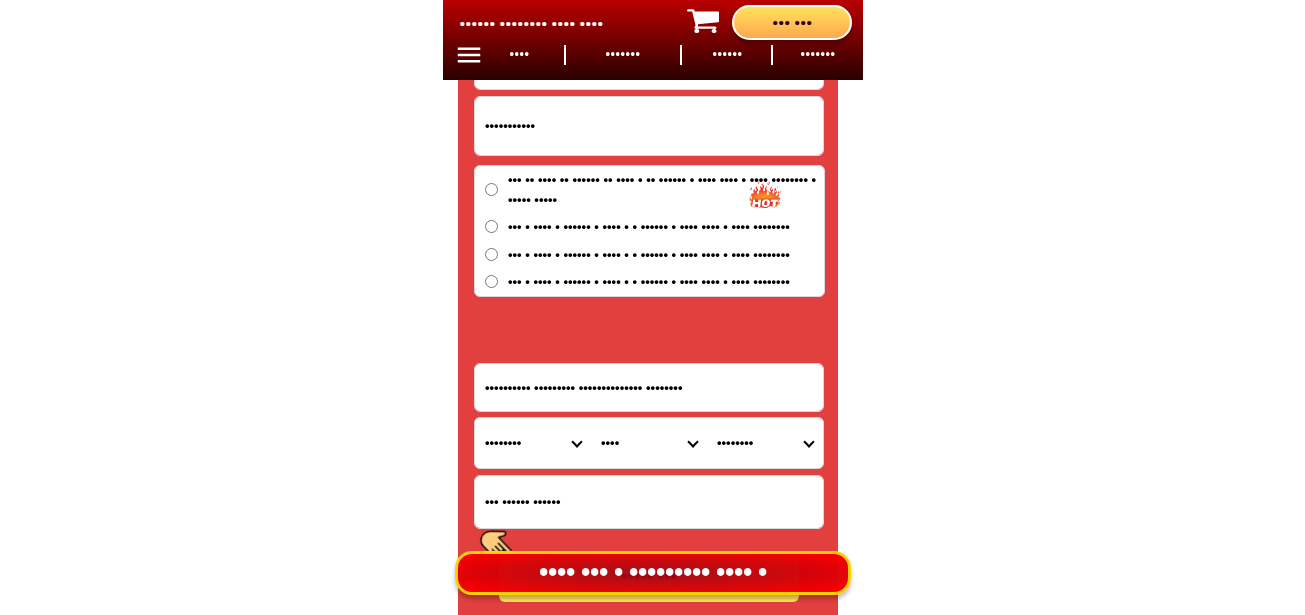 click on "•••• •••••••••••••••••• •••••• •••• ••••• •••••••• •••••••••••••••••" at bounding box center [649, 443] 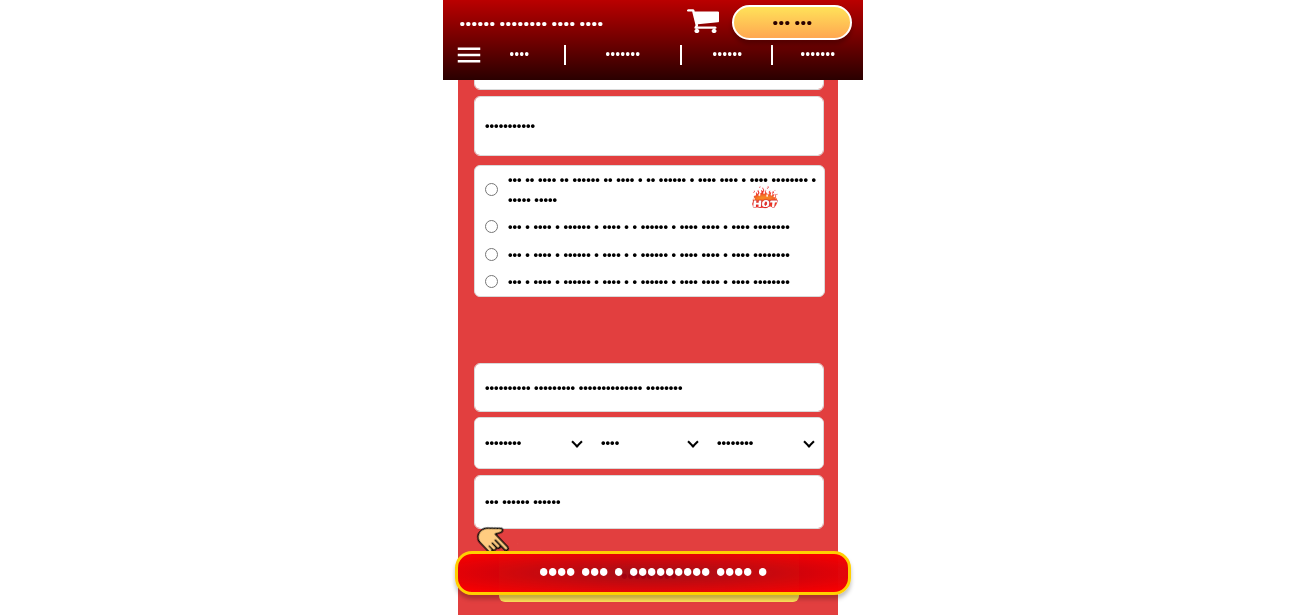 click on "•••• •••••••••••••••••• •••••• •••• ••••• •••••••• •••••••••••••••••" at bounding box center [649, 443] 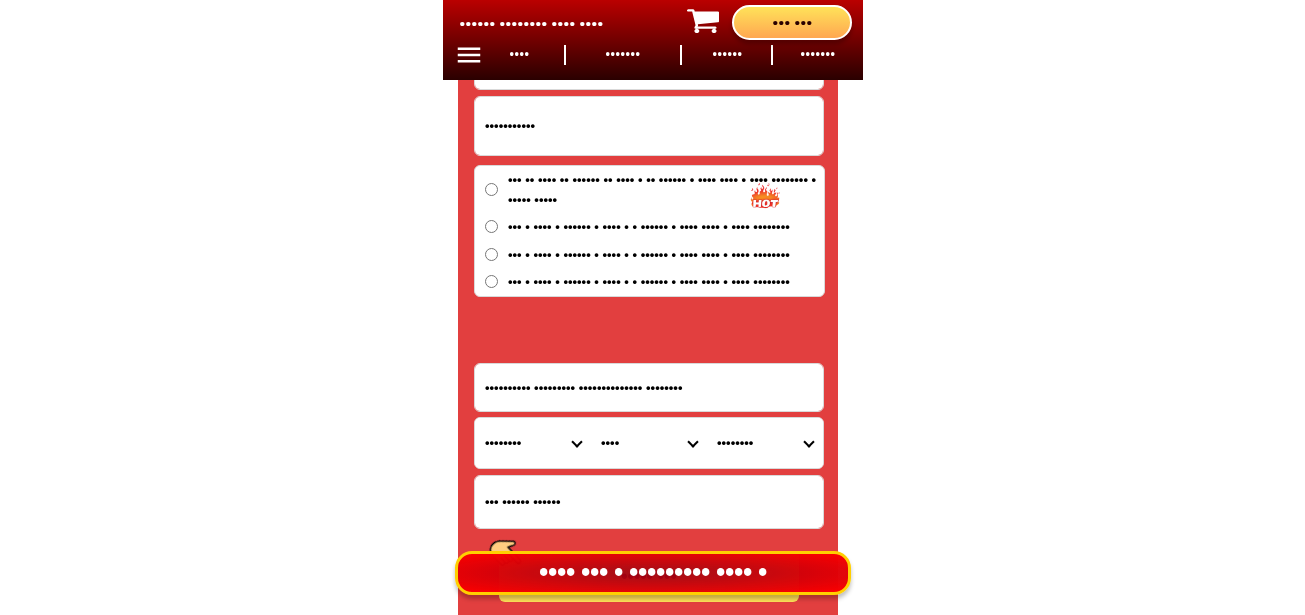drag, startPoint x: 643, startPoint y: 443, endPoint x: 643, endPoint y: 431, distance: 12 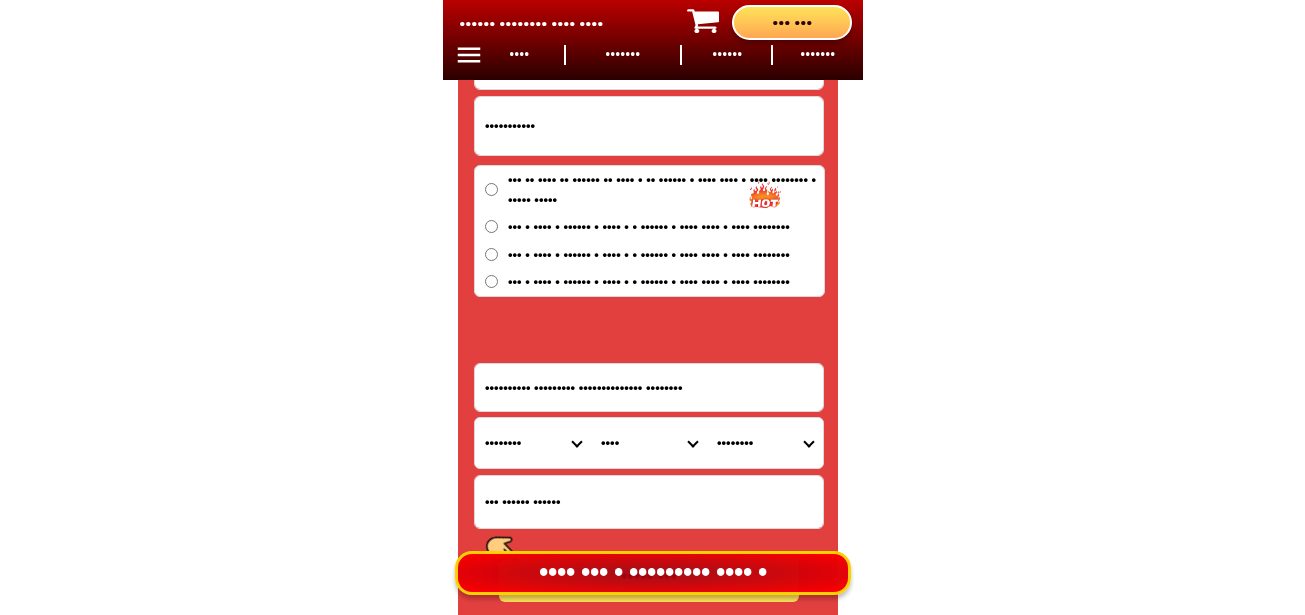 click on "•••• •••••••••••••••••• •••••• •••• ••••• •••••••• •••••••••••••••••" at bounding box center [649, 443] 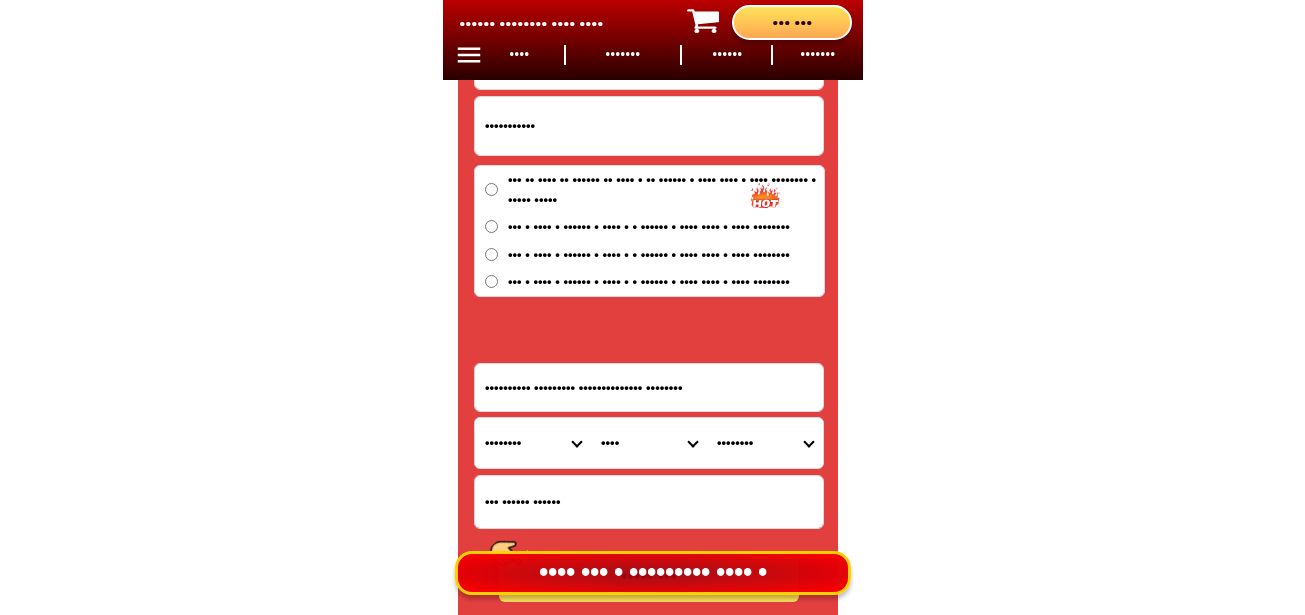 select on "••••••••••" 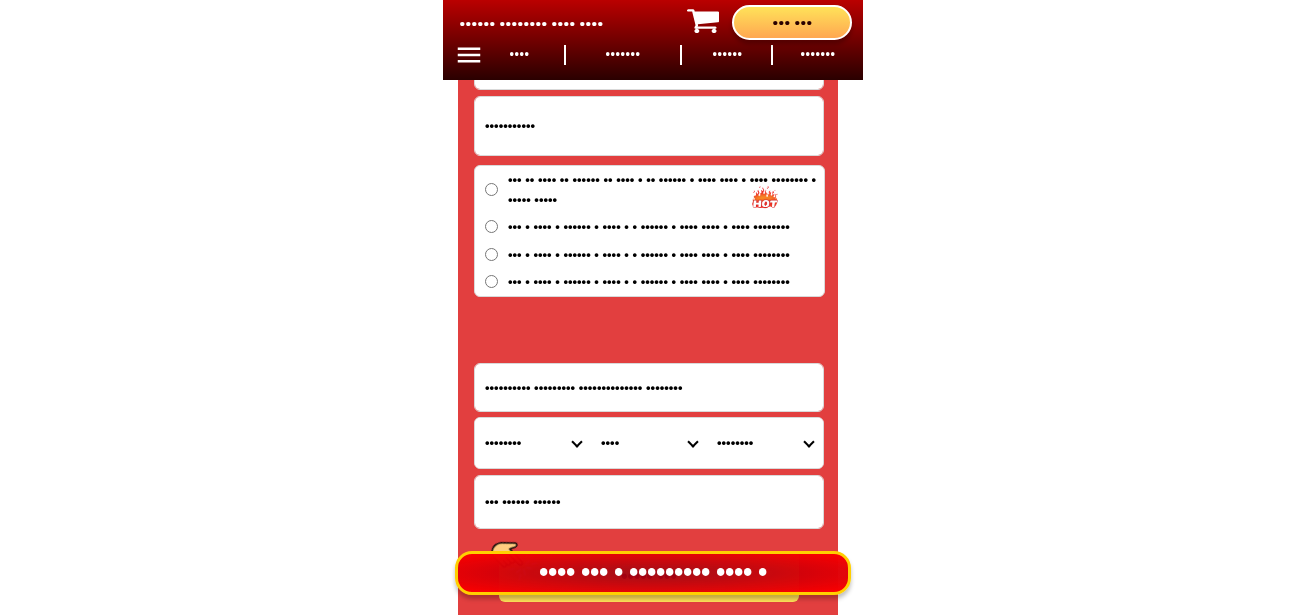 click on "•••• •••••••••••••••••• •••••• •••• ••••• •••••••• •••••••••••••••••" at bounding box center [649, 443] 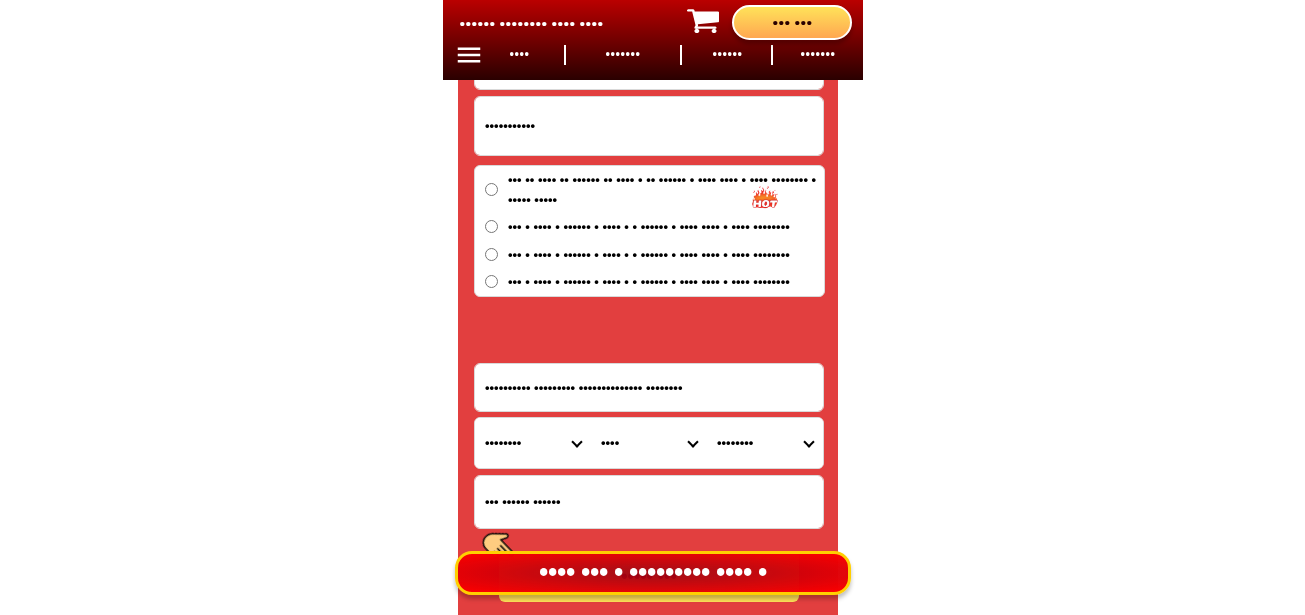 click on "•••••••• •••••• ••••• •••••••• •••••••• ••••••••• ••••• •••••••• ••••• •••••••• ••• ••••••••••• •••••••••• ••••••••••• •••••••• ••••••••••• ••••••••• ••••••••• •••••••••••••• •••••••••• ••••••••• •••••••• ••••••••• •••••••• •••••• •••••••• •••••• •••••• ••• ••••• ••••••••• ••••••••• •••• ••••••••• •••••••••• •••••• •••••• ••• ••••••• ••••••••• •••••• •••••••• •••••••• ••••••• •••••• •••••" at bounding box center [765, 443] 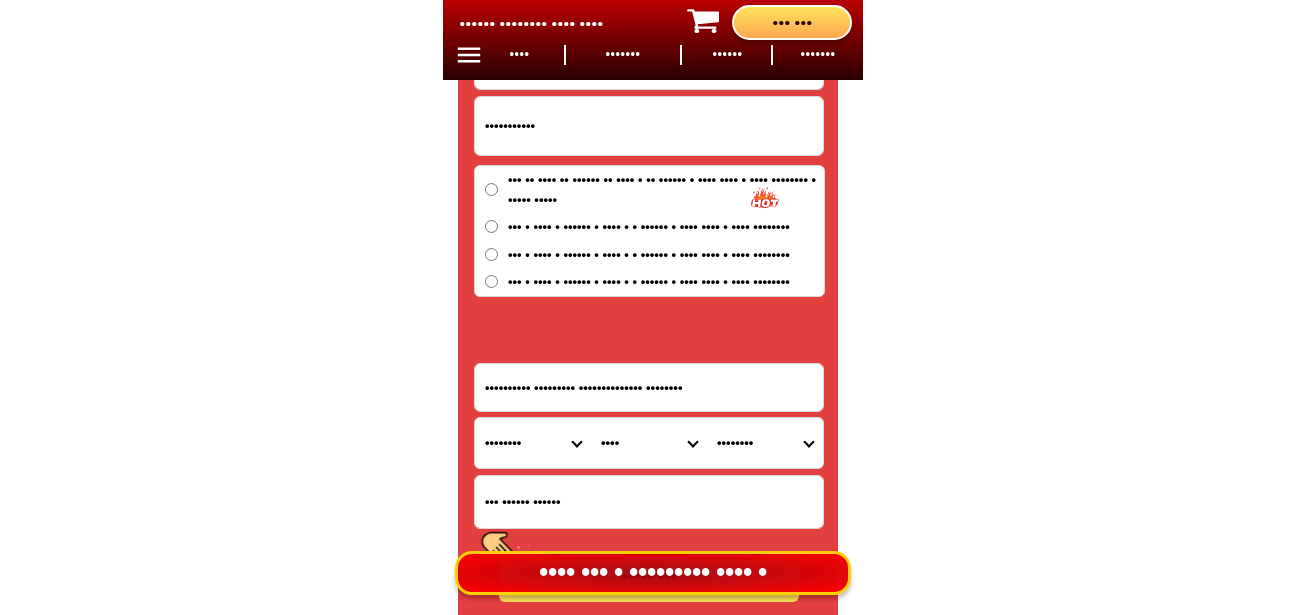select on "•••••••••••••••" 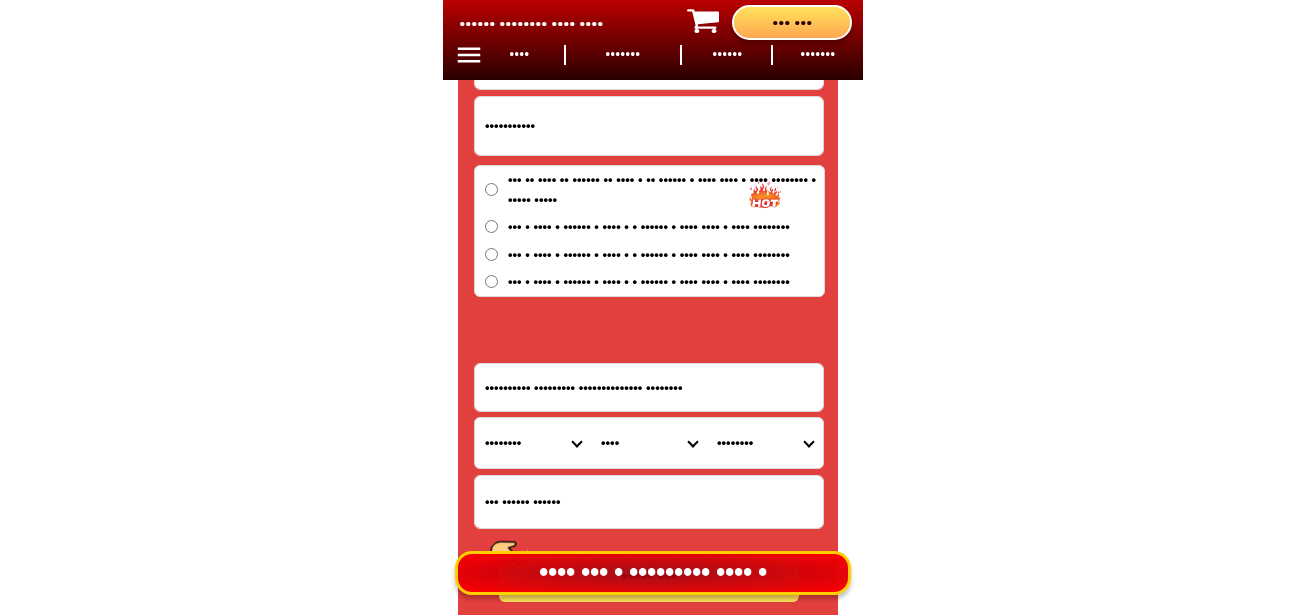 click on "•••••••• •••••• ••••• •••••••• •••••••• ••••••••• ••••• •••••••• ••••• •••••••• ••• ••••••••••• •••••••••• ••••••••••• •••••••• ••••••••••• ••••••••• ••••••••• •••••••••••••• •••••••••• ••••••••• •••••••• ••••••••• •••••••• •••••• •••••••• •••••• •••••• ••• ••••• ••••••••• ••••••••• •••• ••••••••• •••••••••• •••••• •••••• ••• ••••••• ••••••••• •••••• •••••••• •••••••• ••••••• •••••• •••••" at bounding box center (765, 443) 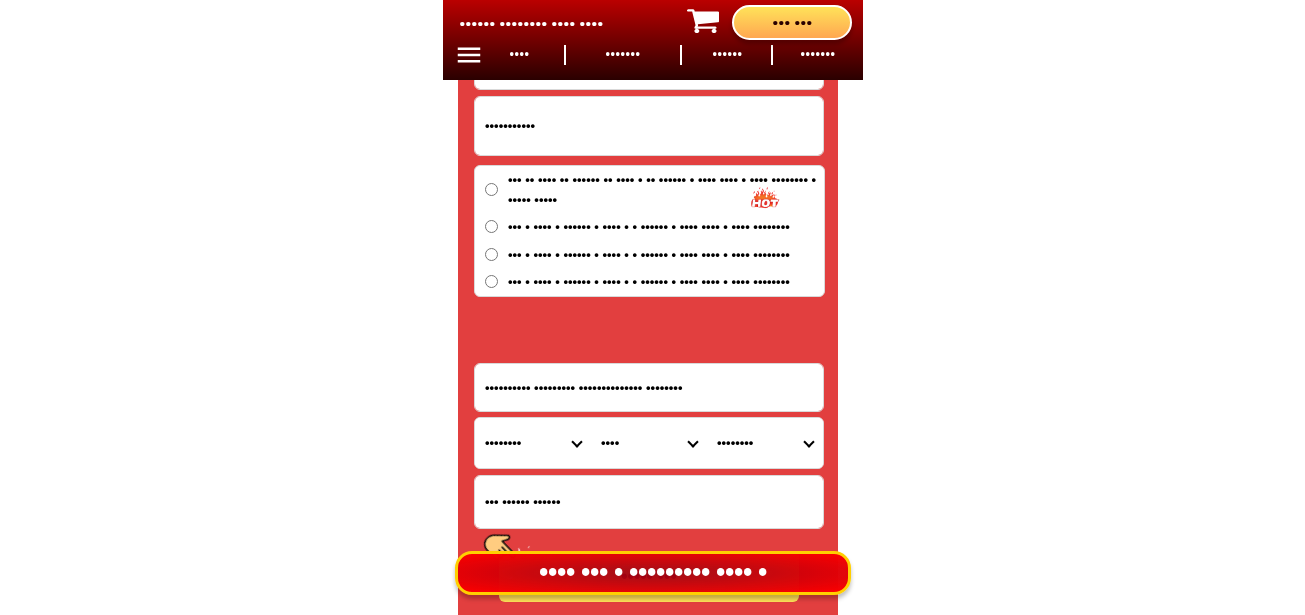 scroll, scrollTop: 16878, scrollLeft: 0, axis: vertical 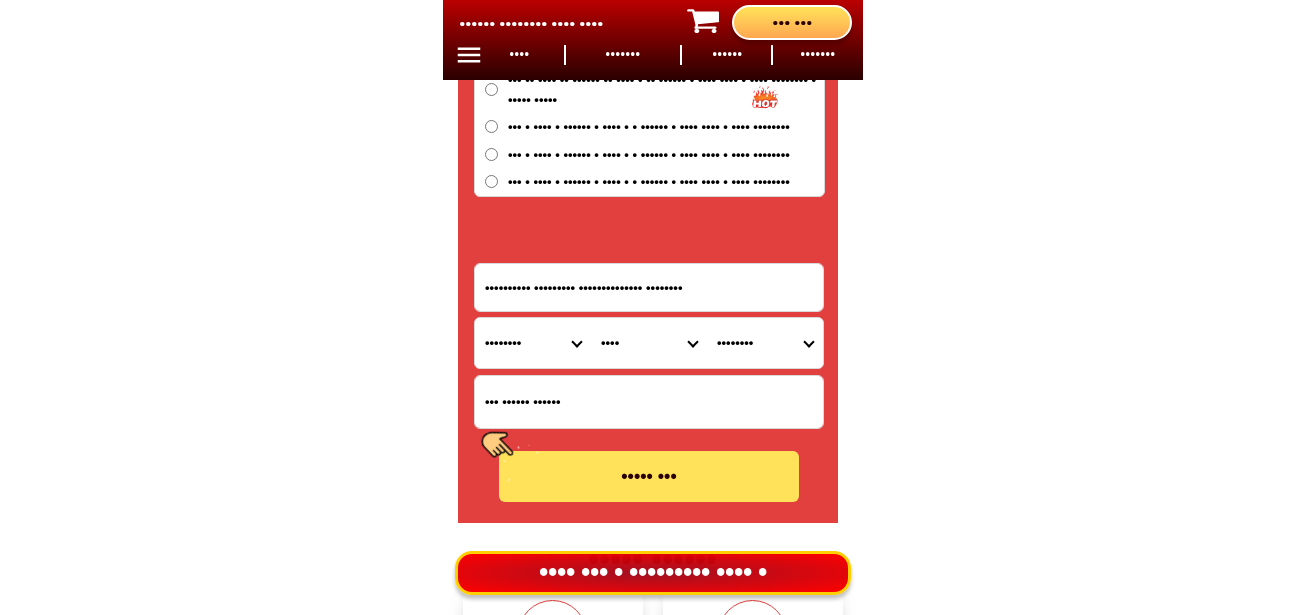 click on "••••• •••" at bounding box center (649, 476) 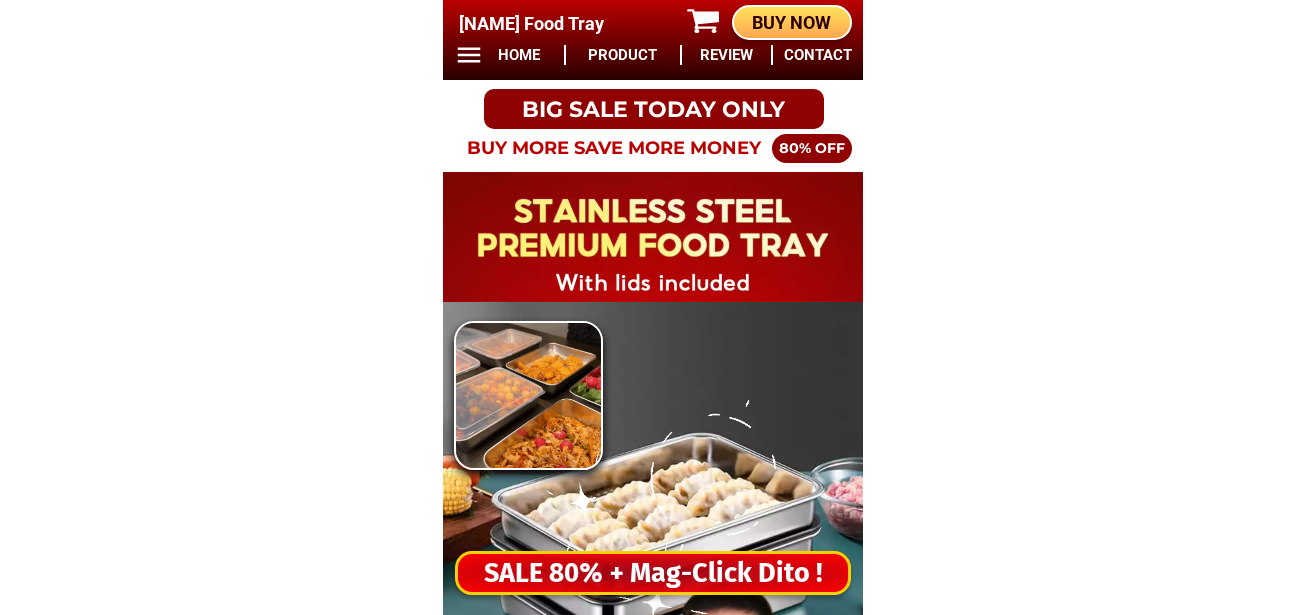scroll, scrollTop: 0, scrollLeft: 0, axis: both 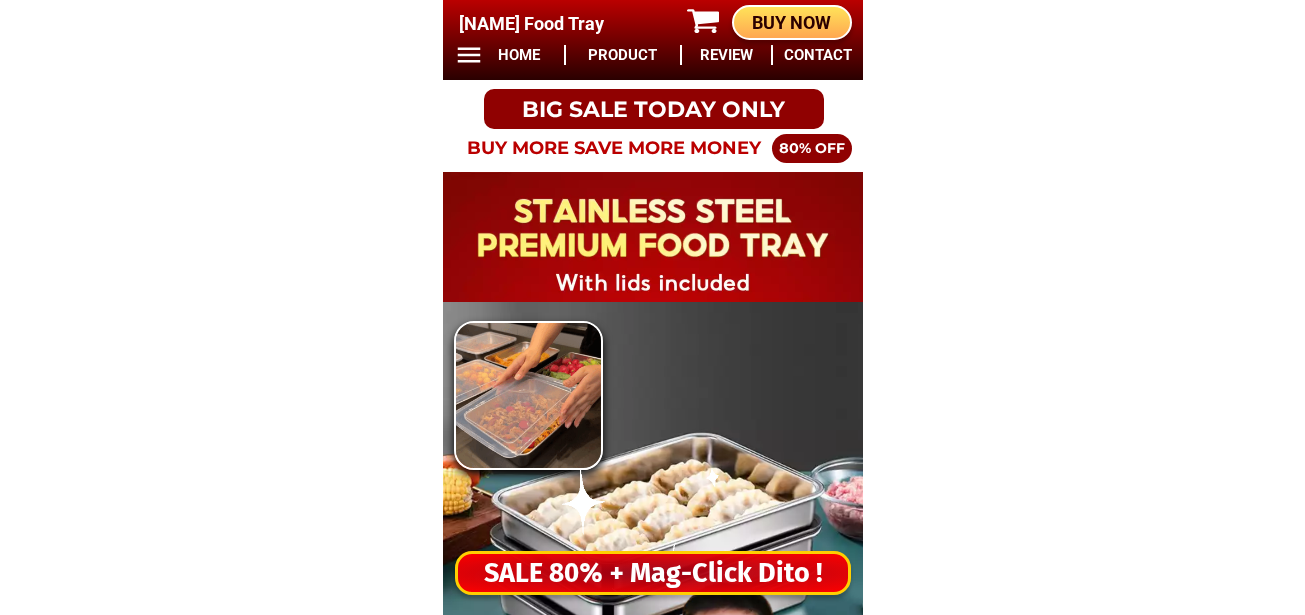 drag, startPoint x: 567, startPoint y: 542, endPoint x: 576, endPoint y: 564, distance: 23.769728 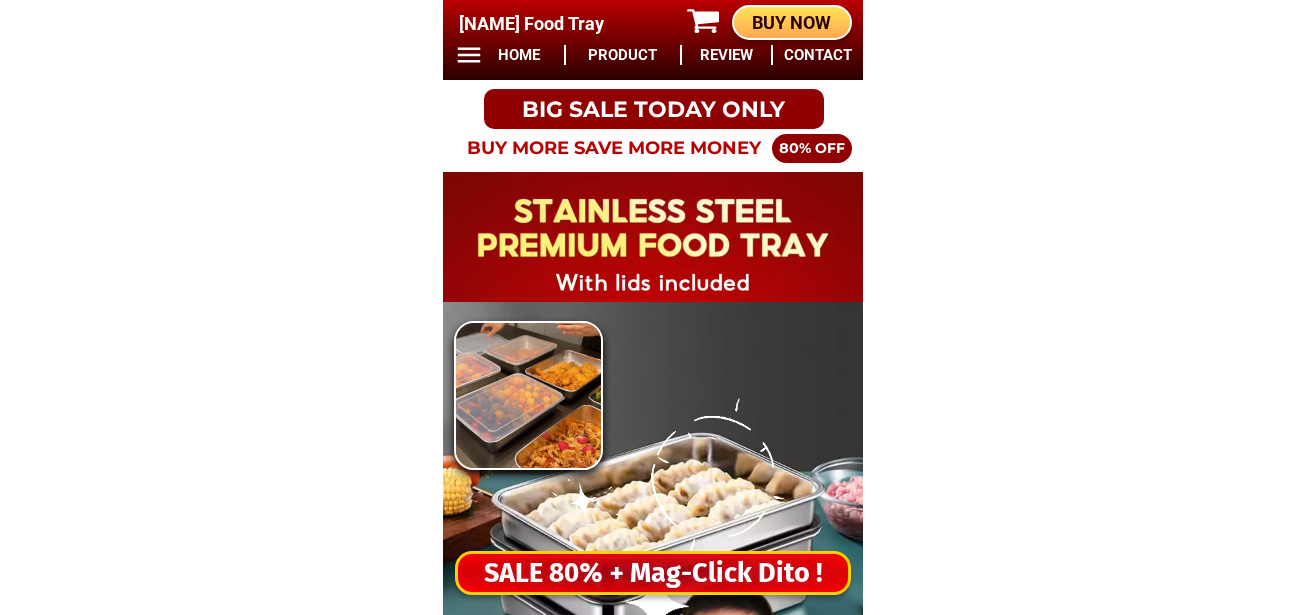 click at bounding box center [653, 535] 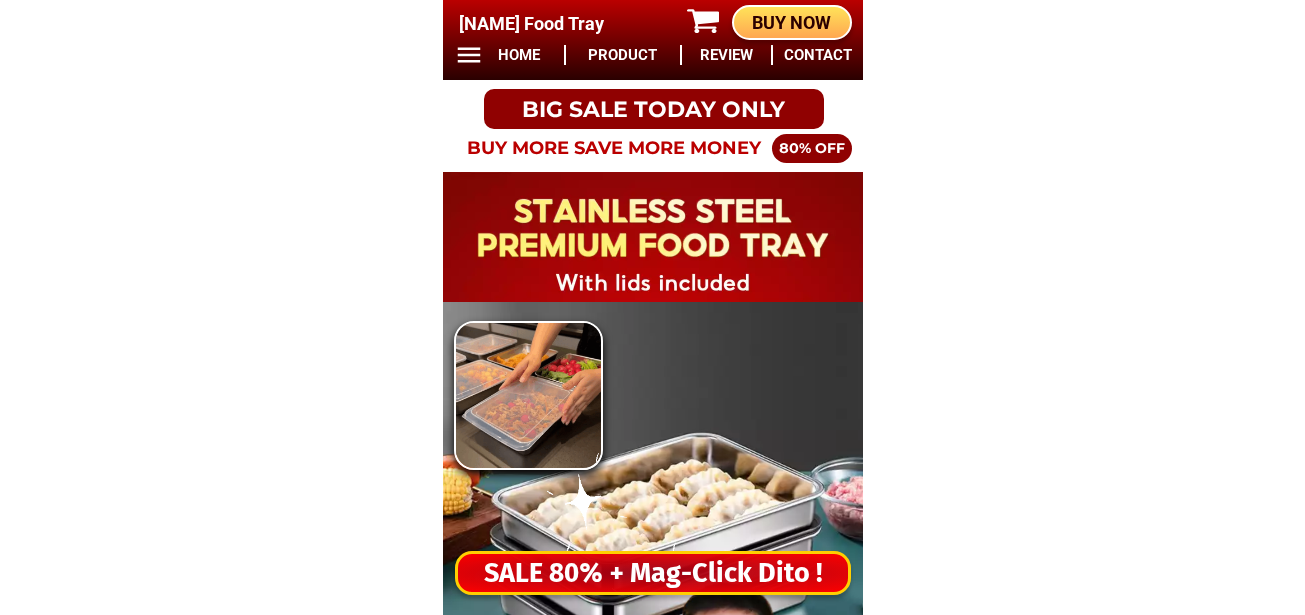 click on "SALE 80% + Mag-Click Dito !" at bounding box center [653, 573] 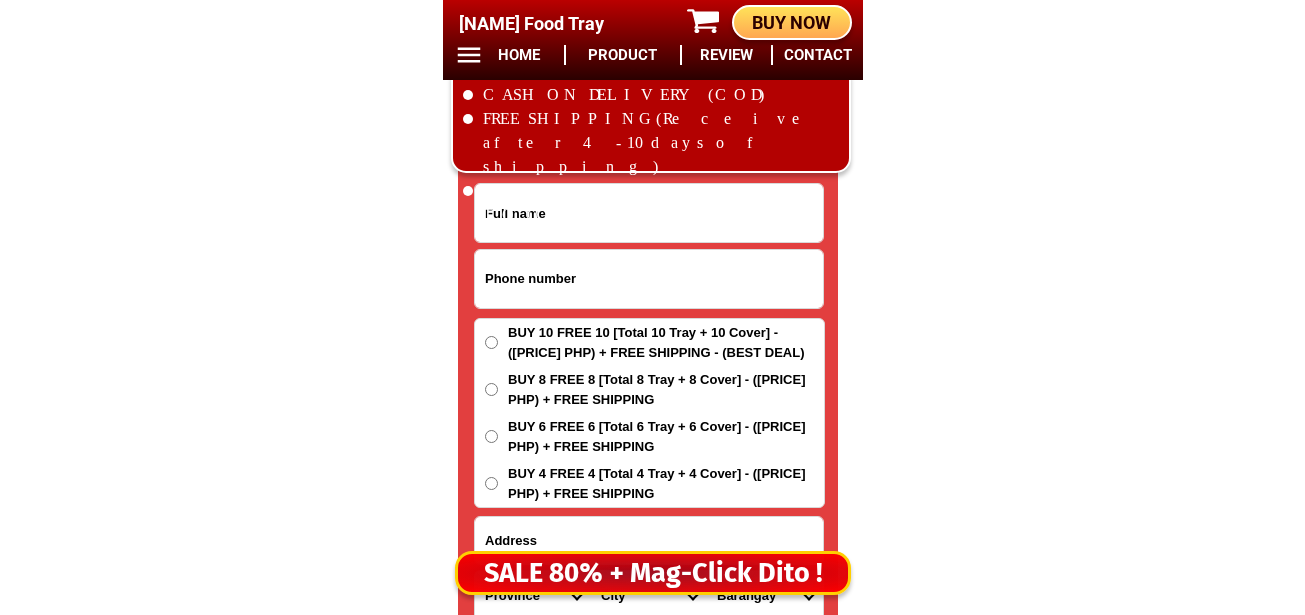 scroll, scrollTop: 16678, scrollLeft: 0, axis: vertical 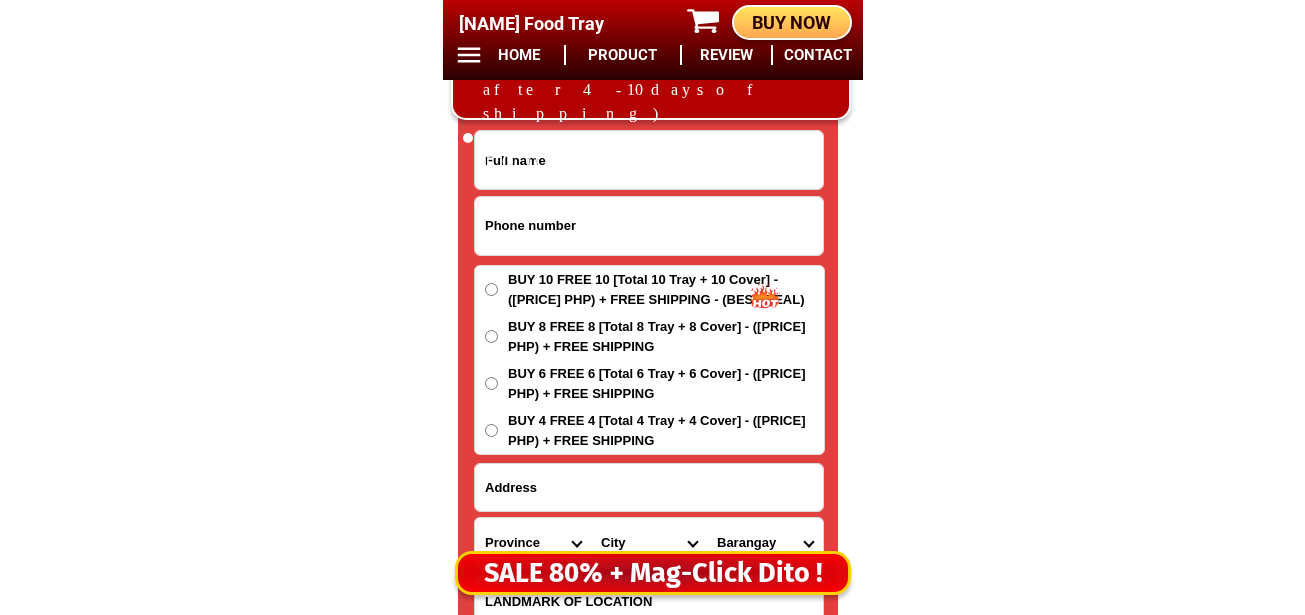 click at bounding box center (649, 226) 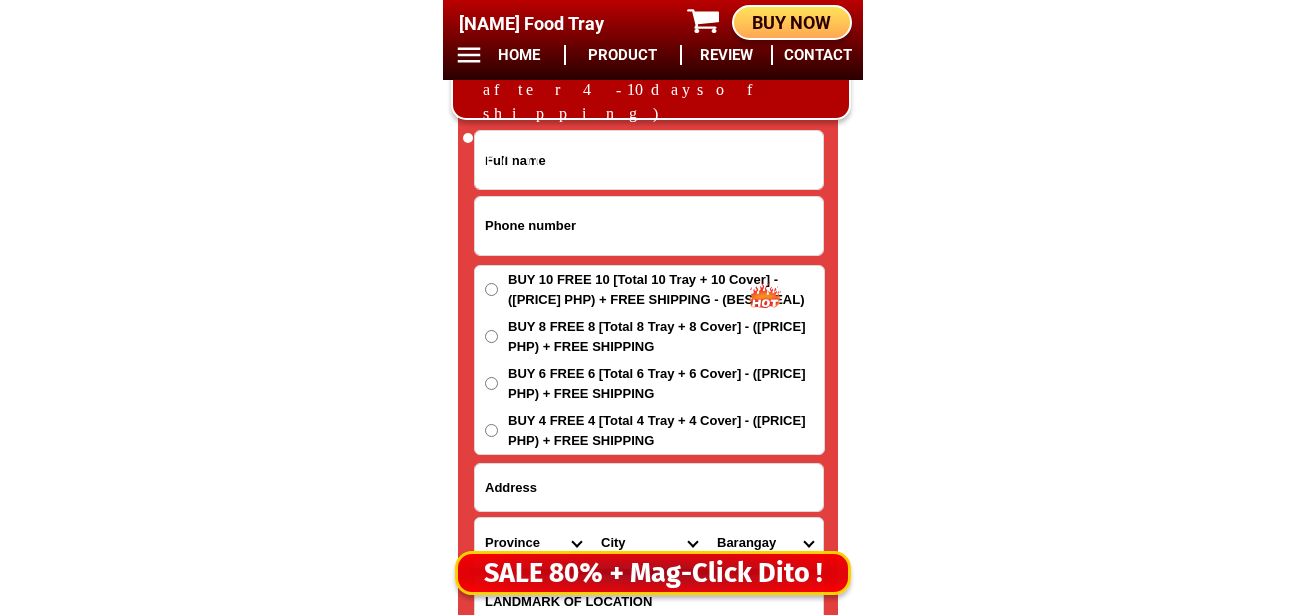 paste on "[PHONE]" 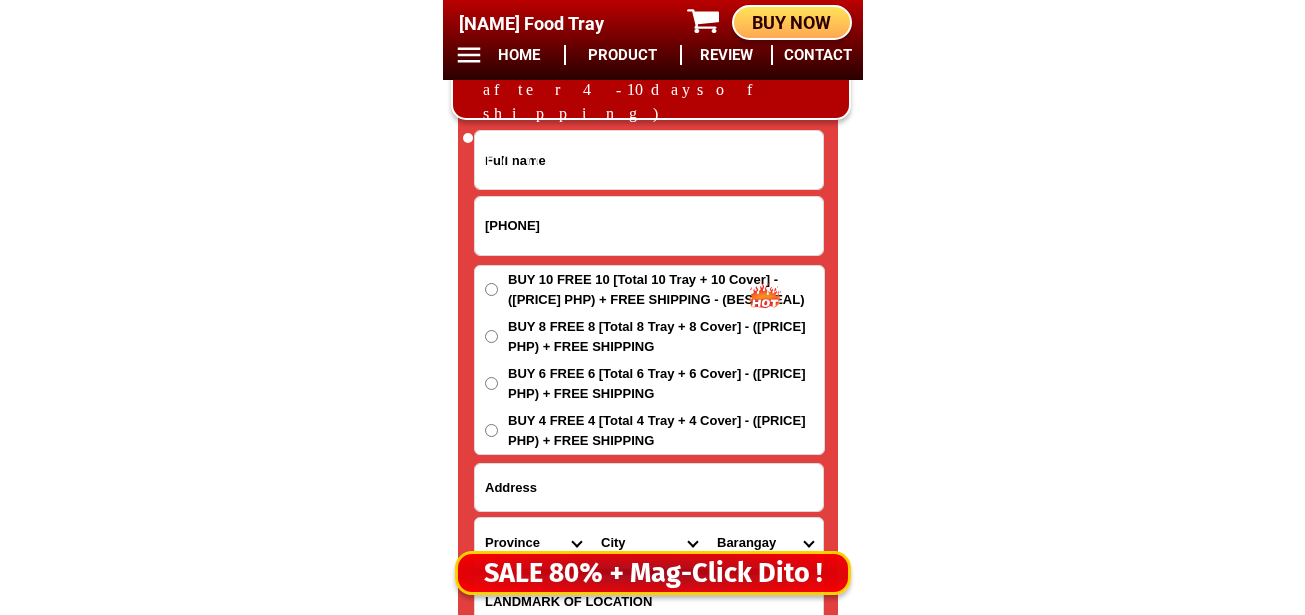 type on "[PHONE]" 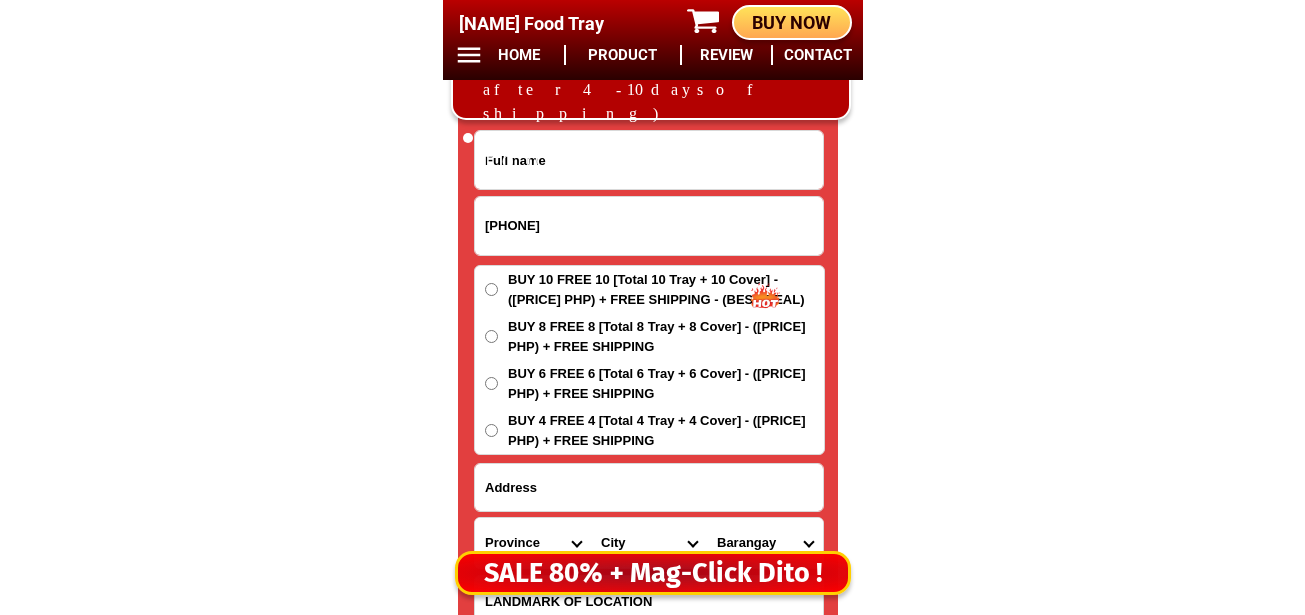 click at bounding box center [649, 160] 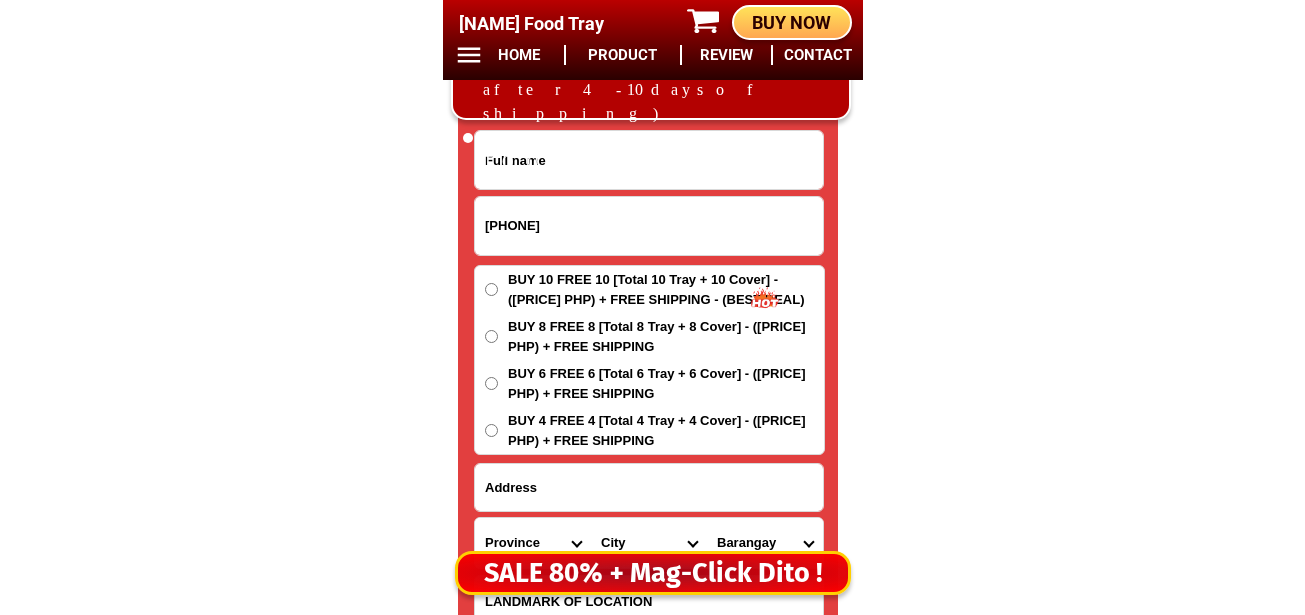 paste on "[FIRST] [LAST]" 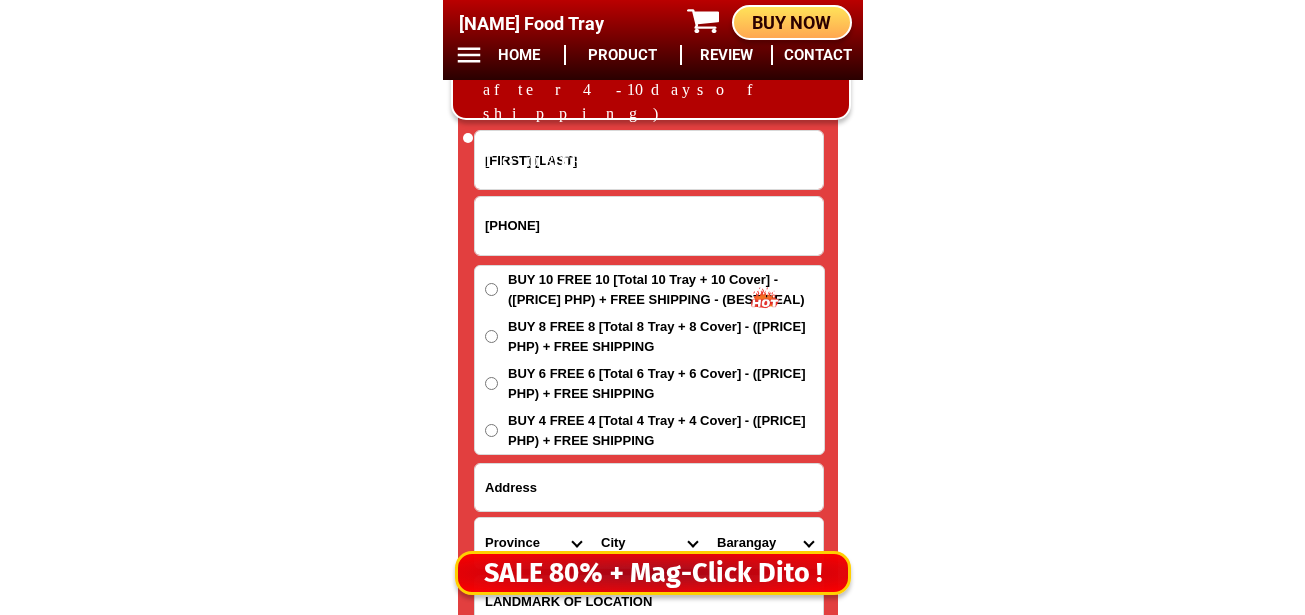 type on "[FIRST] [LAST]" 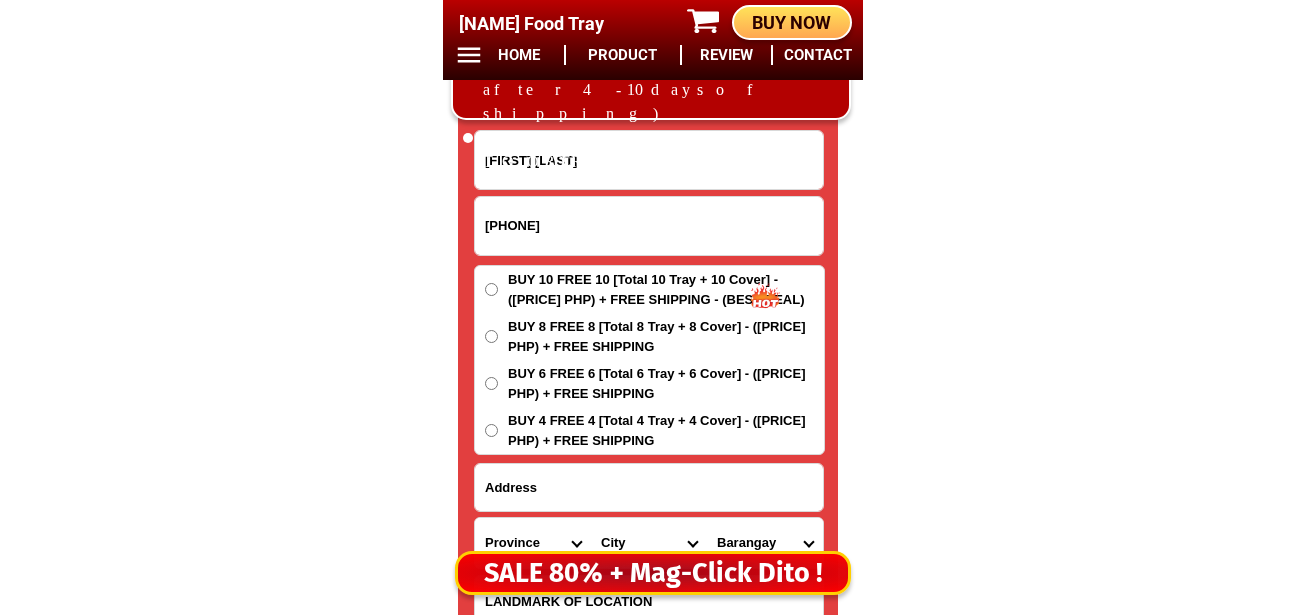click on "BUY 4 FREE 4 [Total 4 Tray + 4 Cover] - ([PRICE] PHP) + FREE SHIPPING" at bounding box center [666, 289] 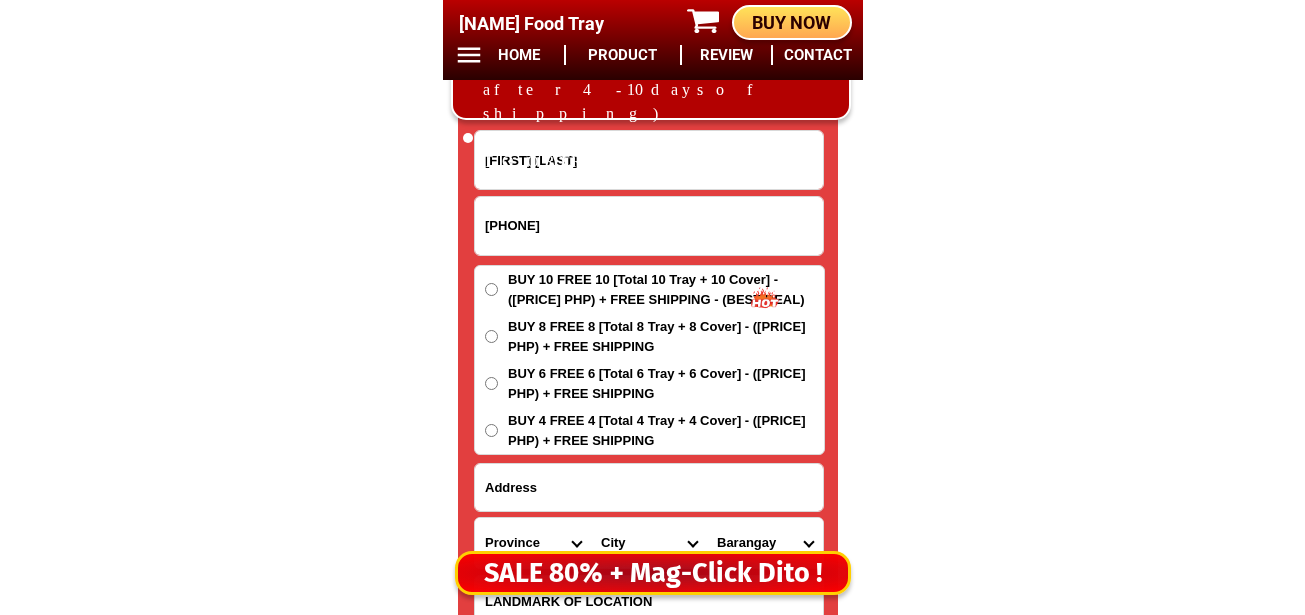 click on "BUY 4 FREE 4 [Total 4 Tray + 4 Cover] - ([PRICE] PHP) + FREE SHIPPING" at bounding box center (491, 430) 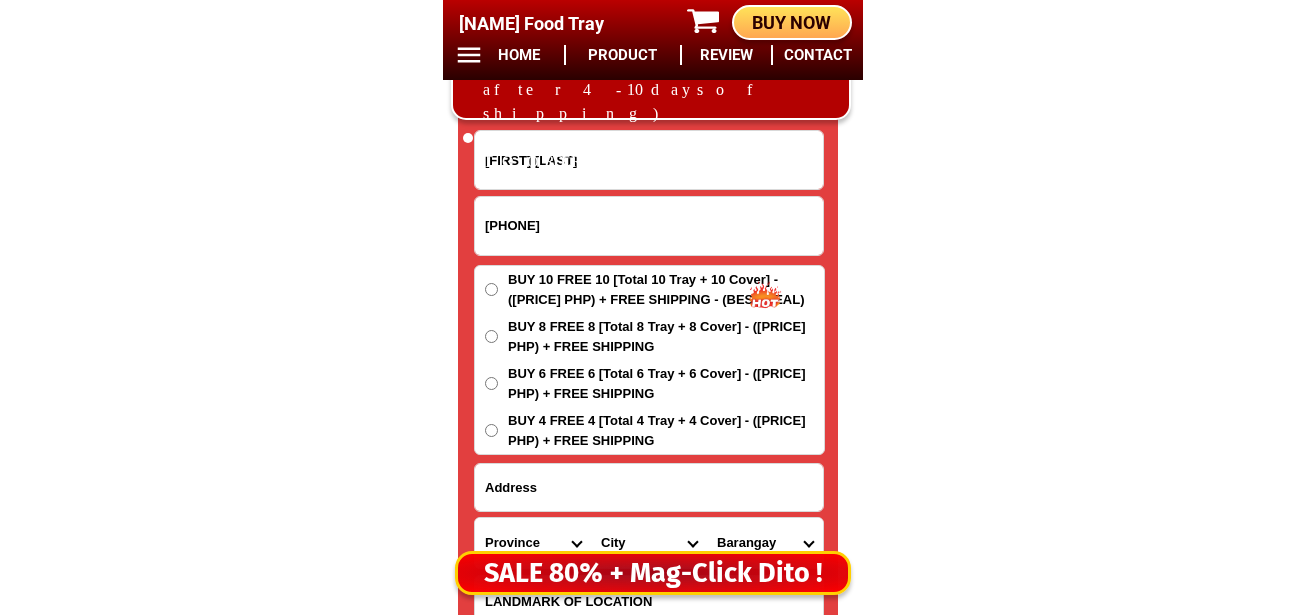radio on "true" 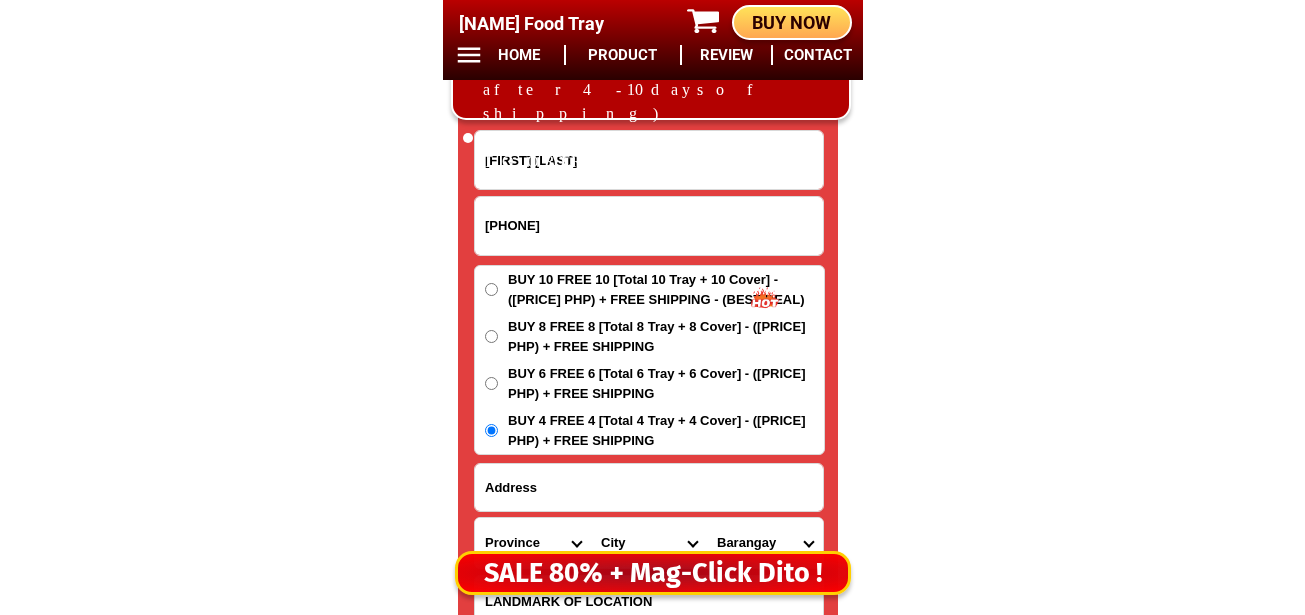 scroll, scrollTop: 16778, scrollLeft: 0, axis: vertical 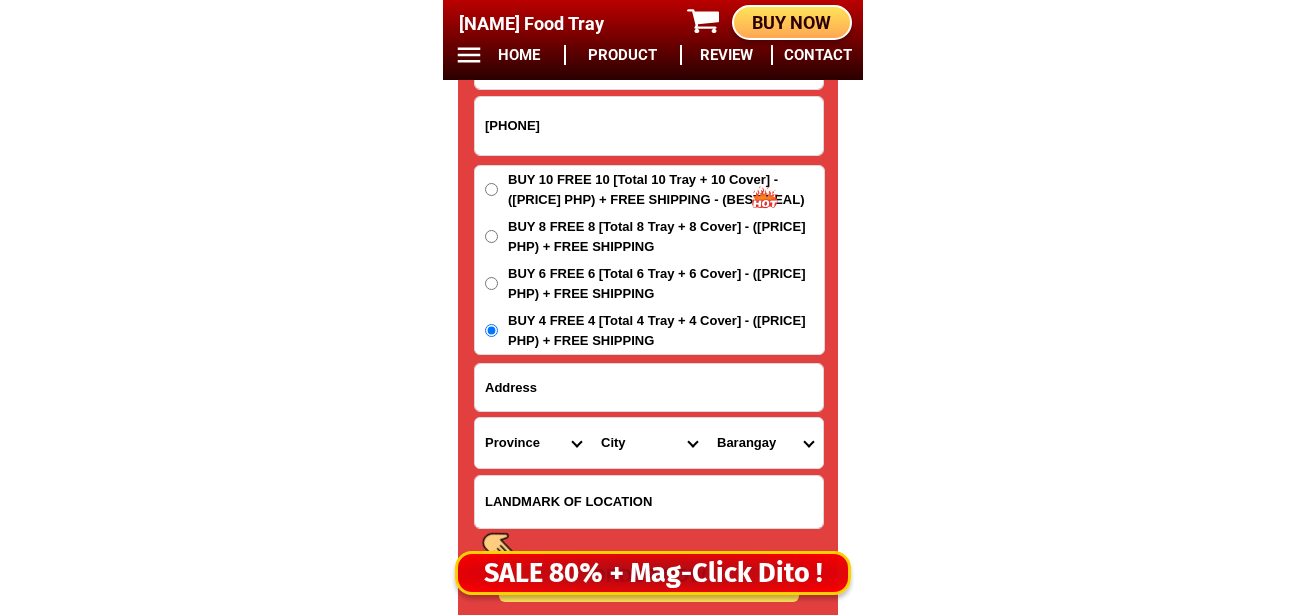 click at bounding box center [649, 502] 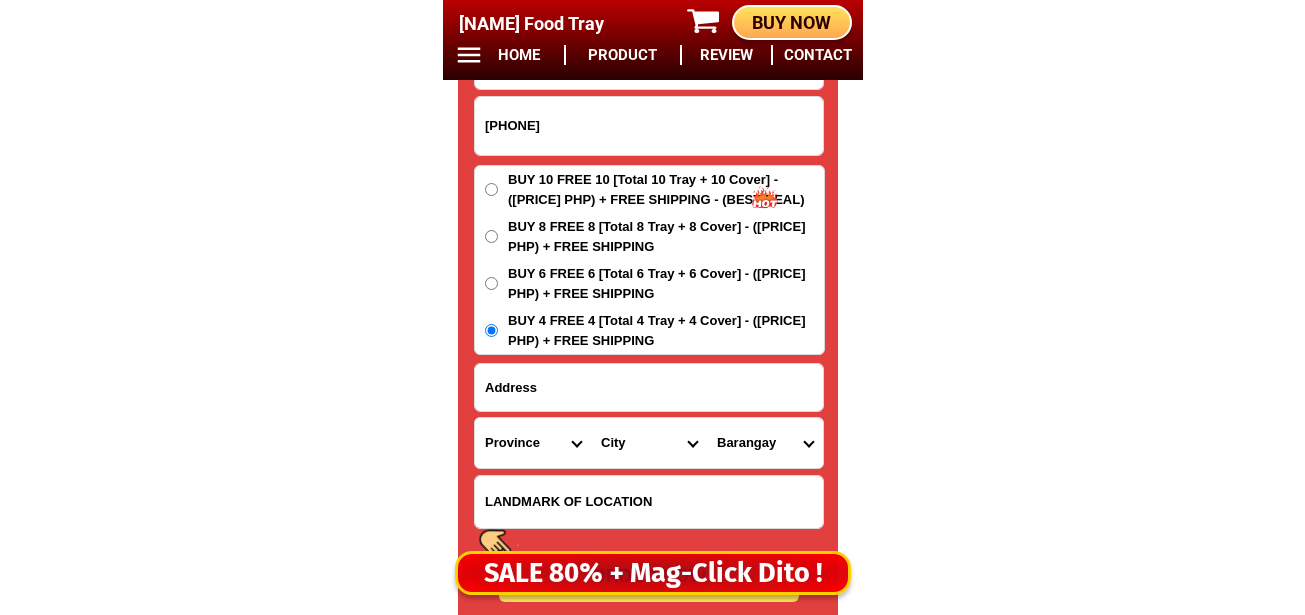 paste on "Creek at maypuno ng mannga papasok" 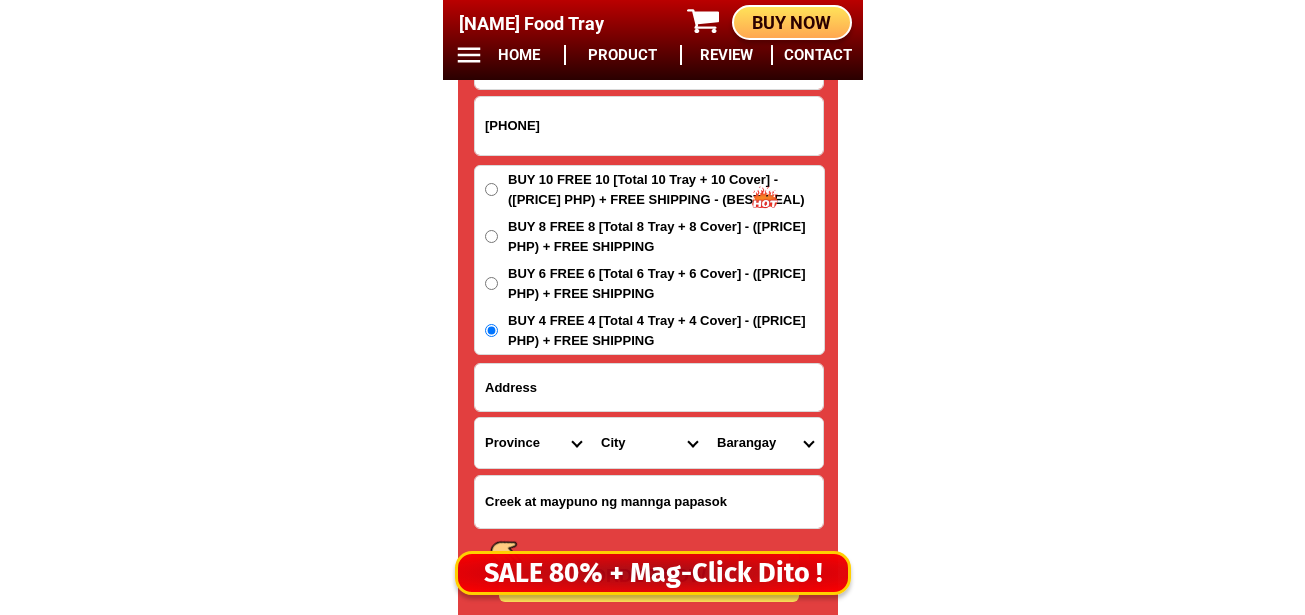 type on "Creek at maypuno ng mannga papasok" 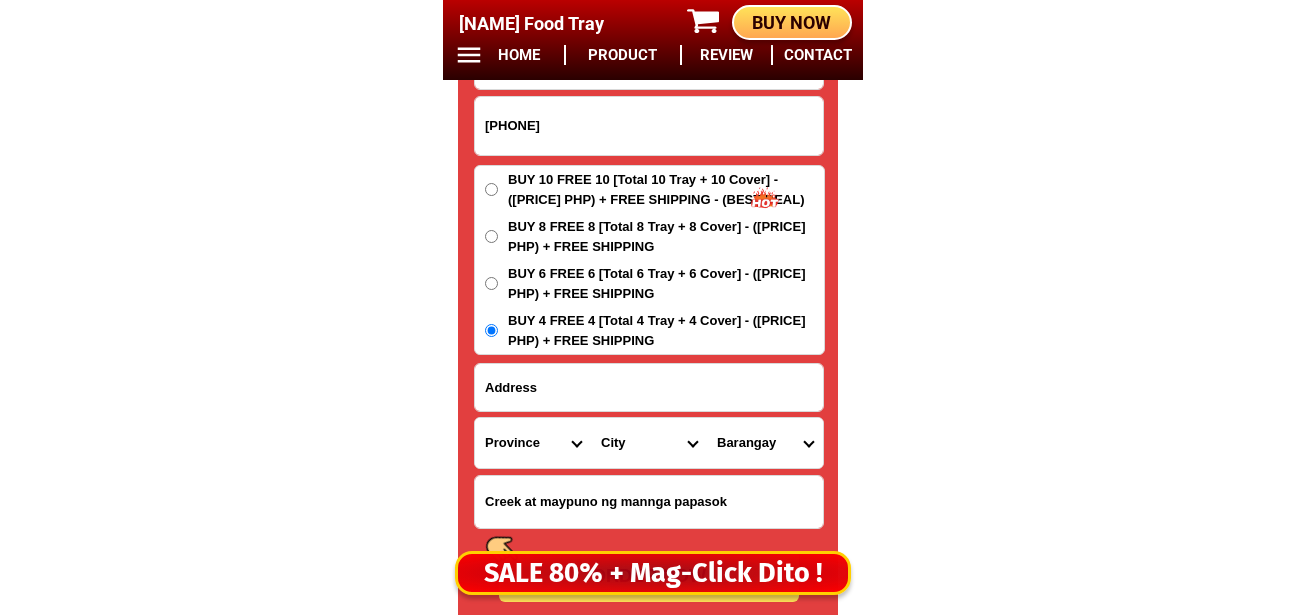 click at bounding box center [649, 387] 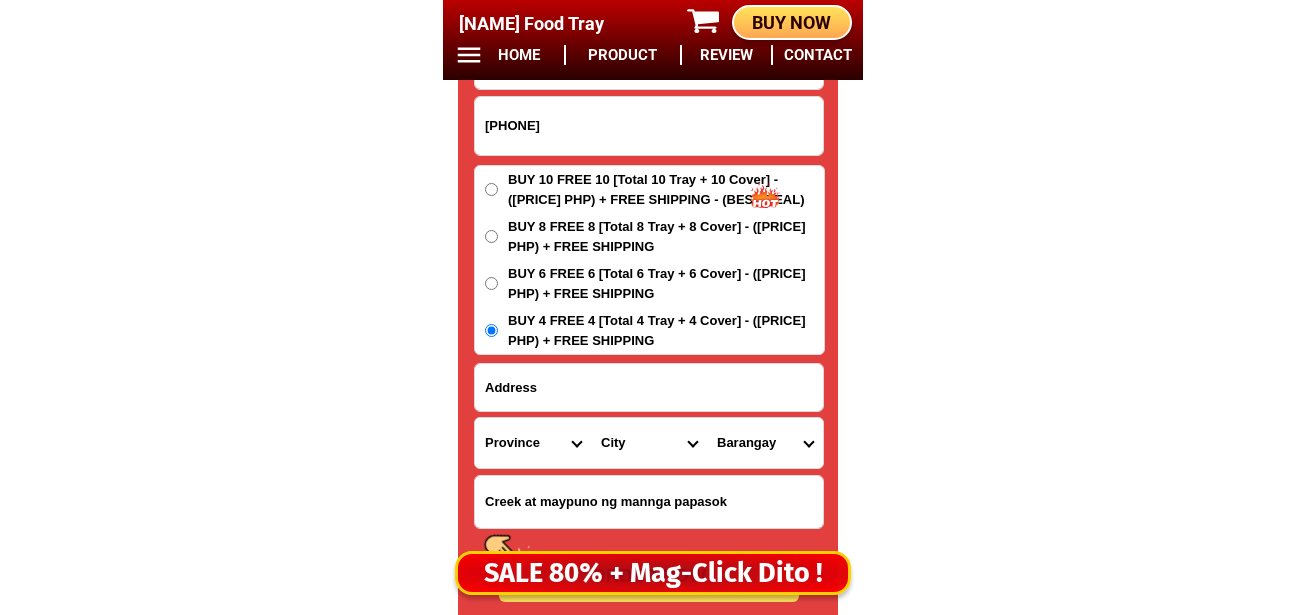 paste on "Libjo" 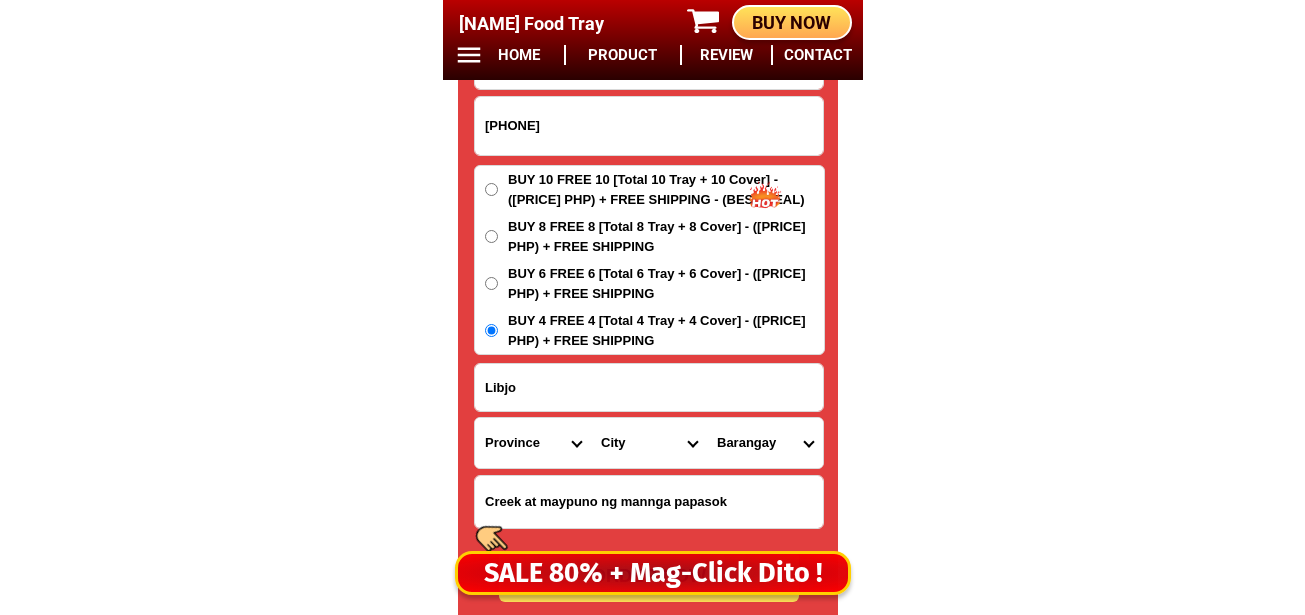 type on "Libjo" 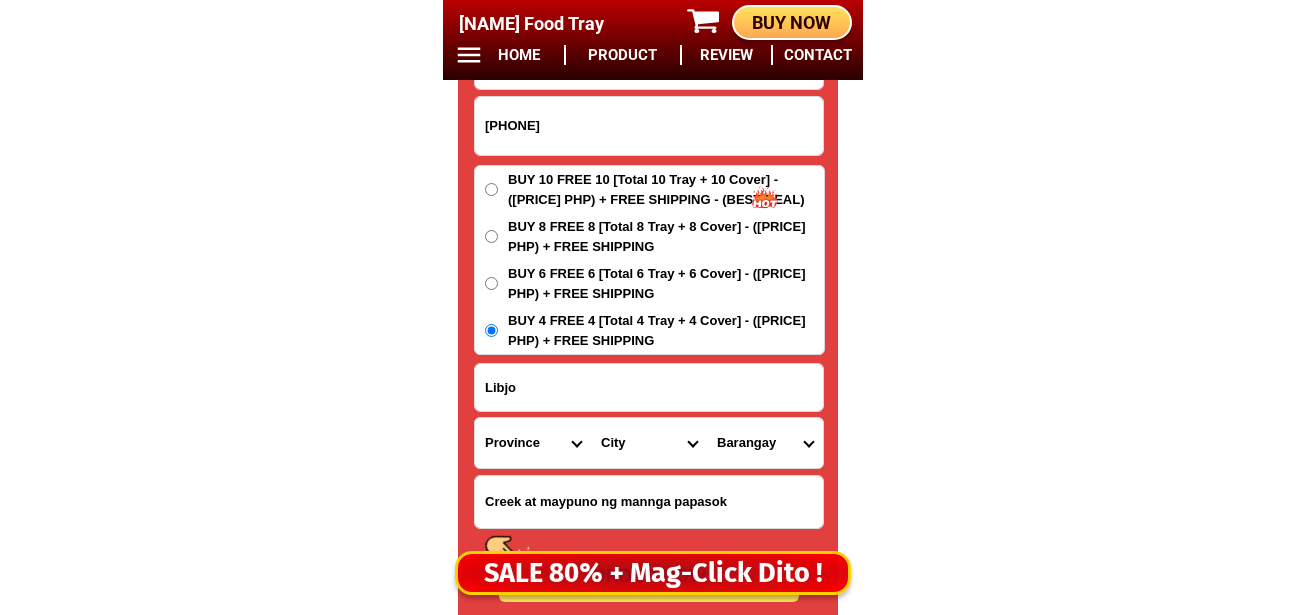 click on "Province Abra Agusan-del-norte Agusan-del-sur Aklan Albay Antique Apayao Aurora Basilan Bataan Batanes Batangas Benguet Biliran Bohol Bukidnon Bulacan Cagayan Camarines-norte Camarines-sur Camiguin Capiz Catanduanes Cavite Cebu Cotabato Davao-de-oro Davao-del-norte Davao-del-sur Davao-occidental Davao-oriental Dinagat-islands Eastern-samar Guimaras Ifugao Ilocos-norte Ilocos-sur Iloilo Isabela Kalinga La-union Laguna Lanao-del-norte Lanao-del-sur Leyte Maguindanao Marinduque Masbate Metro-manila Misamis-occidental Misamis-oriental Mountain-province Negros-occidental Negros-oriental Northern-samar Nueva-ecija Nueva-vizcaya Occidental-mindoro Oriental-mindoro Palawan Pampanga Pangasinan Quezon Quirino Rizal Romblon Sarangani Siquijor Sorsogon South-cotabato Southern-leyte Sultan-kudarat Sulu Surigao-del-norte Surigao-del-sur Tarlac Tawi-tawi Western-samar Zambales Zamboanga-del-norte Zamboanga-del-sur Zamboanga-sibugay" at bounding box center (533, 443) 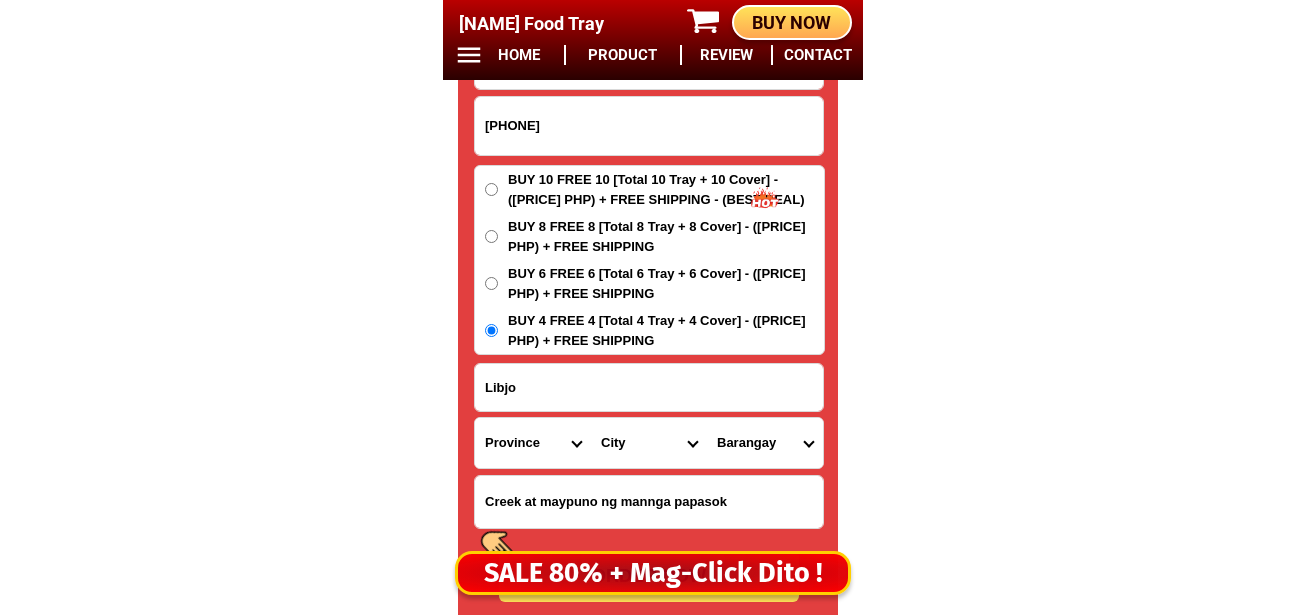 select on "63_870" 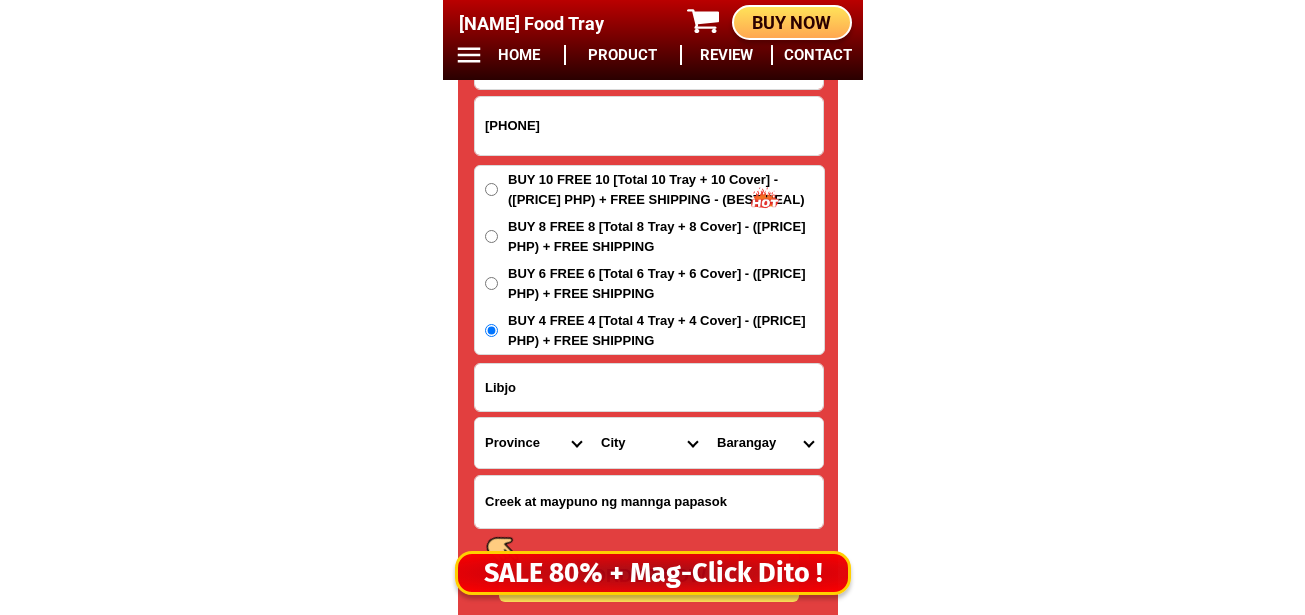 click on "Province Abra Agusan-del-norte Agusan-del-sur Aklan Albay Antique Apayao Aurora Basilan Bataan Batanes Batangas Benguet Biliran Bohol Bukidnon Bulacan Cagayan Camarines-norte Camarines-sur Camiguin Capiz Catanduanes Cavite Cebu Cotabato Davao-de-oro Davao-del-norte Davao-del-sur Davao-occidental Davao-oriental Dinagat-islands Eastern-samar Guimaras Ifugao Ilocos-norte Ilocos-sur Iloilo Isabela Kalinga La-union Laguna Lanao-del-norte Lanao-del-sur Leyte Maguindanao Marinduque Masbate Metro-manila Misamis-occidental Misamis-oriental Mountain-province Negros-occidental Negros-oriental Northern-samar Nueva-ecija Nueva-vizcaya Occidental-mindoro Oriental-mindoro Palawan Pampanga Pangasinan Quezon Quirino Rizal Romblon Sarangani Siquijor Sorsogon South-cotabato Southern-leyte Sultan-kudarat Sulu Surigao-del-norte Surigao-del-sur Tarlac Tawi-tawi Western-samar Zambales Zamboanga-del-norte Zamboanga-del-sur Zamboanga-sibugay" at bounding box center [533, 443] 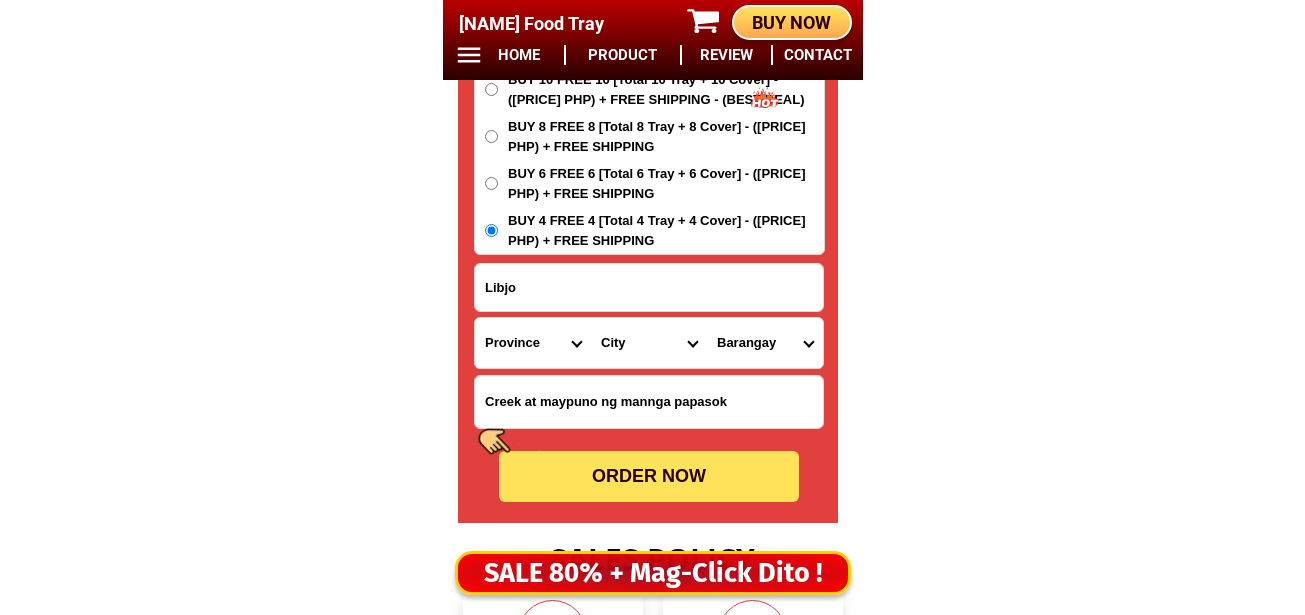 scroll, scrollTop: 17078, scrollLeft: 0, axis: vertical 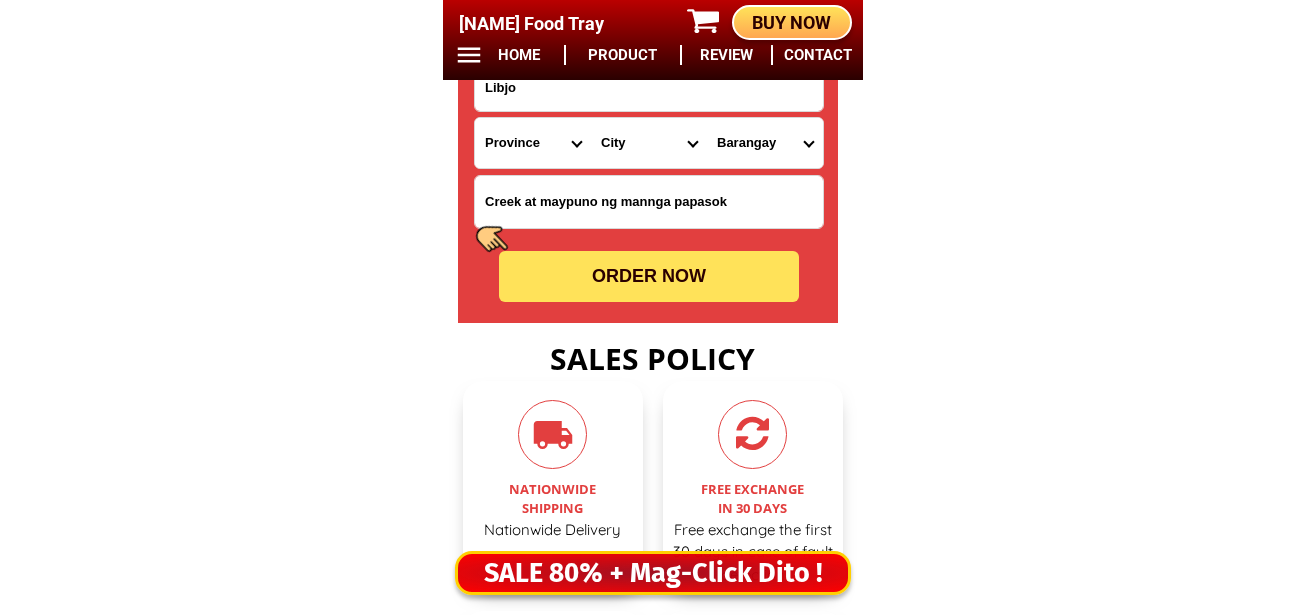 click on "Julio tapas 09387117672 ORDER NOW Libjo Province Abra Agusan-del-norte Agusan-del-sur Aklan Albay Antique Apayao Aurora Basilan Bataan Batanes Batangas Benguet Biliran Bohol Bukidnon Bulacan Cagayan Camarines-norte Camarines-sur Camiguin Capiz Catanduanes Cavite Cebu Cotabato Davao-de-oro Davao-del-norte Davao-del-sur Davao-occidental Davao-oriental Dinagat-islands Eastern-samar Guimaras Ifugao Ilocos-norte Ilocos-sur Iloilo Isabela Kalinga La-union Laguna Lanao-del-norte Lanao-del-sur Leyte Maguindanao Marinduque Masbate Metro-manila Misamis-occidental Misamis-oriental Mountain-province Negros-occidental Negros-oriental Northern-samar Nueva-ecija Nueva-vizcaya Occidental-mindoro Oriental-mindoro Palawan Pampanga Pangasinan Quezon Quirino Rizal Romblon Sarangani Siquijor Sorsogon South-cotabato Southern-leyte Sultan-kudarat Sulu Surigao-del-norte Surigao-del-sur Tarlac Tawi-tawi Western-samar Zambales Zamboanga-del-norte Zamboanga-del-sur Zamboanga-sibugay City BAGAMANOC Caramoran Catanduanes-baras Gigmoto" at bounding box center (649, 16) 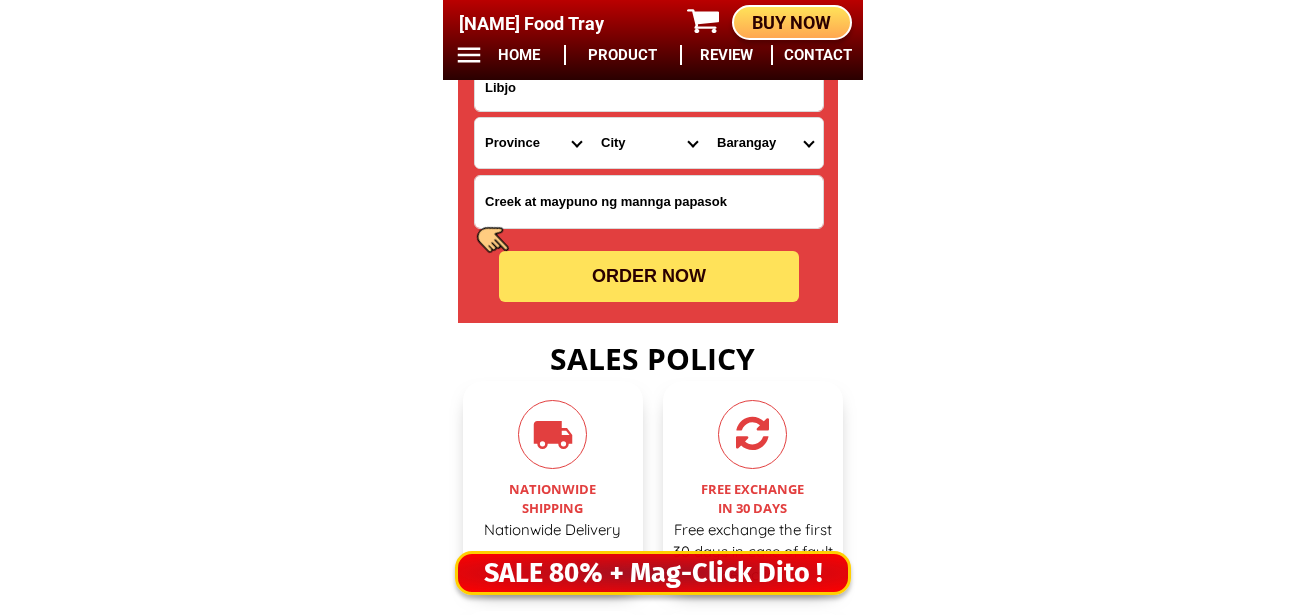 click on "ORDER NOW" at bounding box center (649, 276) 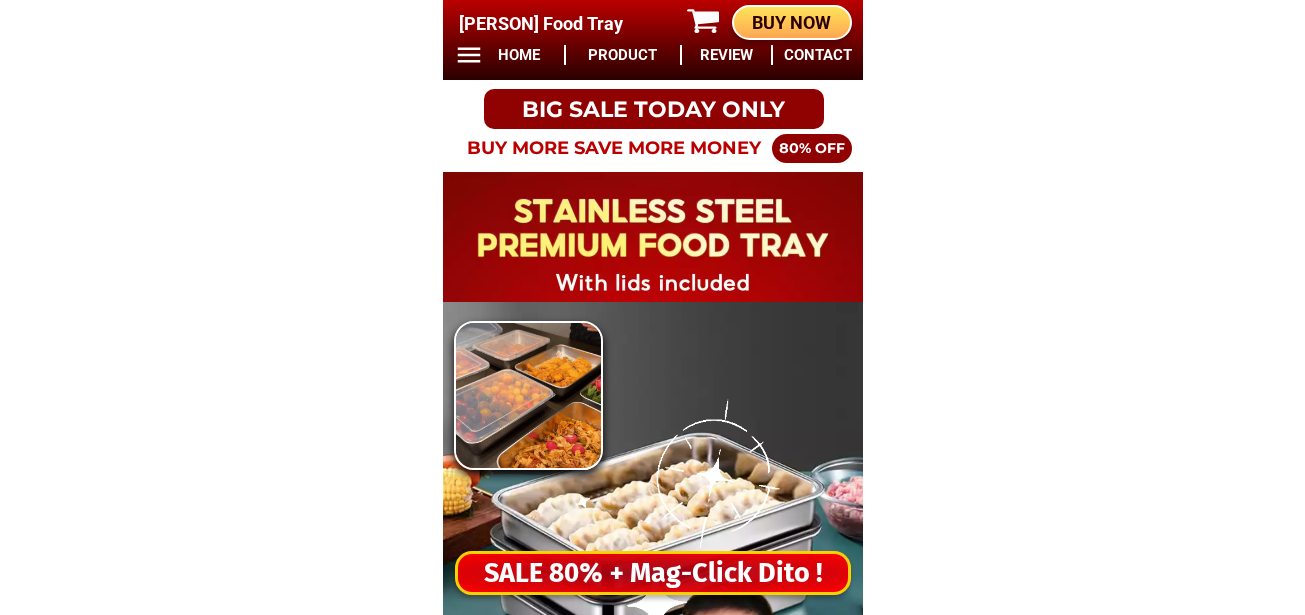 scroll, scrollTop: 0, scrollLeft: 0, axis: both 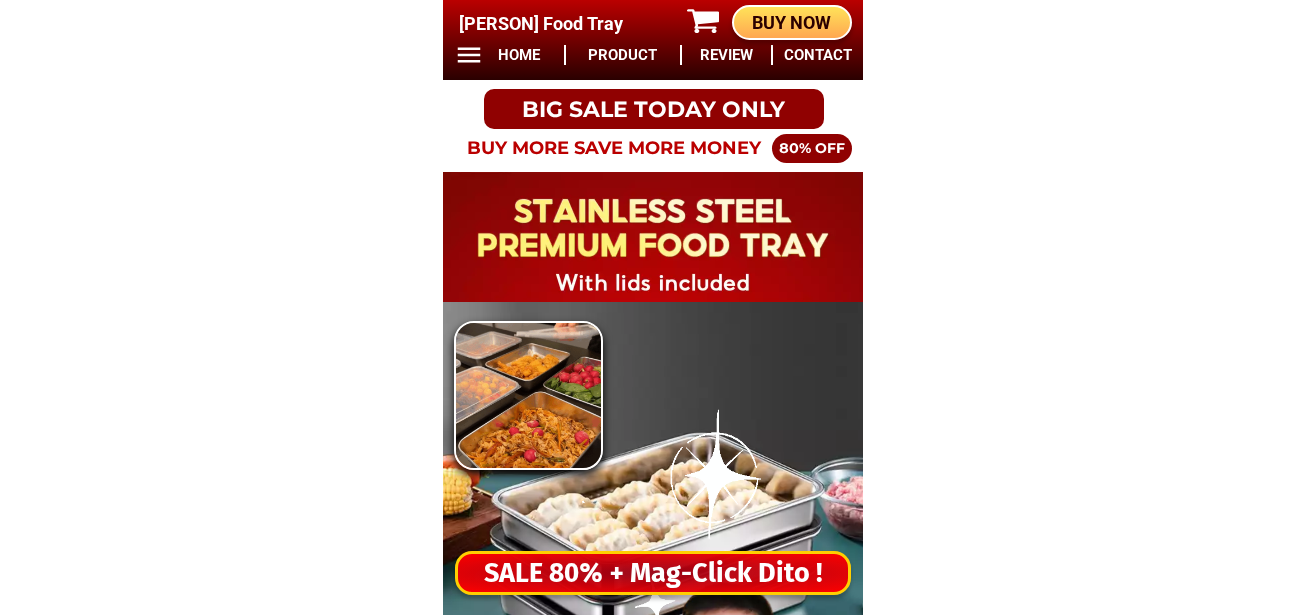 drag, startPoint x: 685, startPoint y: 574, endPoint x: 682, endPoint y: 507, distance: 67.06713 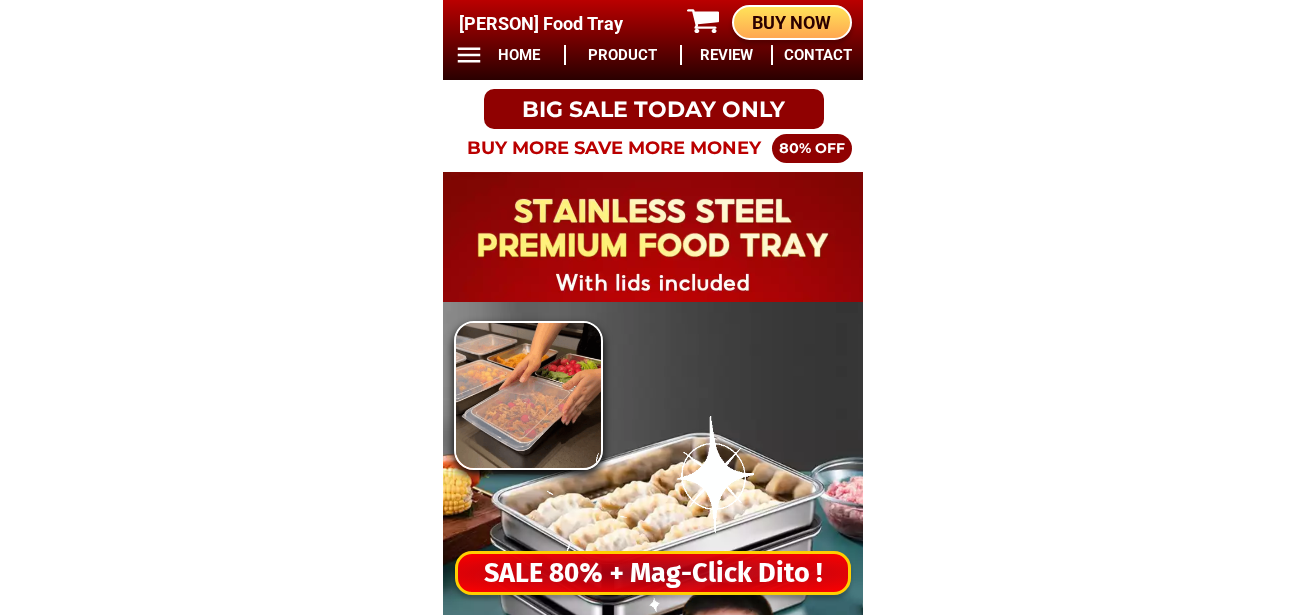 click on "SALE 80% + Mag-Click Dito !" at bounding box center (653, 573) 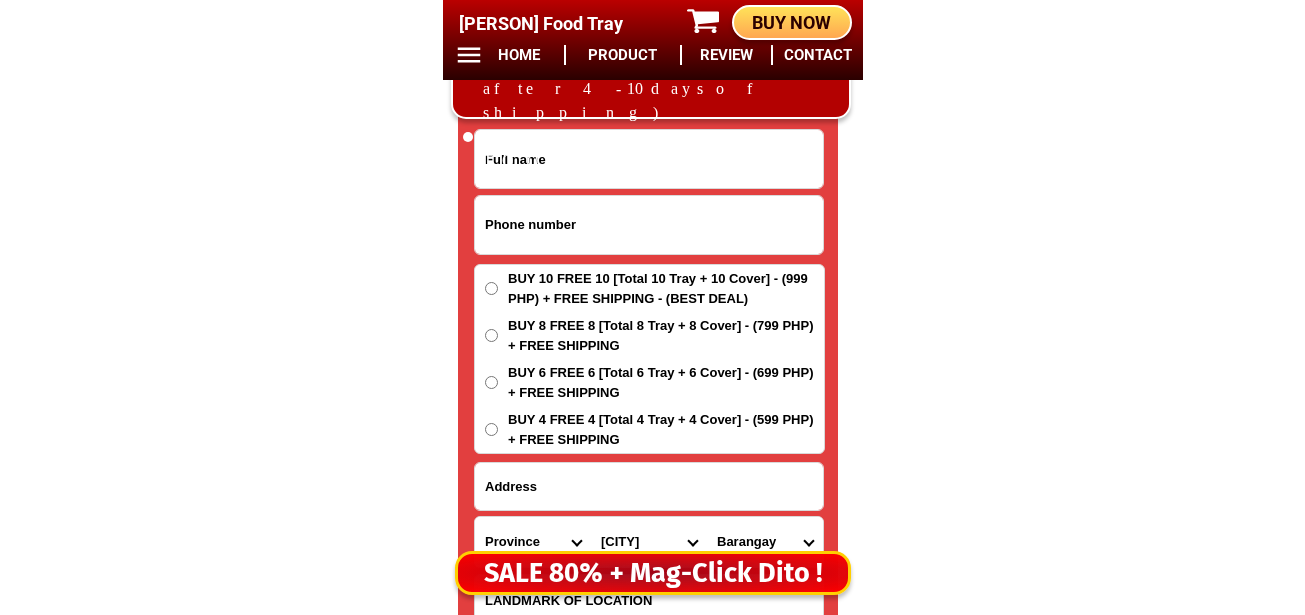 scroll, scrollTop: 16678, scrollLeft: 0, axis: vertical 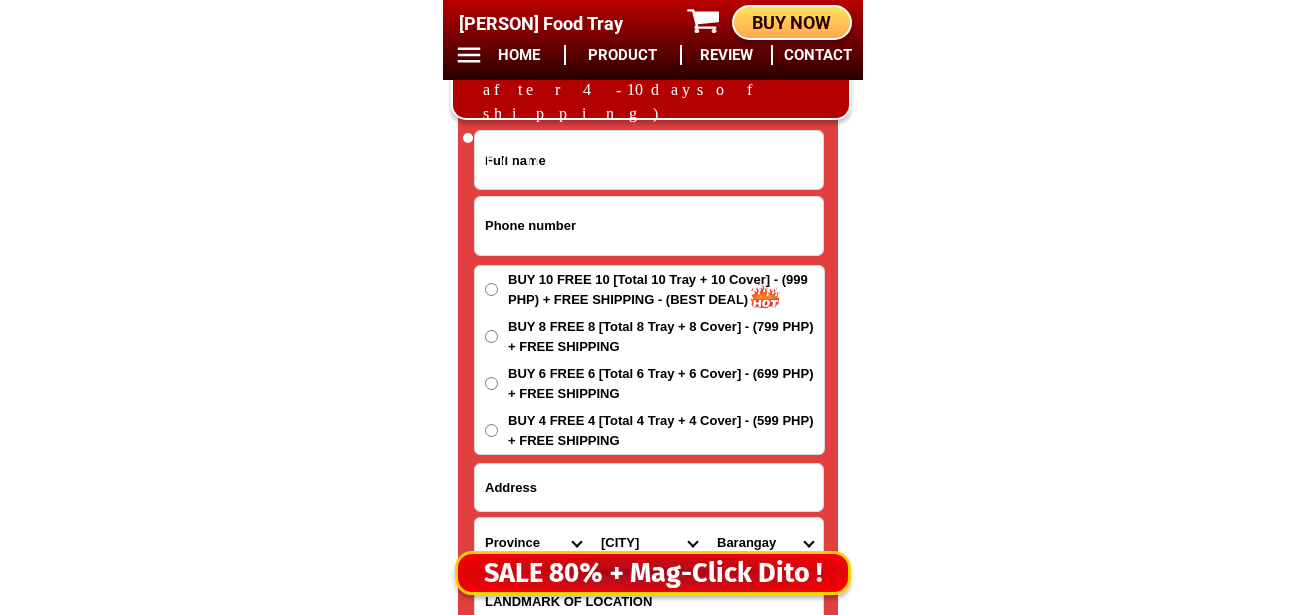 drag, startPoint x: 649, startPoint y: 234, endPoint x: 639, endPoint y: 250, distance: 18.867962 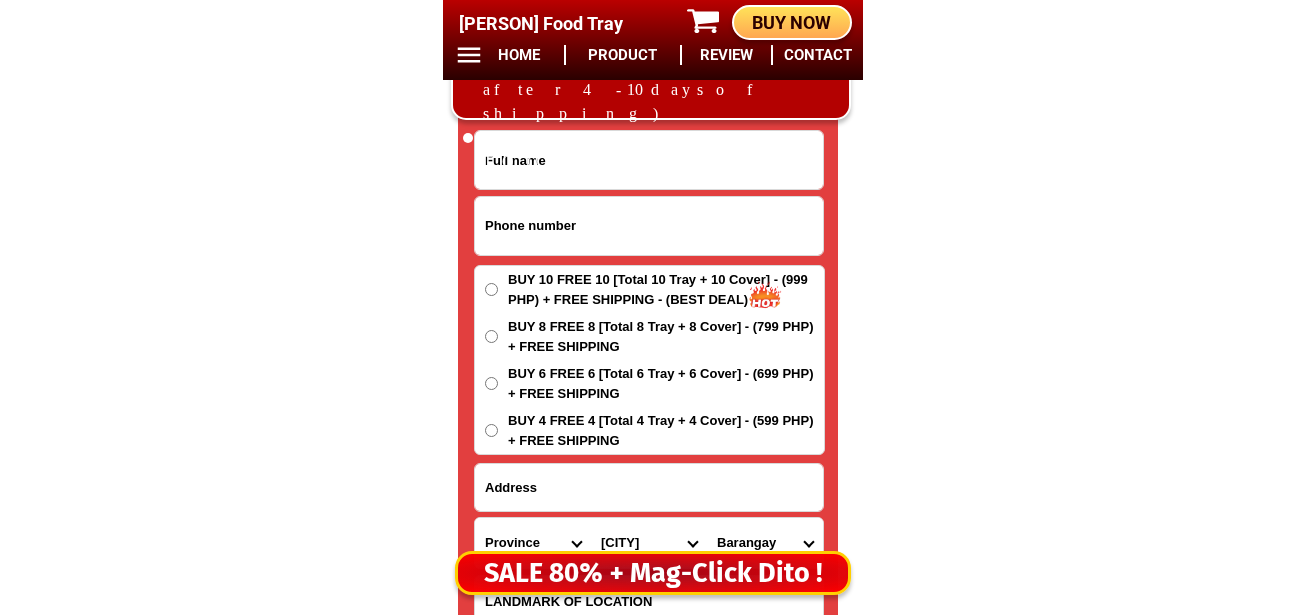 click at bounding box center [649, 226] 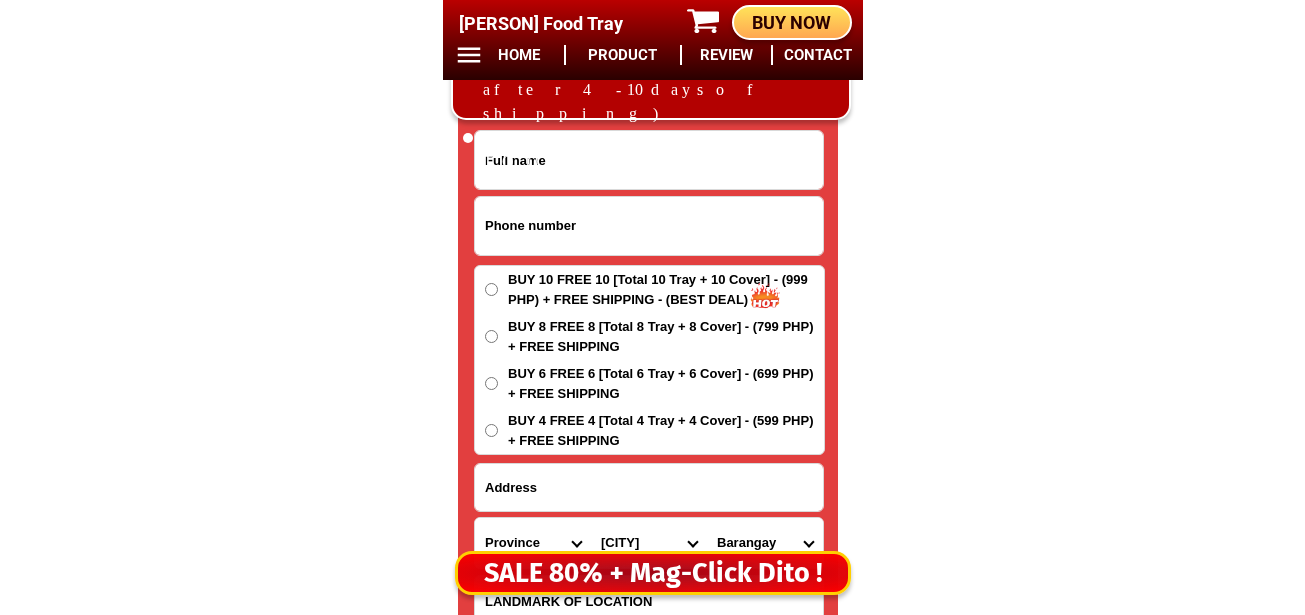 paste on "[PHONE]" 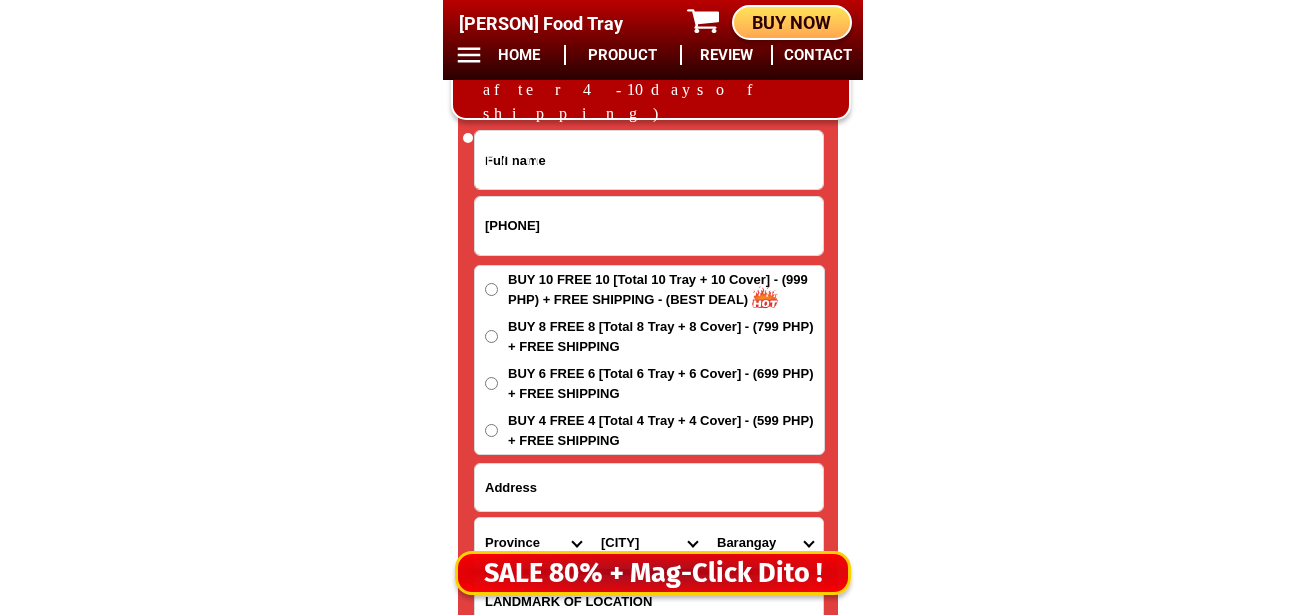 type on "[PHONE]" 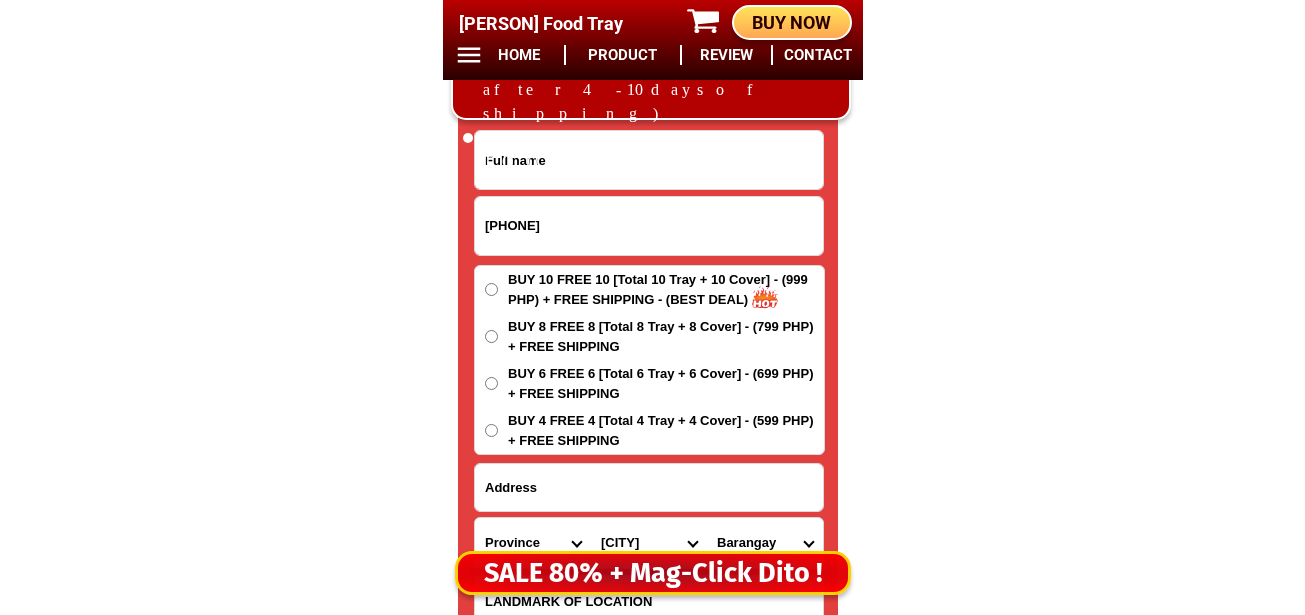 click at bounding box center [649, 160] 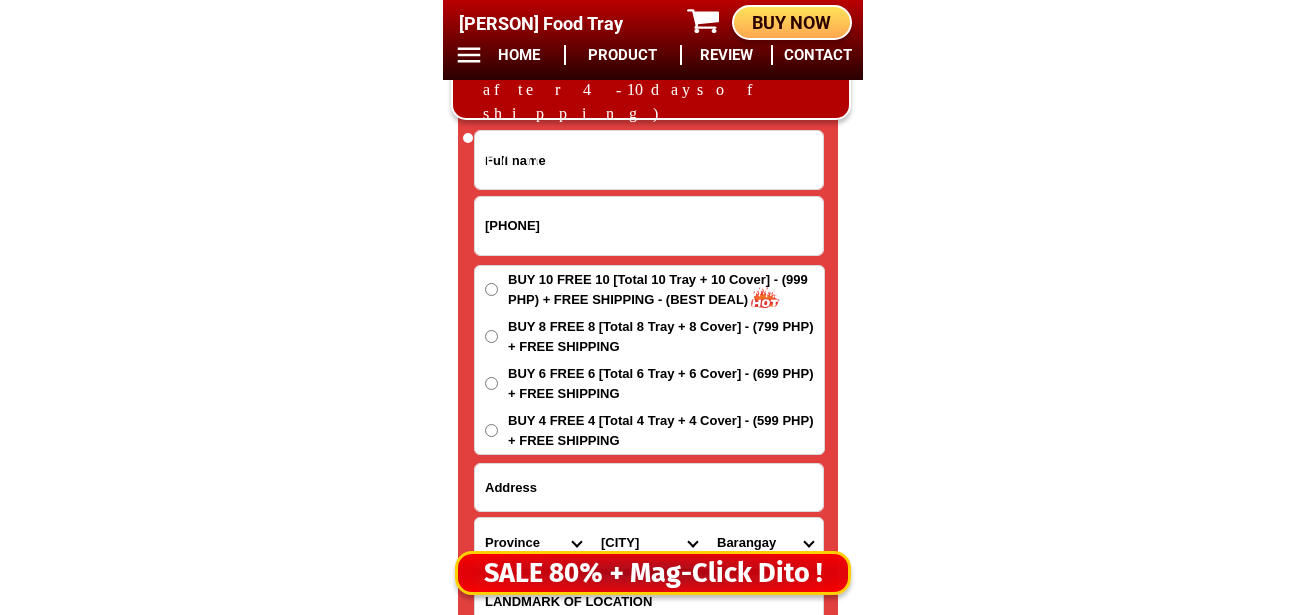 paste on "[FIRST] [LAST]" 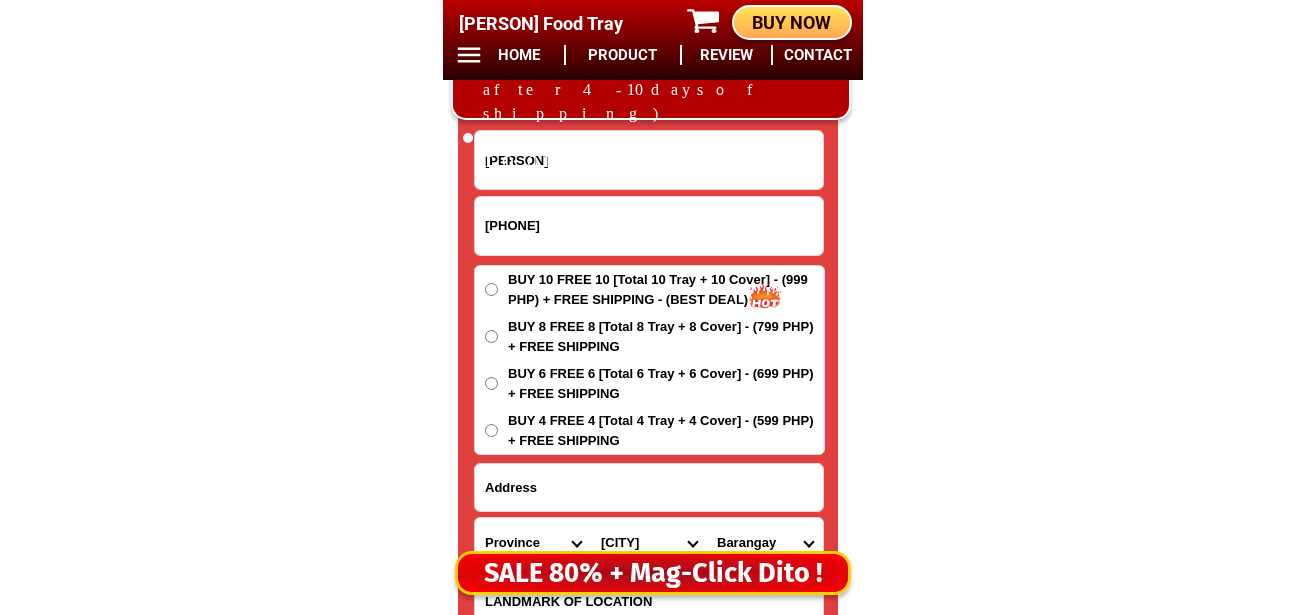 type on "[FIRST] [LAST]" 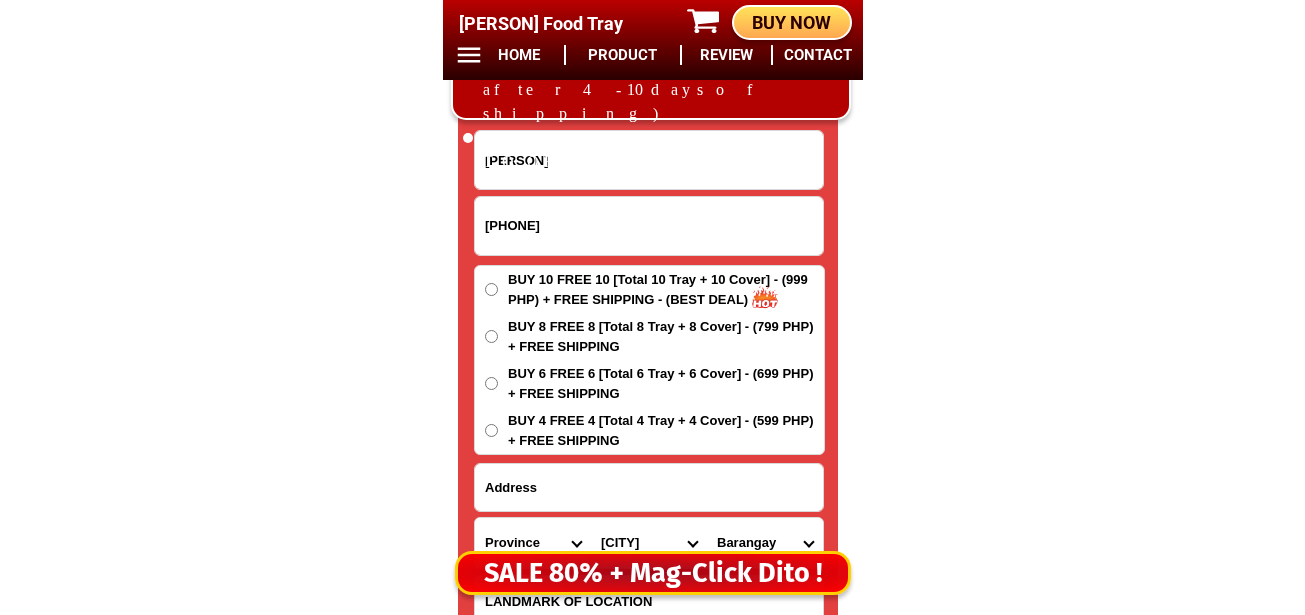 click on "BUY 10 FREE 10 [Total 10 Tray + 10 Cover] - (999 PHP) + FREE SHIPPING - (BEST DEAL)" at bounding box center [666, 289] 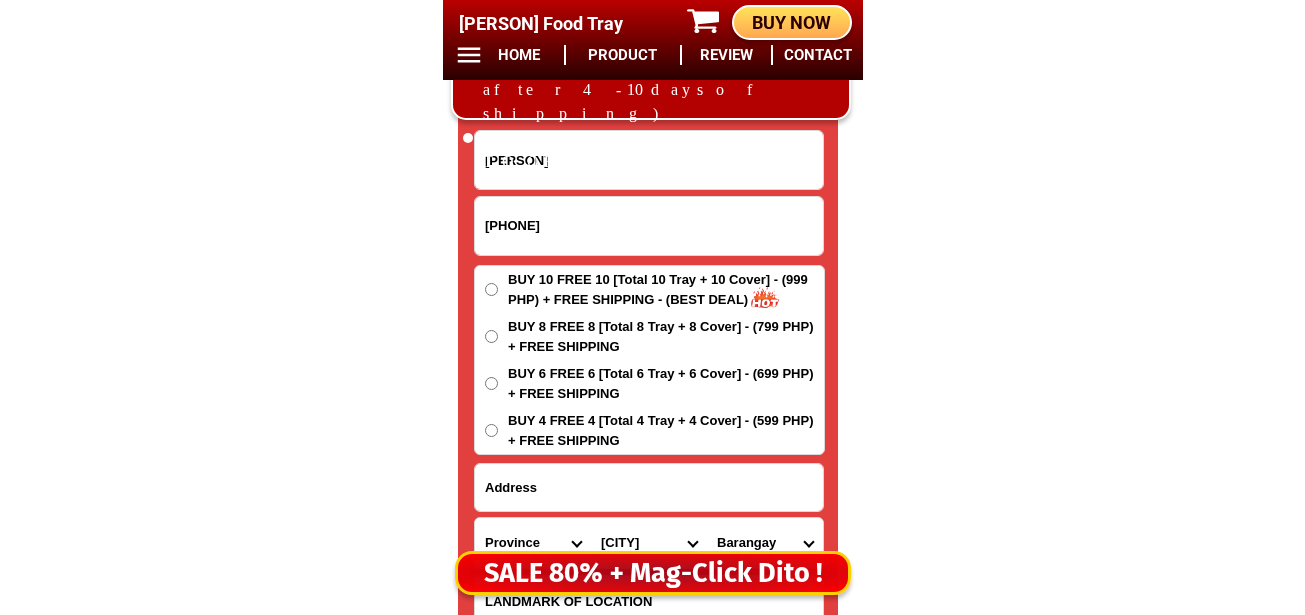click on "BUY 10 FREE 10 [Total 10 Tray + 10 Cover] - (999 PHP) + FREE SHIPPING - (BEST DEAL)" at bounding box center [491, 289] 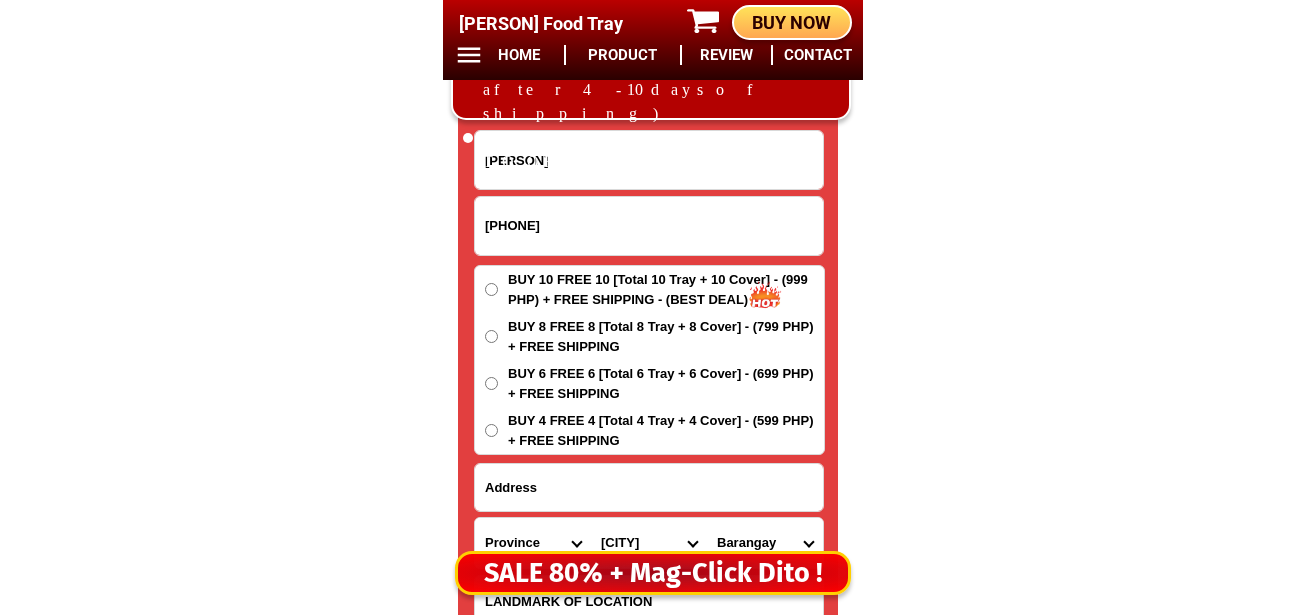 radio on "true" 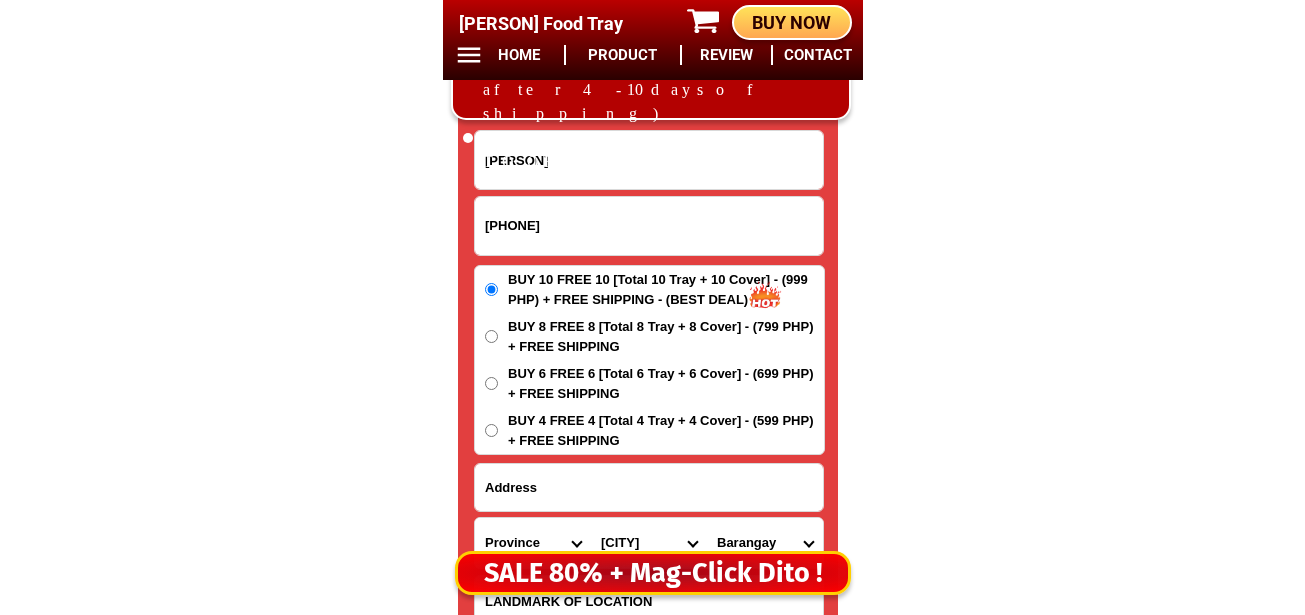 click at bounding box center (649, 487) 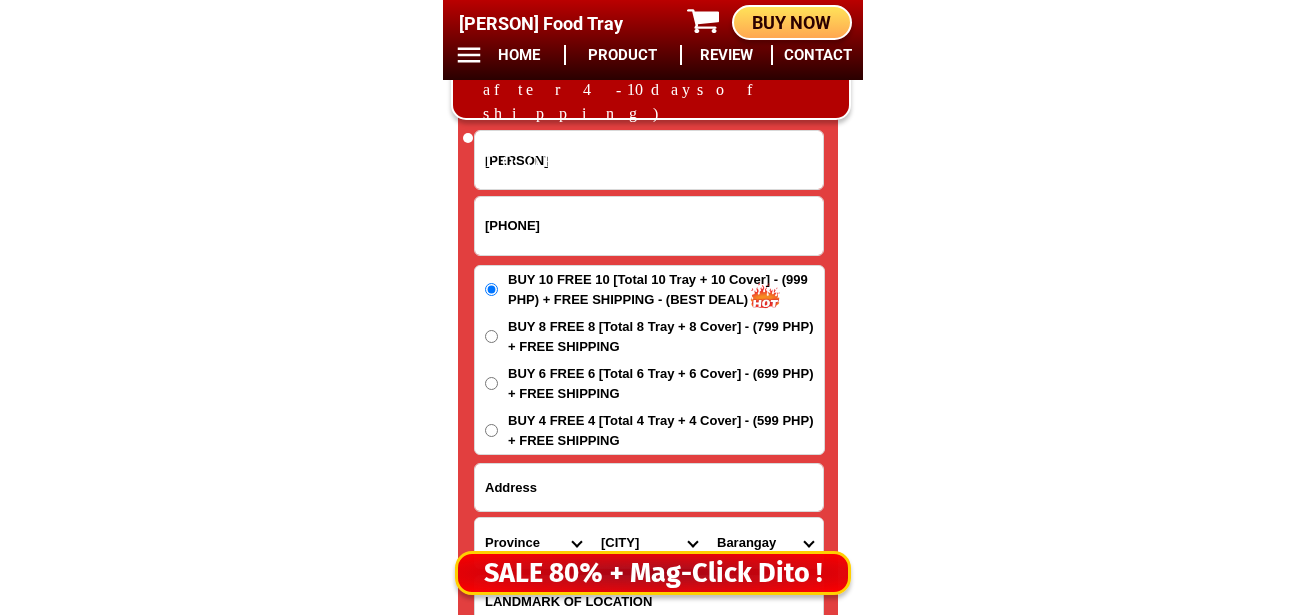 paste on "[STREET_NAME]" 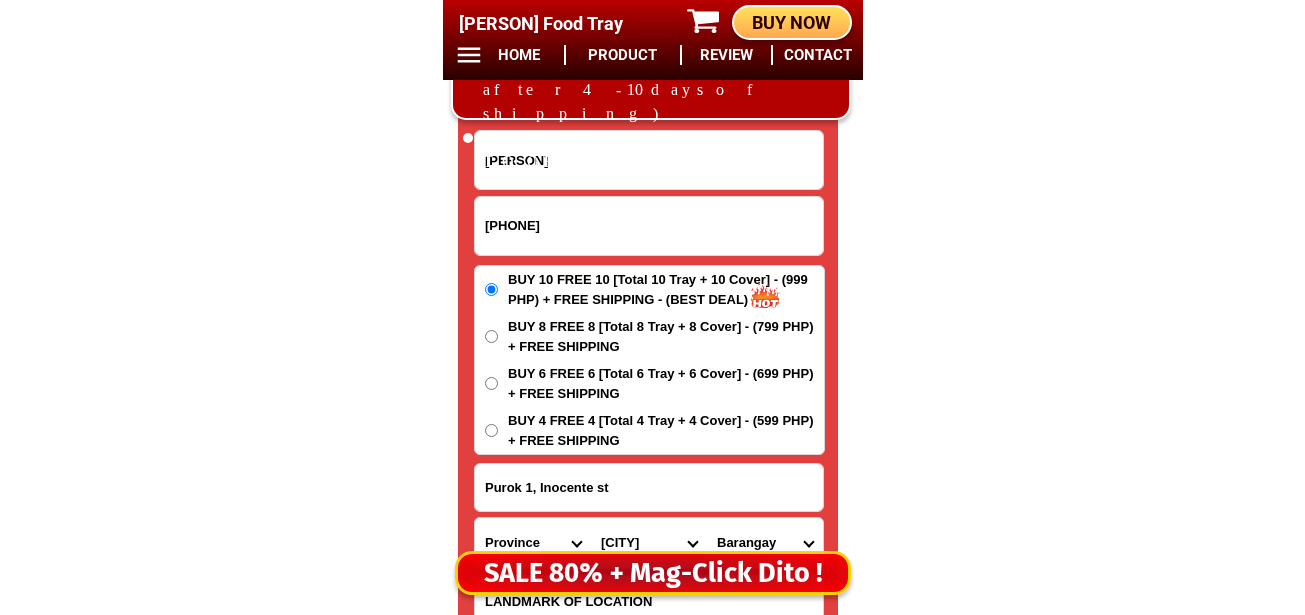 type on "[STREET_NAME]" 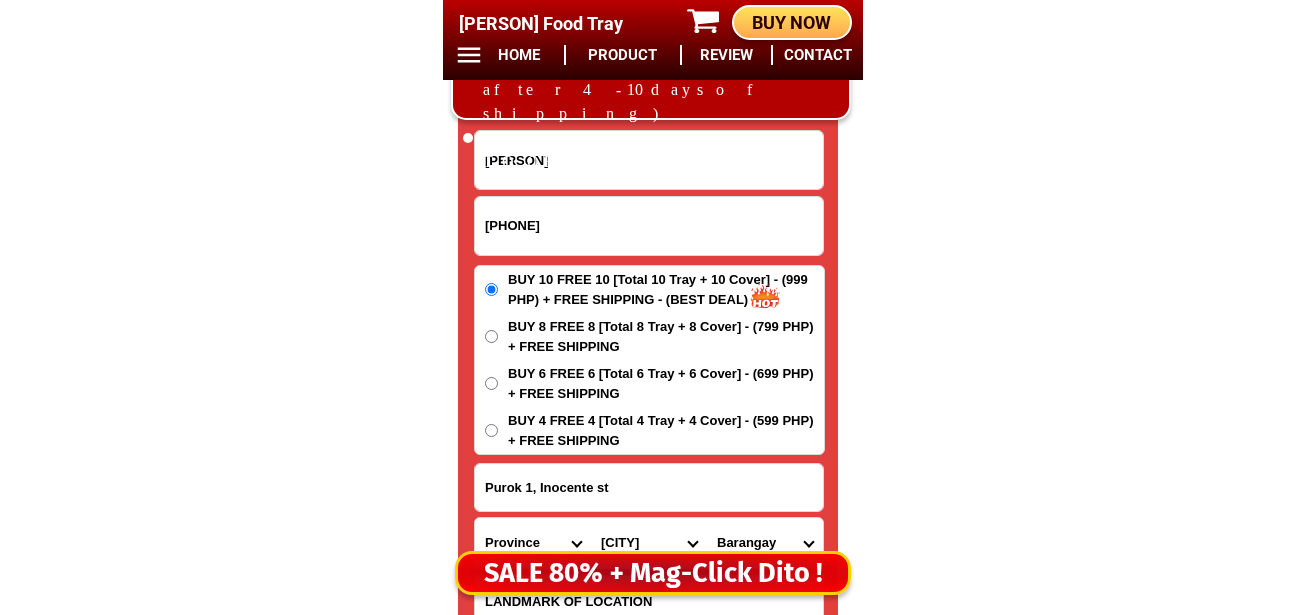 scroll, scrollTop: 16778, scrollLeft: 0, axis: vertical 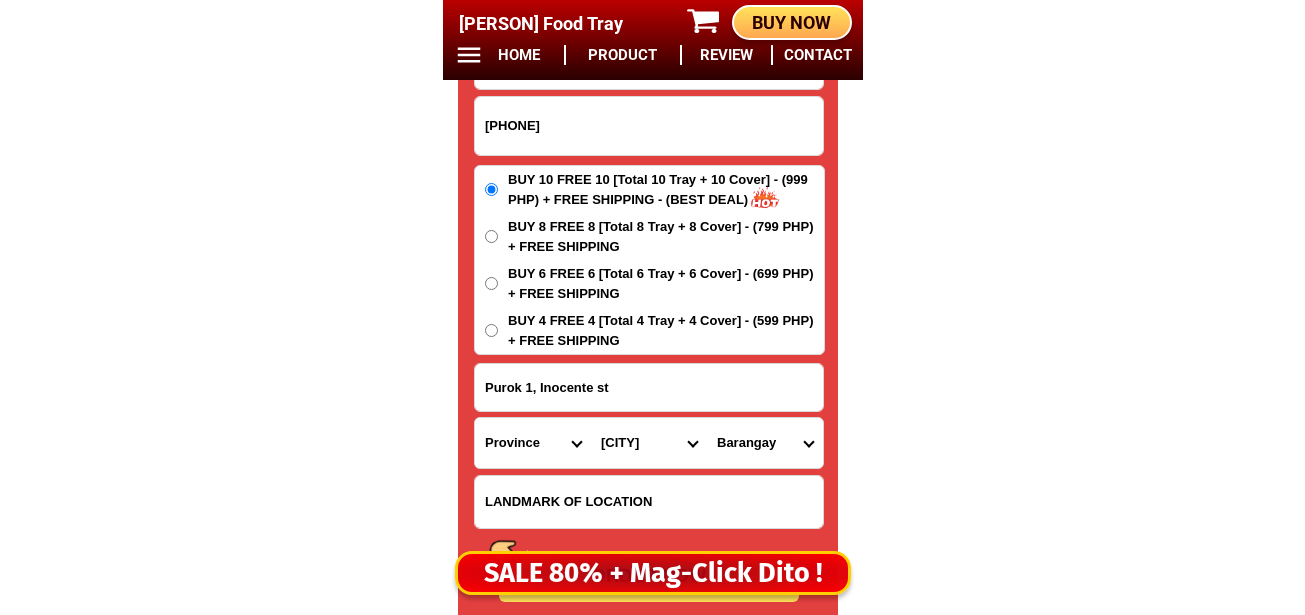 click on "Province Abra Agusan-del-norte Agusan-del-sur Aklan Albay Antique Apayao Aurora Basilan Bataan Batanes Batangas Benguet Biliran Bohol Bukidnon Bulacan Cagayan Camarines-norte Camarines-sur Camiguin Capiz Catanduanes Cavite Cebu Cotabato Davao-de-oro Davao-del-norte Davao-del-sur Davao-occidental Davao-oriental Dinagat-islands Eastern-samar Guimaras Ifugao Ilocos-norte Ilocos-sur Iloilo Isabela Kalinga La-union Laguna Lanao-del-norte Lanao-del-sur Leyte Maguindanao Marinduque Masbate Metro-manila Misamis-occidental Misamis-oriental Mountain-province Negros-occidental Negros-oriental Northern-samar Nueva-ecija Nueva-vizcaya Occidental-mindoro Oriental-mindoro Palawan Pampanga Pangasinan Quezon Quirino Rizal Romblon Sarangani Siquijor Sorsogon South-cotabato Southern-leyte Sultan-kudarat Sulu Surigao-del-norte Surigao-del-sur Tarlac Tawi-tawi Western-samar Zambales Zamboanga-del-norte Zamboanga-del-sur Zamboanga-sibugay" at bounding box center [533, 443] 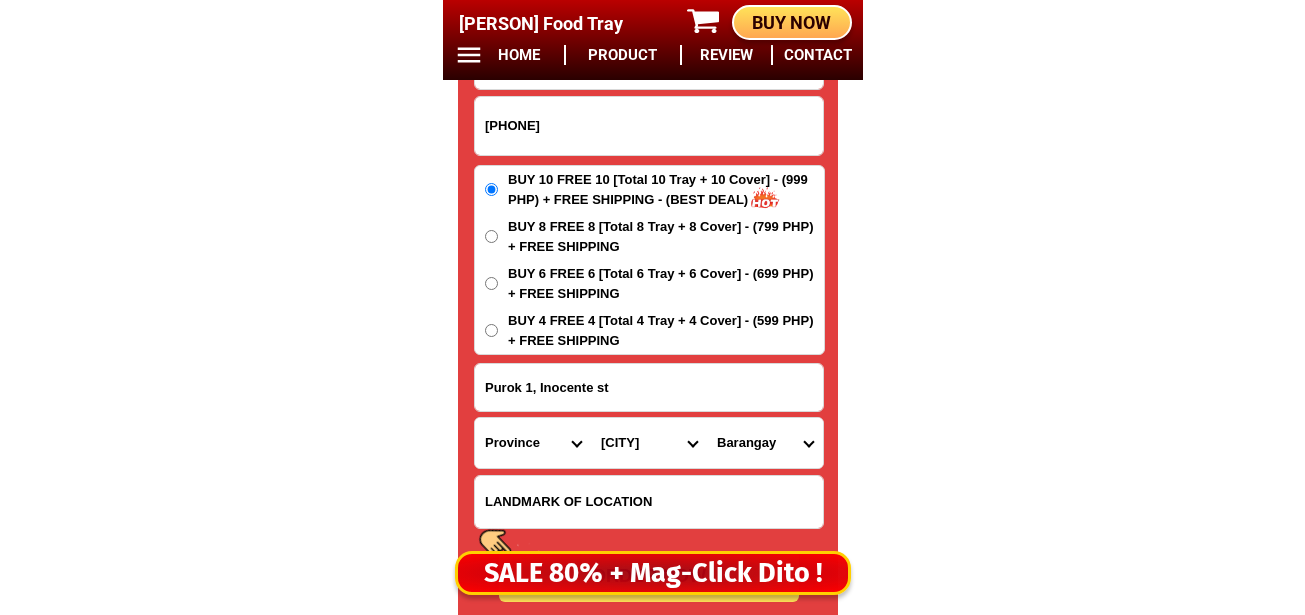 select on "63_869" 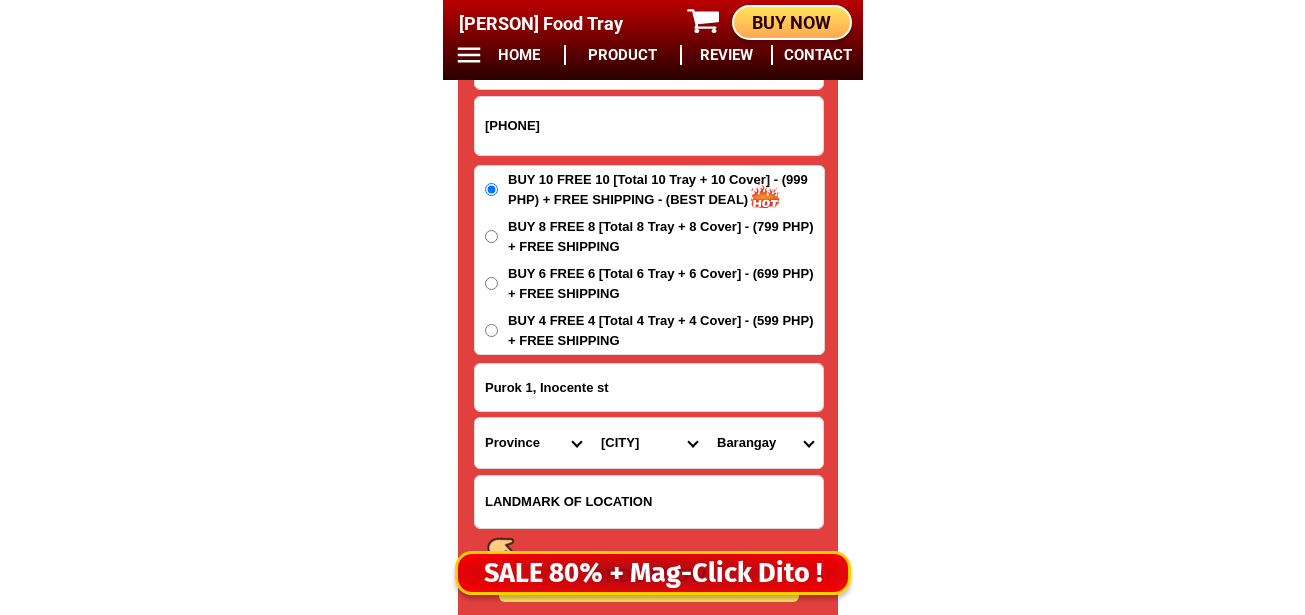 click on "Province Abra Agusan-del-norte Agusan-del-sur Aklan Albay Antique Apayao Aurora Basilan Bataan Batanes Batangas Benguet Biliran Bohol Bukidnon Bulacan Cagayan Camarines-norte Camarines-sur Camiguin Capiz Catanduanes Cavite Cebu Cotabato Davao-de-oro Davao-del-norte Davao-del-sur Davao-occidental Davao-oriental Dinagat-islands Eastern-samar Guimaras Ifugao Ilocos-norte Ilocos-sur Iloilo Isabela Kalinga La-union Laguna Lanao-del-norte Lanao-del-sur Leyte Maguindanao Marinduque Masbate Metro-manila Misamis-occidental Misamis-oriental Mountain-province Negros-occidental Negros-oriental Northern-samar Nueva-ecija Nueva-vizcaya Occidental-mindoro Oriental-mindoro Palawan Pampanga Pangasinan Quezon Quirino Rizal Romblon Sarangani Siquijor Sorsogon South-cotabato Southern-leyte Sultan-kudarat Sulu Surigao-del-norte Surigao-del-sur Tarlac Tawi-tawi Western-samar Zambales Zamboanga-del-norte Zamboanga-del-sur Zamboanga-sibugay" at bounding box center [533, 443] 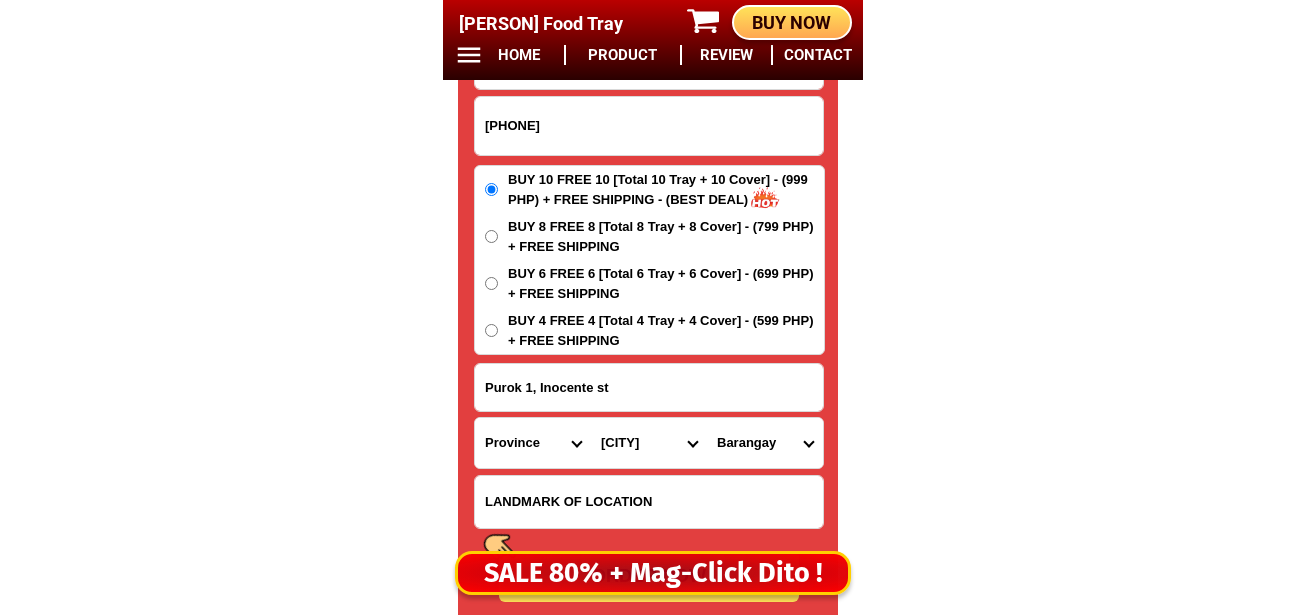 drag, startPoint x: 648, startPoint y: 385, endPoint x: 430, endPoint y: 382, distance: 218.02065 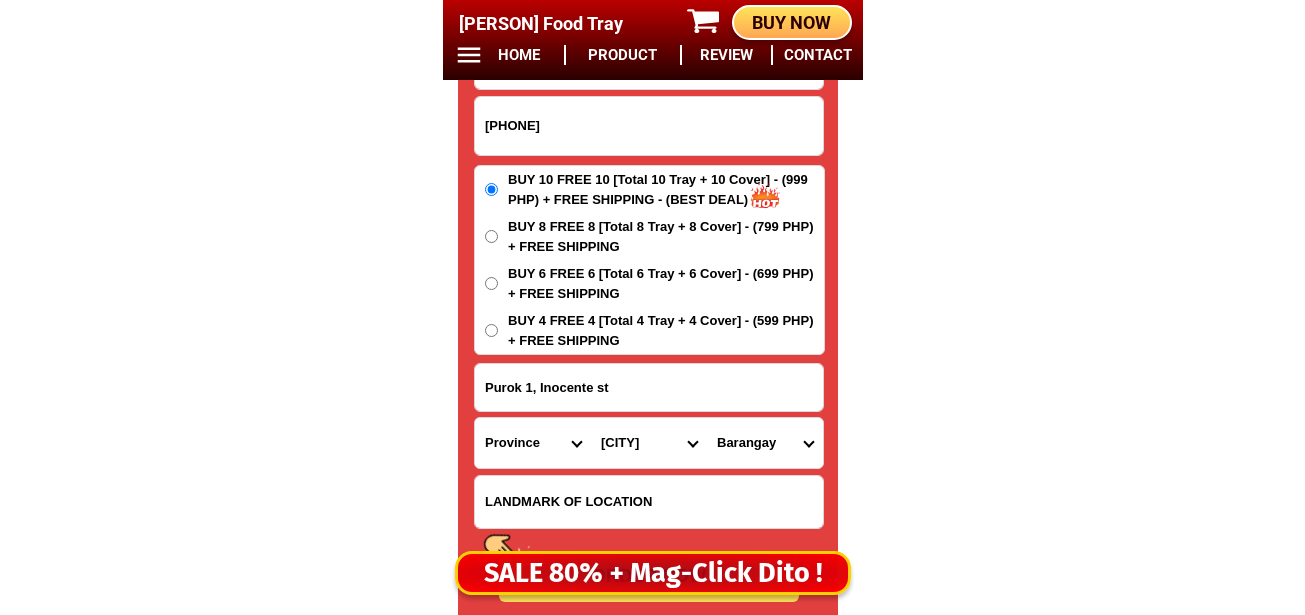click on "Province Abra Agusan-del-norte Agusan-del-sur Aklan Albay Antique Apayao Aurora Basilan Bataan Batanes Batangas Benguet Biliran Bohol Bukidnon Capiz" at bounding box center (652, -6552) 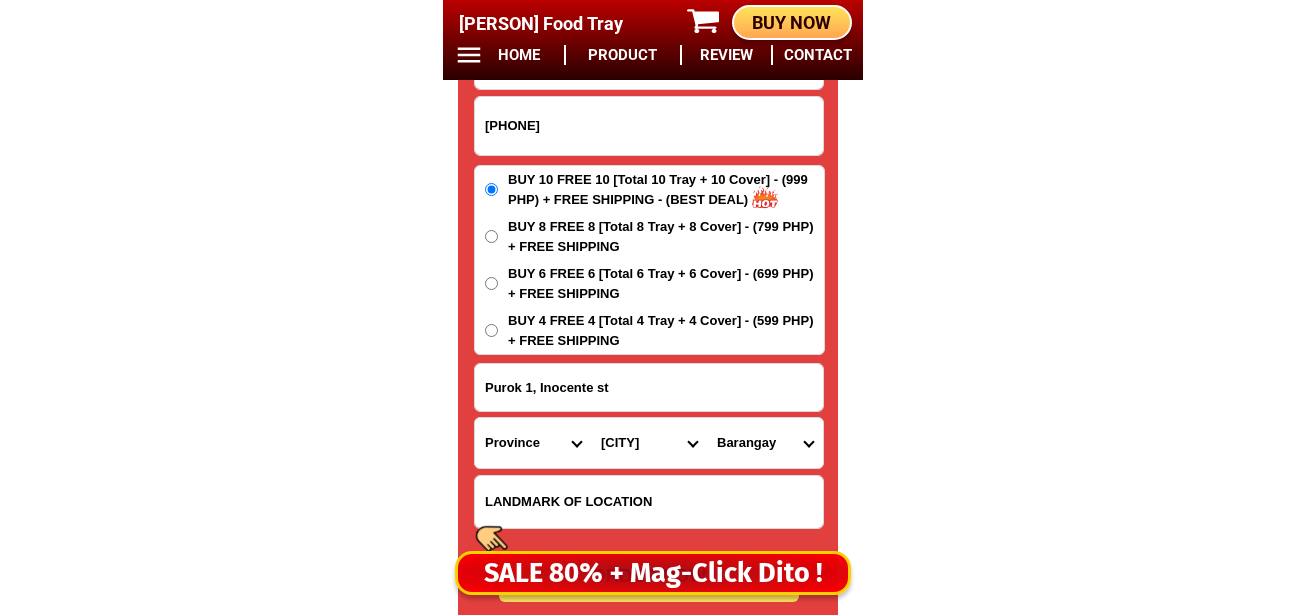 paste on ", [BARANGAY], [CITY] [REGION]" 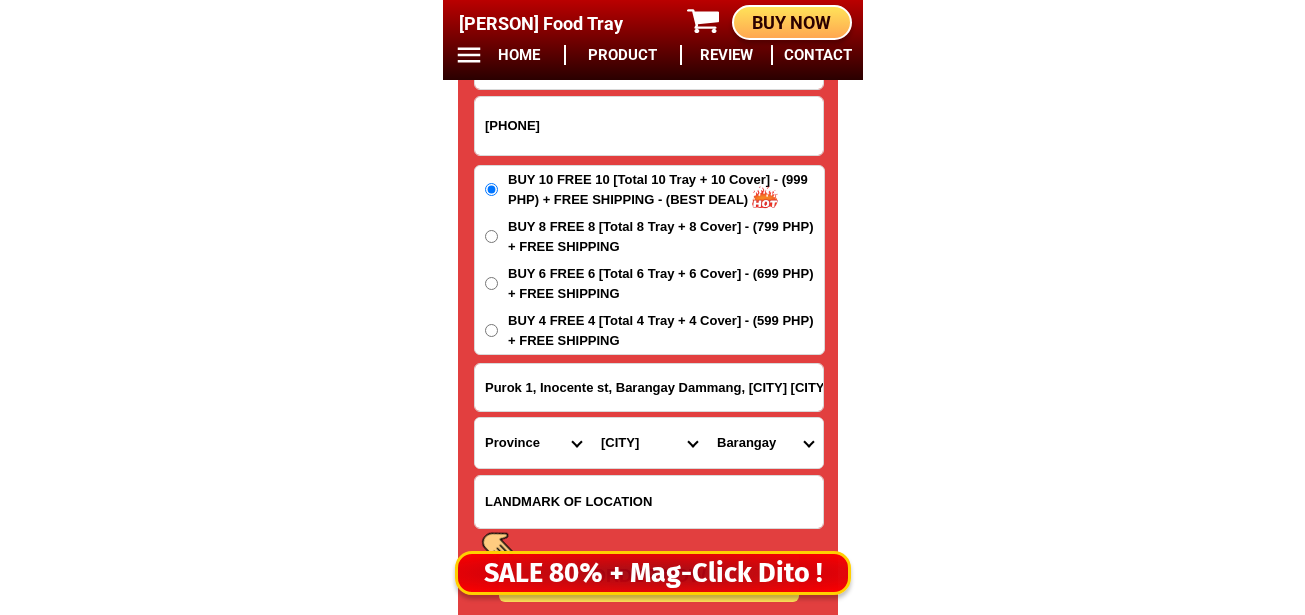 scroll, scrollTop: 0, scrollLeft: 70, axis: horizontal 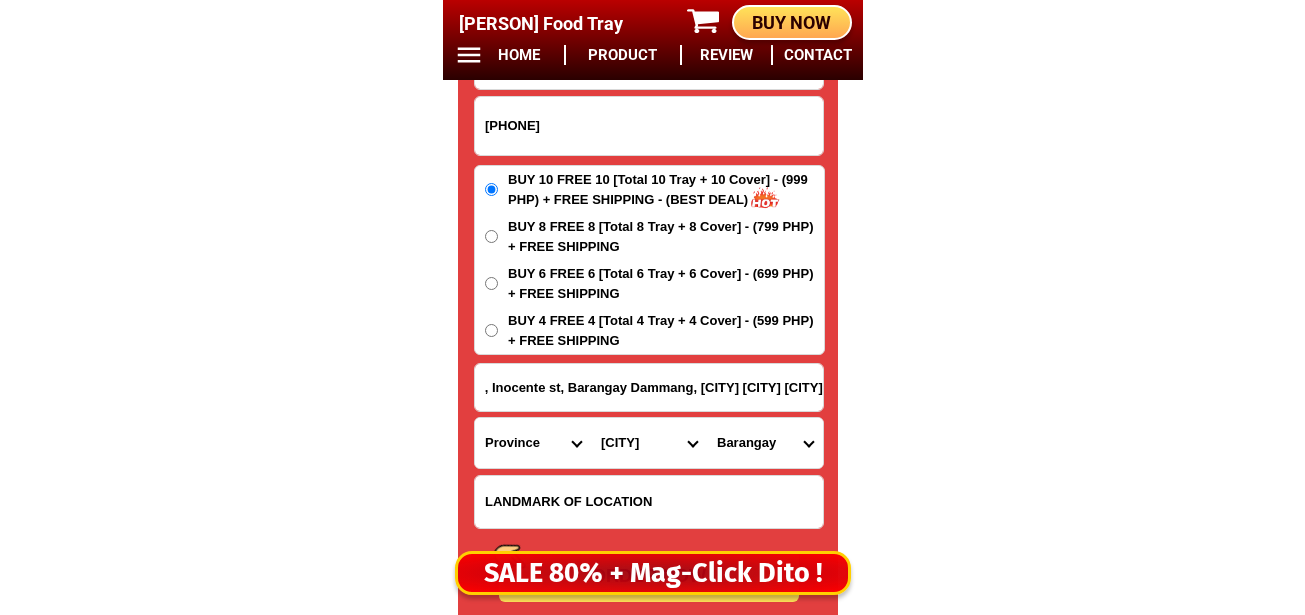 type on "[STREET_NAME], [BARANGAY], [CITY] [REGION]" 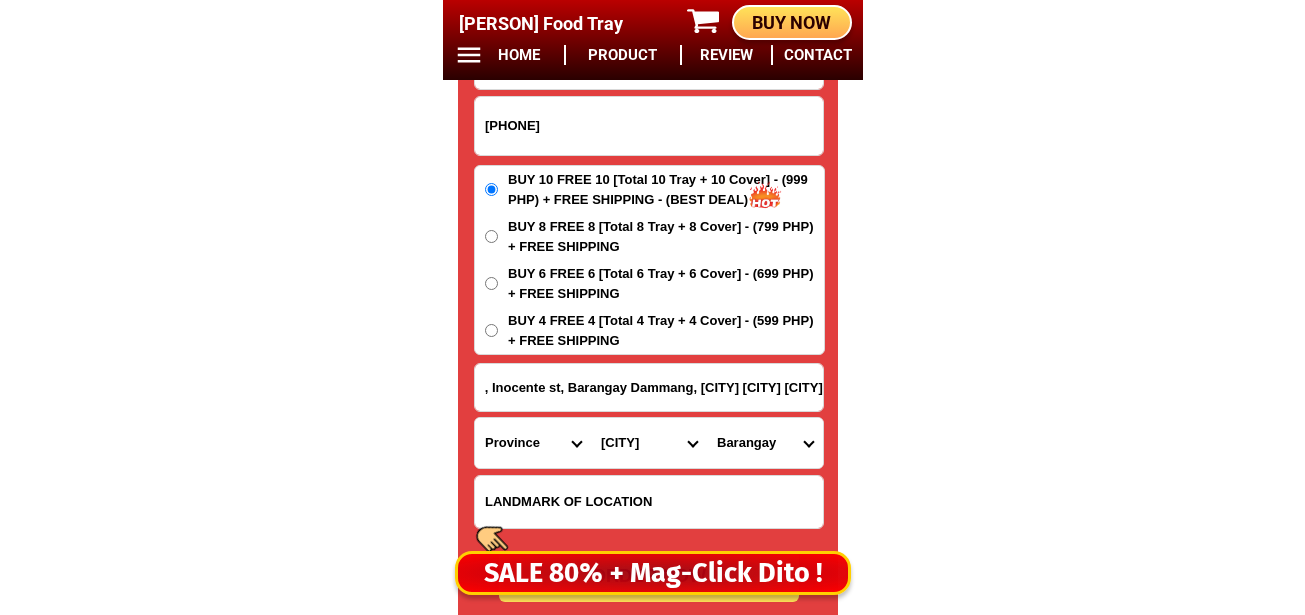 scroll, scrollTop: 0, scrollLeft: 0, axis: both 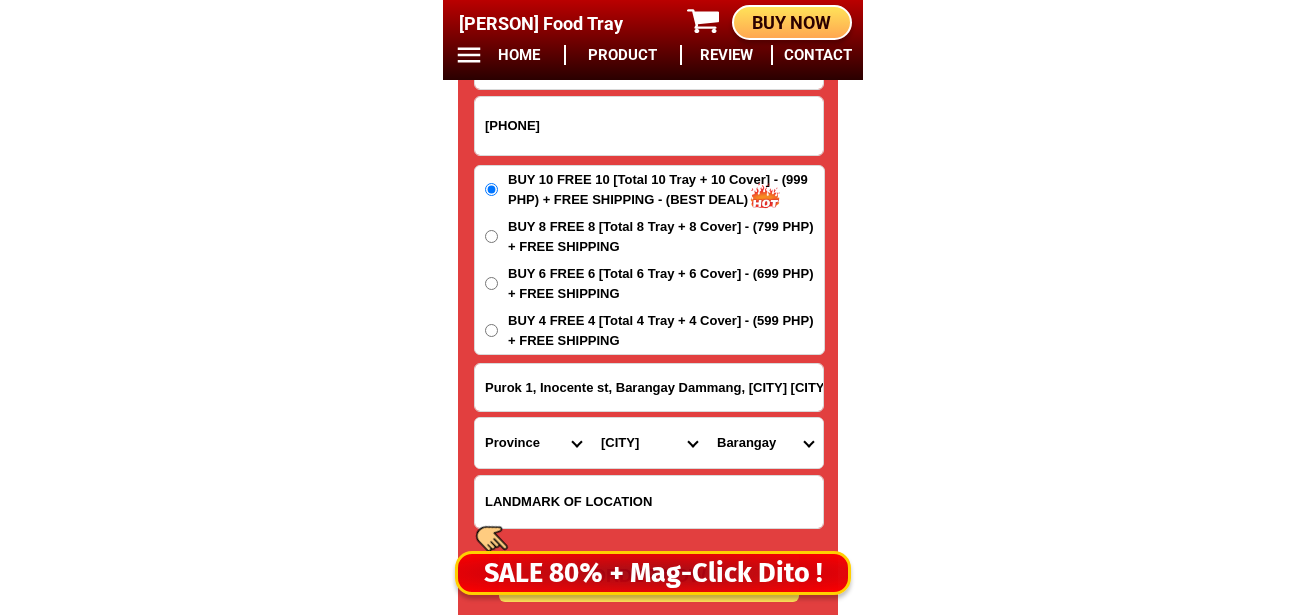 drag, startPoint x: 608, startPoint y: 453, endPoint x: 623, endPoint y: 419, distance: 37.161808 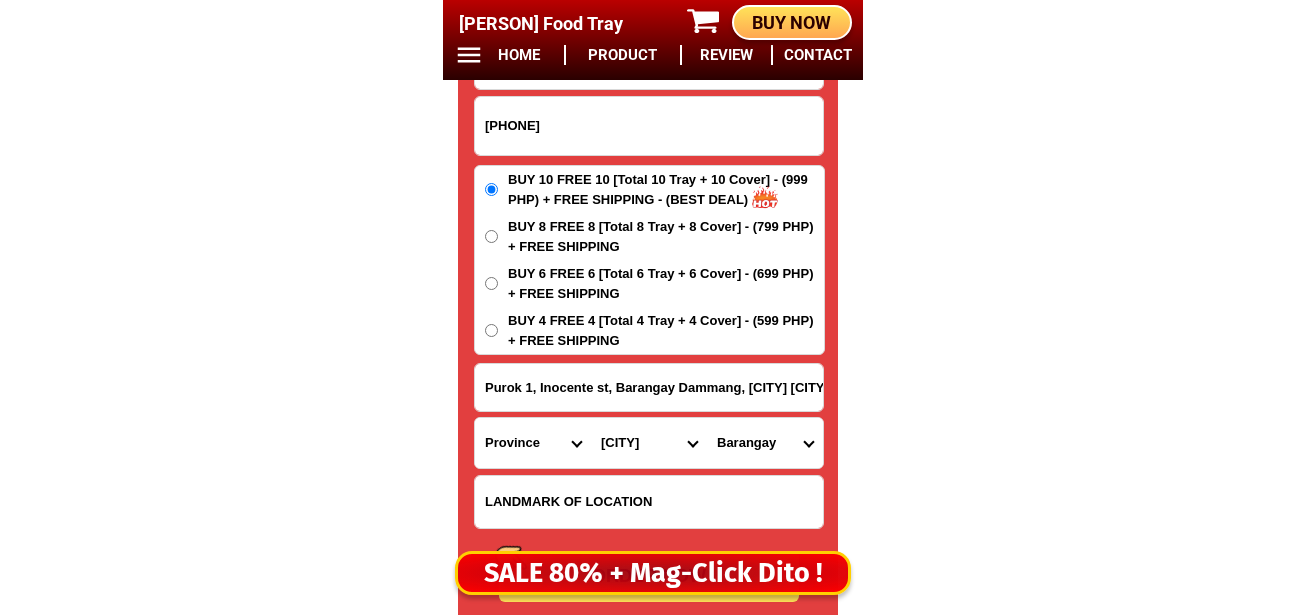 click on "[CITY] [CITY] [CITY] [CITY] [CITY] [CITY] [CITY] [CITY] [CITY] [CITY] [CITY] [CITY] [CITY] [CITY] [CITY] [CITY] [CITY] [CITY] [CITY] [CITY] [CITY] [CITY] [CITY] [CITY] [CITY] [CITY]" at bounding box center (649, 443) 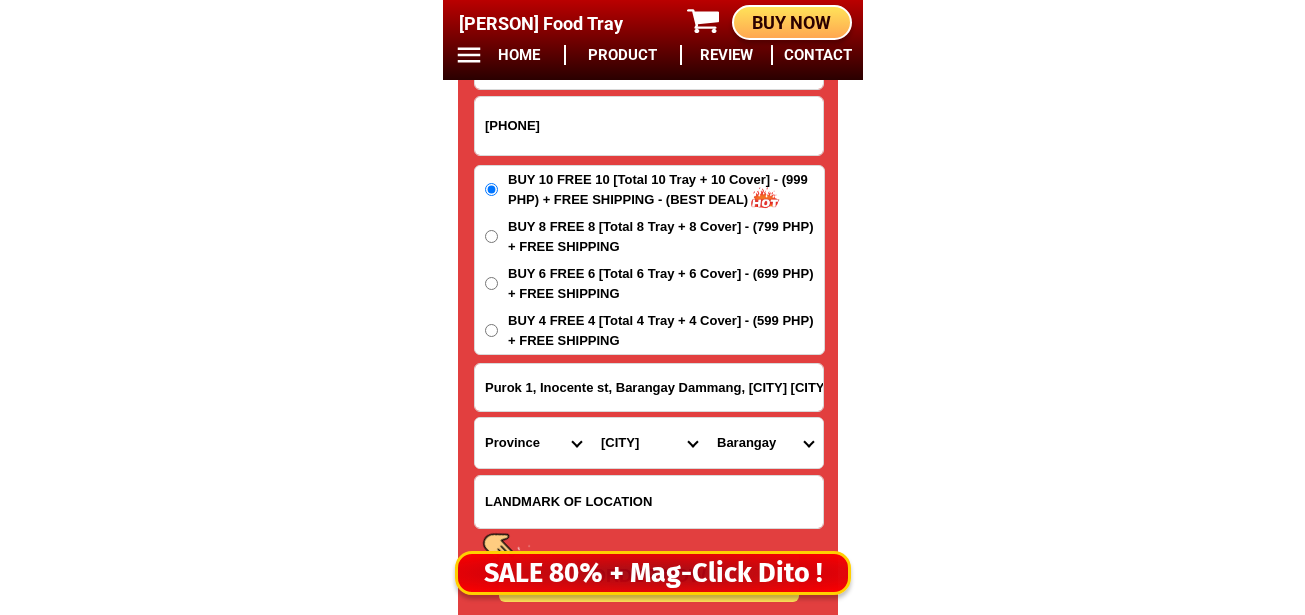 select on "[PHONE]" 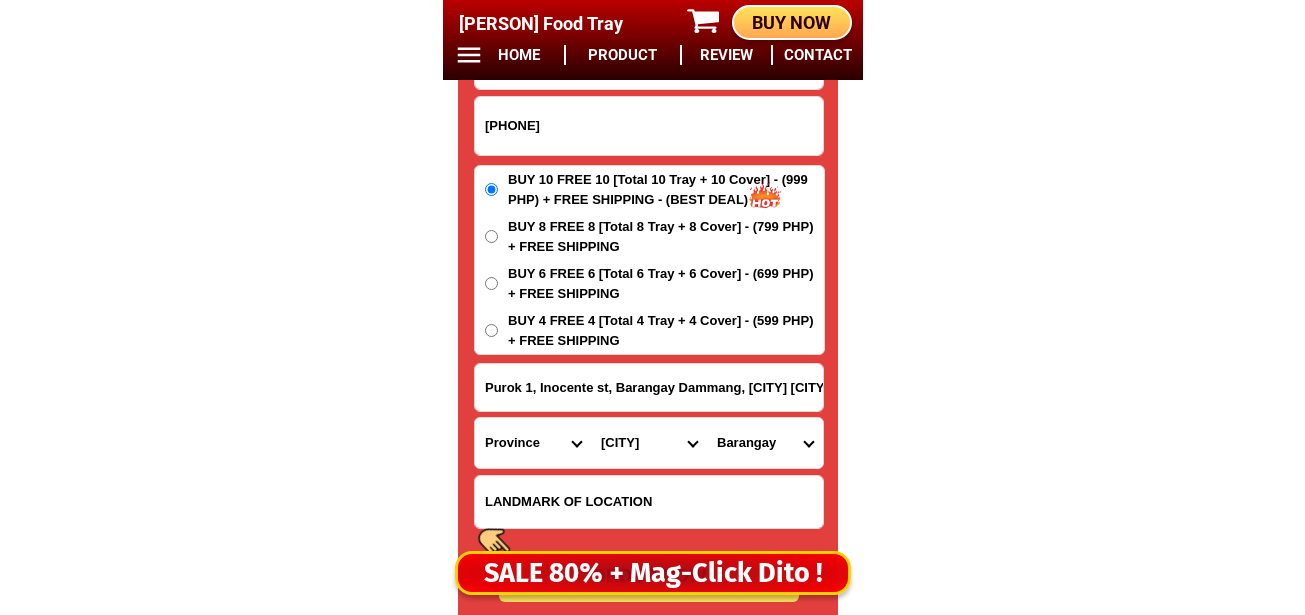 click on "[CITY] [CITY] [CITY] [CITY] [CITY] [CITY] [CITY] [CITY] [CITY] [CITY] [CITY] [CITY] [CITY] [CITY] [CITY] [CITY] [CITY] [CITY] [CITY] [CITY] [CITY] [CITY] [CITY] [CITY] [CITY] [CITY]" at bounding box center (649, 443) 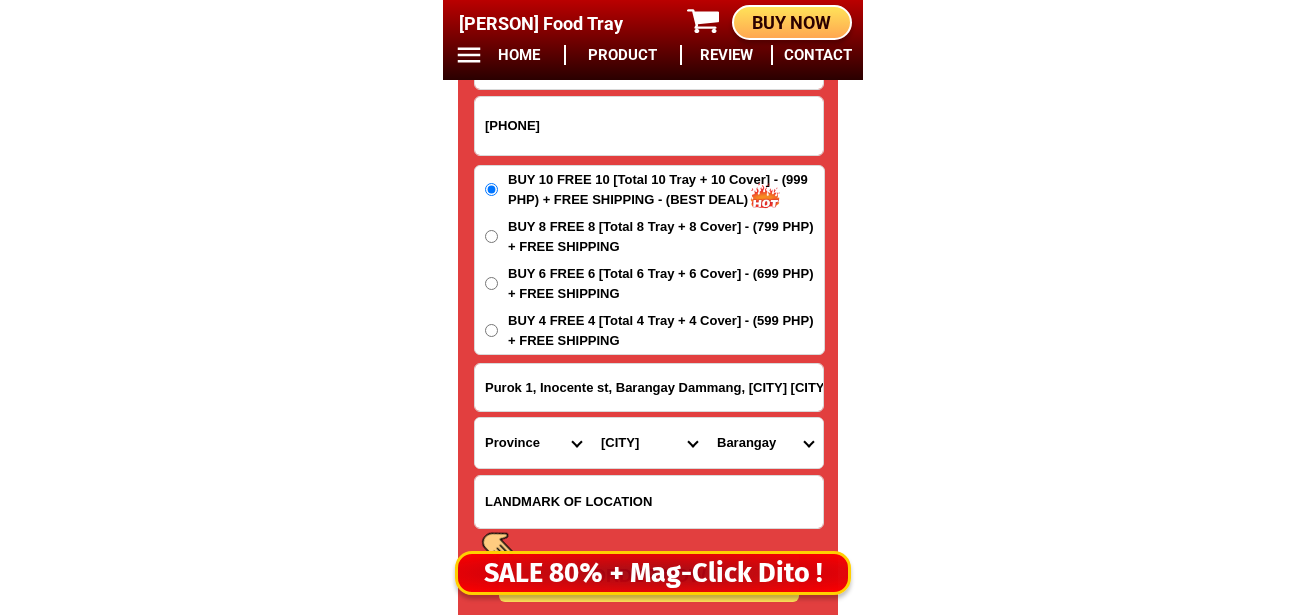 drag, startPoint x: 733, startPoint y: 441, endPoint x: 738, endPoint y: 421, distance: 20.615528 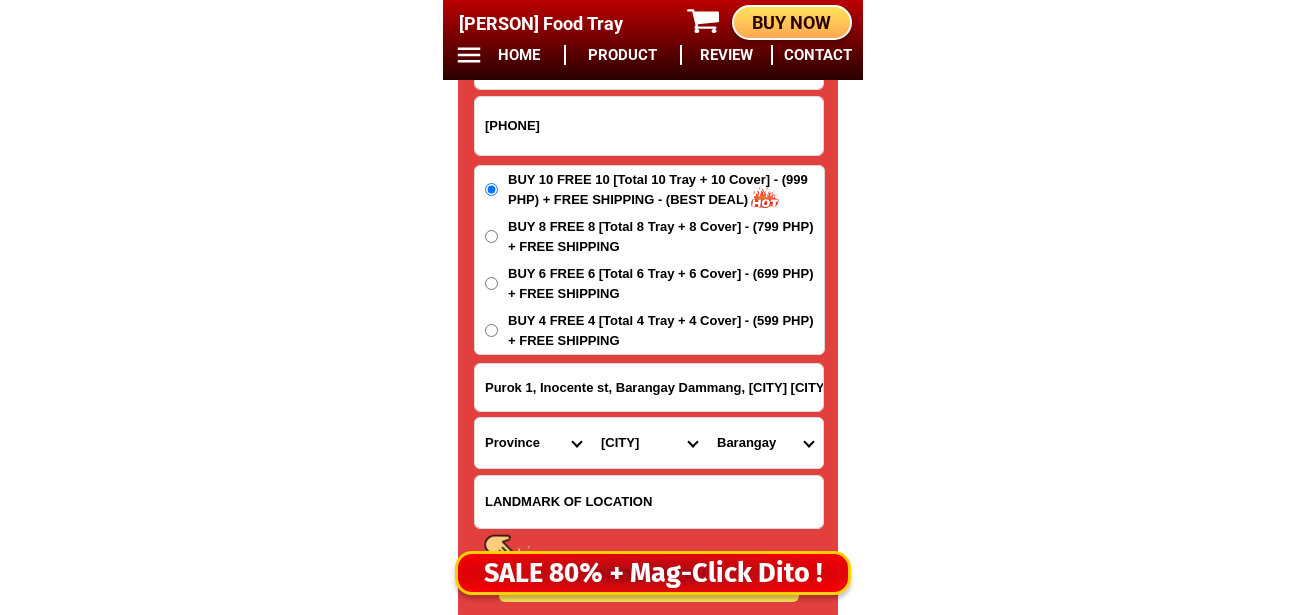 click on "[BARANGAY] [BARANGAY] [BARANGAY] [BARANGAY] [BARANGAY] [BARANGAY] [BARANGAY] [BARANGAY] [BARANGAY] [BARANGAY] [BARANGAY] [BARANGAY] [BARANGAY] [BARANGAY] [BARANGAY] [BARANGAY] [BARANGAY] [BARANGAY]" at bounding box center (765, 443) 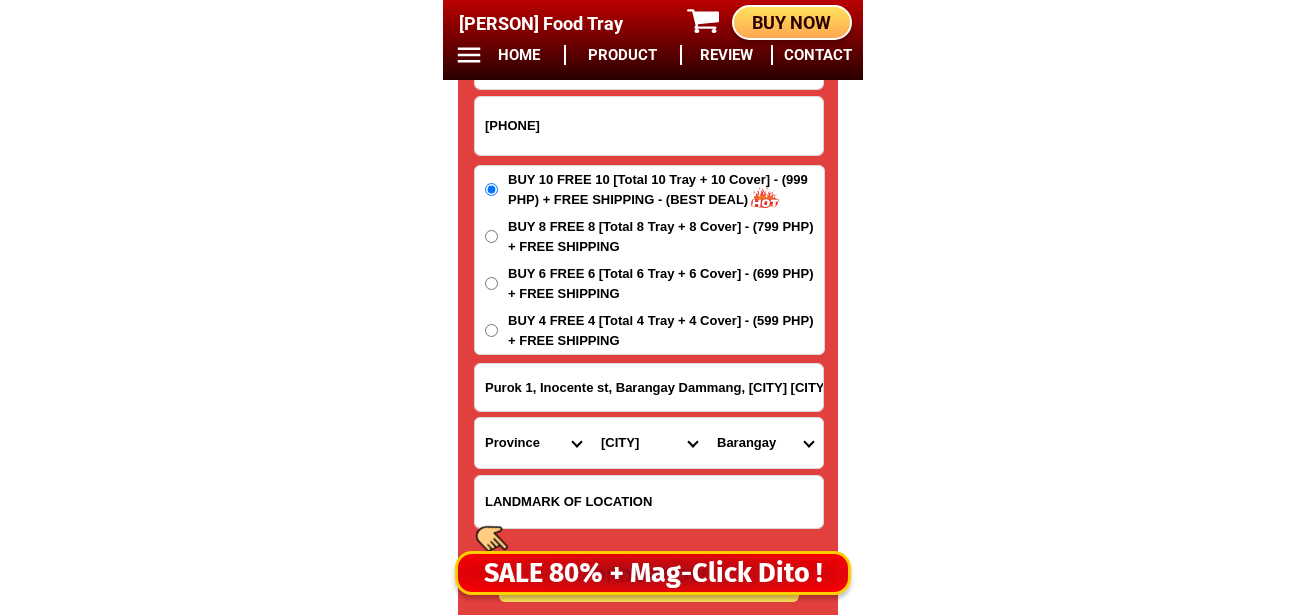 select on "[PHONE]" 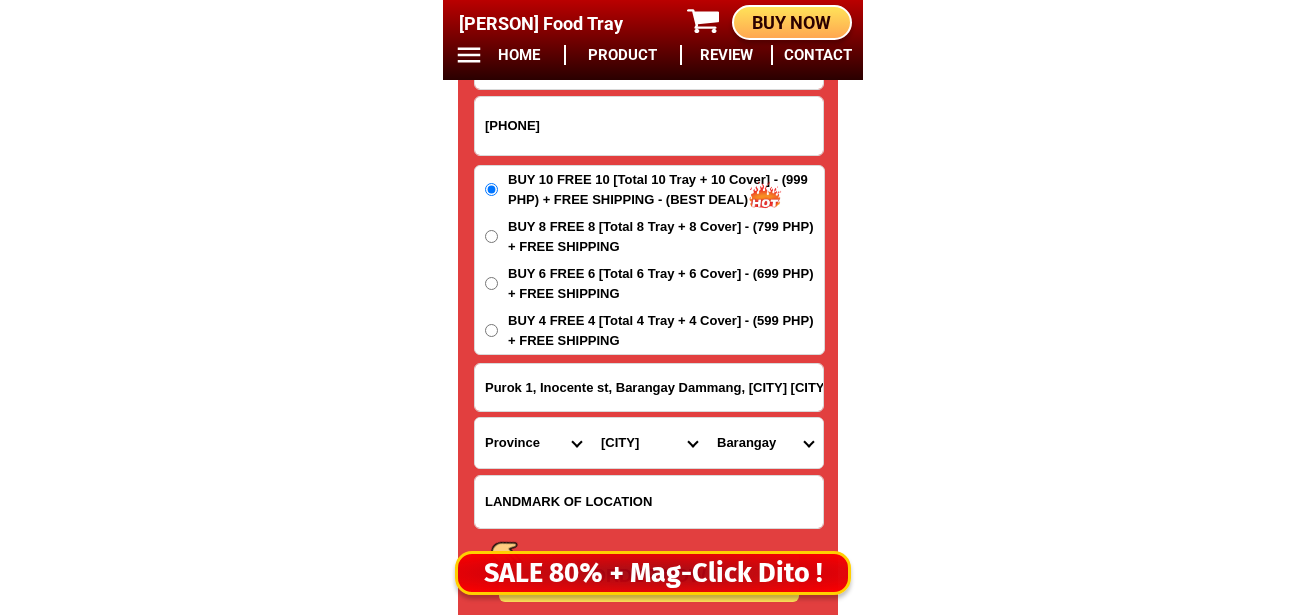 click on "[BARANGAY] [BARANGAY] [BARANGAY] [BARANGAY] [BARANGAY] [BARANGAY] [BARANGAY] [BARANGAY] [BARANGAY] [BARANGAY] [BARANGAY] [BARANGAY] [BARANGAY] [BARANGAY] [BARANGAY] [BARANGAY] [BARANGAY] [BARANGAY]" at bounding box center [765, 443] 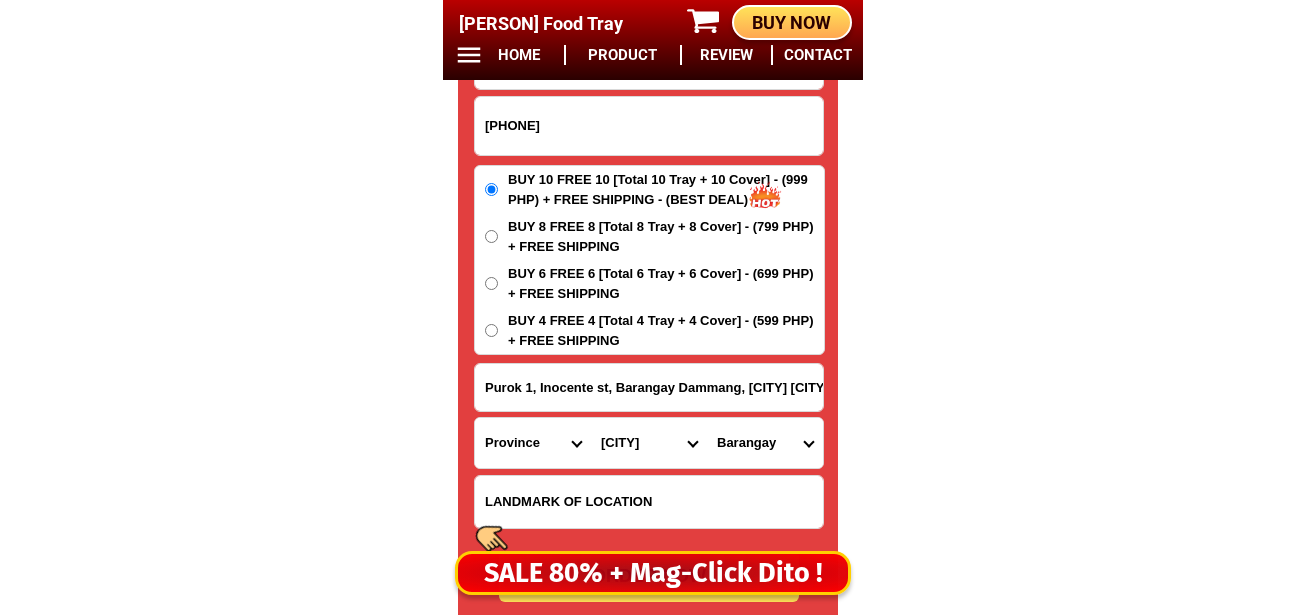 scroll, scrollTop: 16878, scrollLeft: 0, axis: vertical 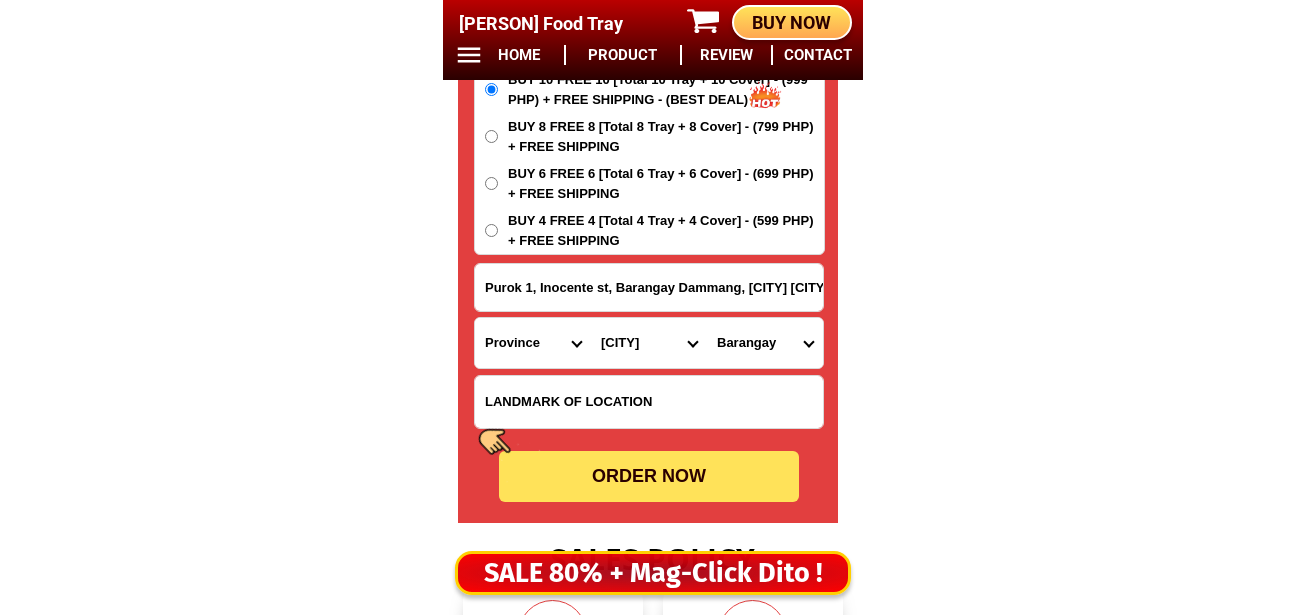 click on "ORDER NOW" at bounding box center (649, 476) 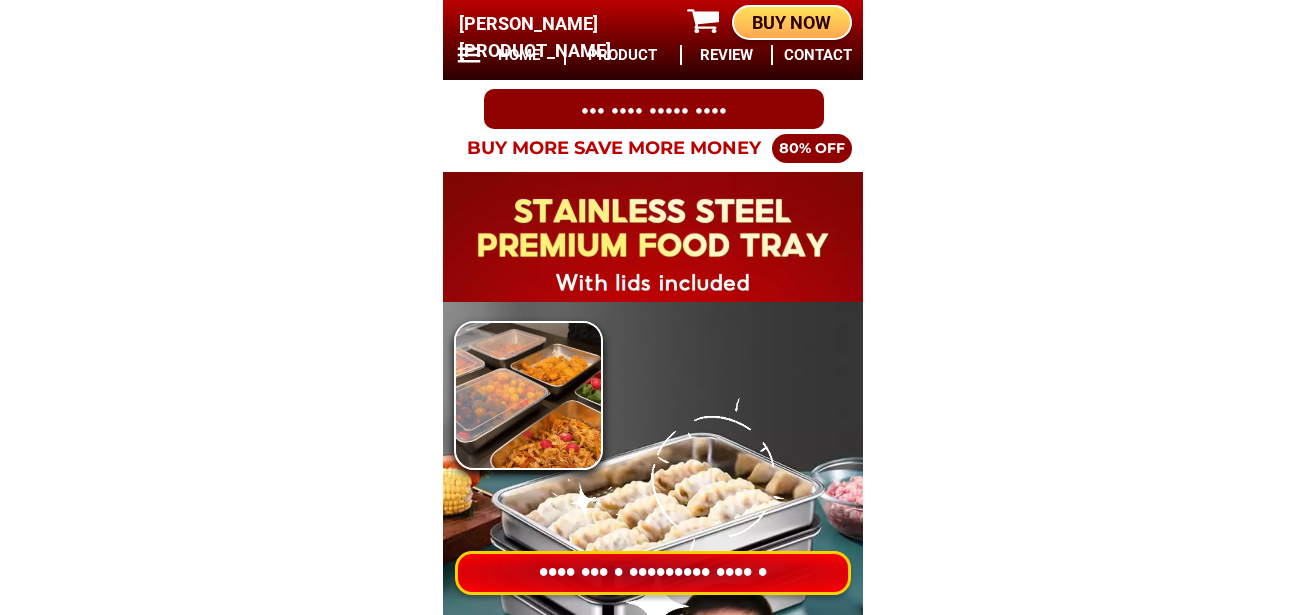 scroll, scrollTop: 0, scrollLeft: 0, axis: both 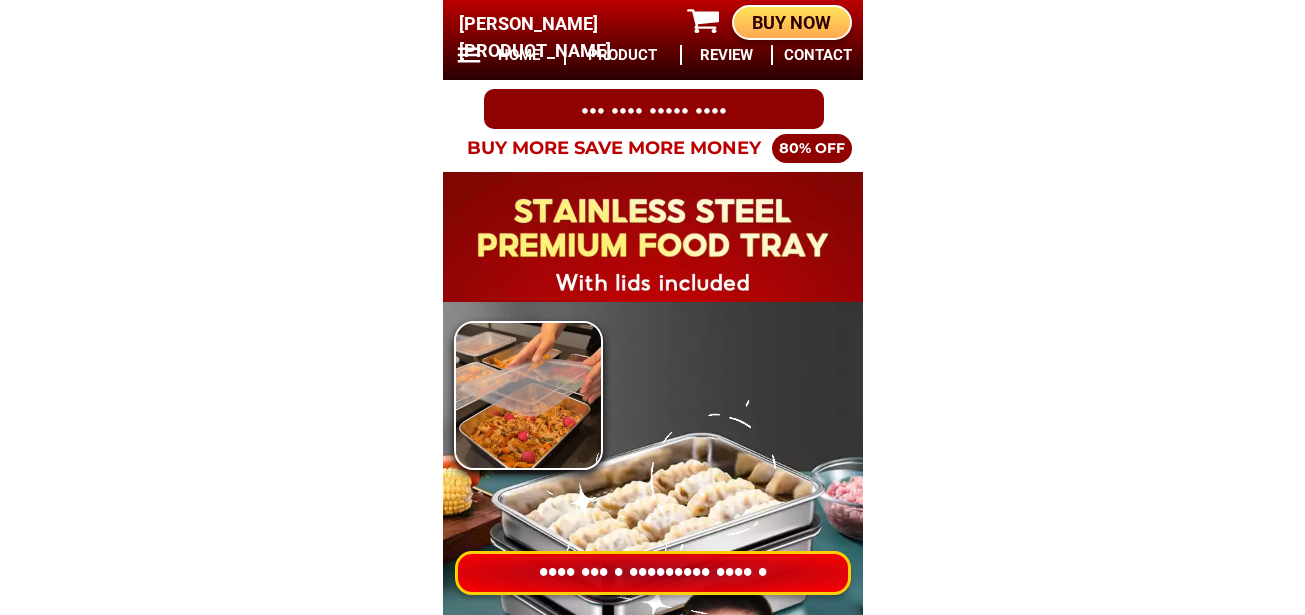 click on "•••• ••• • ••••••••• •••• •" at bounding box center (653, 573) 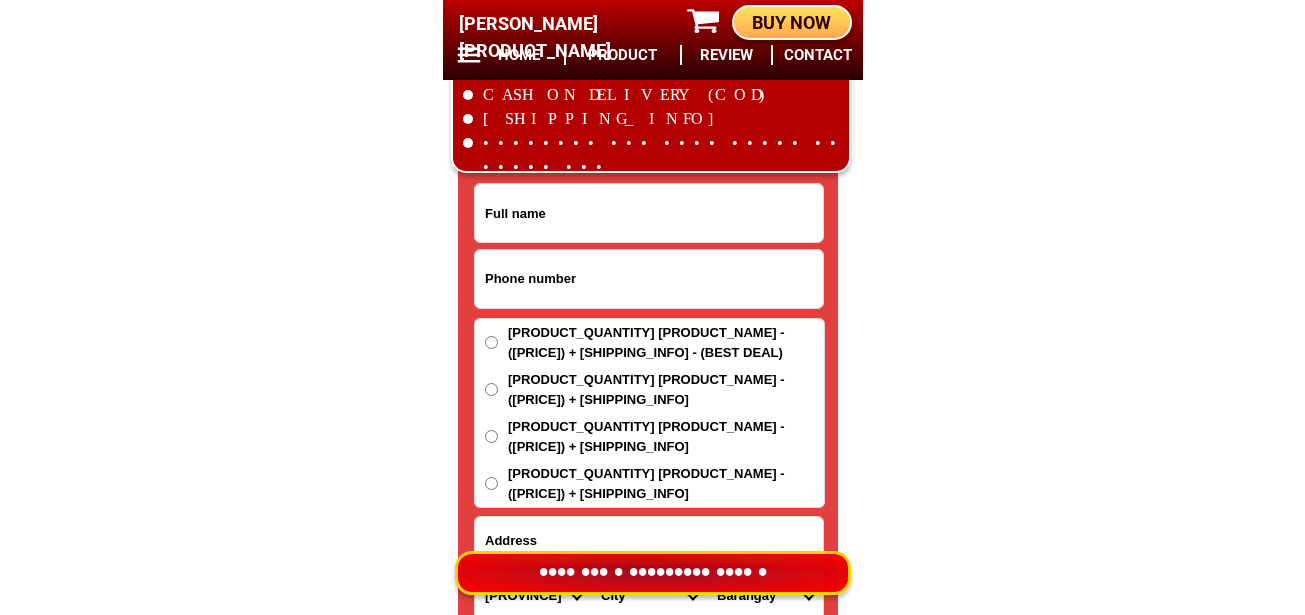 scroll, scrollTop: 16678, scrollLeft: 0, axis: vertical 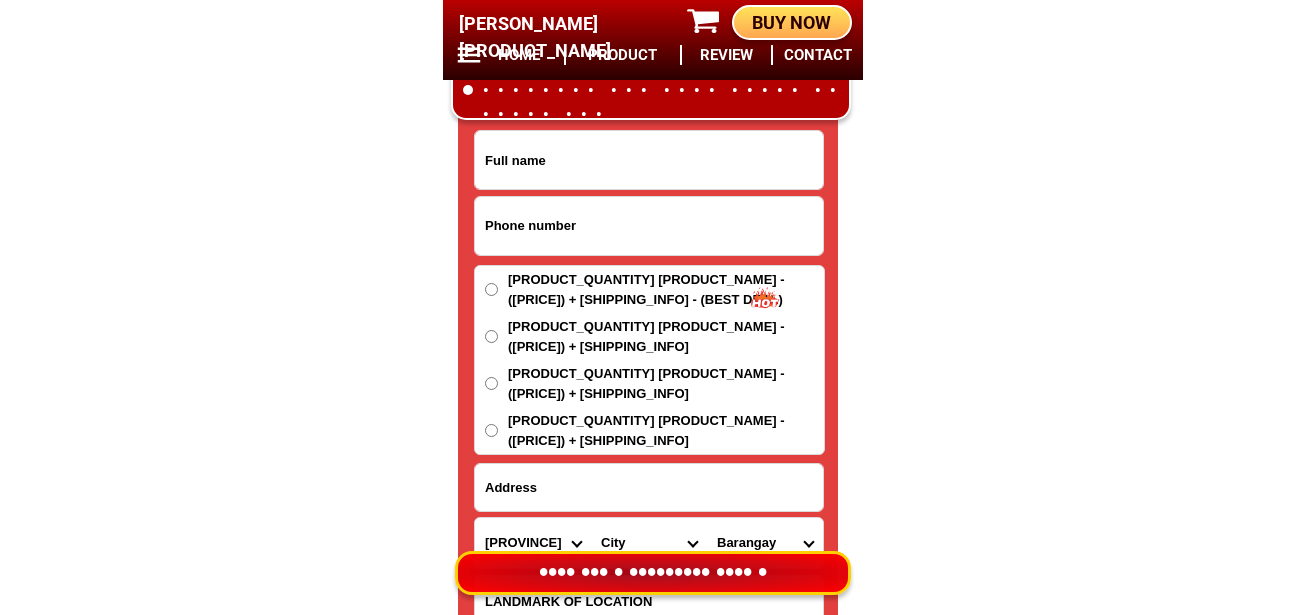 click at bounding box center (649, 226) 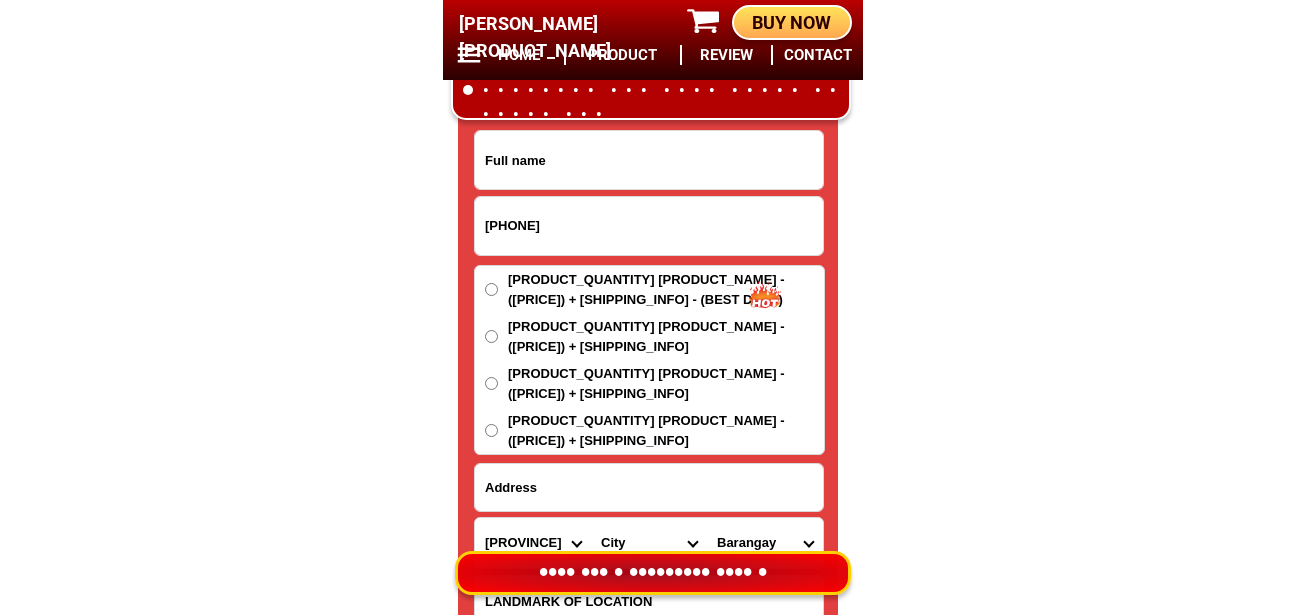 type on "•••••••••••" 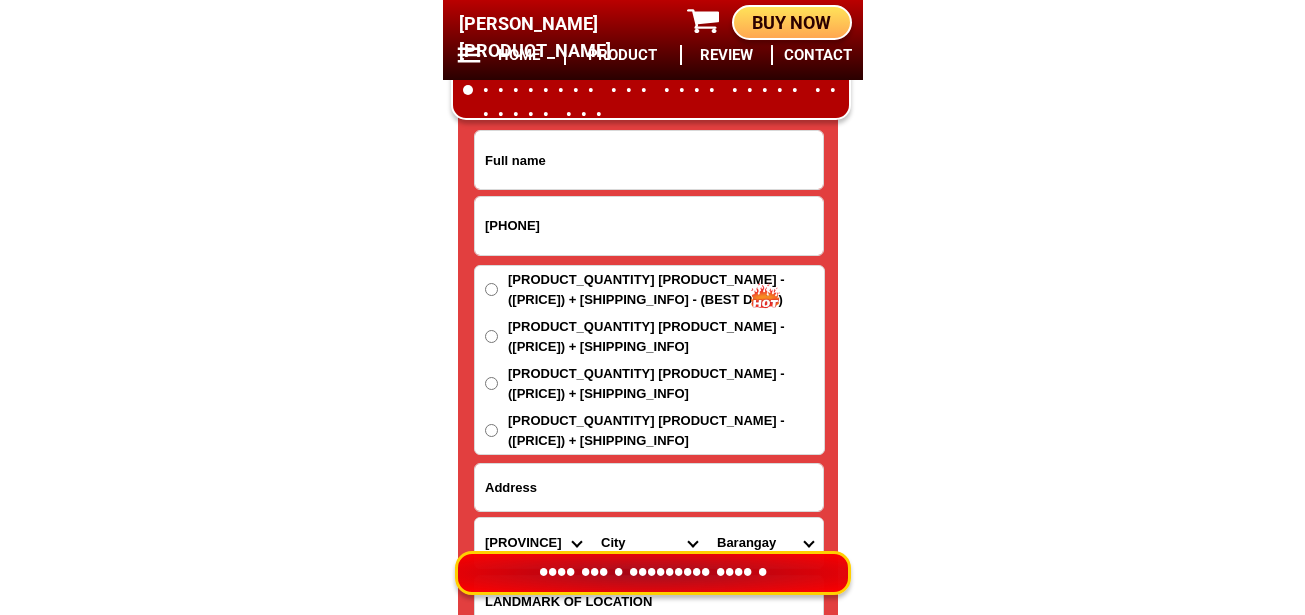 click at bounding box center (649, 487) 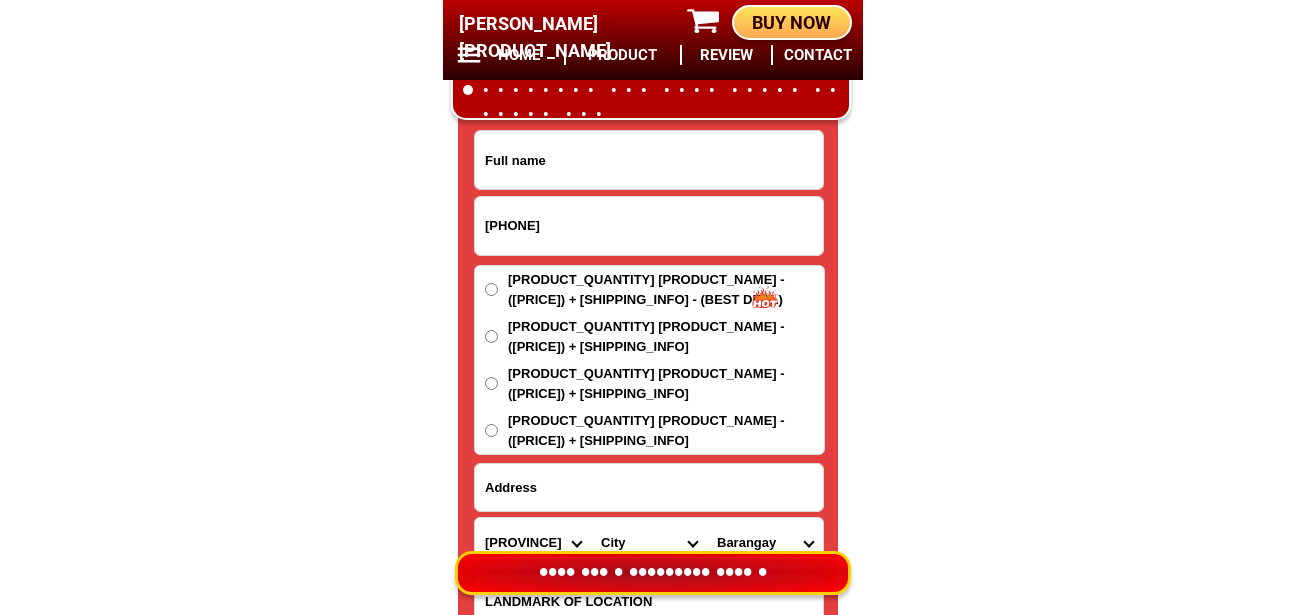 paste on "•••• •••••• • •••••• ••" 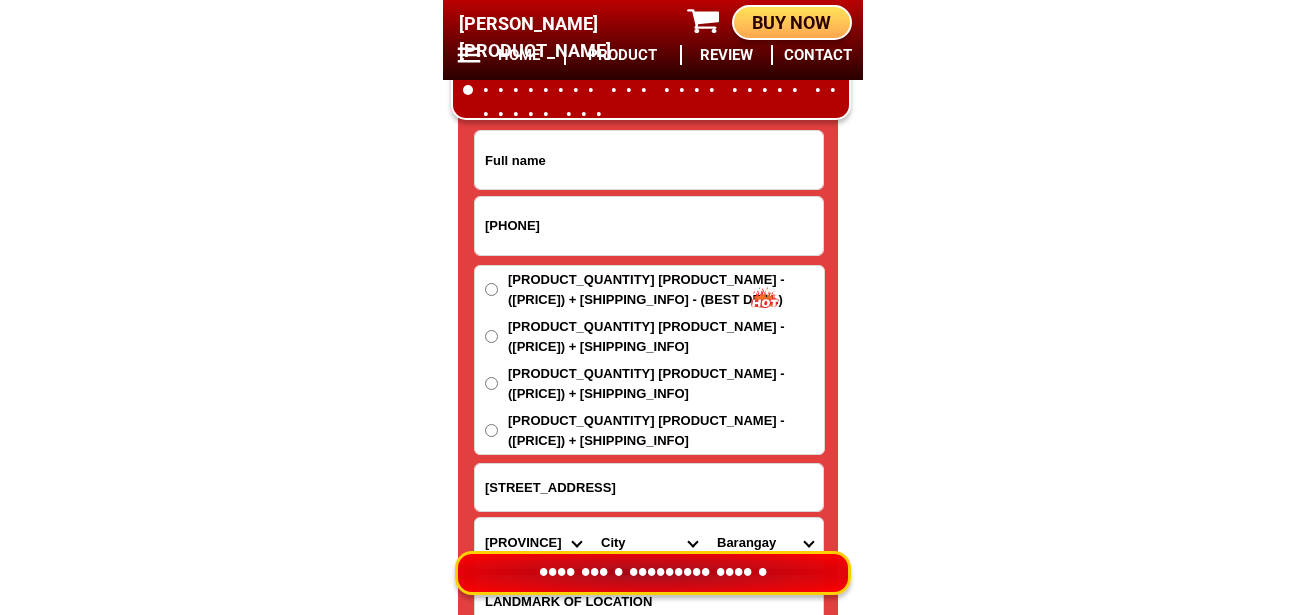 type on "•••• •••••• • •••••• ••" 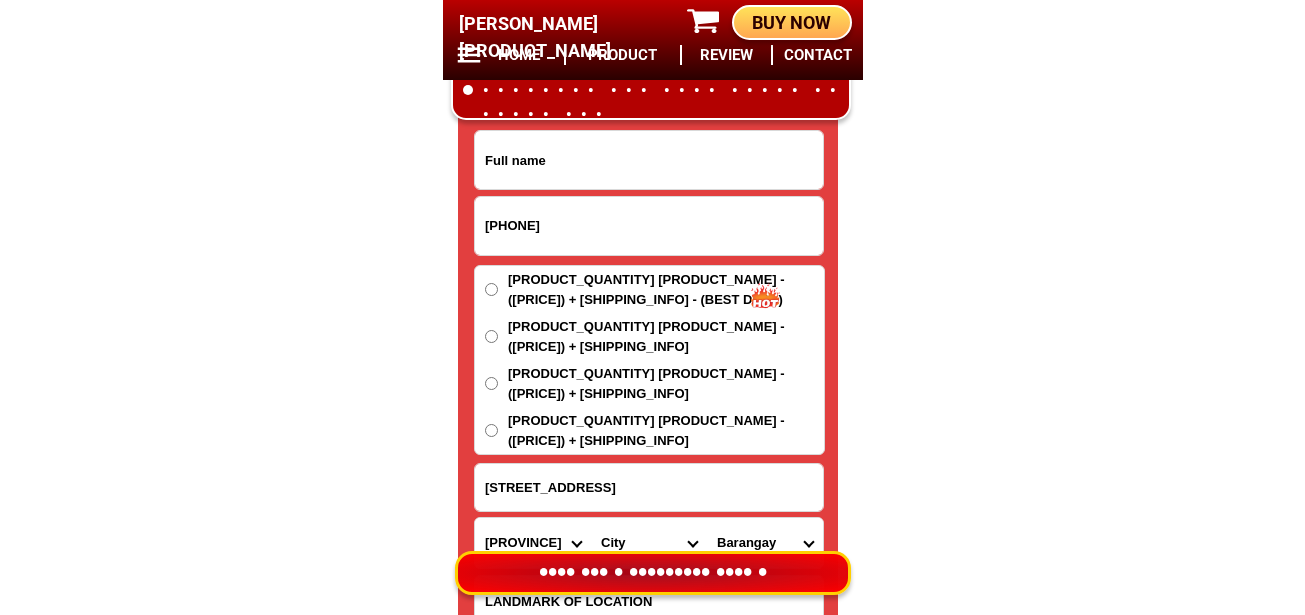 click on "••• • •••• • •••••• • •••• • • •••••• • •••• •••• • •••• ••••••••" at bounding box center (666, 289) 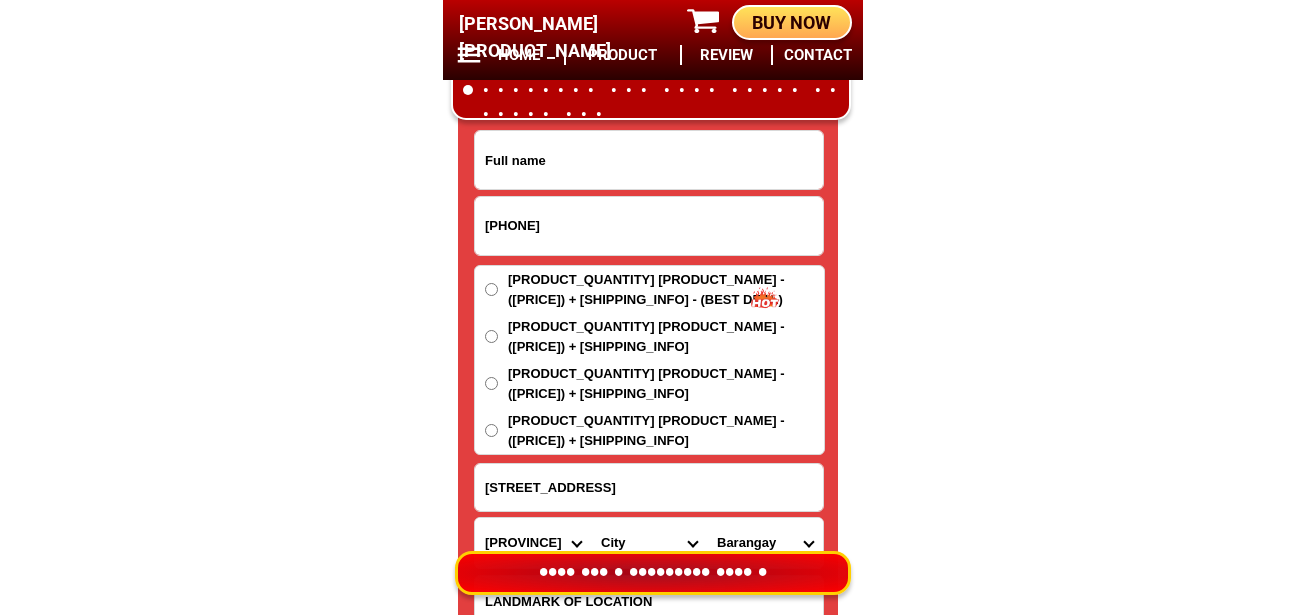 click on "••• • •••• • •••••• • •••• • • •••••• • •••• •••• • •••• ••••••••" at bounding box center [491, 354] 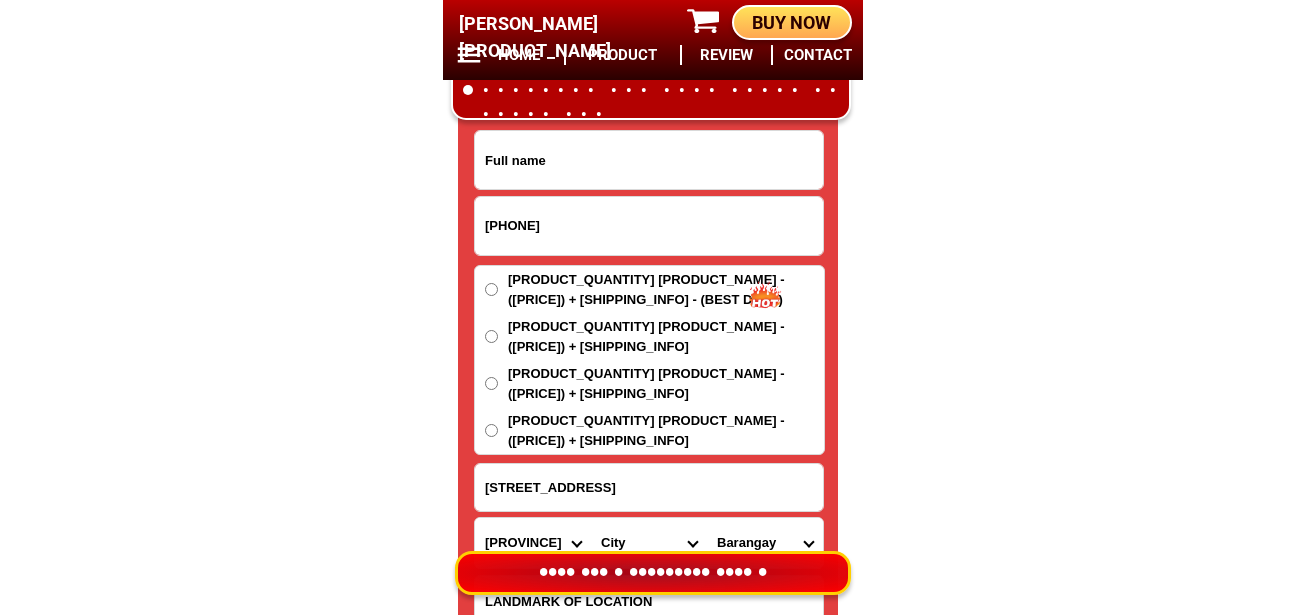 radio on "••••" 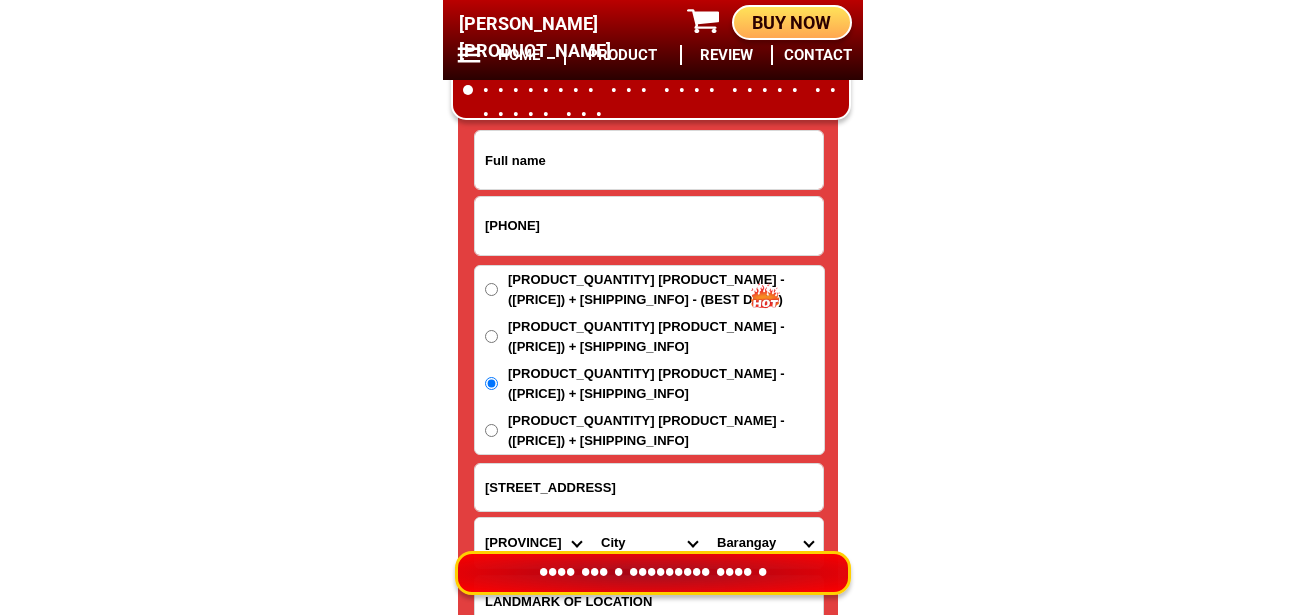 scroll, scrollTop: 16878, scrollLeft: 0, axis: vertical 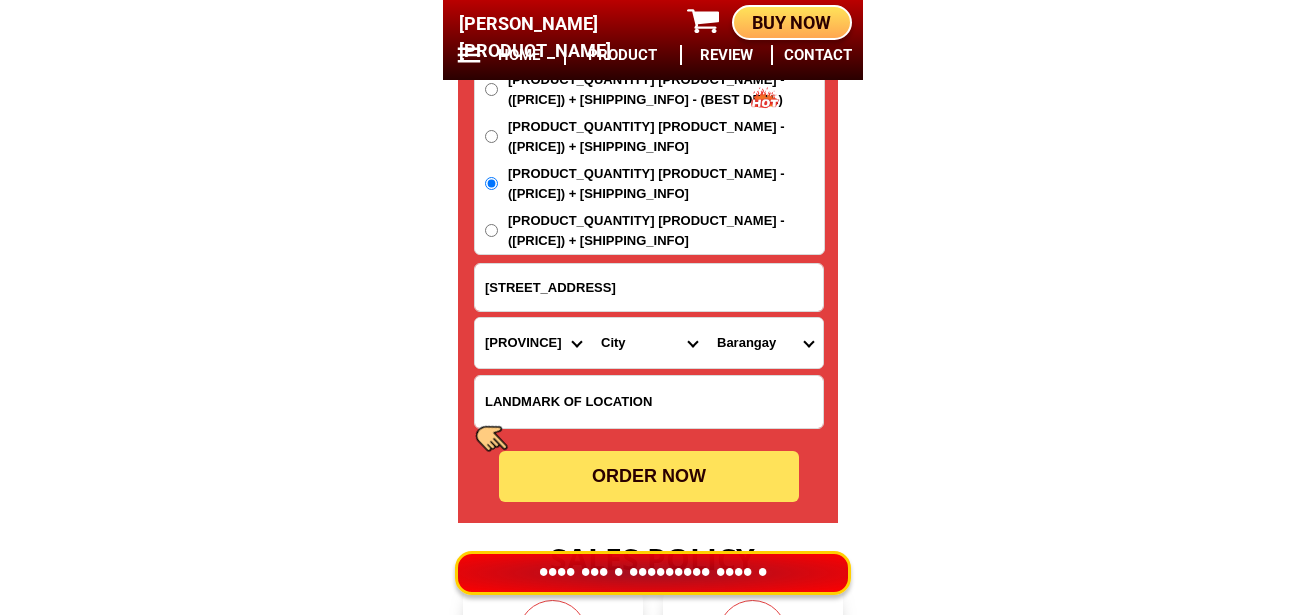 click at bounding box center [649, 402] 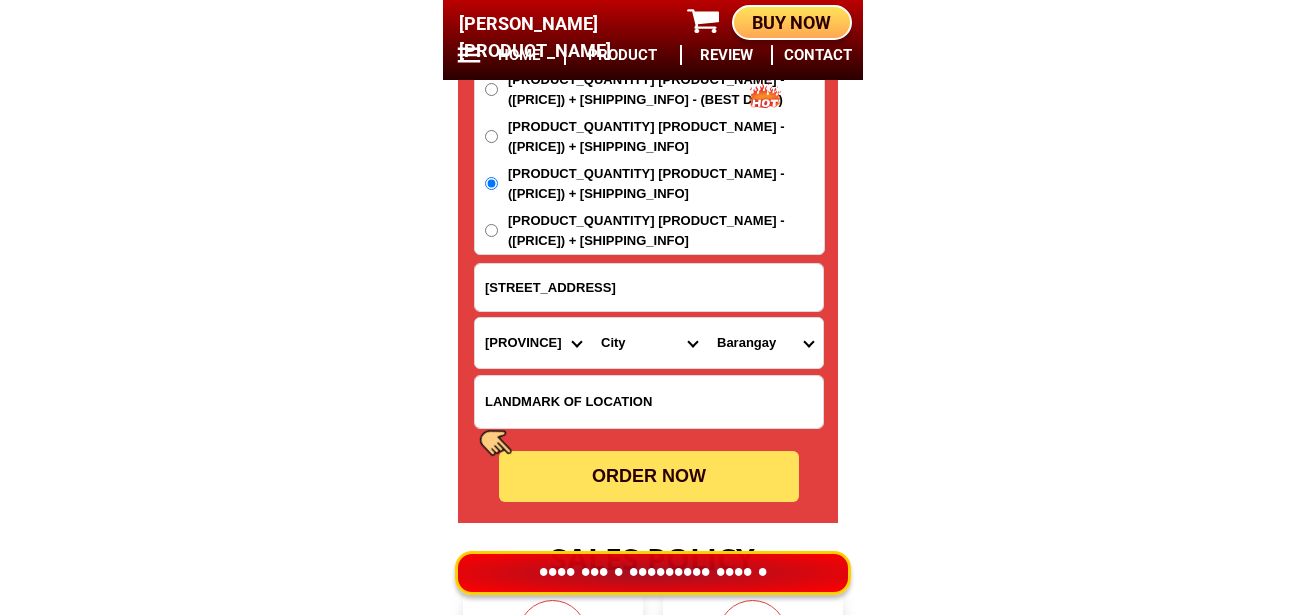 paste on "•••••••• •••••••• ••••••• ••••••" 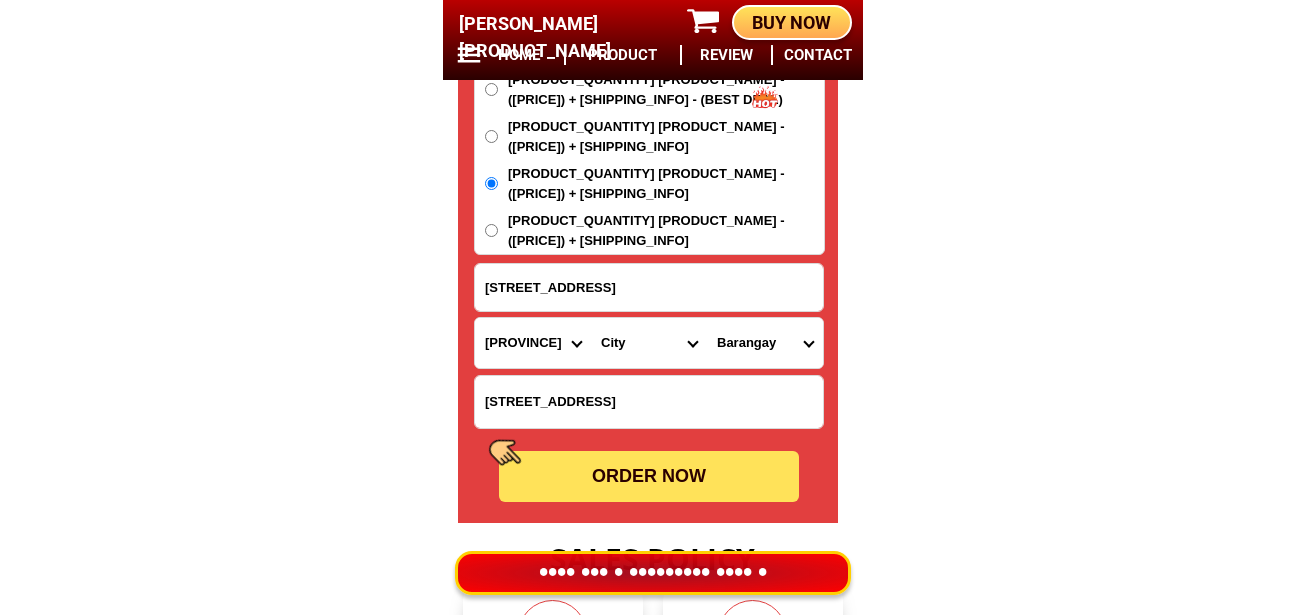 type on "•••••••• •••••••• ••••••• ••••••" 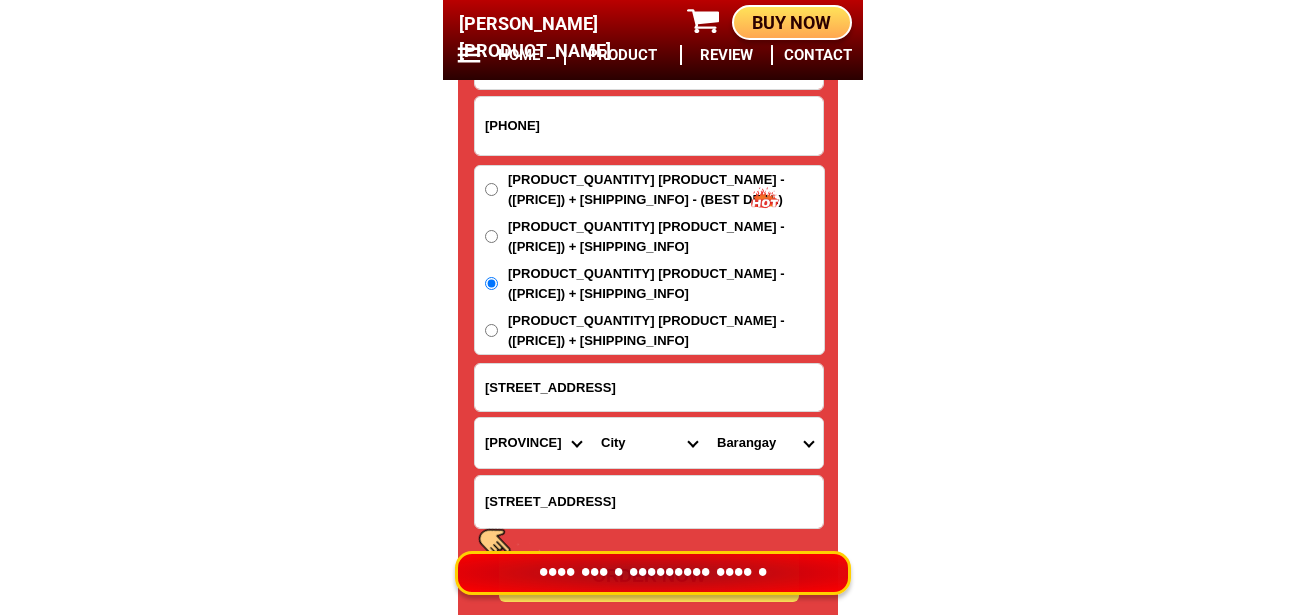 scroll, scrollTop: 16578, scrollLeft: 0, axis: vertical 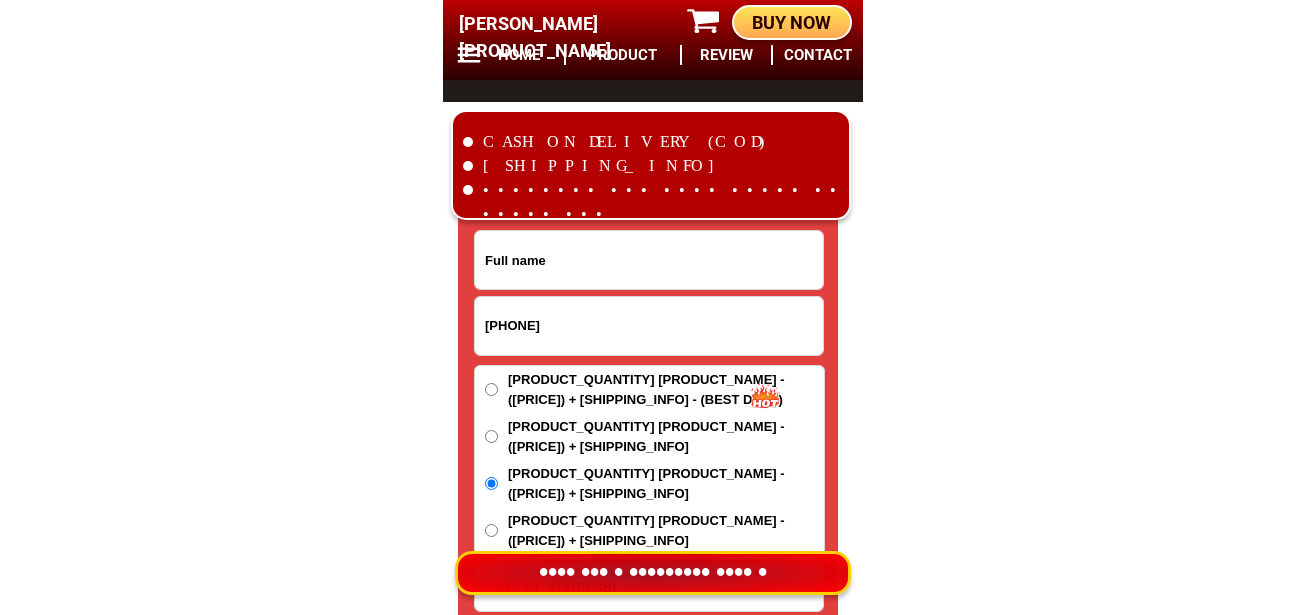 click at bounding box center (649, 260) 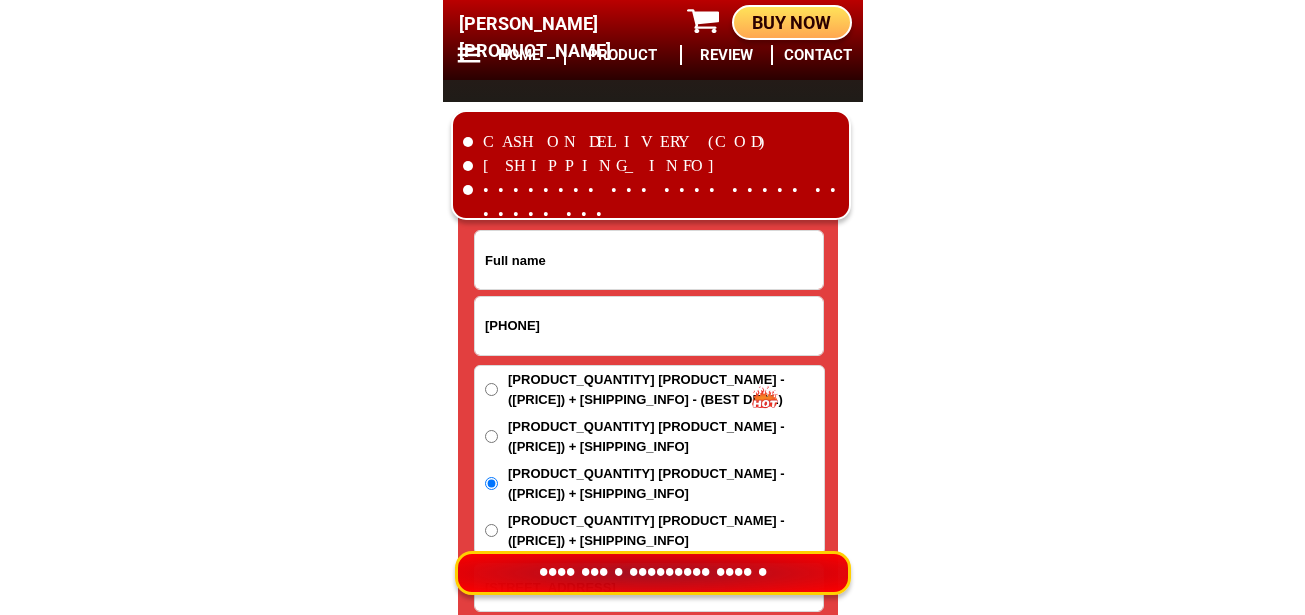 paste on "••••••• ••••••" 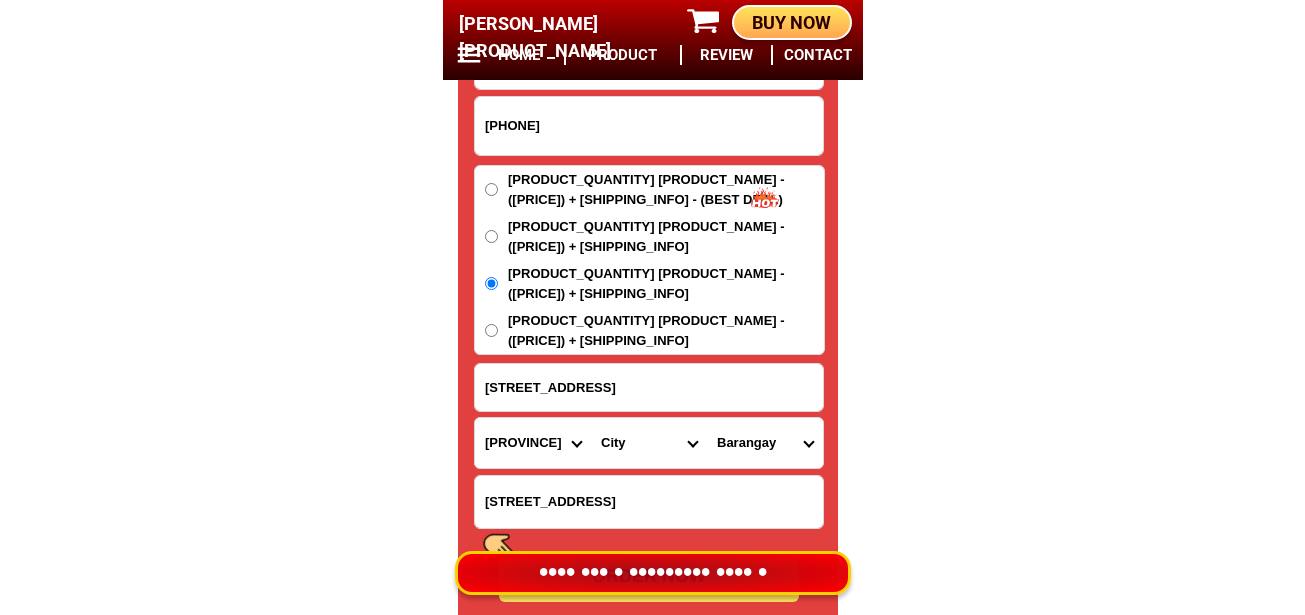 scroll, scrollTop: 16878, scrollLeft: 0, axis: vertical 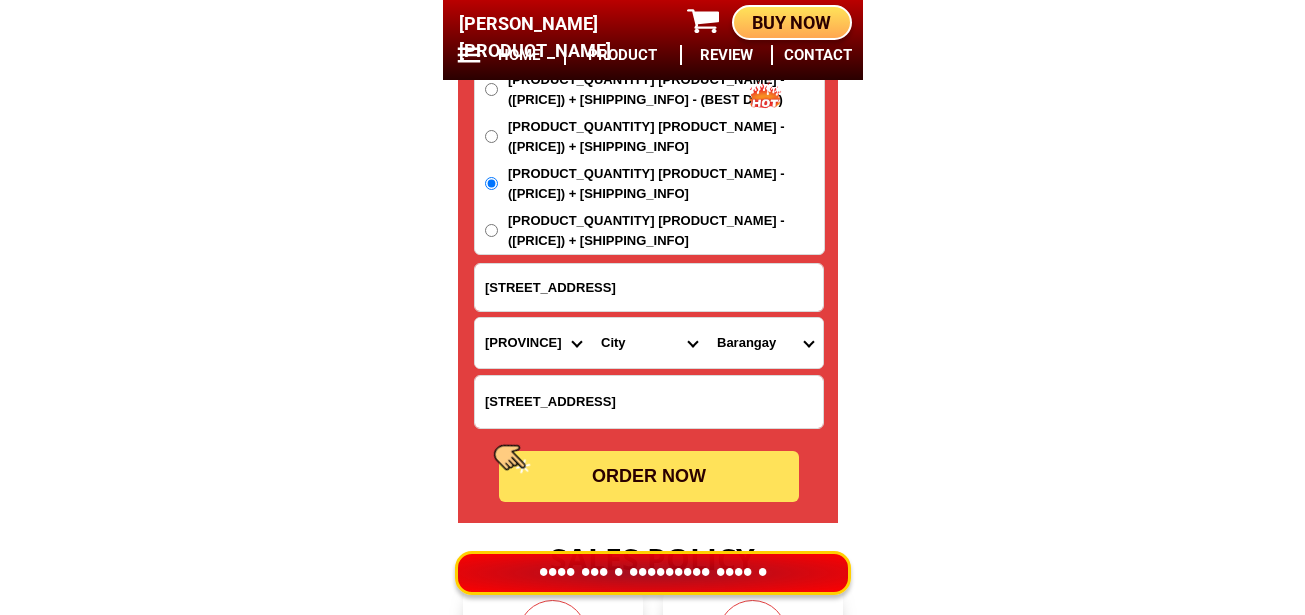 type on "••••••• ••••••" 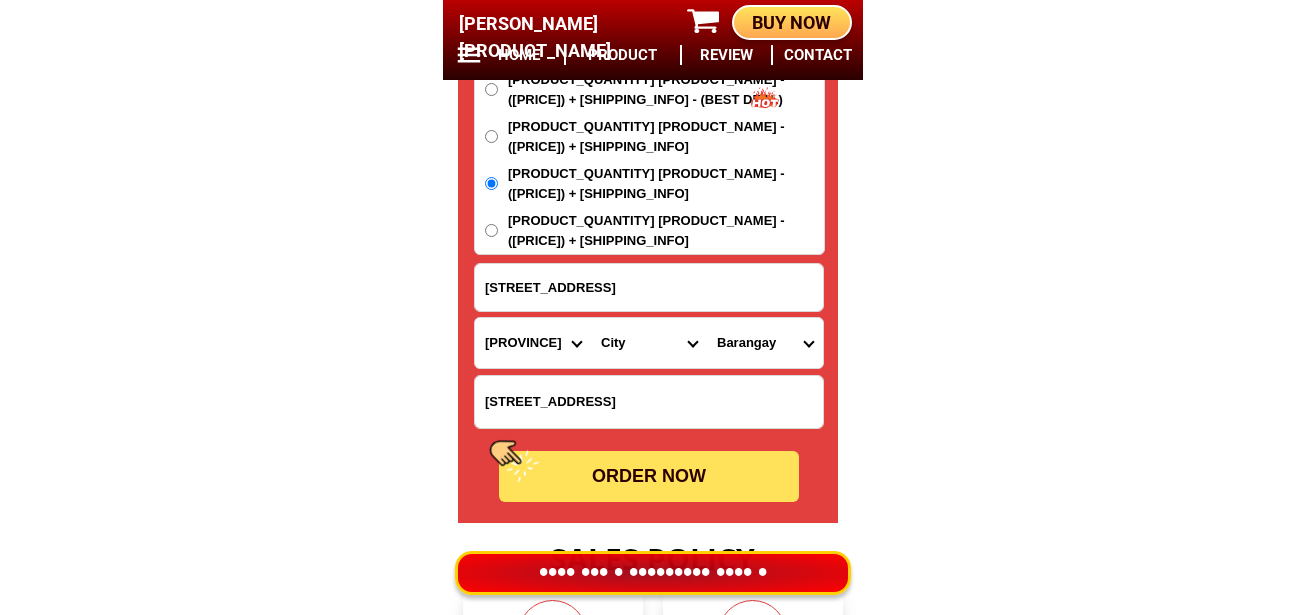 click on "•••••••• •••• •••••••••••••••• •••••••••••••• ••••• ••••• ••••••• •••••• •••••• ••••••• •••••• ••••••• •••••••• ••••••• ••••••• ••••• •••••••• ••••••• ••••••• ••••••••••••••• ••••••••••••• •••••••• ••••• ••••••••••• •••••• •••• •••••••• •••••••••••• ••••••••••••••• ••••••••••••• •••••••••••••••• •••••••••••••• ••••••••••••••• ••••••••••••• •••••••• •••••• •••••••••••• •••••••••• •••••• ••••••• ••••••• •••••••• •••••• ••••••••••••••• ••••••••••••• ••••• ••••••••••• •••••••••• ••••••• •••••••••••• •••••••••••••••••• •••••••••••••••• ••••••••••••••••• ••••••••••••••••• ••••••••••••••• •••••••••••••• ••••••••••• ••••••••••••• •••••••••••••••••• •••••••••••••••• ••••••• •••••••• •••••••••• •••••• ••••••• ••••• ••••••• ••••••••• •••••••• •••••••• •••••••••••••• •••••••••••••• •••••••••••••• •••• ••••••••••••••••• ••••••••••••••• •••••• ••••••••• ••••••••••••• •••••••• ••••••••••••••••••• ••••••••••••••••• •••••••••••••••••" at bounding box center [533, 343] 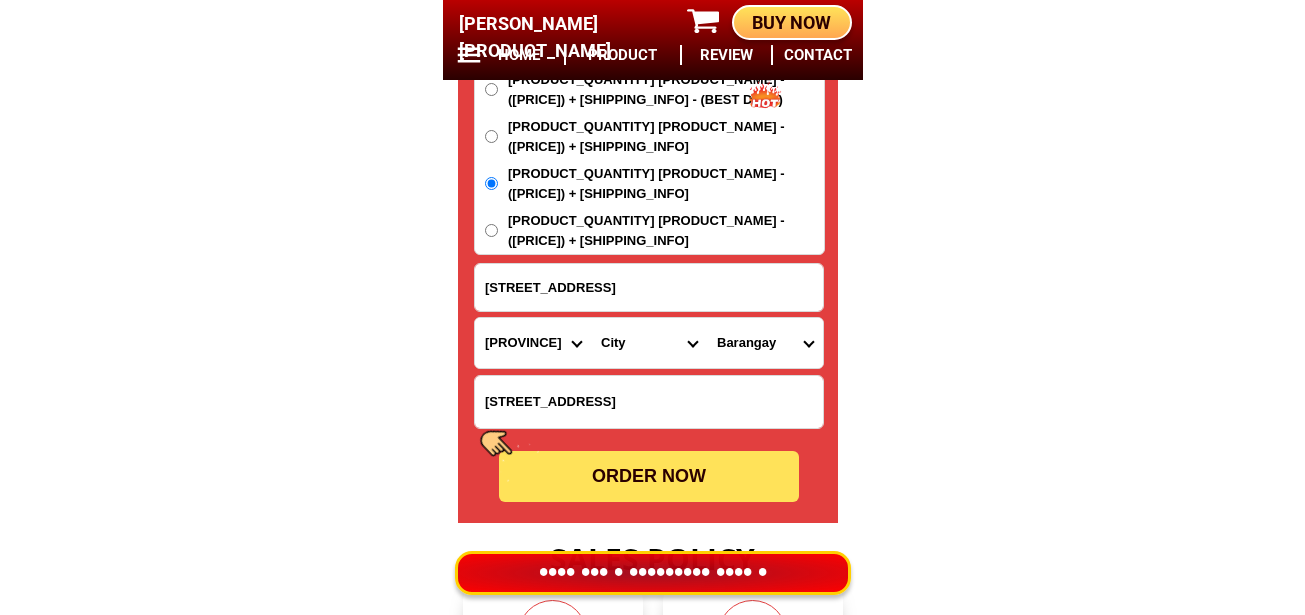 select on "••••••" 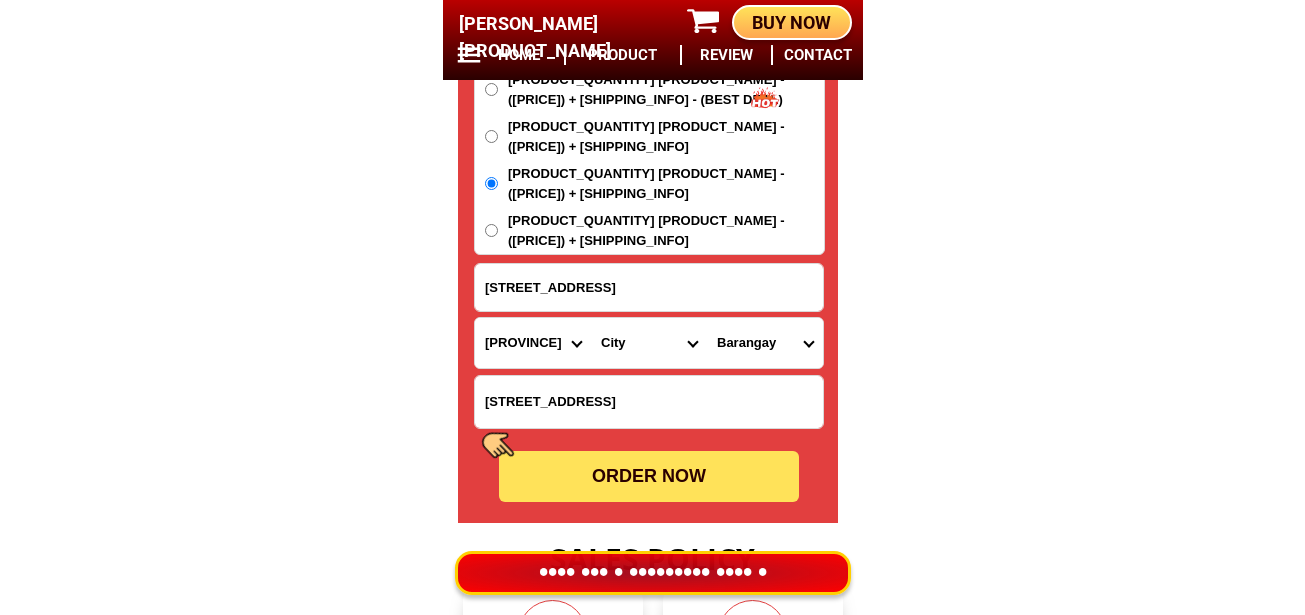 click on "•••••••• •••• •••••••••••••••• •••••••••••••• ••••• ••••• ••••••• •••••• •••••• ••••••• •••••• ••••••• •••••••• ••••••• ••••••• ••••• •••••••• ••••••• ••••••• ••••••••••••••• ••••••••••••• •••••••• ••••• ••••••••••• •••••• •••• •••••••• •••••••••••• ••••••••••••••• ••••••••••••• •••••••••••••••• •••••••••••••• ••••••••••••••• ••••••••••••• •••••••• •••••• •••••••••••• •••••••••• •••••• ••••••• ••••••• •••••••• •••••• ••••••••••••••• ••••••••••••• ••••• ••••••••••• •••••••••• ••••••• •••••••••••• •••••••••••••••••• •••••••••••••••• ••••••••••••••••• ••••••••••••••••• ••••••••••••••• •••••••••••••• ••••••••••• ••••••••••••• •••••••••••••••••• •••••••••••••••• ••••••• •••••••• •••••••••• •••••• ••••••• ••••• ••••••• ••••••••• •••••••• •••••••• •••••••••••••• •••••••••••••• •••••••••••••• •••• ••••••••••••••••• ••••••••••••••• •••••• ••••••••• ••••••••••••• •••••••• ••••••••••••••••••• ••••••••••••••••• •••••••••••••••••" at bounding box center (533, 343) 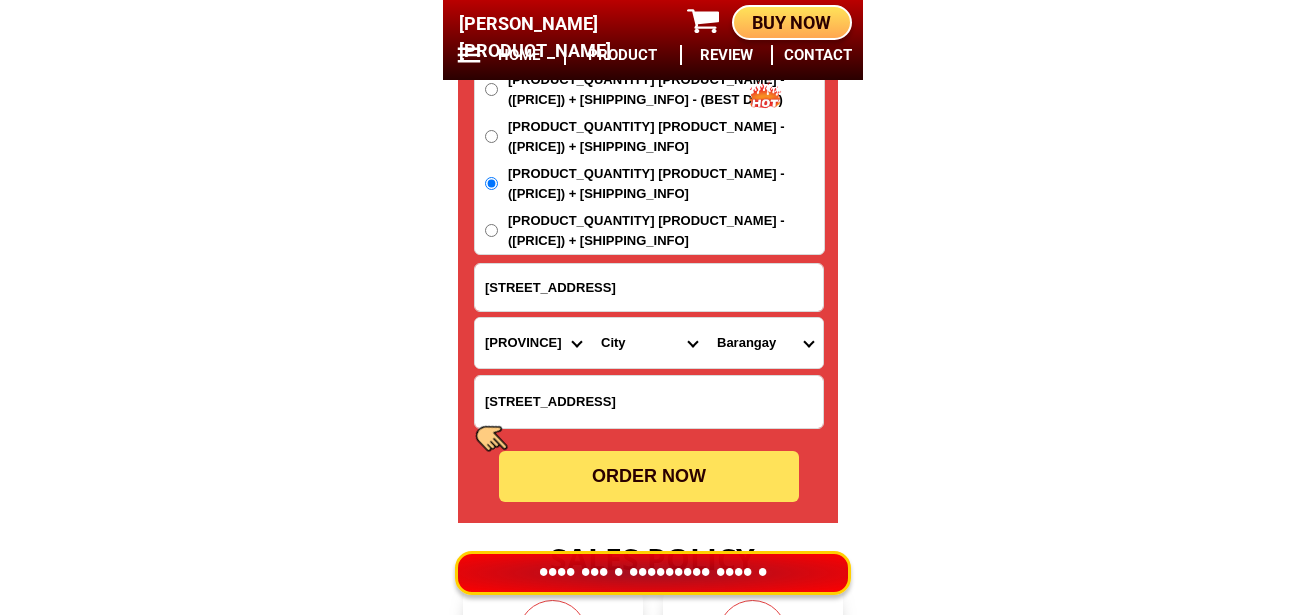 click on "City Binondo CALOOCAN Ermita Intramuros Las-pinas Makati Malabon-city Malate Mandaluyong Marikina Metro-manila-sampaloc Metro-manila-san-juan Metro-manila-san-miguel Metro-manila-san-nicolas Metro-manila-santa-ana Metro-manila-santa-mesa Muntinlupa Navotas-city North-caloocan Paco Pandacan Paranaque Pasay Pasig Pateros Port-area Quezon-city Quiapo SANTA-CRUZ SANTA-CRUZ Taguig TONDO I/II TONDO I/II Valenzuela-city" at bounding box center [649, 343] 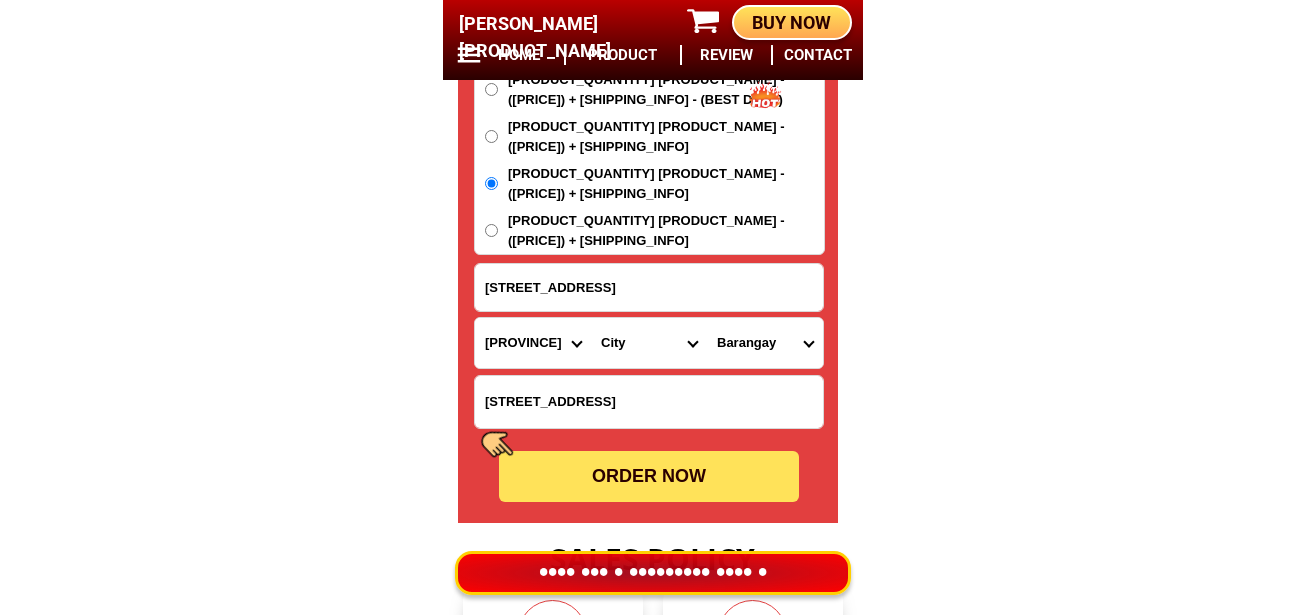 select on "63_2194070" 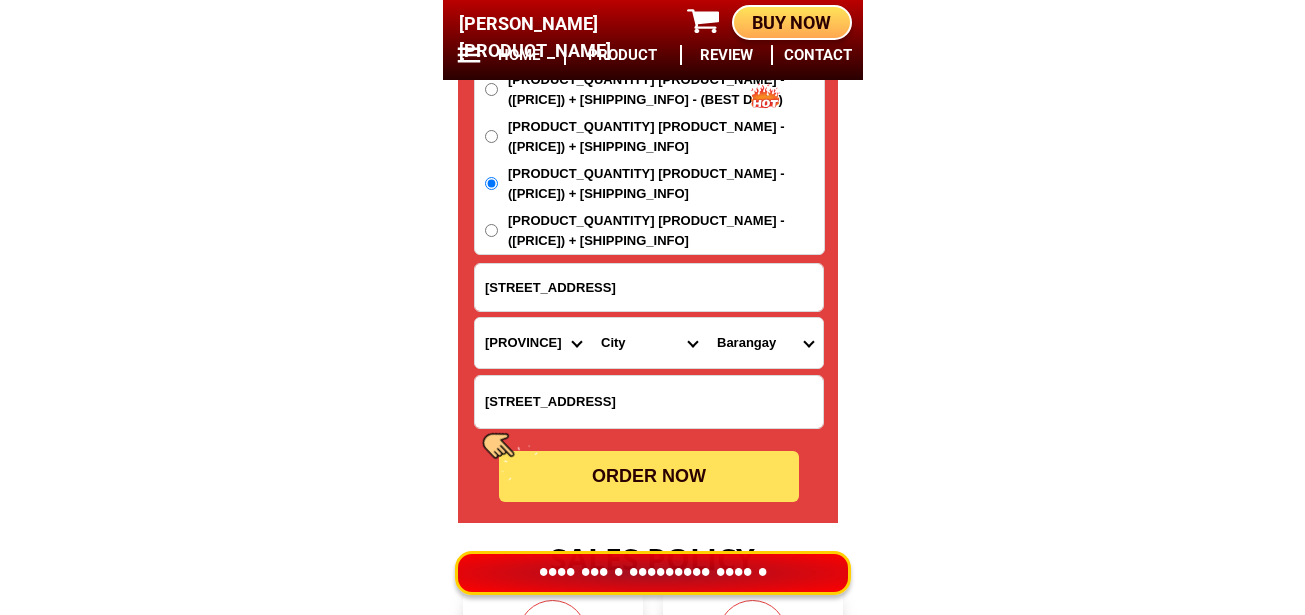 click on "City Binondo CALOOCAN Ermita Intramuros Las-pinas Makati Malabon-city Malate Mandaluyong Marikina Metro-manila-sampaloc Metro-manila-san-juan Metro-manila-san-miguel Metro-manila-san-nicolas Metro-manila-santa-ana Metro-manila-santa-mesa Muntinlupa Navotas-city North-caloocan Paco Pandacan Paranaque Pasay Pasig Pateros Port-area Quezon-city Quiapo SANTA-CRUZ SANTA-CRUZ Taguig TONDO I/II TONDO I/II Valenzuela-city" at bounding box center [649, 343] 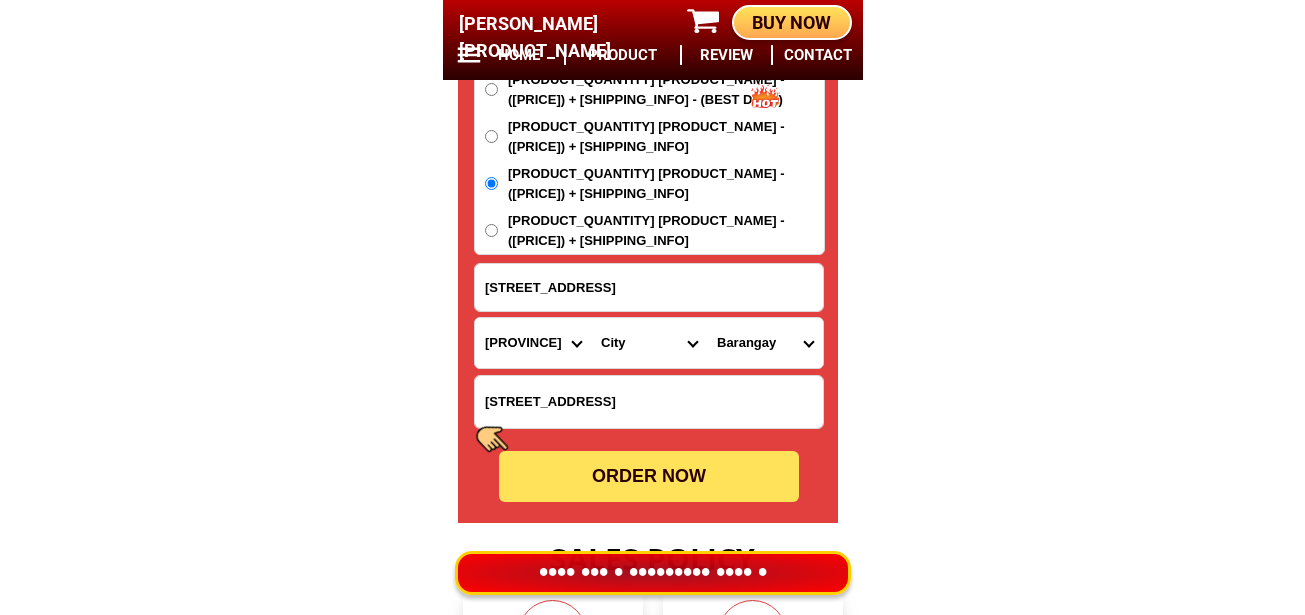 click on "Barangay Alicia Amihan Apolonio samson Aurora Baesa Bagbag Bago bantay Bagong lipunan ng crame Bagong pag-asa Bagong silangan Bagumbayan Bagumbuhay Bahay toro Balingasa Balintawak Balong bato Batasan hills Bayanihan Blue ridge a Blue ridge b Botocan Bungad Camp aguinaldo Capitol hills/park Capri Central Claro Commonwealth Cubao Culiat Damar Damayan Damayang lagi Damong maliit Del monte Diliman Dioquino zobel Don manuel Dona aurora Dona faustina subd Dona imelda Dona josefa Duyan-duyan E. rodriguez East kamias Escopa i Escopa ii Escopa iii Escopa iv Fairview Greater lagro Gulod Holy spirit Horseshoe Immaculate concepcion Kaligayahan Kalusugan Kamuning Katipunan Kaunlaran Kristong hari Krus na ligas La loma Laging handa Libis Lourdes Loyola heights Maharlika Malaya Mangga Manresa Mariana Mariblo Marilag Masagana Masambong Matandang balara Milagrosa N.s. amoranto (gintong silahis) Nagkaisang nayon Nayong kanluran New era (constitution hills) North fairview Novaliches Novaliches proper Obrero Old capitol site" at bounding box center [765, 343] 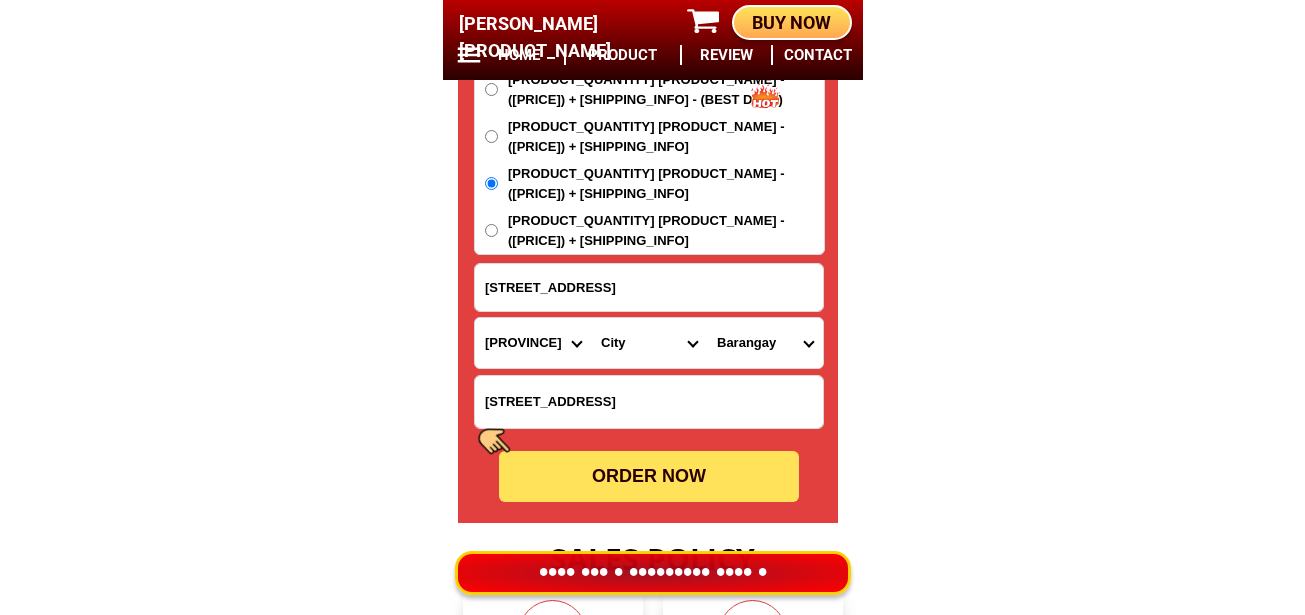 select on "63_219407011952" 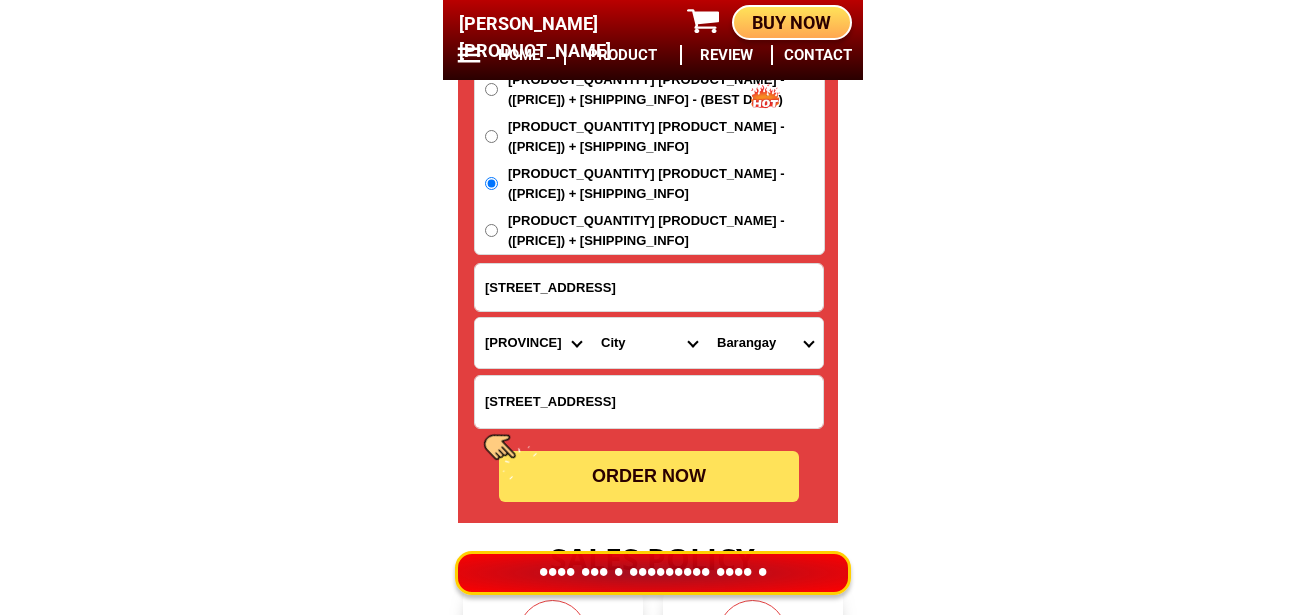 click on "Barangay Alicia Amihan Apolonio samson Aurora Baesa Bagbag Bago bantay Bagong lipunan ng crame Bagong pag-asa Bagong silangan Bagumbayan Bagumbuhay Bahay toro Balingasa Balintawak Balong bato Batasan hills Bayanihan Blue ridge a Blue ridge b Botocan Bungad Camp aguinaldo Capitol hills/park Capri Central Claro Commonwealth Cubao Culiat Damar Damayan Damayang lagi Damong maliit Del monte Diliman Dioquino zobel Don manuel Dona aurora Dona faustina subd Dona imelda Dona josefa Duyan-duyan E. rodriguez East kamias Escopa i Escopa ii Escopa iii Escopa iv Fairview Greater lagro Gulod Holy spirit Horseshoe Immaculate concepcion Kaligayahan Kalusugan Kamuning Katipunan Kaunlaran Kristong hari Krus na ligas La loma Laging handa Libis Lourdes Loyola heights Maharlika Malaya Mangga Manresa Mariana Mariblo Marilag Masagana Masambong Matandang balara Milagrosa N.s. amoranto (gintong silahis) Nagkaisang nayon Nayong kanluran New era (constitution hills) North fairview Novaliches Novaliches proper Obrero Old capitol site" at bounding box center (765, 343) 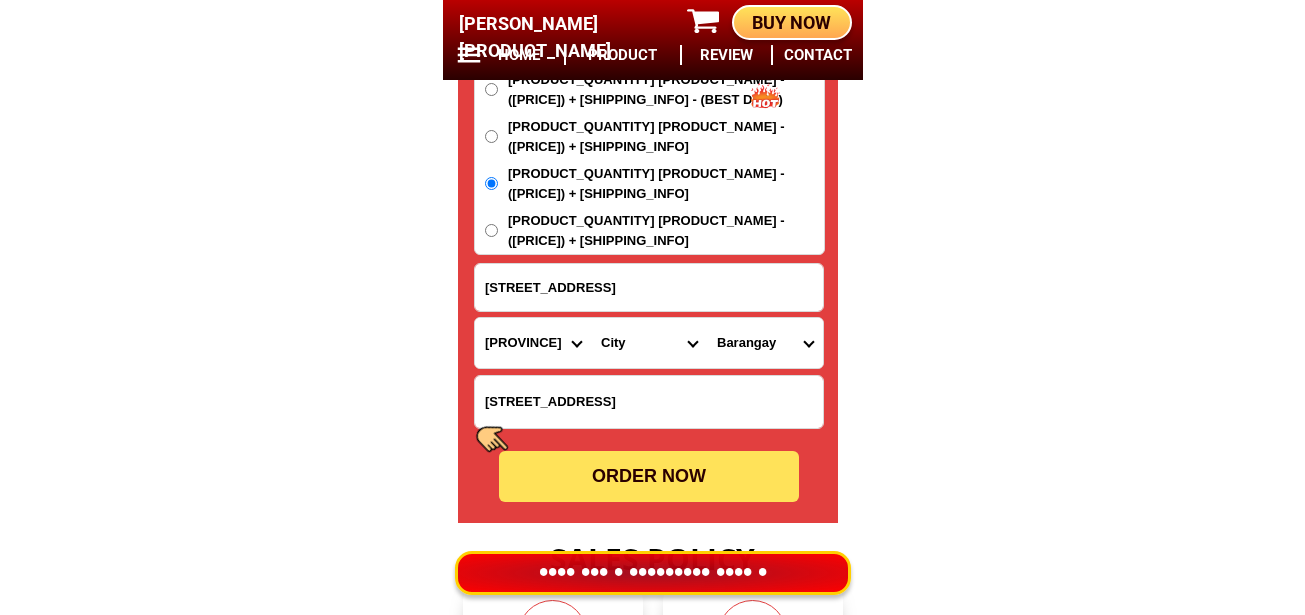 scroll, scrollTop: 16678, scrollLeft: 0, axis: vertical 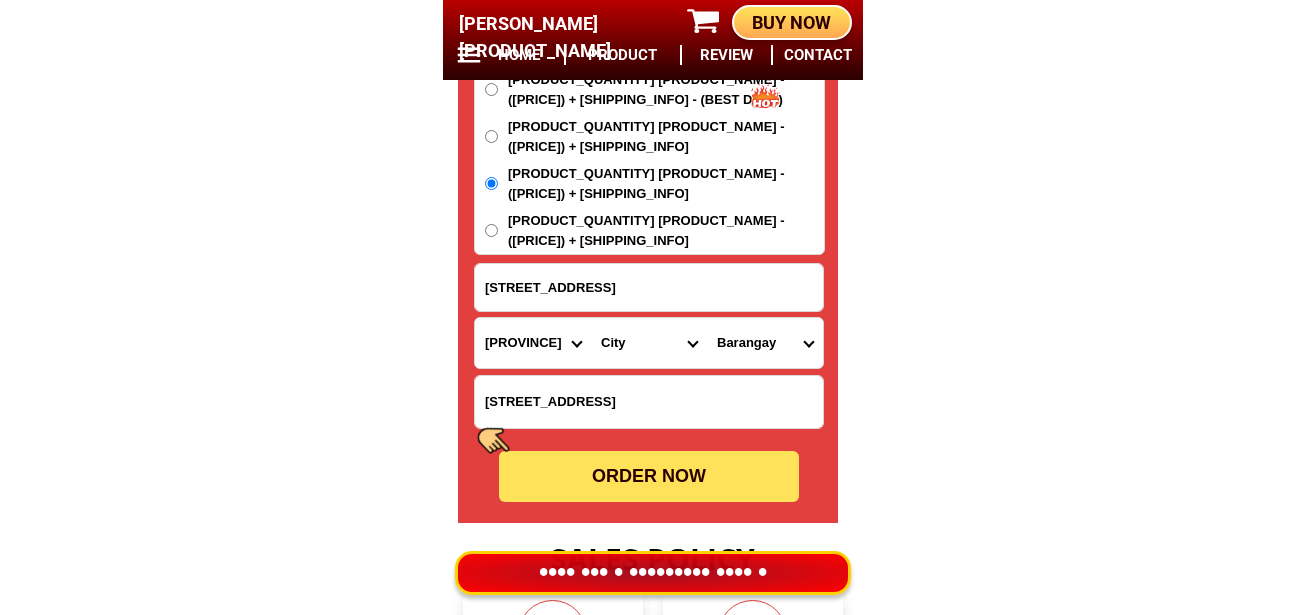 click on "••••• •••" at bounding box center (649, 476) 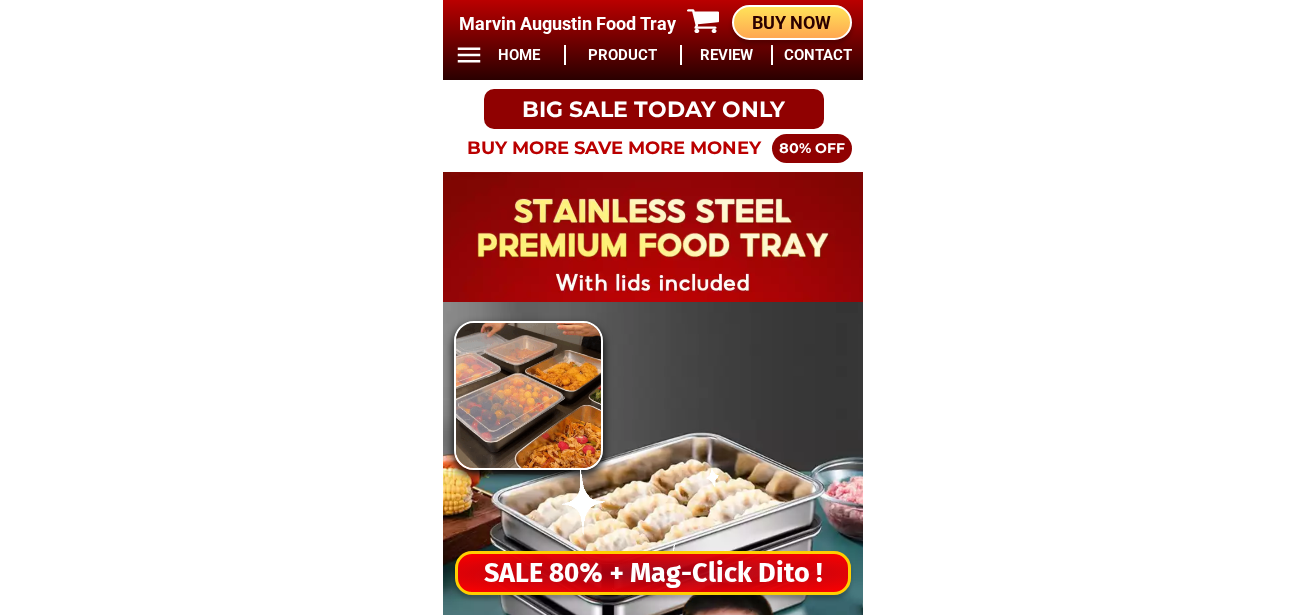 scroll, scrollTop: 0, scrollLeft: 0, axis: both 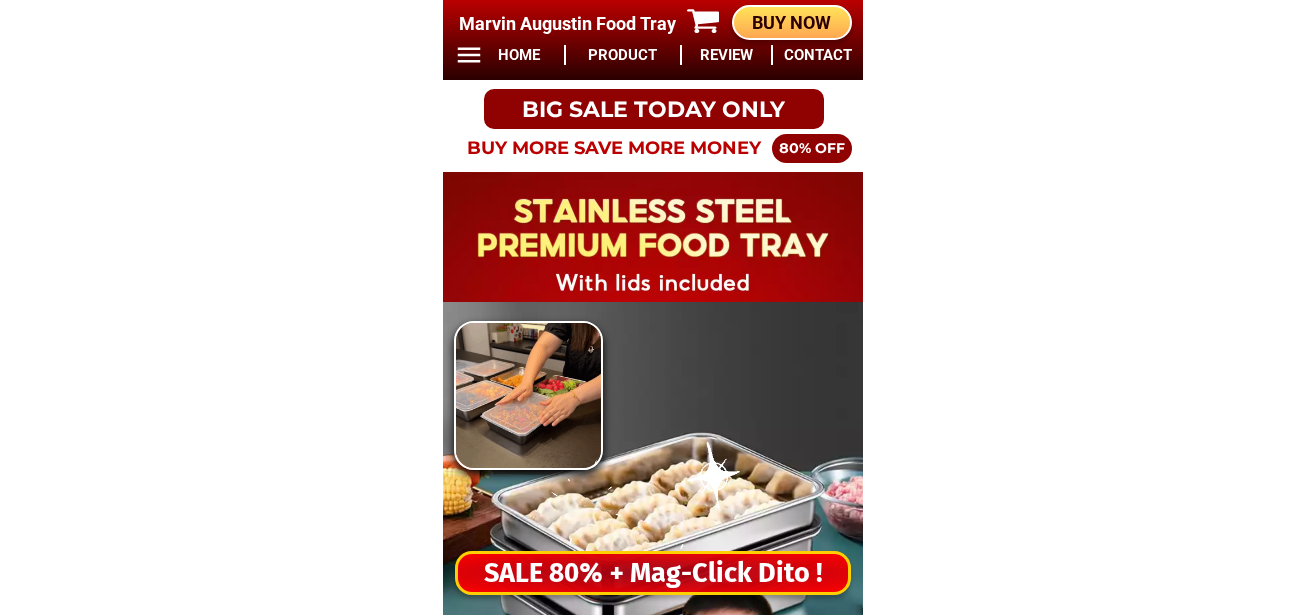 click on "•••• ••• • ••••••••• •••• •" at bounding box center [653, 573] 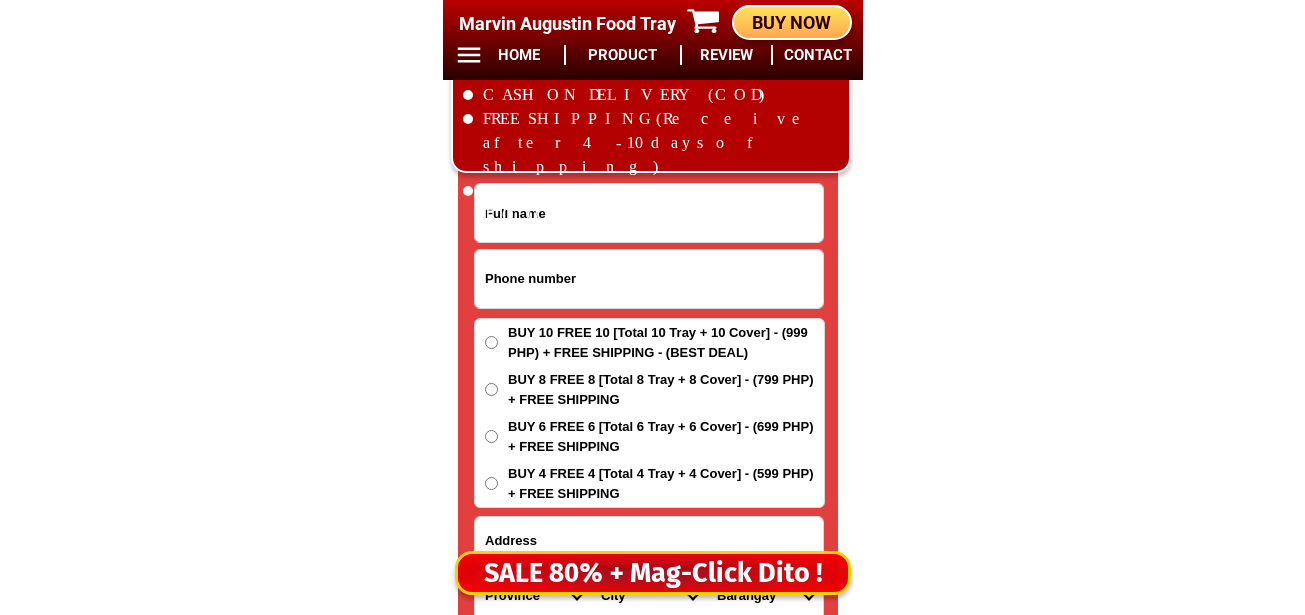 scroll, scrollTop: 16678, scrollLeft: 0, axis: vertical 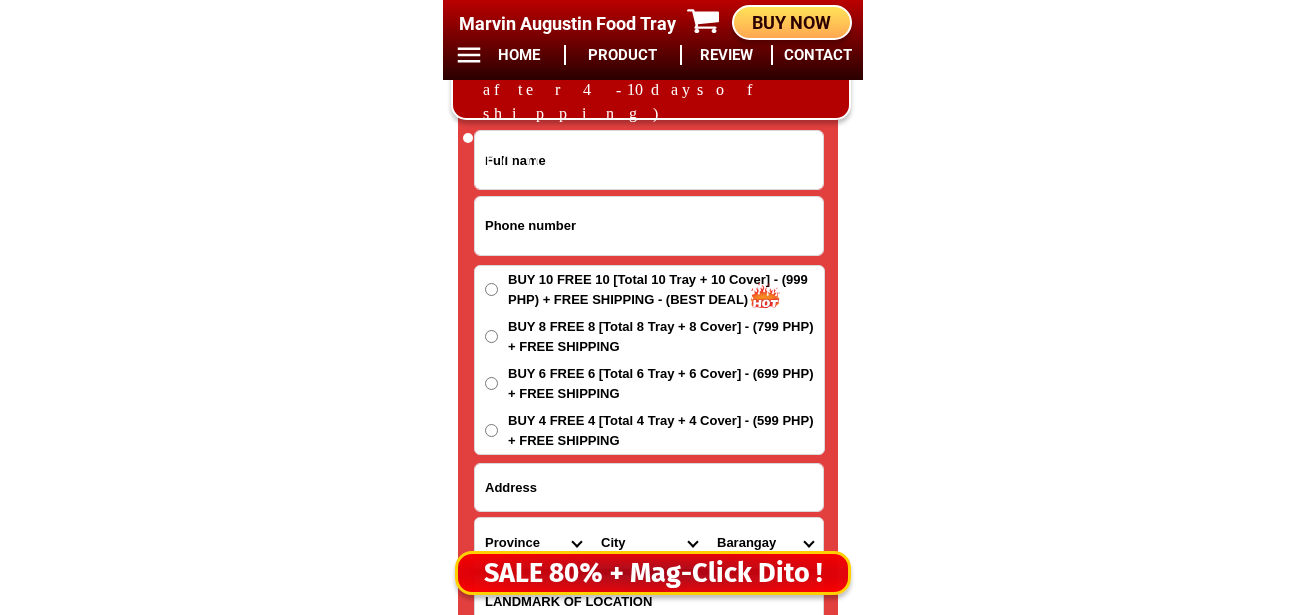 click at bounding box center [649, 226] 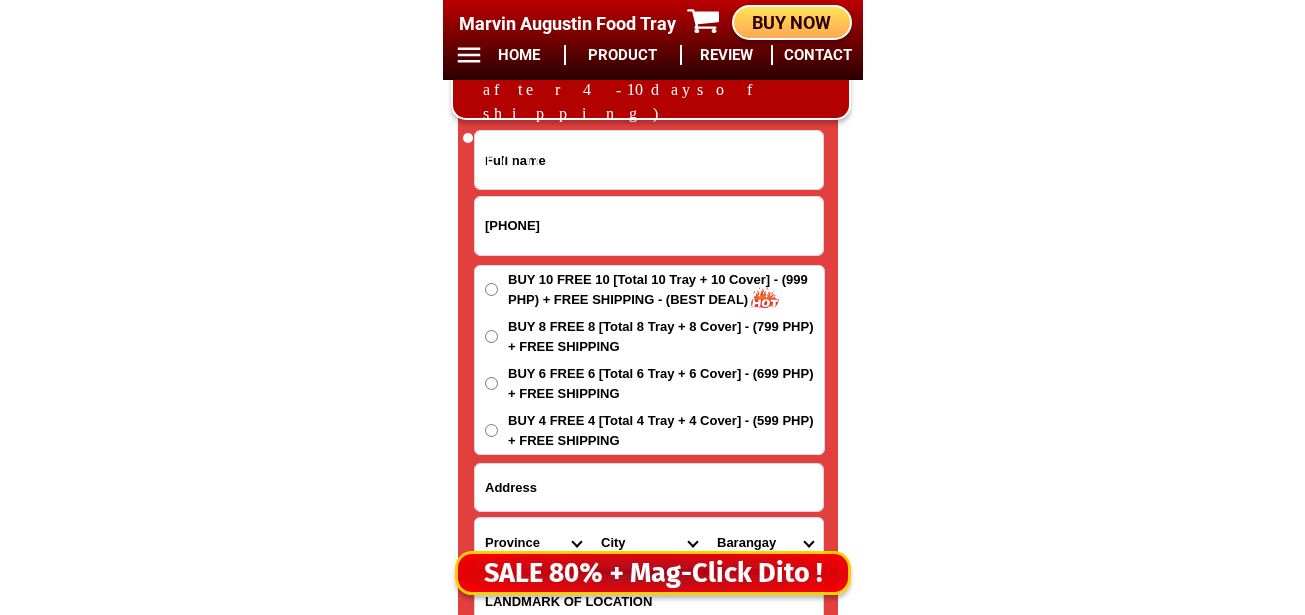 type on "•••••••••••" 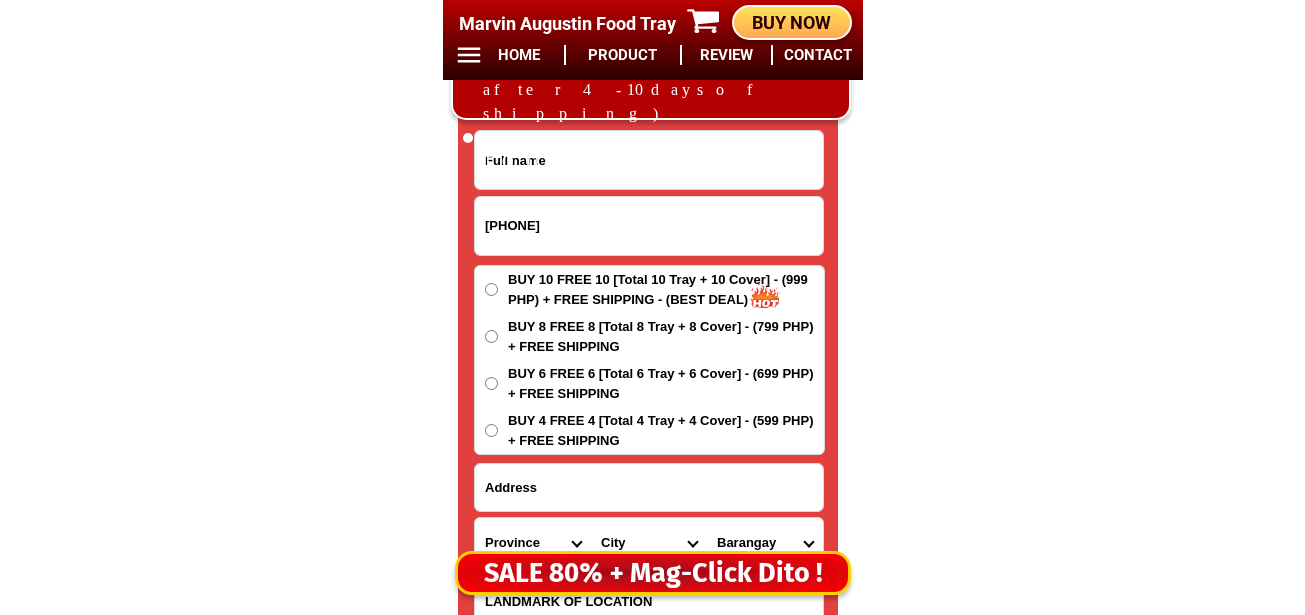 click at bounding box center (649, 160) 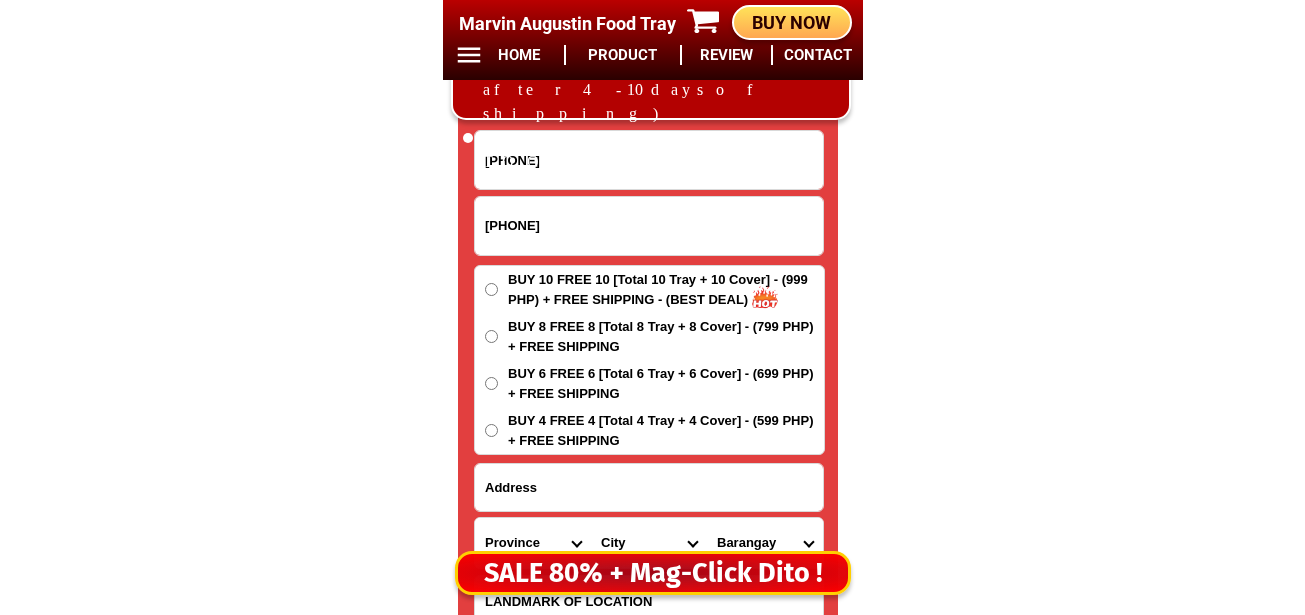type on "• ••• •• ••••• ••• ••••••" 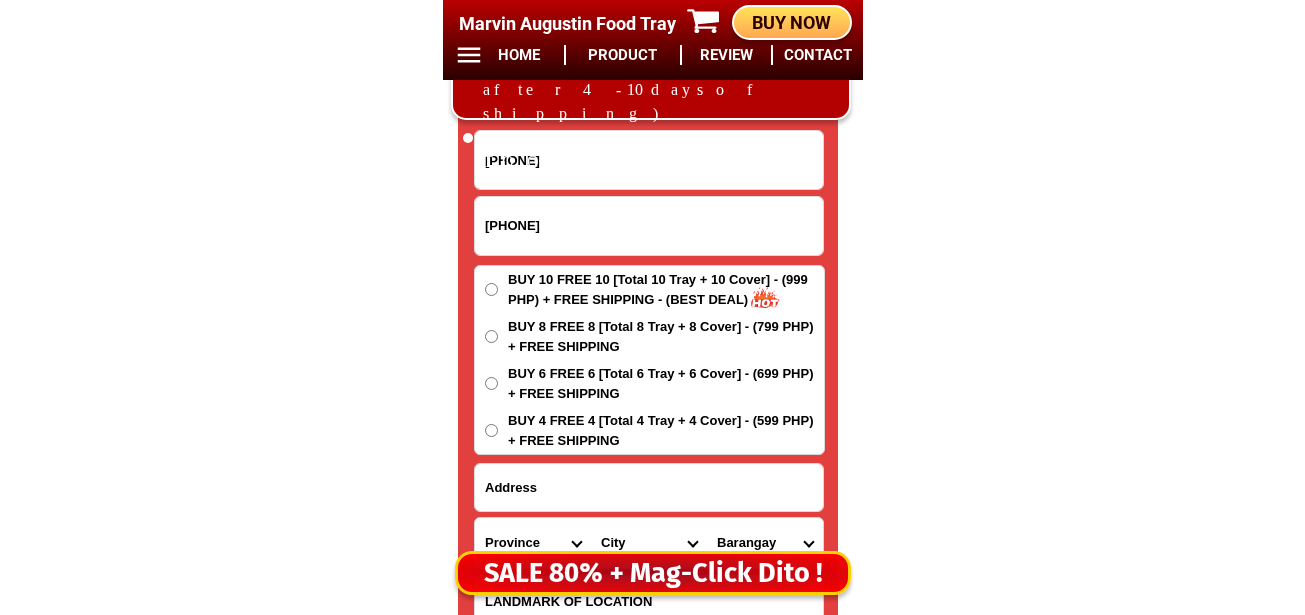 click on "••• • •••• • •••••• • •••• • • •••••• • •••• •••• • •••• ••••••••" at bounding box center (666, 289) 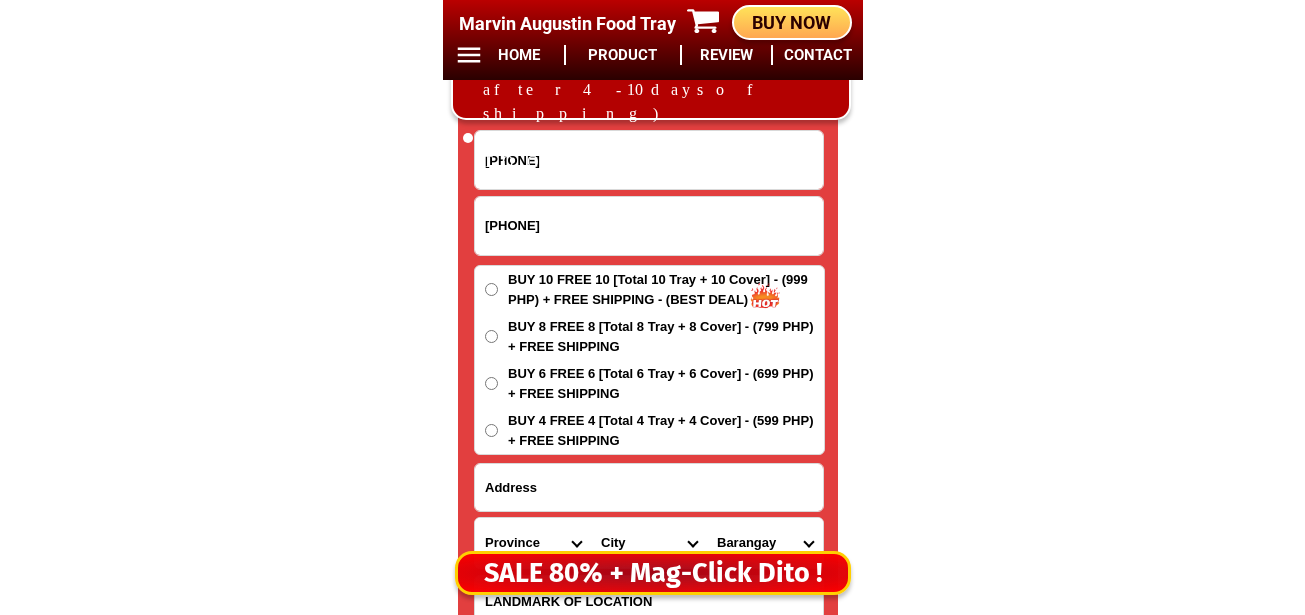 radio on "••••" 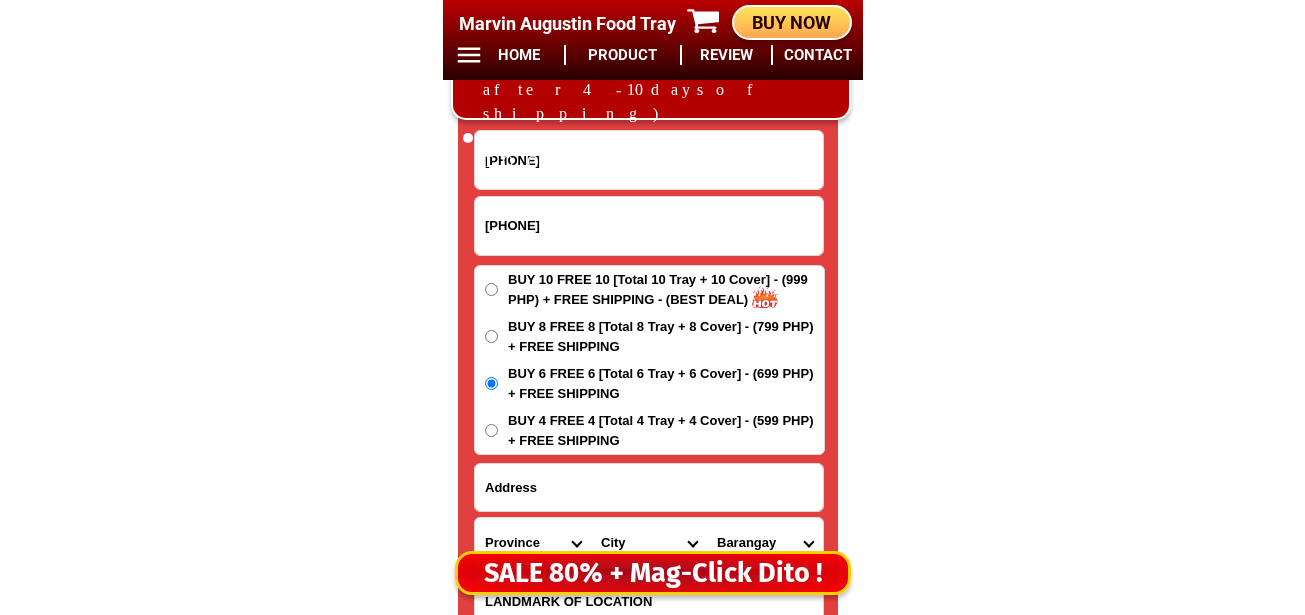 click at bounding box center (649, 487) 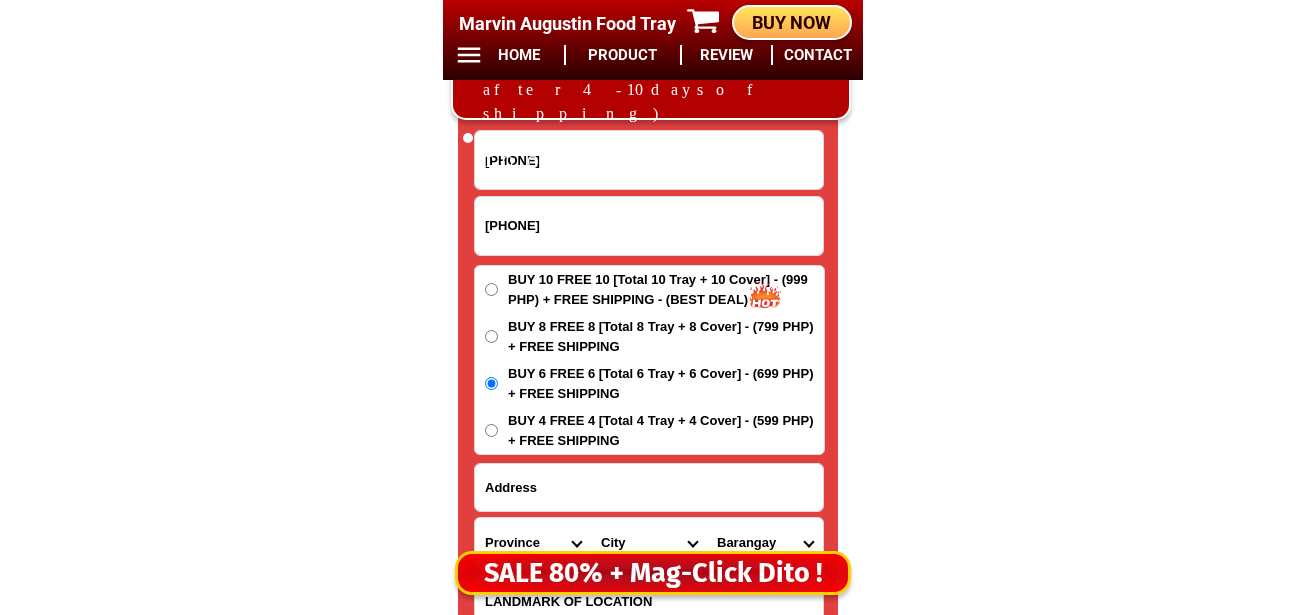paste on "••• •••••••••••• •••••• •••••••• ••••• •••" 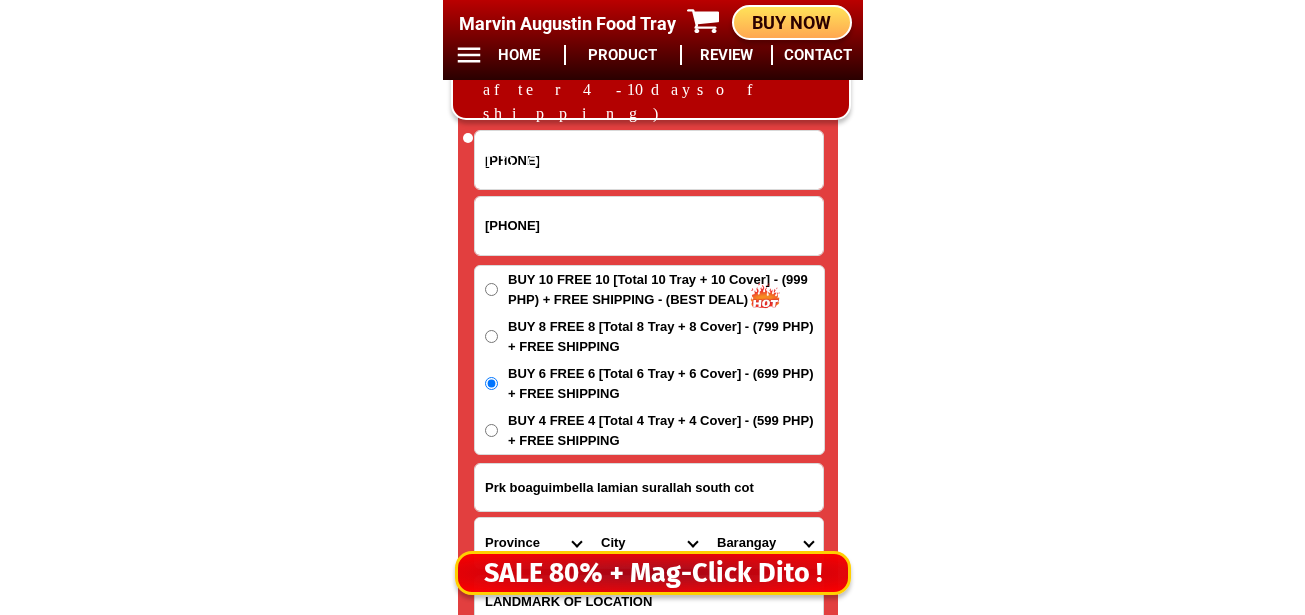 type on "••• •••••••••••• •••••• •••••••• ••••• •••" 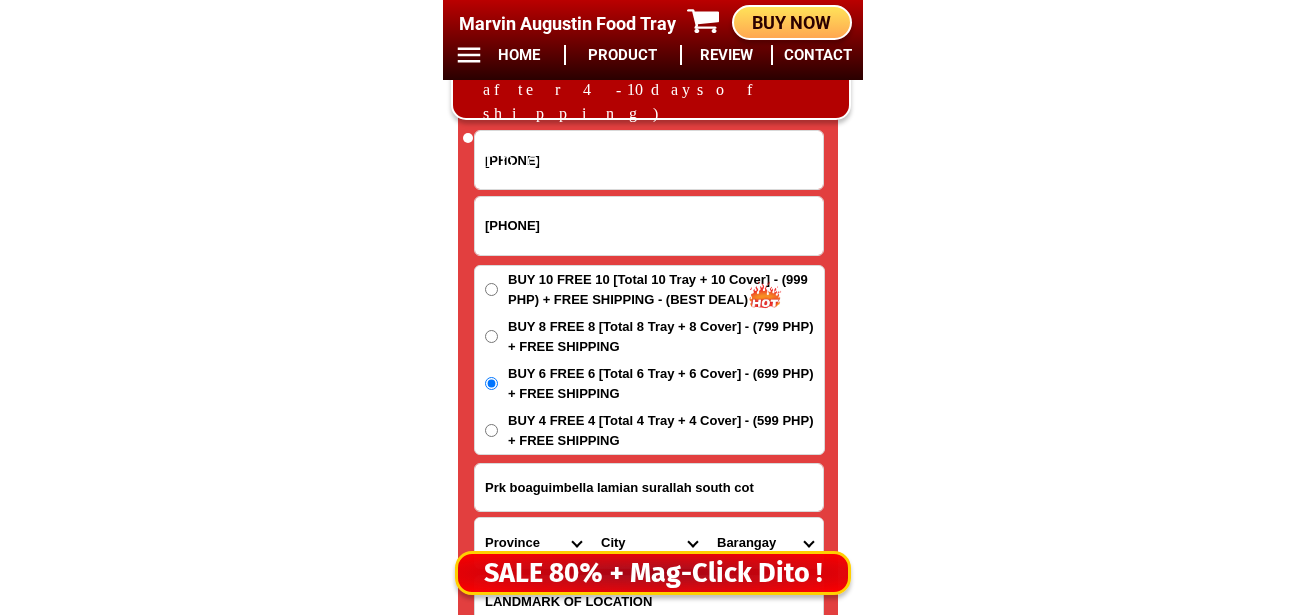 scroll, scrollTop: 16878, scrollLeft: 0, axis: vertical 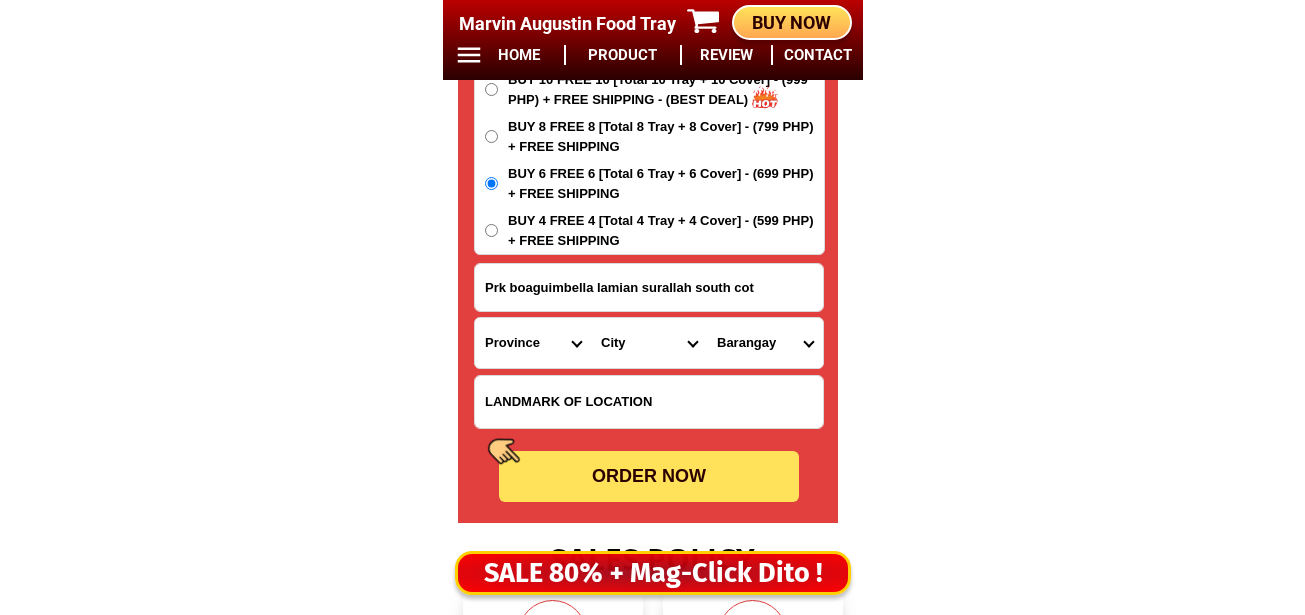 click on "•••••••• •••• •••••••••••••••• •••••••••••••• ••••• ••••• ••••••• •••••• •••••• ••••••• •••••• ••••••• •••••••• ••••••• ••••••• ••••• •••••••• ••••••• ••••••• ••••••••••••••• ••••••••••••• •••••••• ••••• ••••••••••• •••••• •••• •••••••• •••••••••••• ••••••••••••••• ••••••••••••• •••••••••••••••• •••••••••••••• ••••••••••••••• ••••••••••••• •••••••• •••••• •••••••••••• •••••••••• •••••• ••••••• ••••••• •••••••• •••••• ••••••••••••••• ••••••••••••• ••••• ••••••••••• •••••••••• ••••••• •••••••••••• •••••••••••••••••• •••••••••••••••• ••••••••••••••••• ••••••••••••••••• ••••••••••••••• •••••••••••••• ••••••••••• ••••••••••••• •••••••••••••••••• •••••••••••••••• ••••••• •••••••• •••••••••• •••••• ••••••• ••••• ••••••• ••••••••• •••••••• •••••••• •••••••••••••• •••••••••••••• •••••••••••••• •••• ••••••••••••••••• ••••••••••••••• •••••• ••••••••• ••••••••••••• •••••••• ••••••••••••••••••• ••••••••••••••••• •••••••••••••••••" at bounding box center (533, 343) 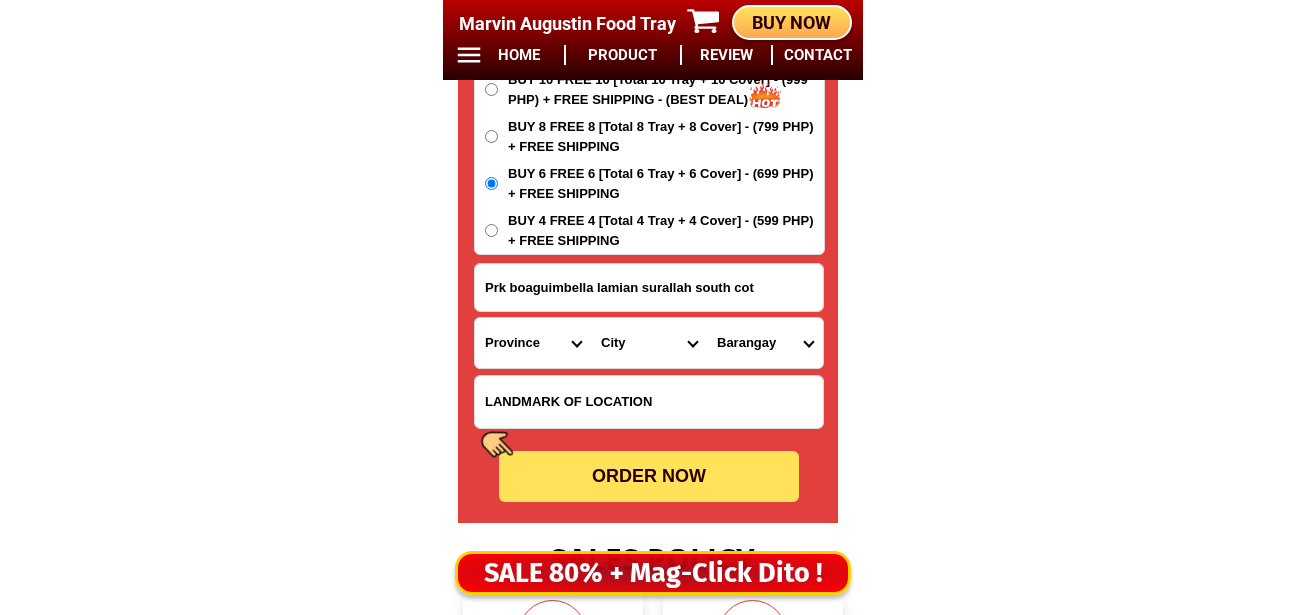 select on "••••••" 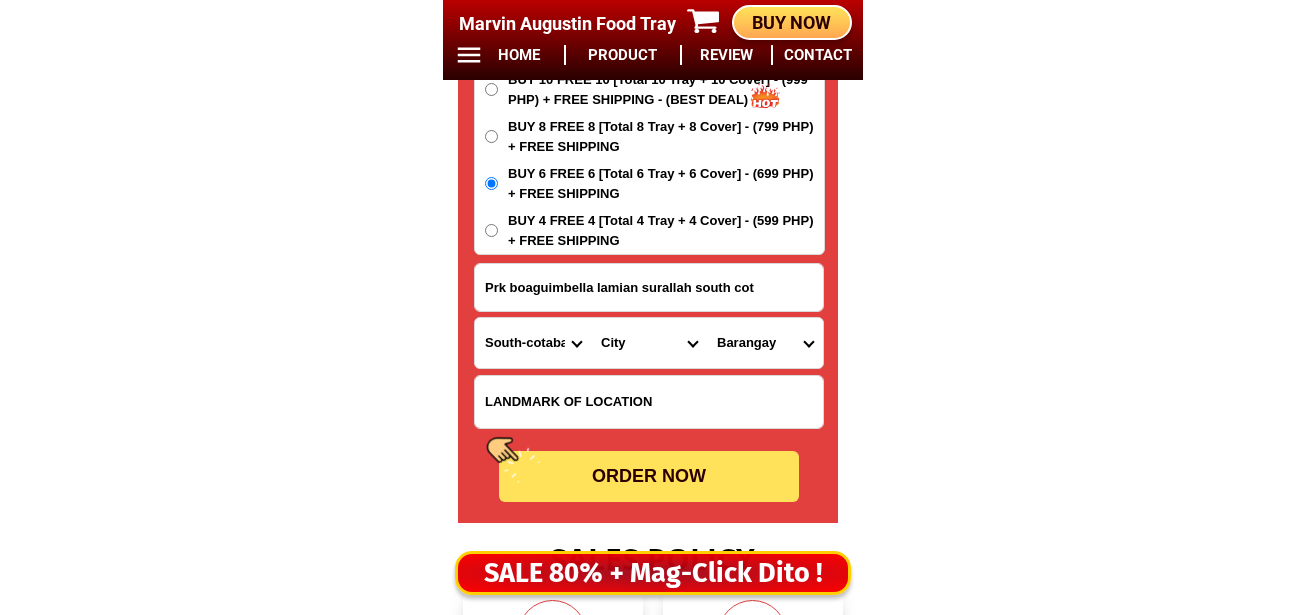 click on "•••••••• •••• •••••••••••••••• •••••••••••••• ••••• ••••• ••••••• •••••• •••••• ••••••• •••••• ••••••• •••••••• ••••••• ••••••• ••••• •••••••• ••••••• ••••••• ••••••••••••••• ••••••••••••• •••••••• ••••• ••••••••••• •••••• •••• •••••••• •••••••••••• ••••••••••••••• ••••••••••••• •••••••••••••••• •••••••••••••• ••••••••••••••• ••••••••••••• •••••••• •••••• •••••••••••• •••••••••• •••••• ••••••• ••••••• •••••••• •••••• ••••••••••••••• ••••••••••••• ••••• ••••••••••• •••••••••• ••••••• •••••••••••• •••••••••••••••••• •••••••••••••••• ••••••••••••••••• ••••••••••••••••• ••••••••••••••• •••••••••••••• ••••••••••• ••••••••••••• •••••••••••••••••• •••••••••••••••• ••••••• •••••••• •••••••••• •••••• ••••••• ••••• ••••••• ••••••••• •••••••• •••••••• •••••••••••••• •••••••••••••• •••••••••••••• •••• ••••••••••••••••• ••••••••••••••• •••••• ••••••••• ••••••••••••• •••••••• ••••••••••••••••••• ••••••••••••••••• •••••••••••••••••" at bounding box center [533, 343] 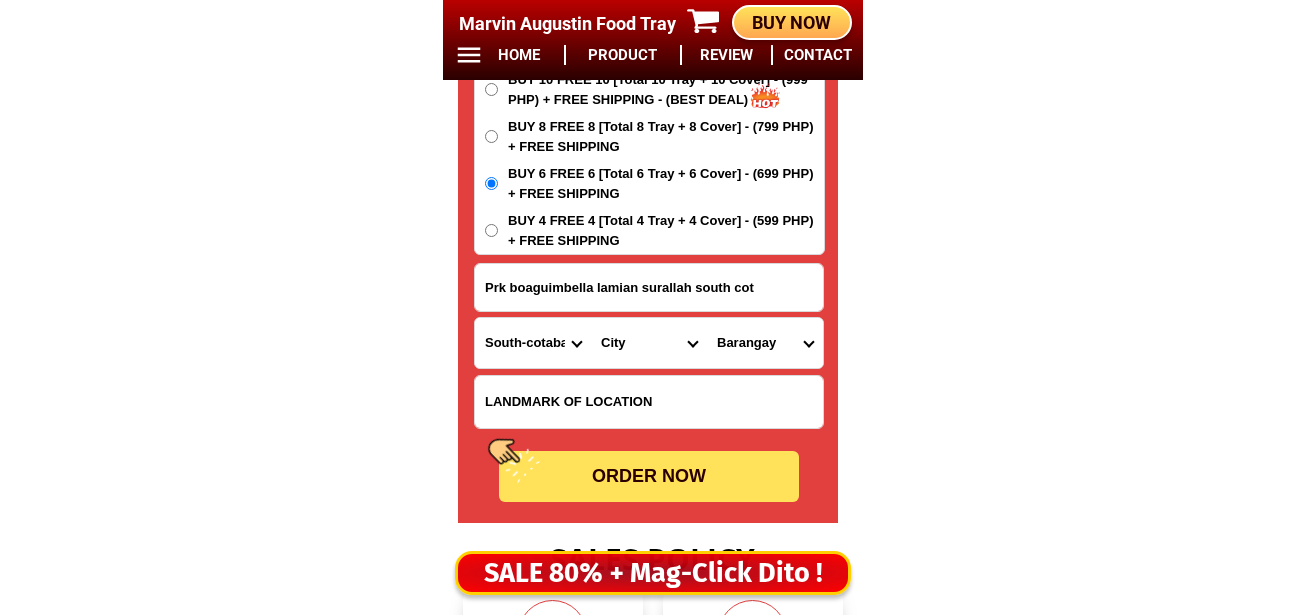drag, startPoint x: 627, startPoint y: 346, endPoint x: 630, endPoint y: 318, distance: 28.160255 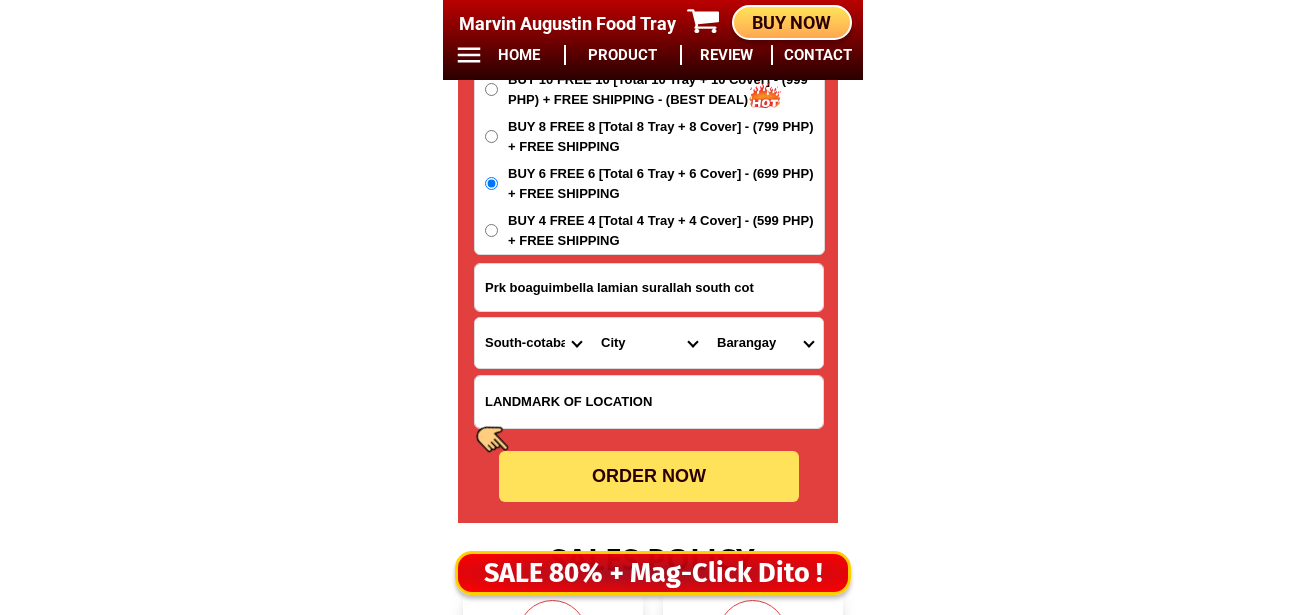 click on "•••• ••••••••••••••••••• •••••••••••••• ••••••••• •••••• ••••••••• •••••••••••••••••••• ••••••••••••••••••••••••• •••••••• •••••••• ••••••••• ••••• ••••" at bounding box center (649, 343) 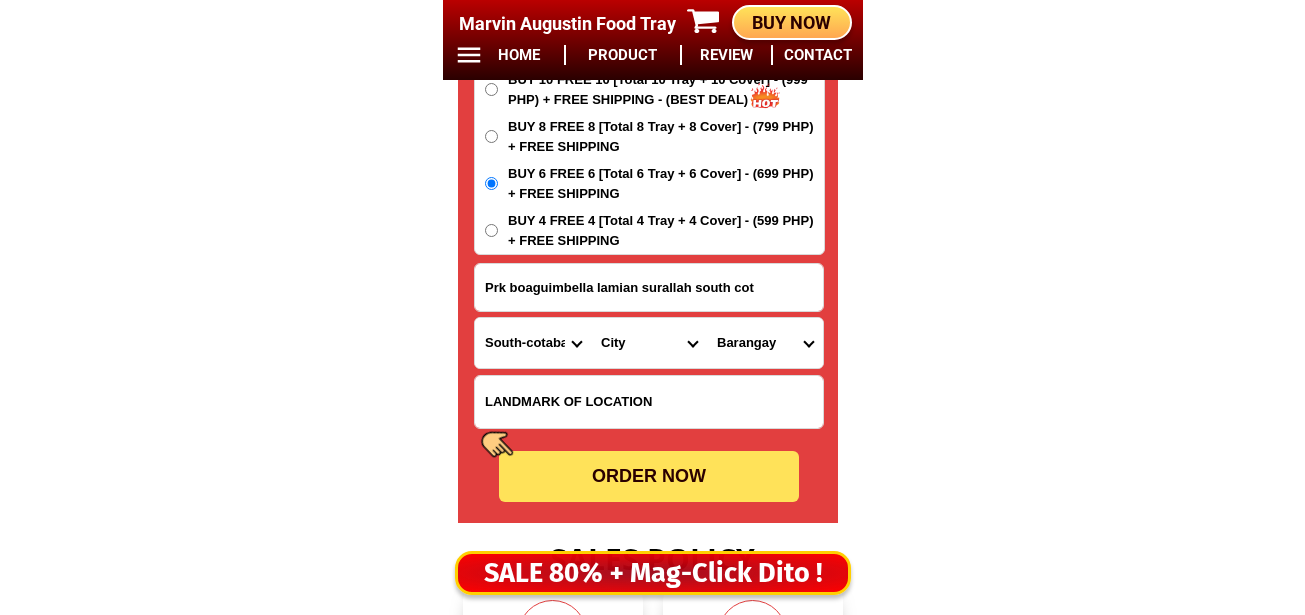 select on "••••••••••" 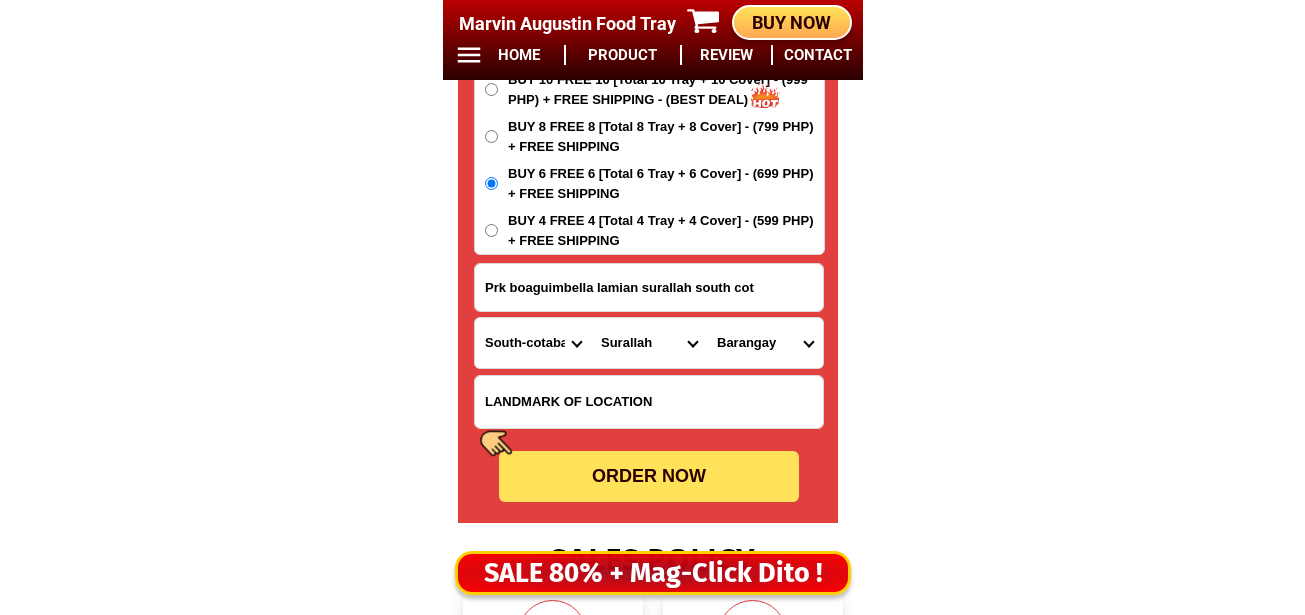 click on "City General-santos-city Koronadal-city Lake-sebu Norala Polomolok South-cotabato-banga South-cotabato-santo-nino Surallah Tampakan Tantangan Tboli Tupi" at bounding box center [649, 343] 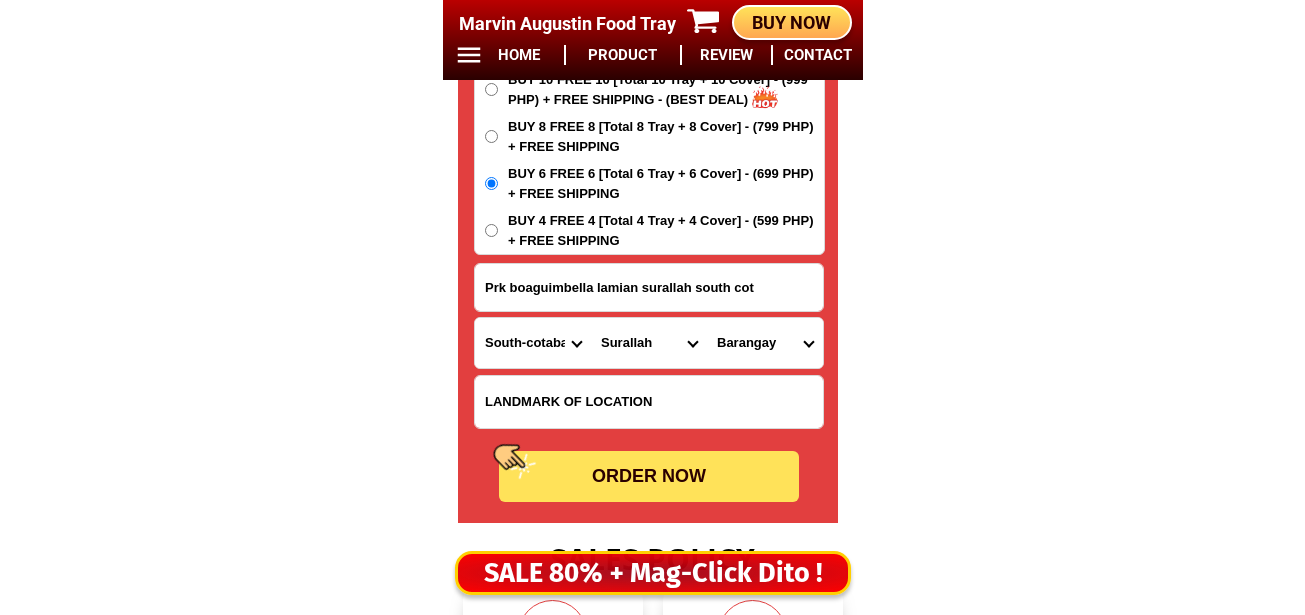 click on "Barangay Buenavista Canahay (godwino) Centrala Colongulo Dajay Duengas Lambontong Lamian Lamsugod Libertad (pob.) Little baguio Moloy Naci (doce) Talahik Tubiala Upper sepaka Veterans" at bounding box center (765, 343) 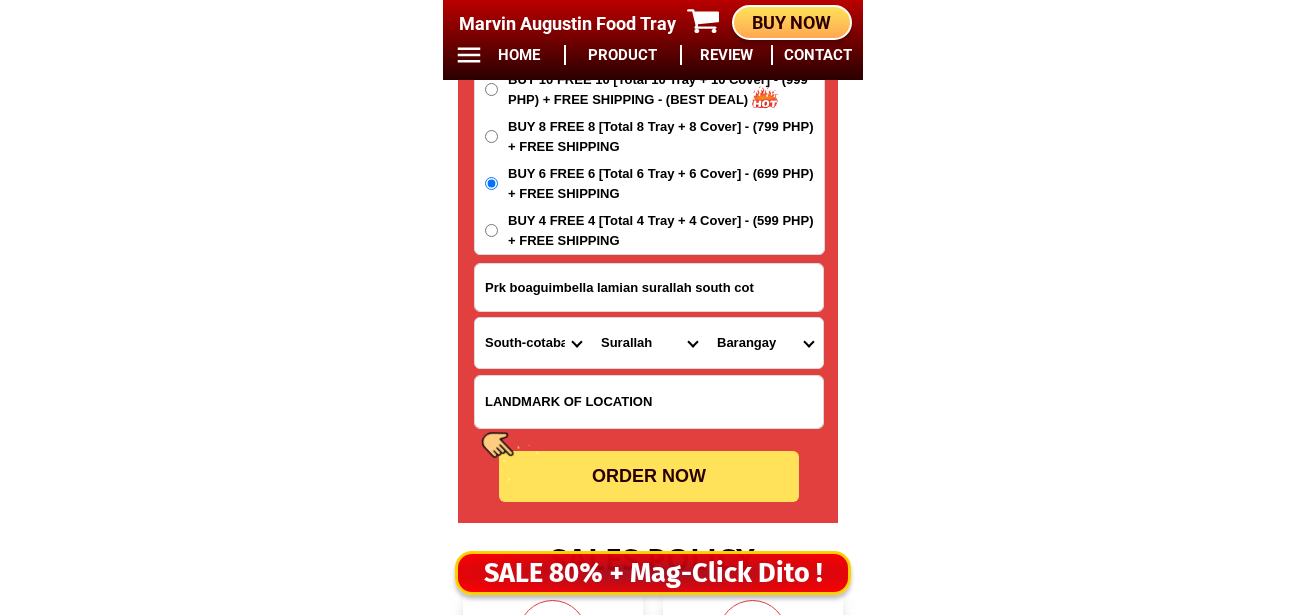 select on "63_99556137693" 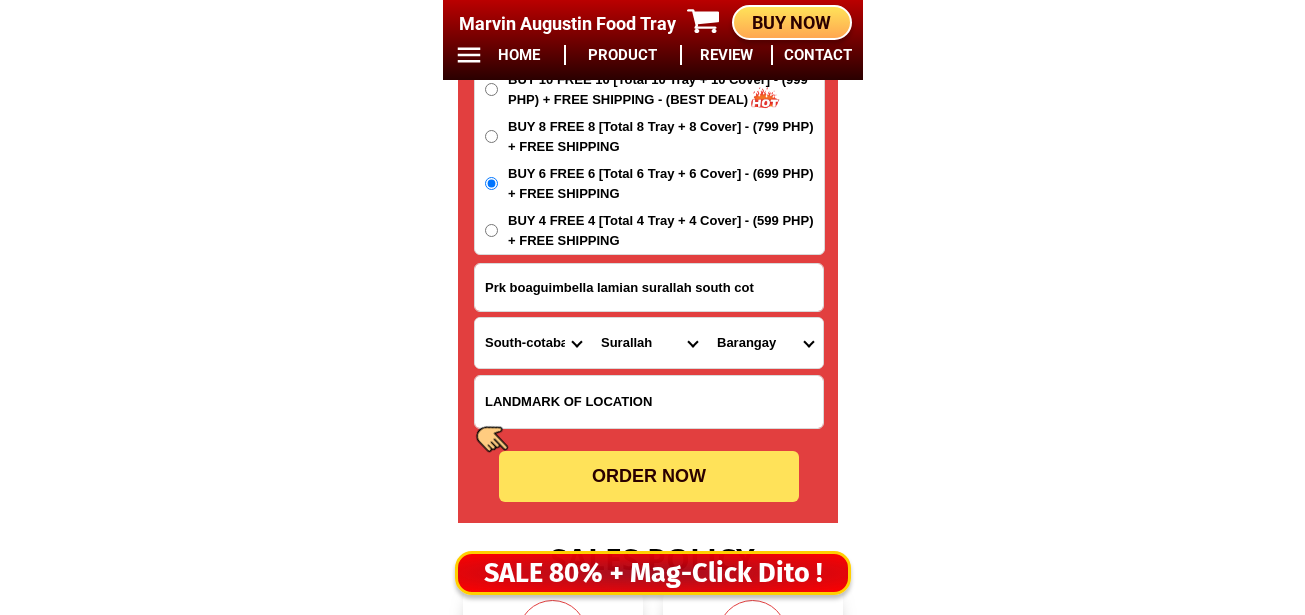 click on "Barangay Buenavista Canahay (godwino) Centrala Colongulo Dajay Duengas Lambontong Lamian Lamsugod Libertad (pob.) Little baguio Moloy Naci (doce) Talahik Tubiala Upper sepaka Veterans" at bounding box center [765, 343] 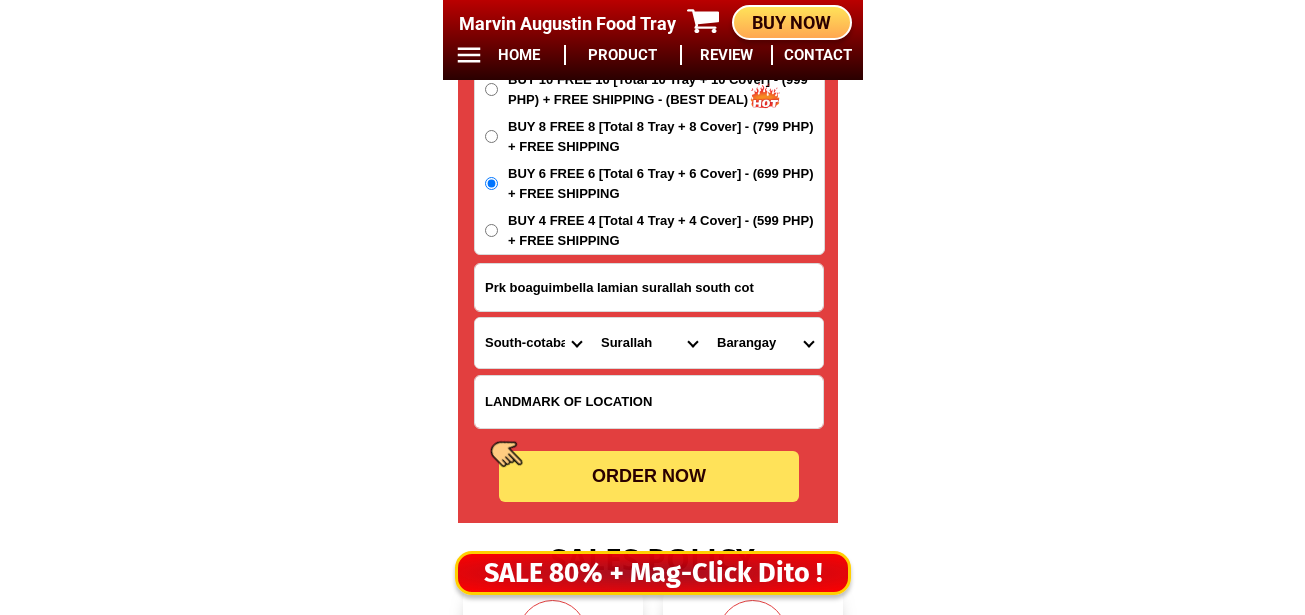 click on "••••• •••" at bounding box center [649, 476] 